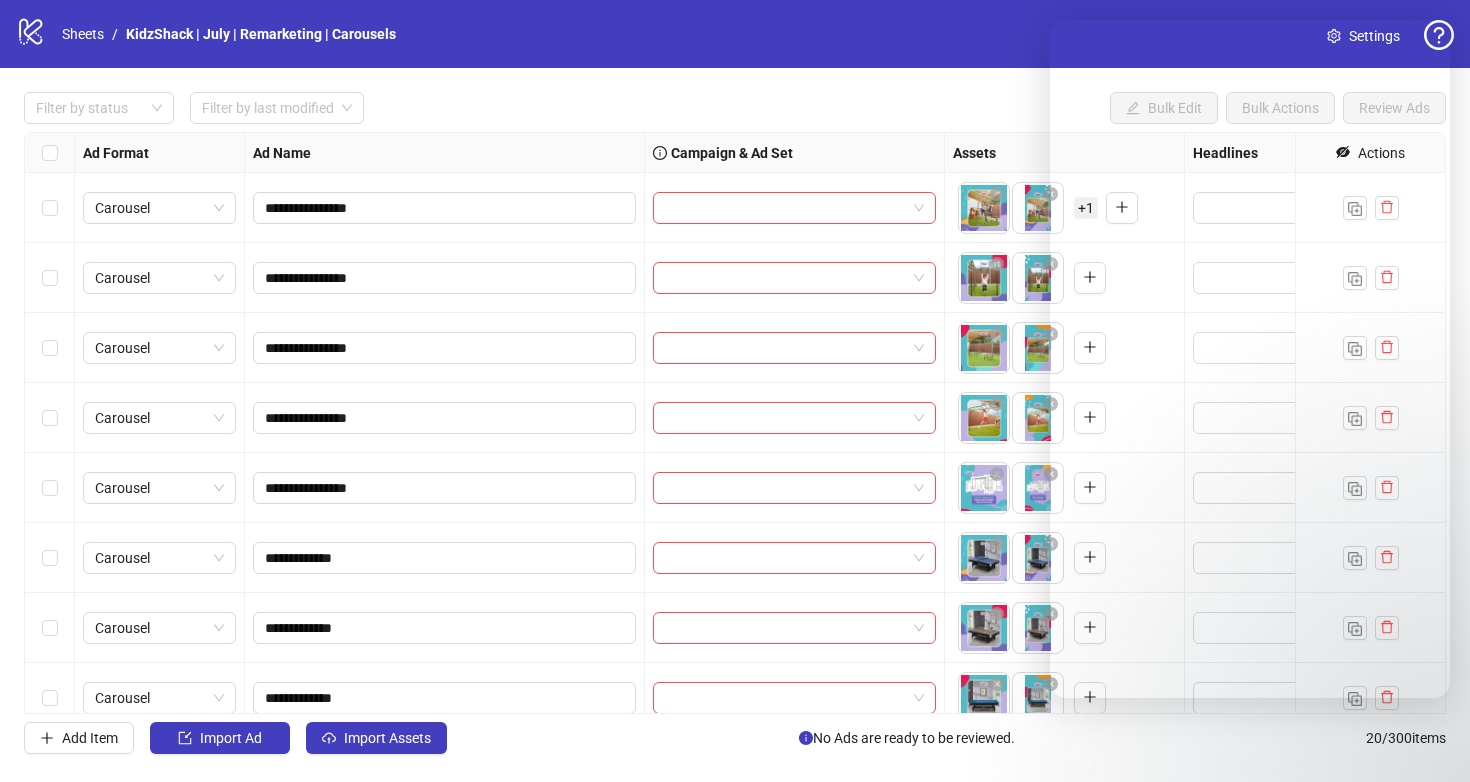 scroll, scrollTop: 0, scrollLeft: 0, axis: both 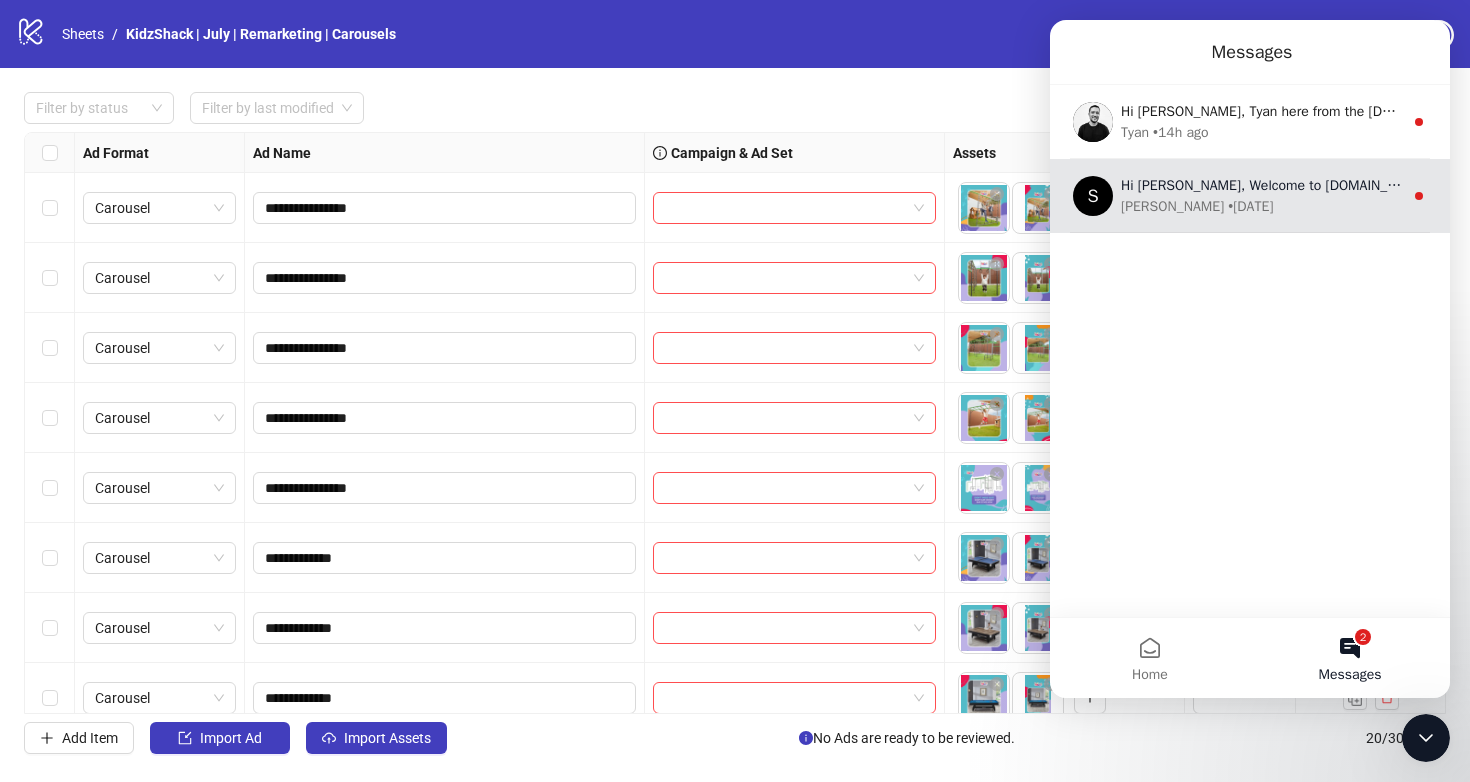 click on "Simon •  3w ago" at bounding box center [1262, 206] 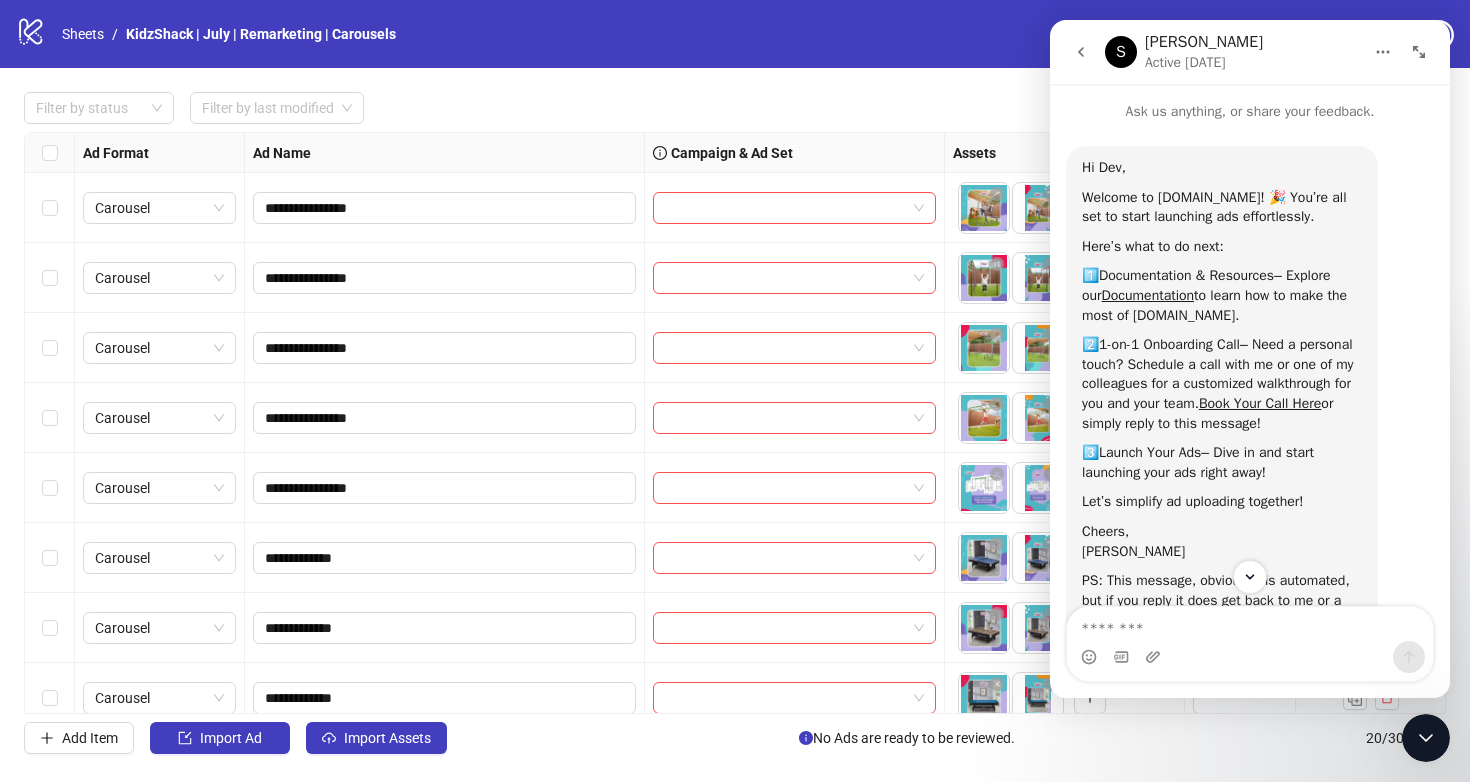 scroll, scrollTop: 96, scrollLeft: 0, axis: vertical 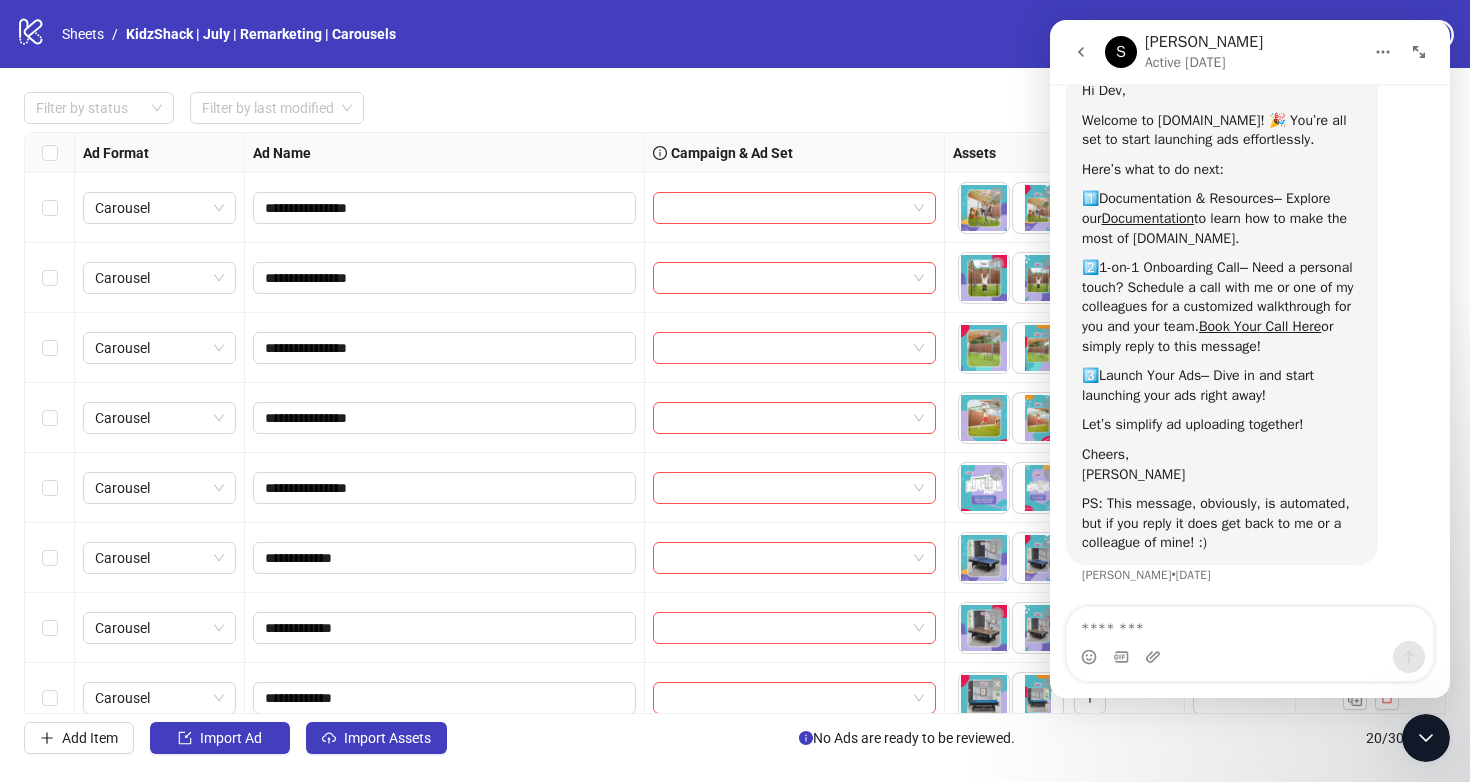 click 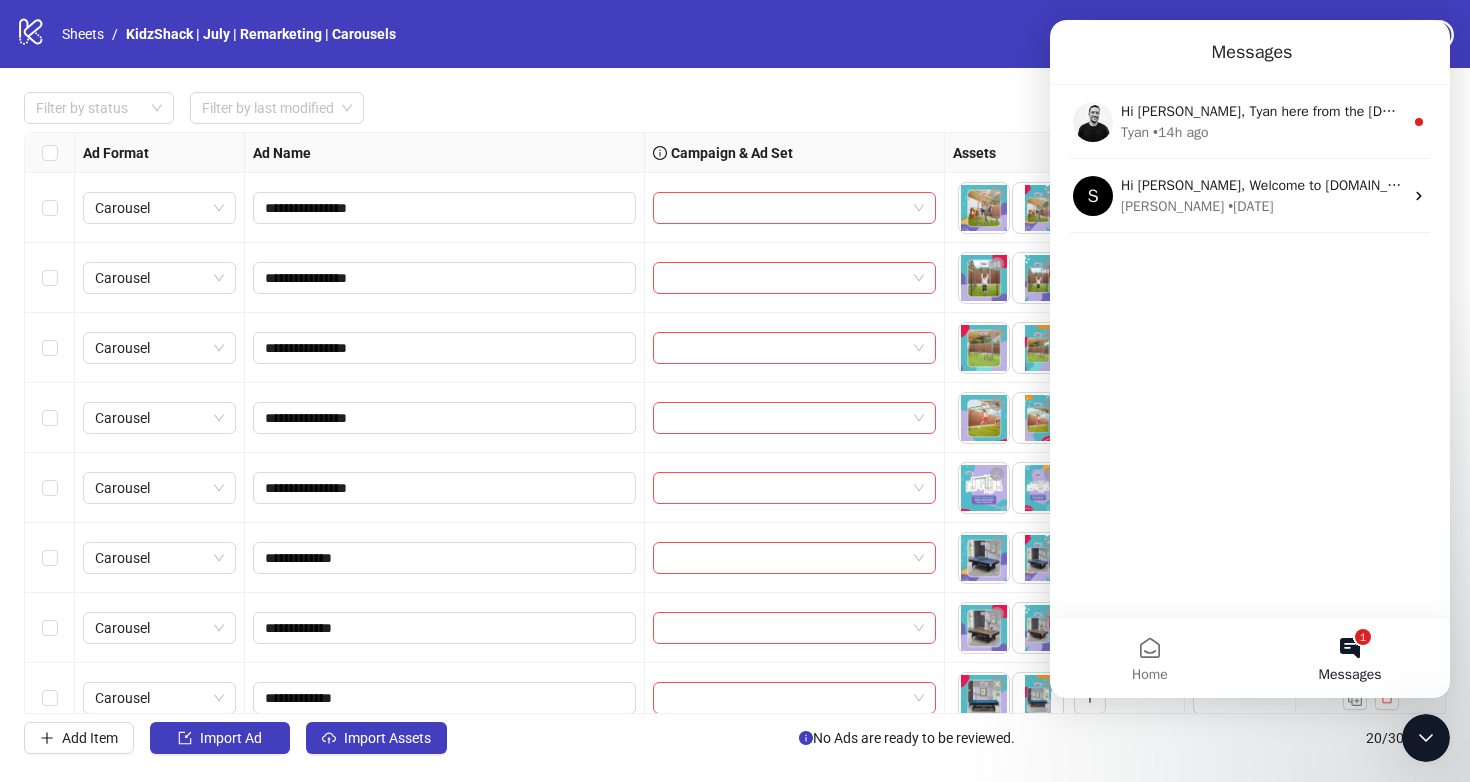 scroll, scrollTop: 0, scrollLeft: 0, axis: both 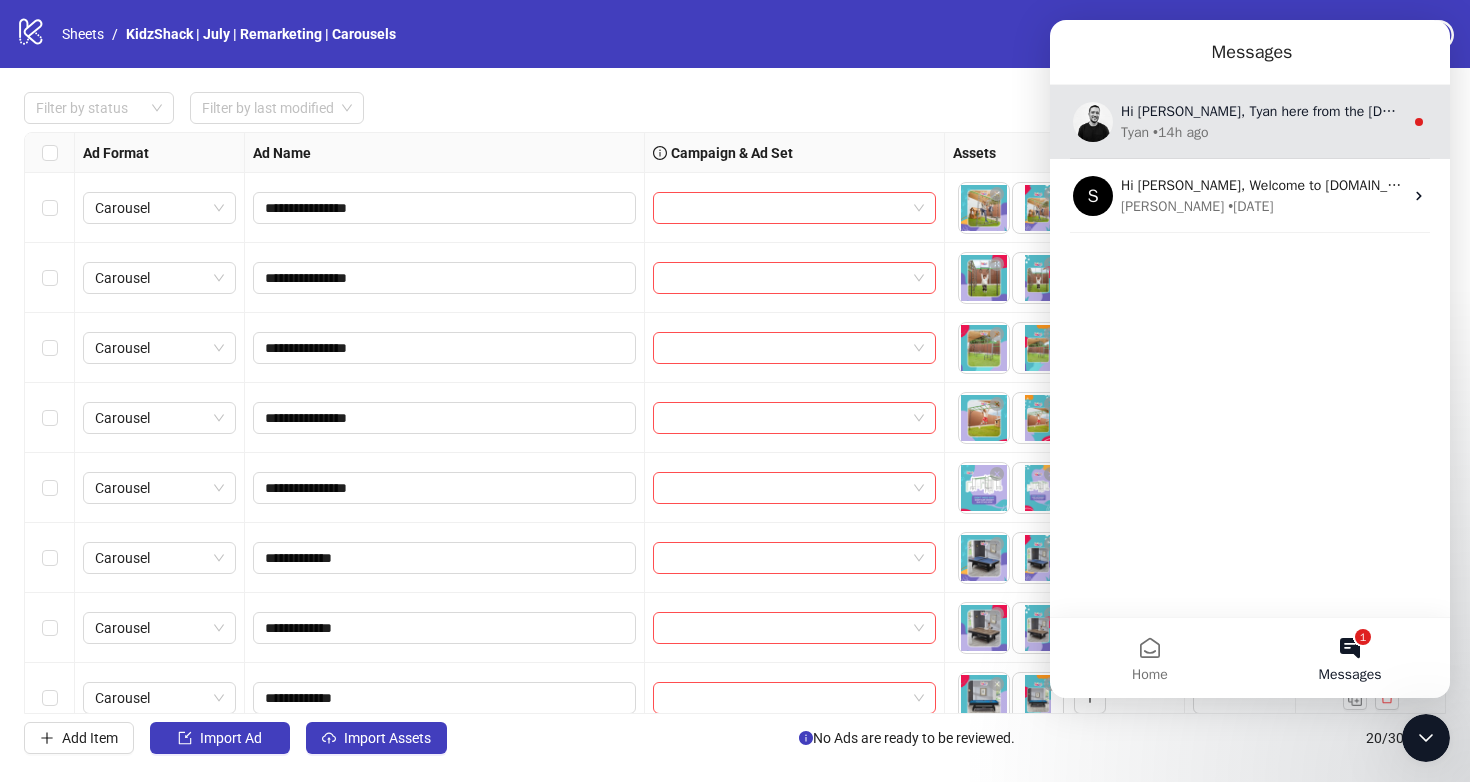 click on "•  14h ago" at bounding box center (1181, 132) 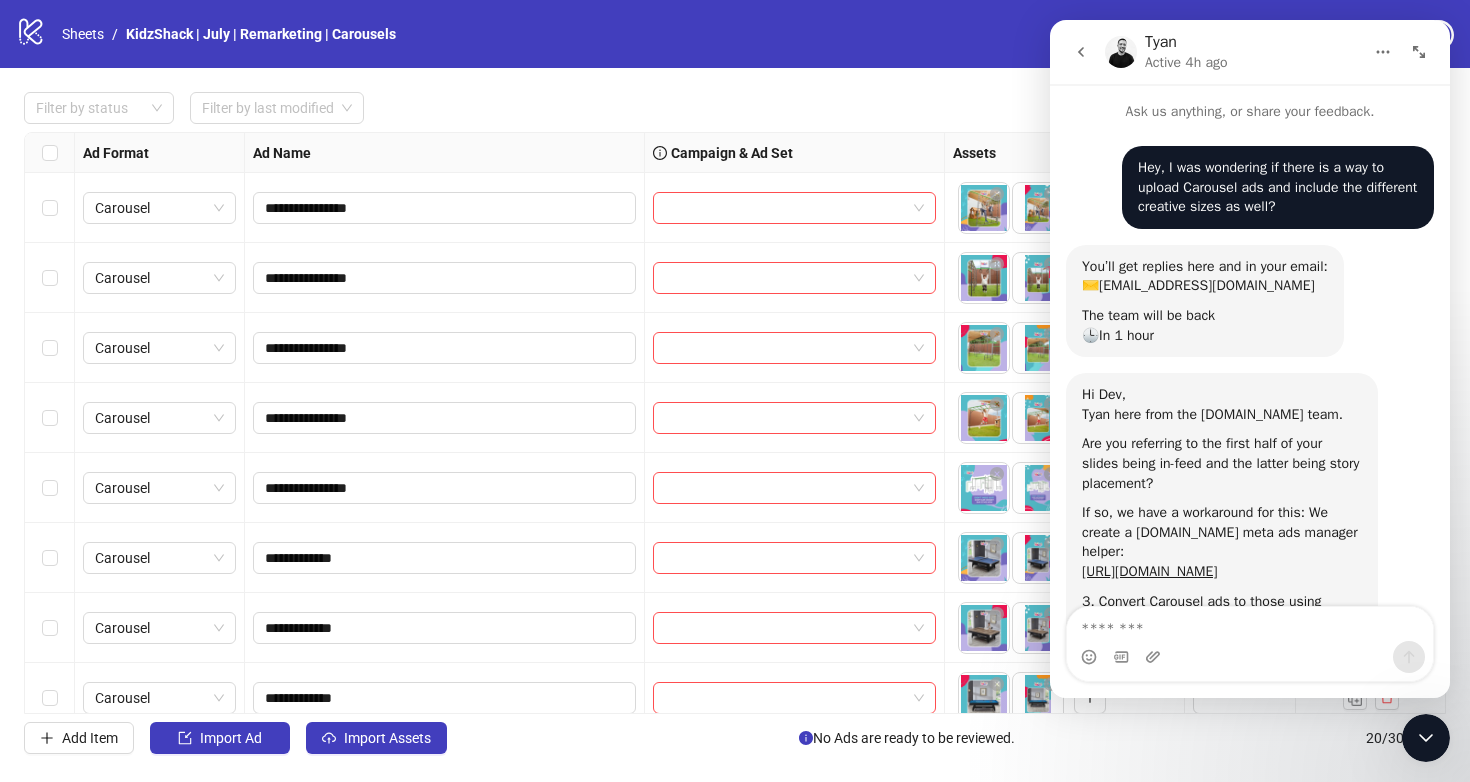 scroll, scrollTop: 3, scrollLeft: 0, axis: vertical 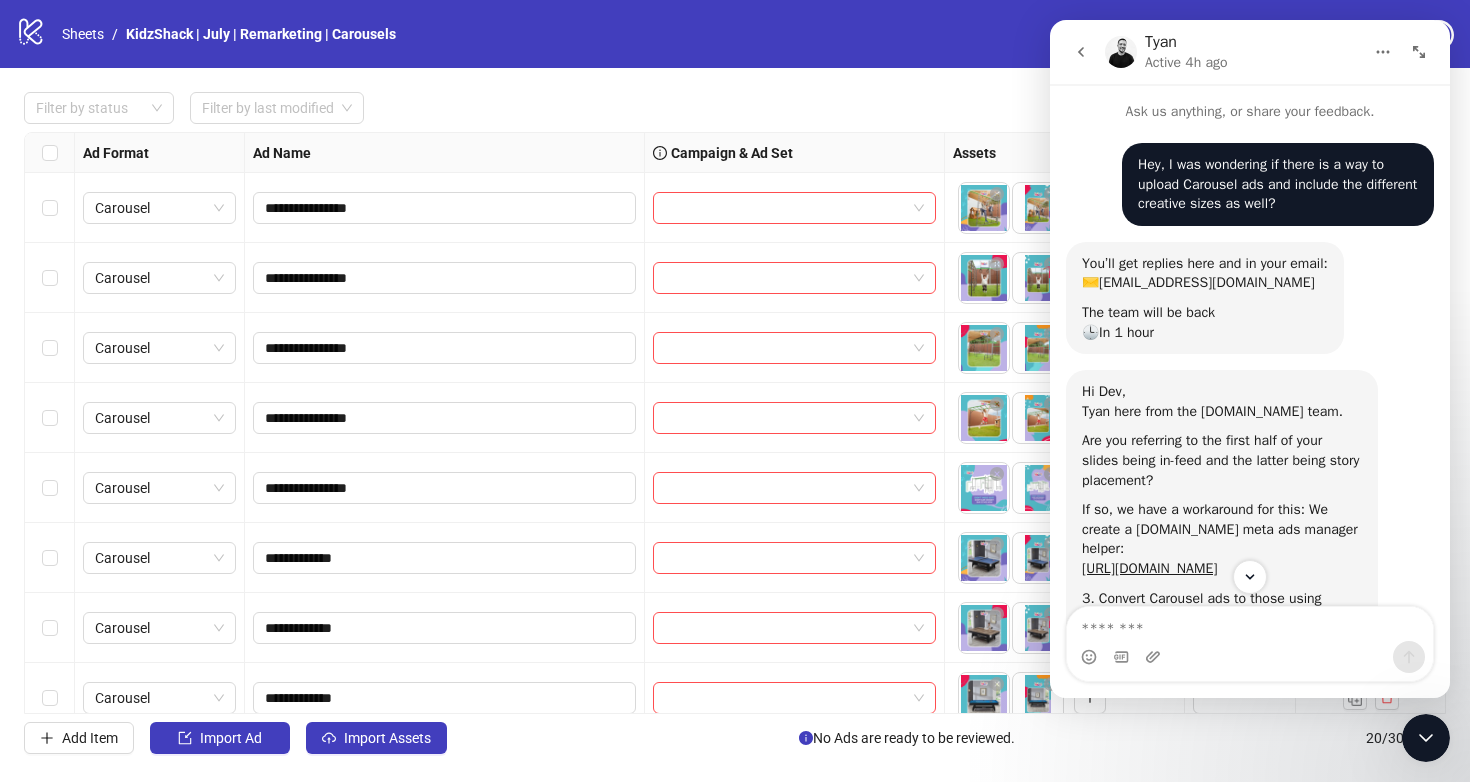 click 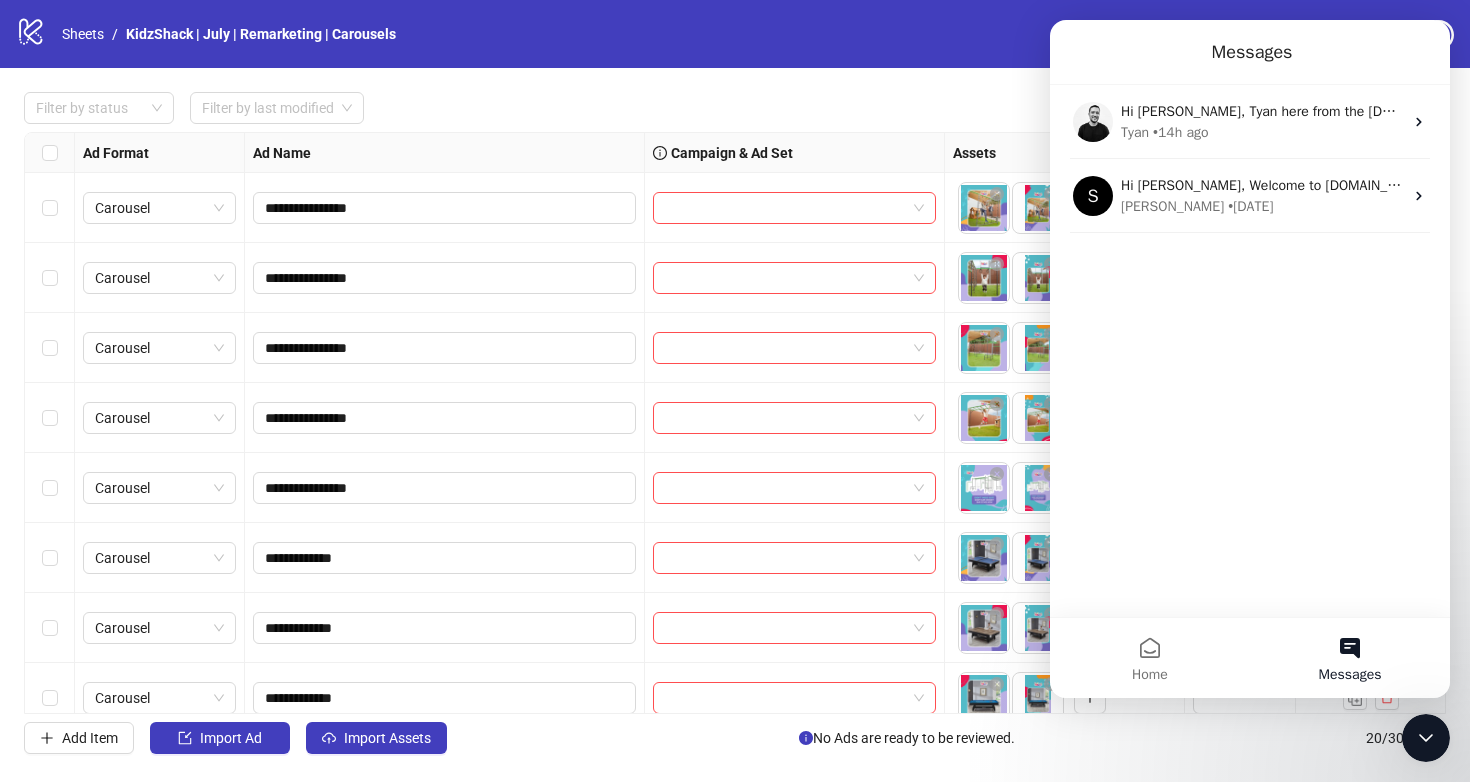 click on "logo/logo-mobile Sheets / KidzShack | July | Remarketing | Carousels  Settings" at bounding box center (735, 34) 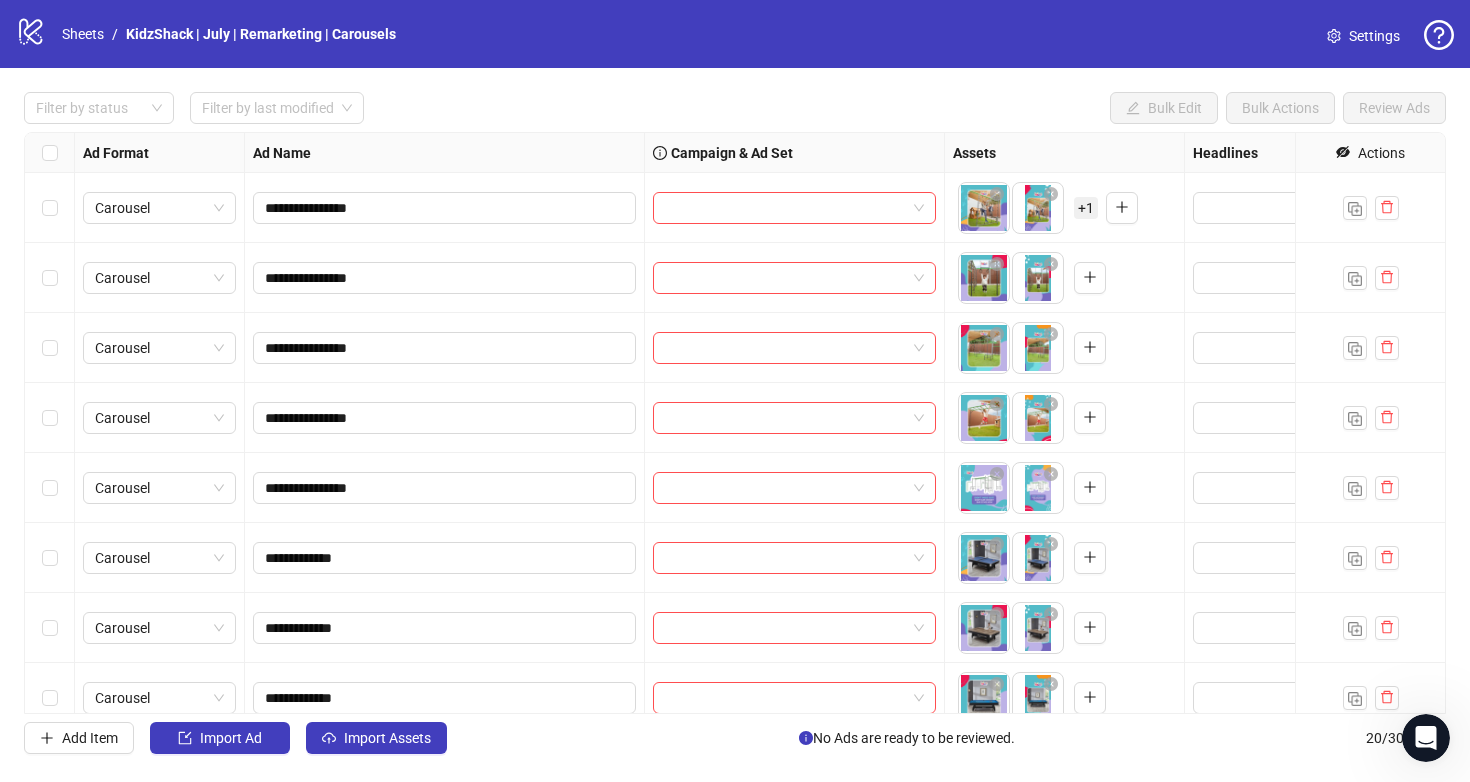 scroll, scrollTop: 0, scrollLeft: 0, axis: both 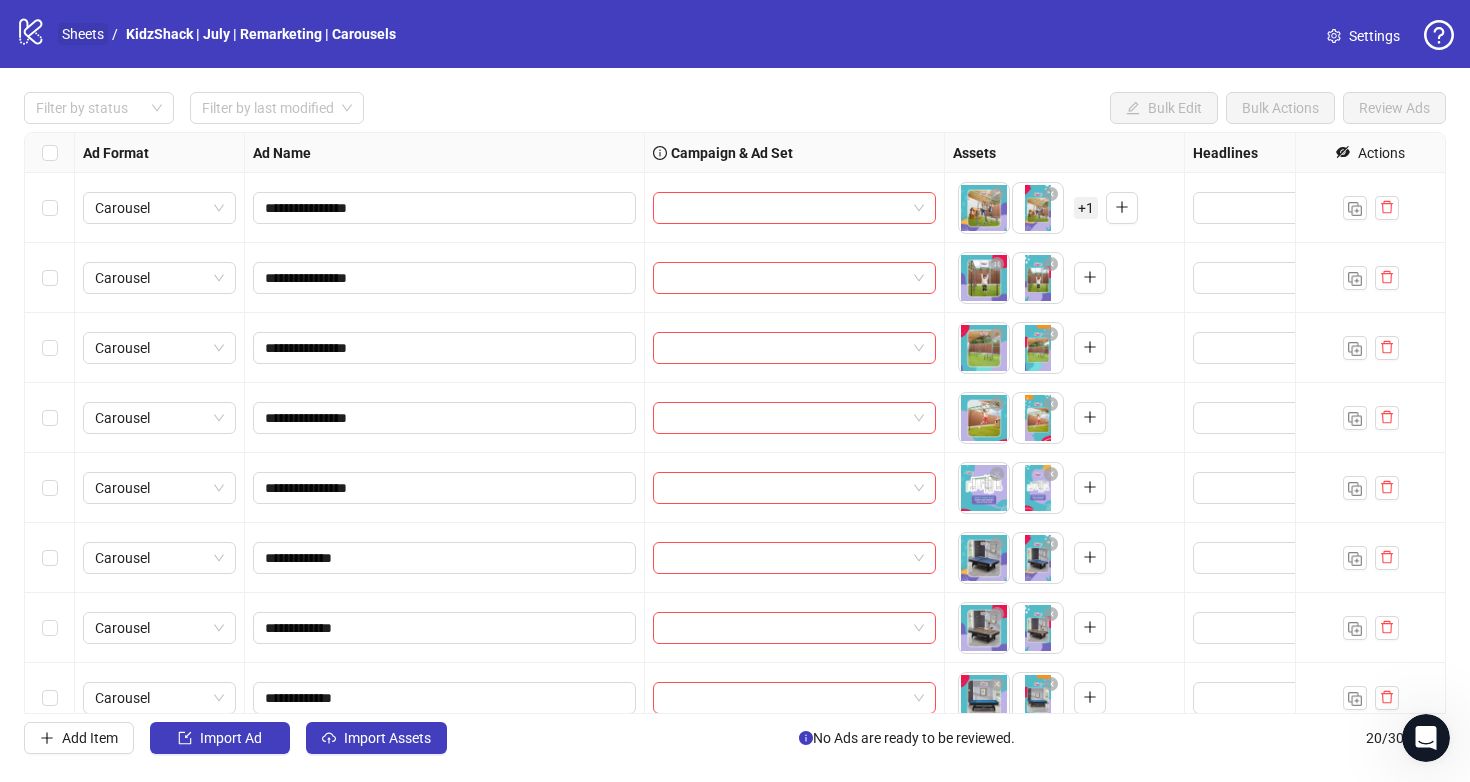 click on "Sheets" at bounding box center [83, 34] 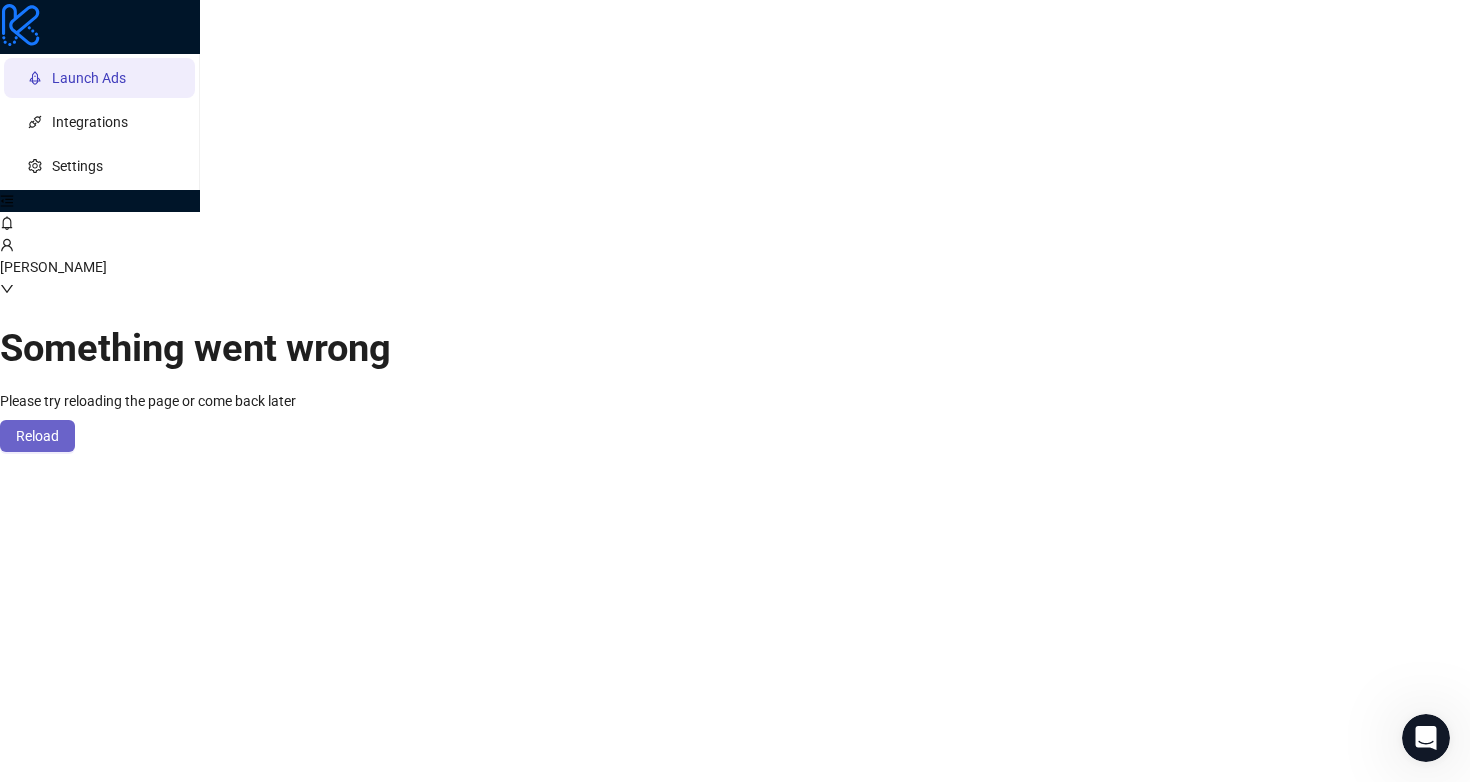 click on "Reload" at bounding box center (37, 436) 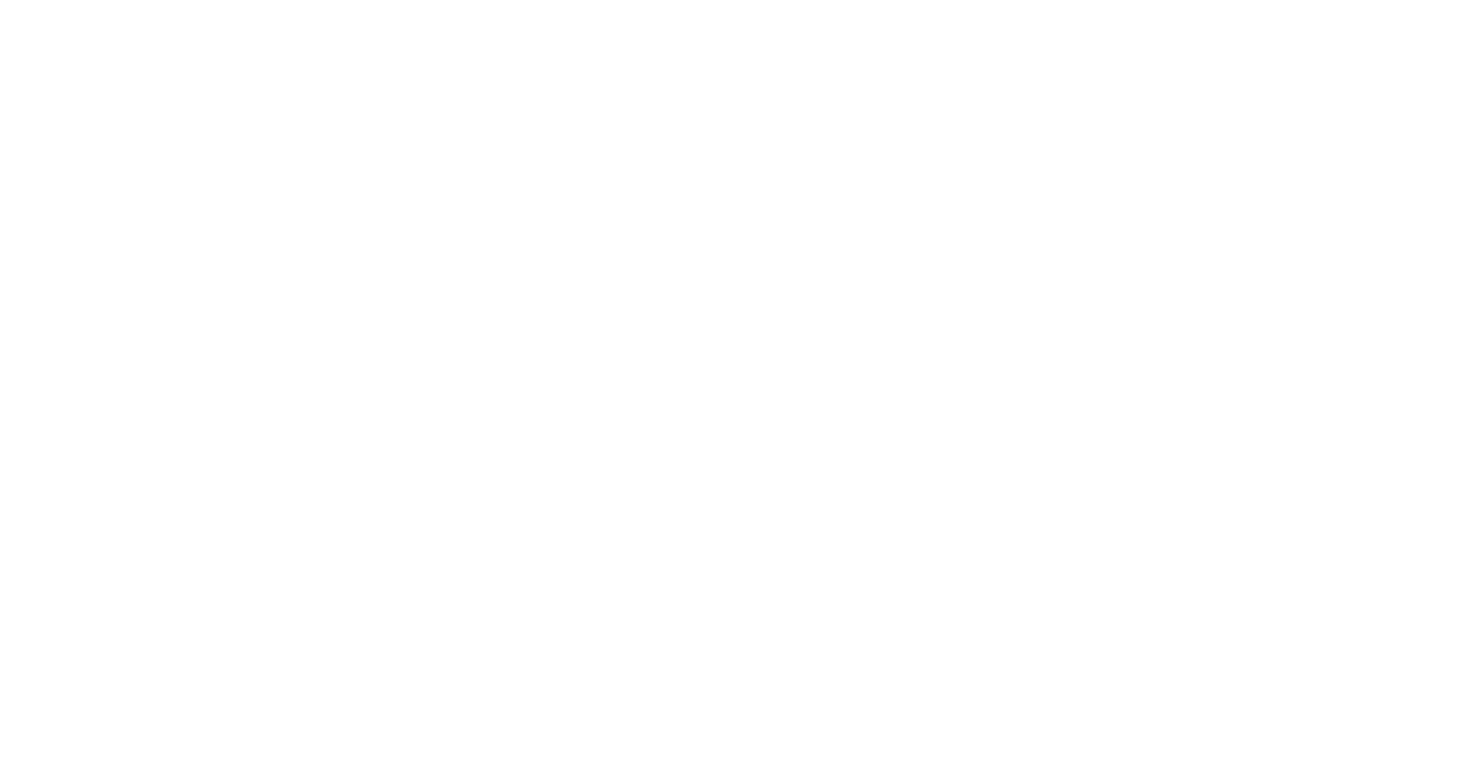 scroll, scrollTop: 0, scrollLeft: 0, axis: both 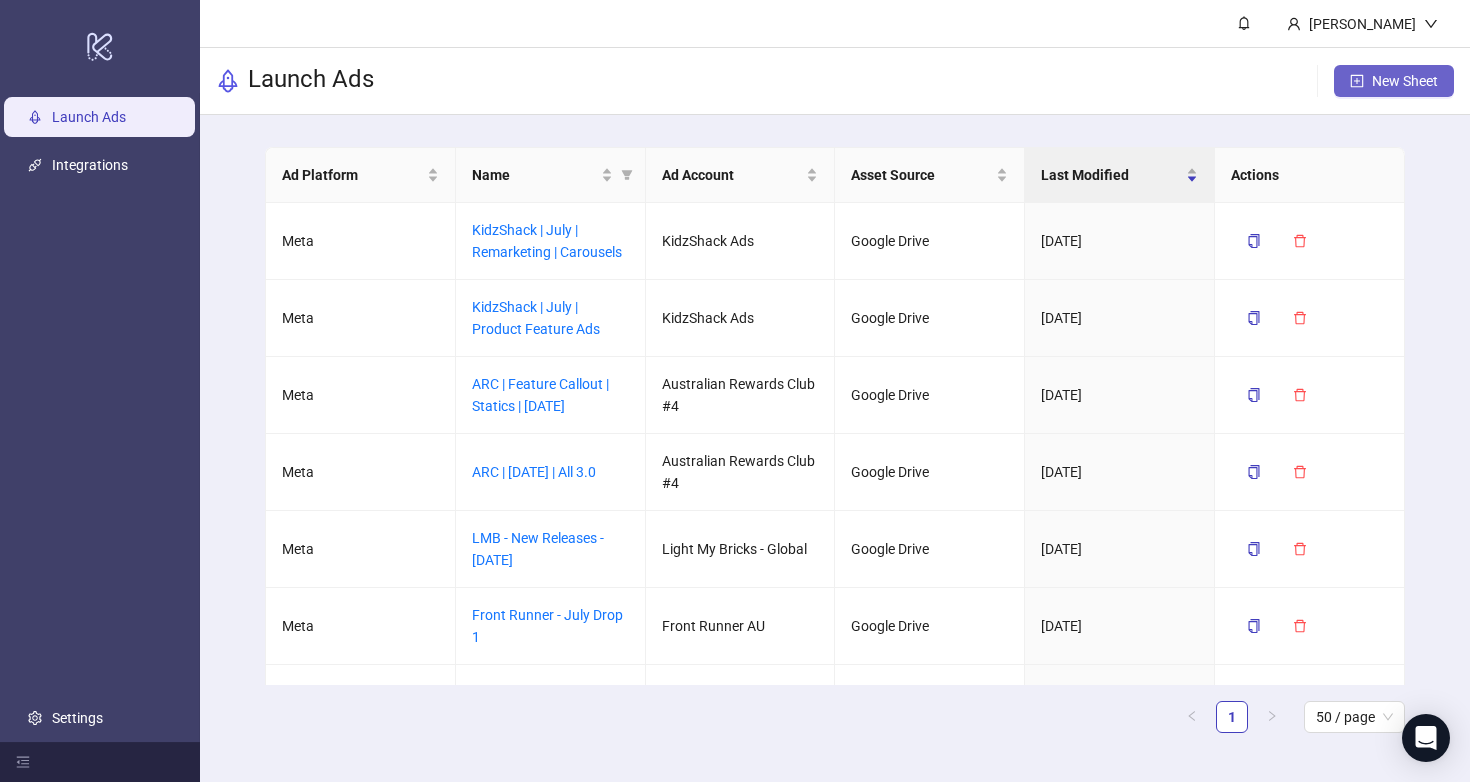 click on "New Sheet" at bounding box center (1405, 81) 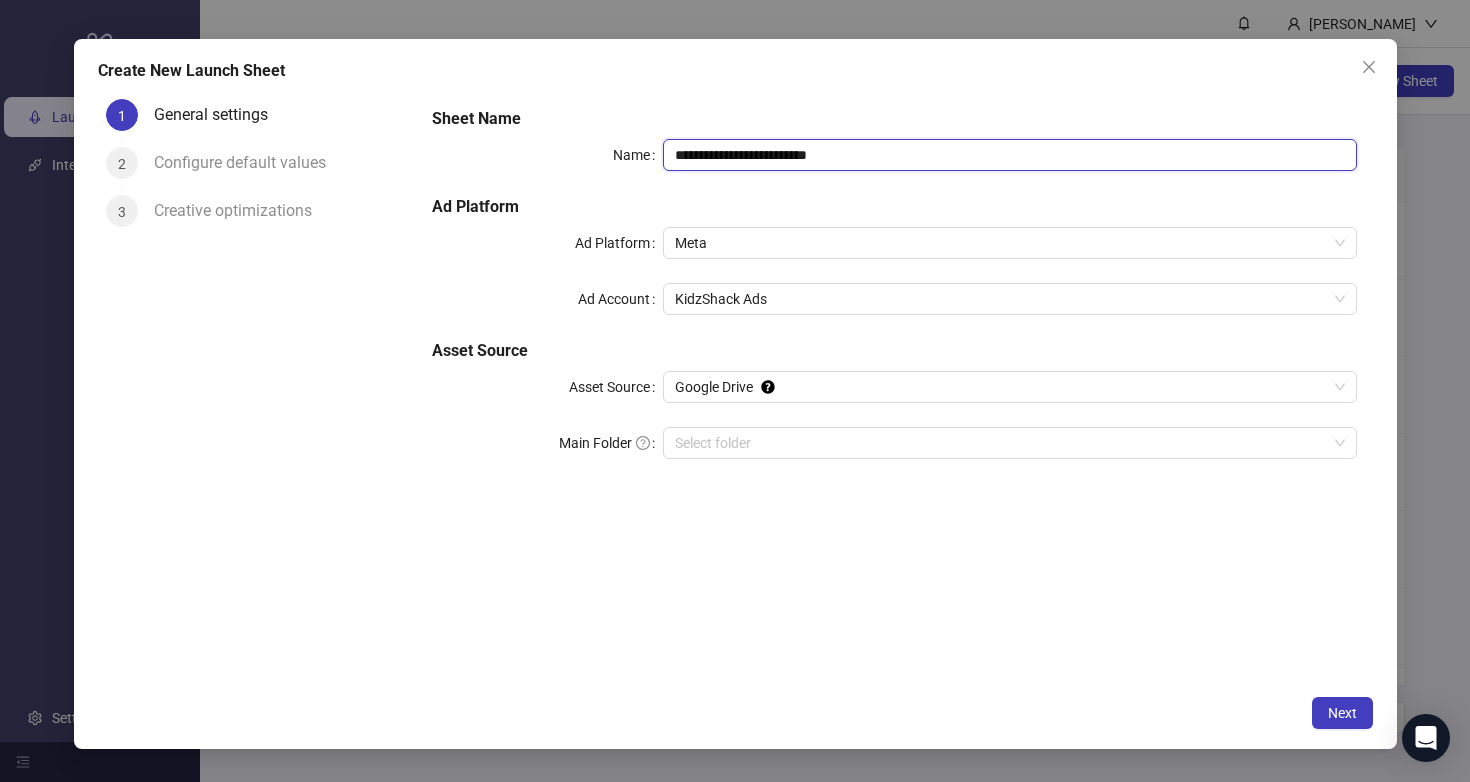 drag, startPoint x: 876, startPoint y: 158, endPoint x: 554, endPoint y: 170, distance: 322.2235 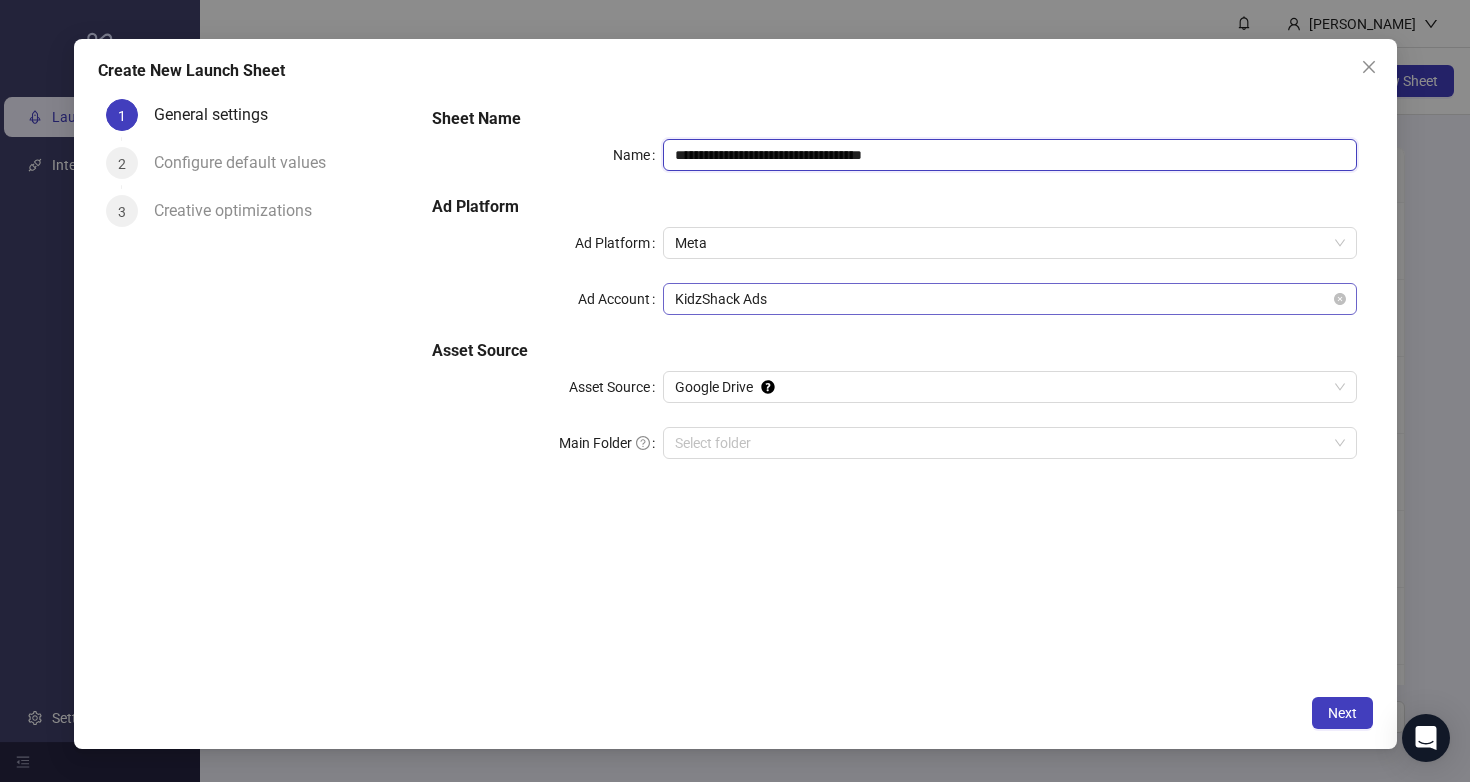 click on "KidzShack Ads" at bounding box center (1009, 299) 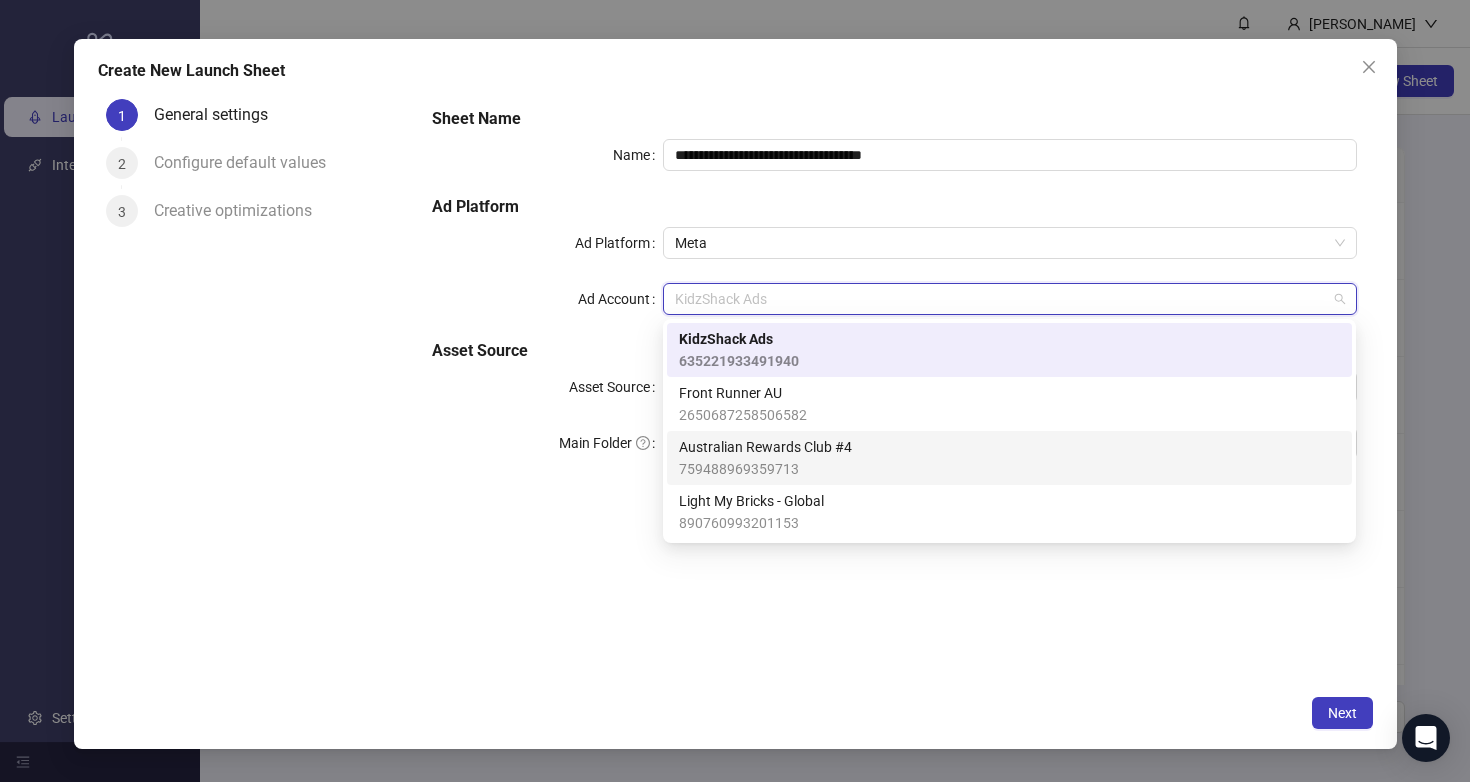 click on "759488969359713" at bounding box center (765, 469) 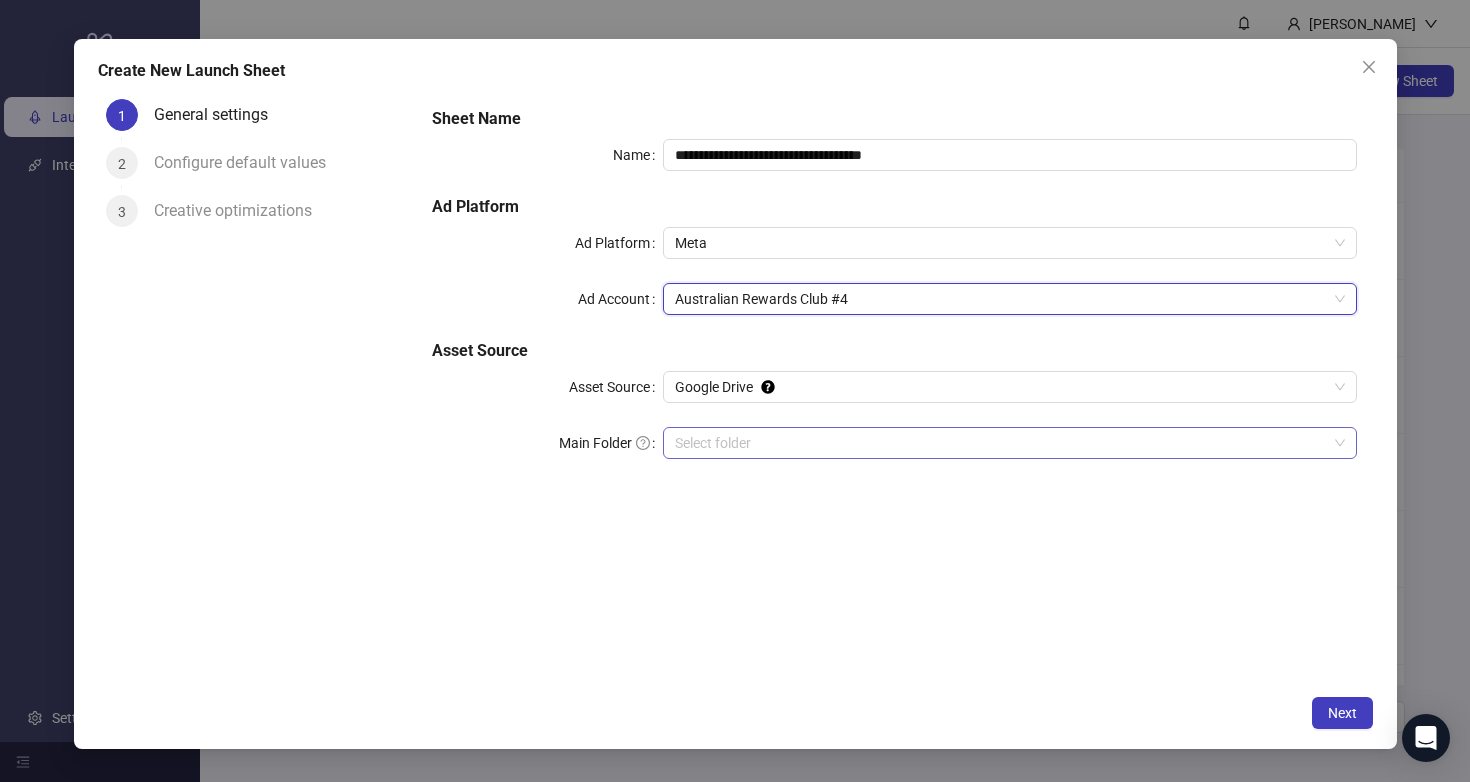 click on "Main Folder" at bounding box center (1000, 443) 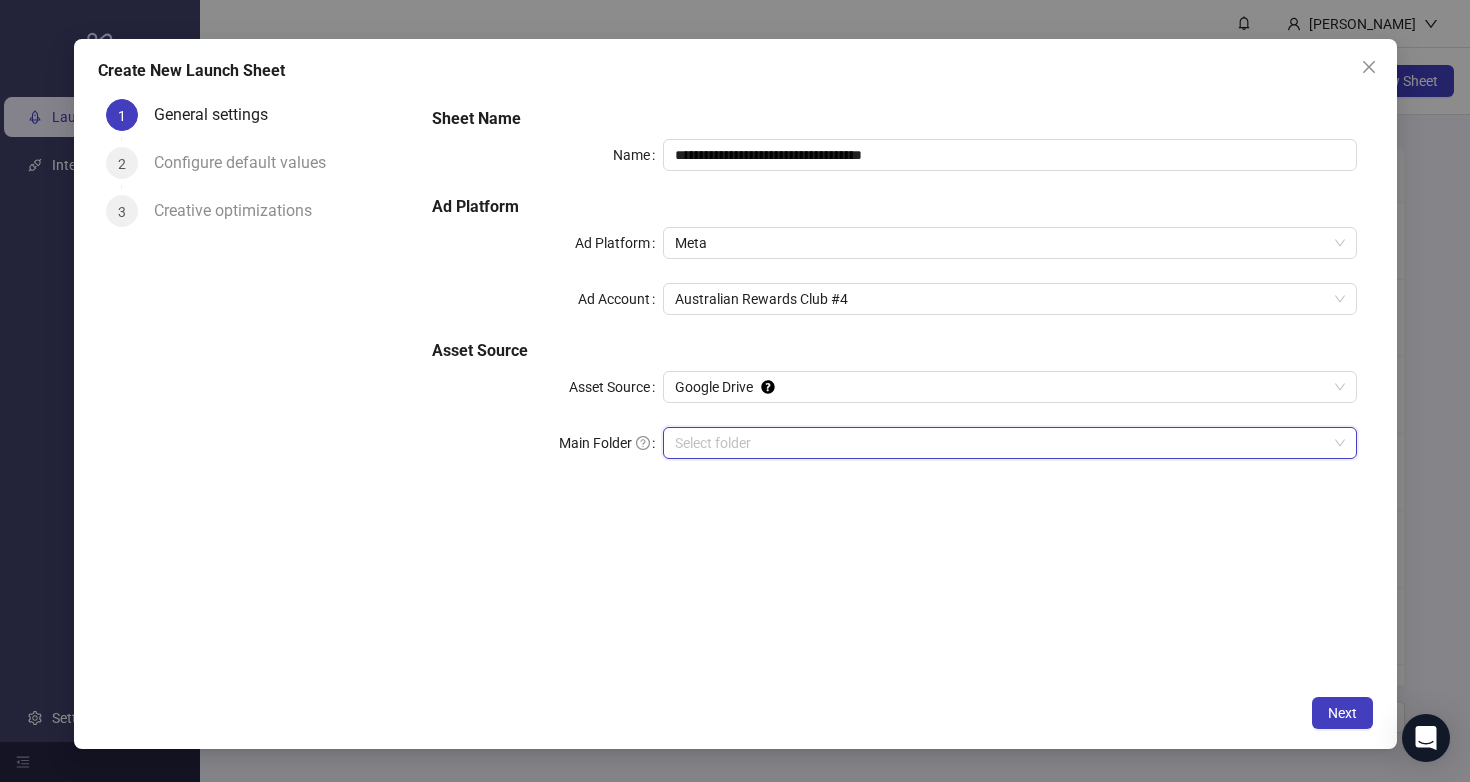 click on "Main Folder" at bounding box center (1000, 443) 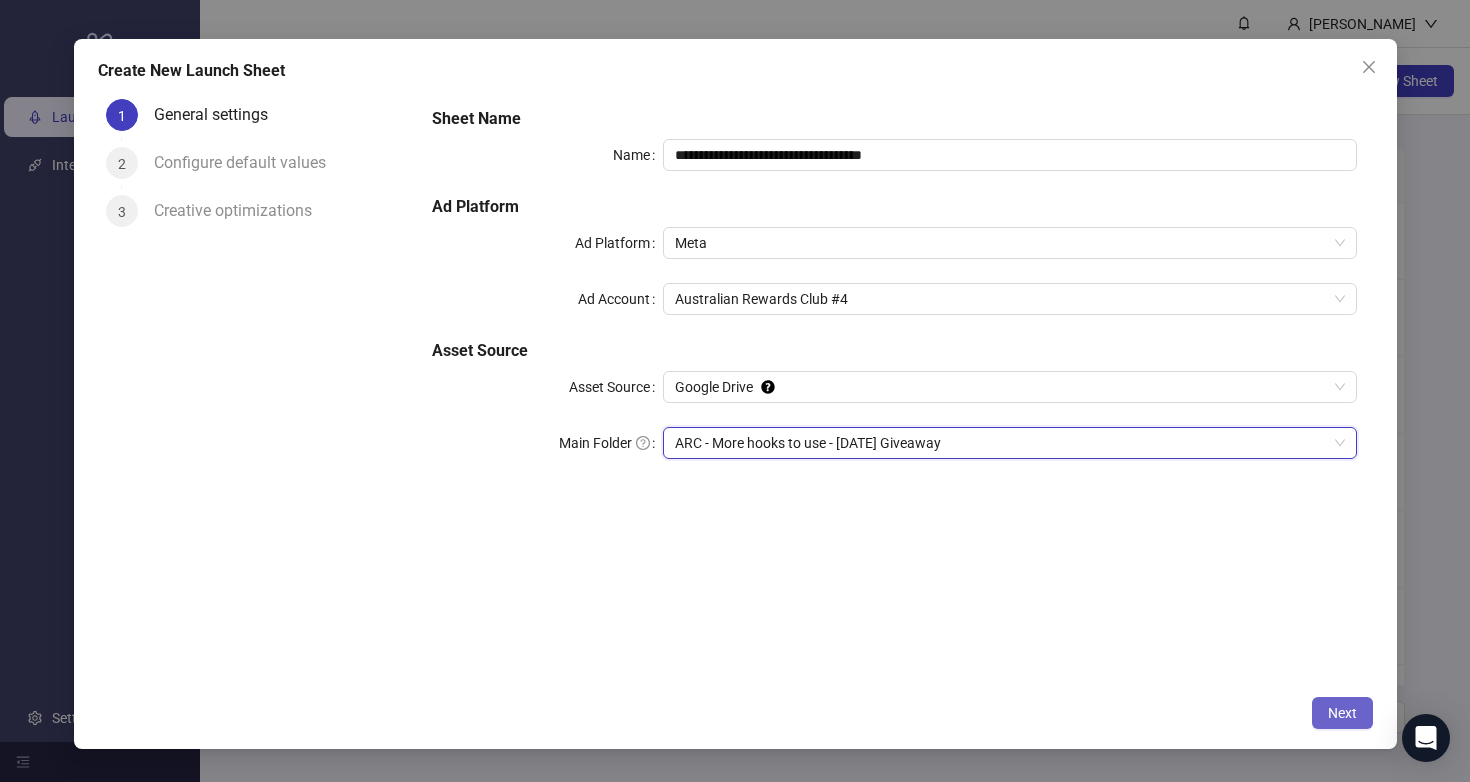 click on "Next" at bounding box center (1342, 713) 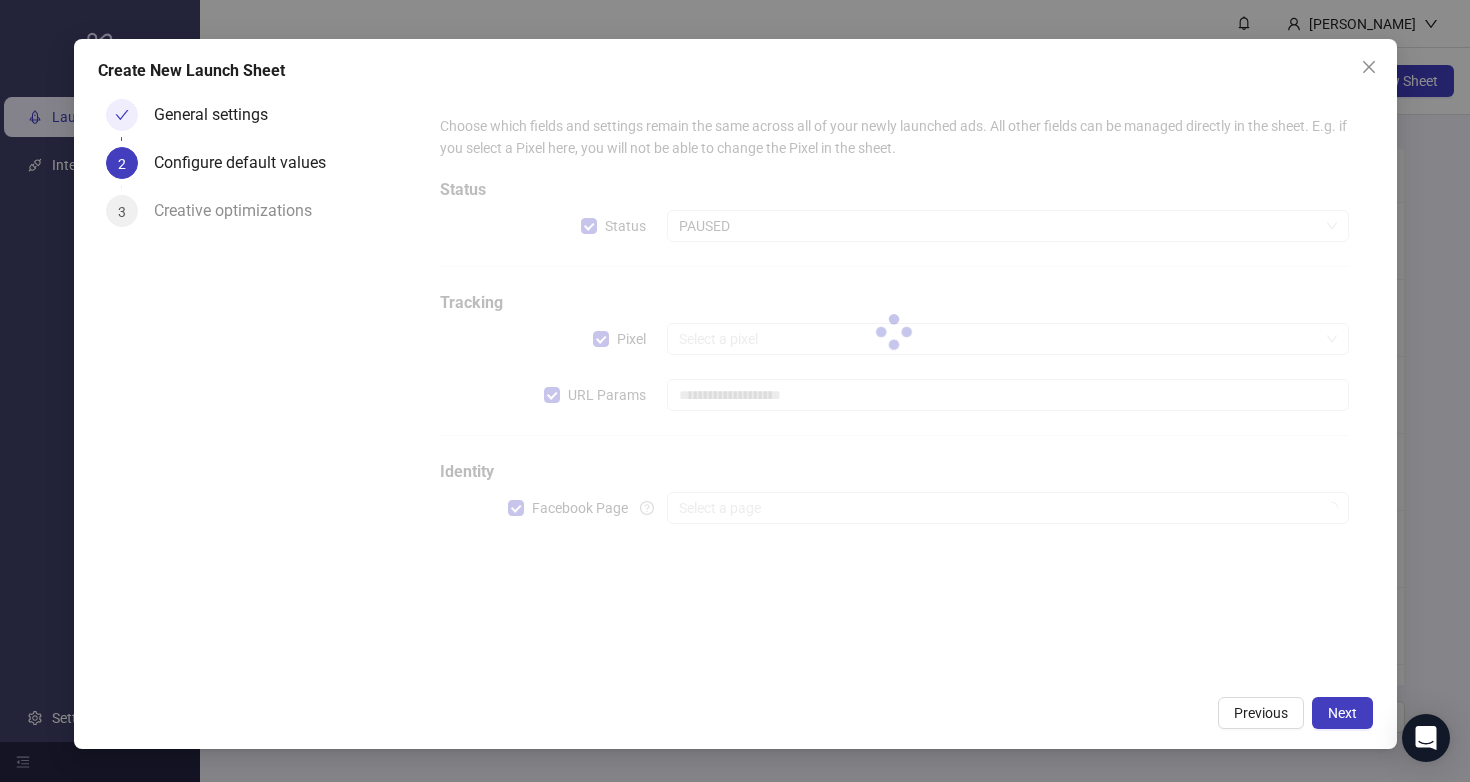 type on "**********" 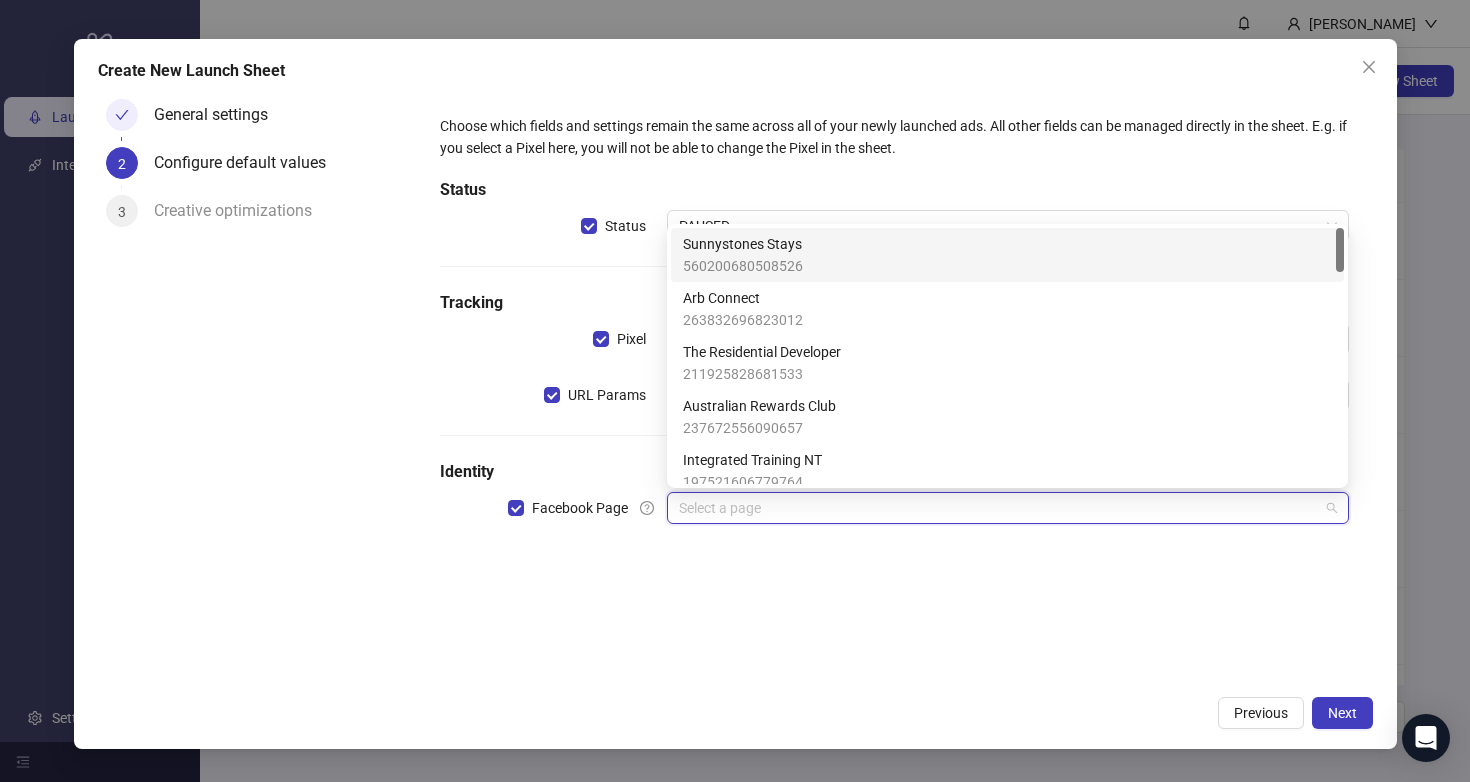 click at bounding box center (998, 508) 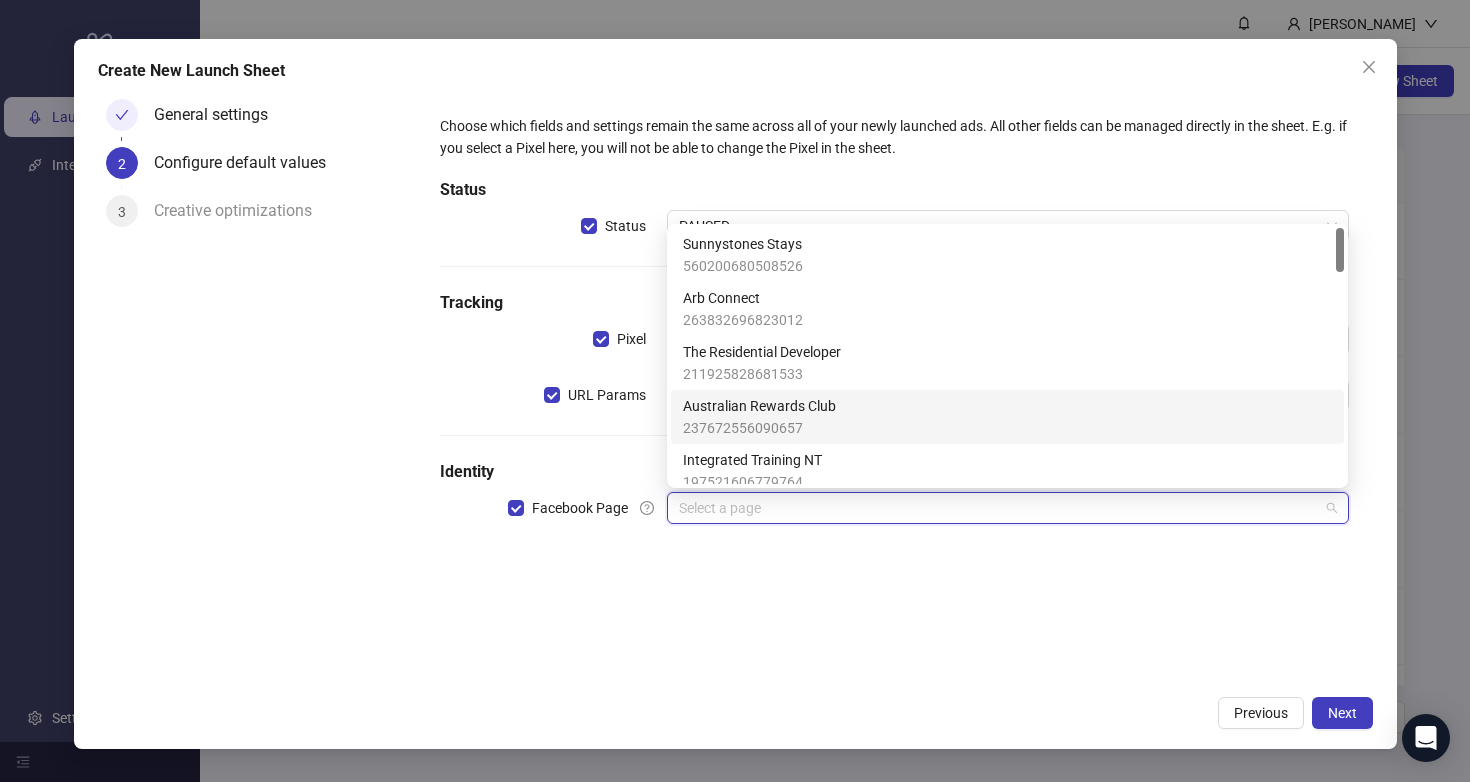 click on "Australian Rewards Club" at bounding box center (759, 406) 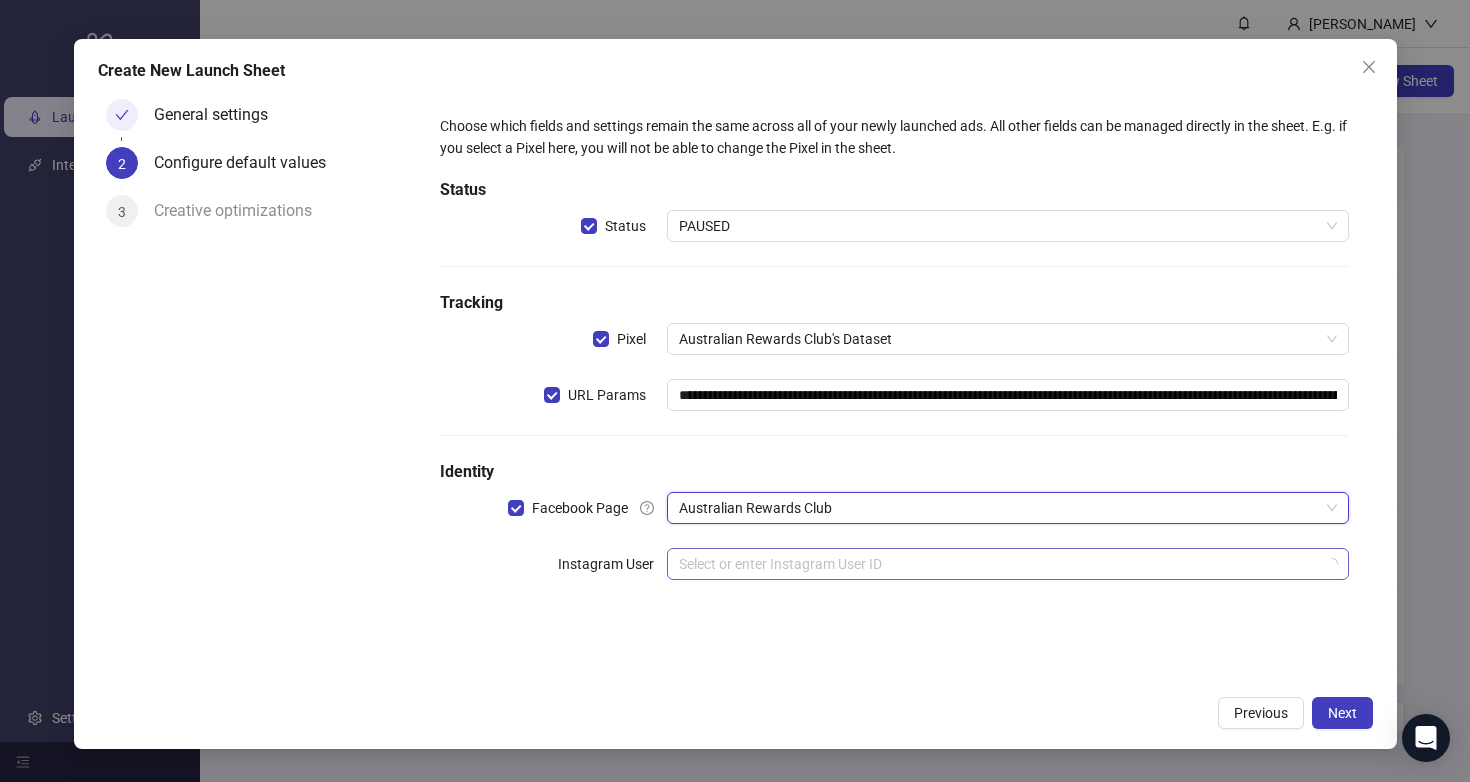 click at bounding box center (998, 564) 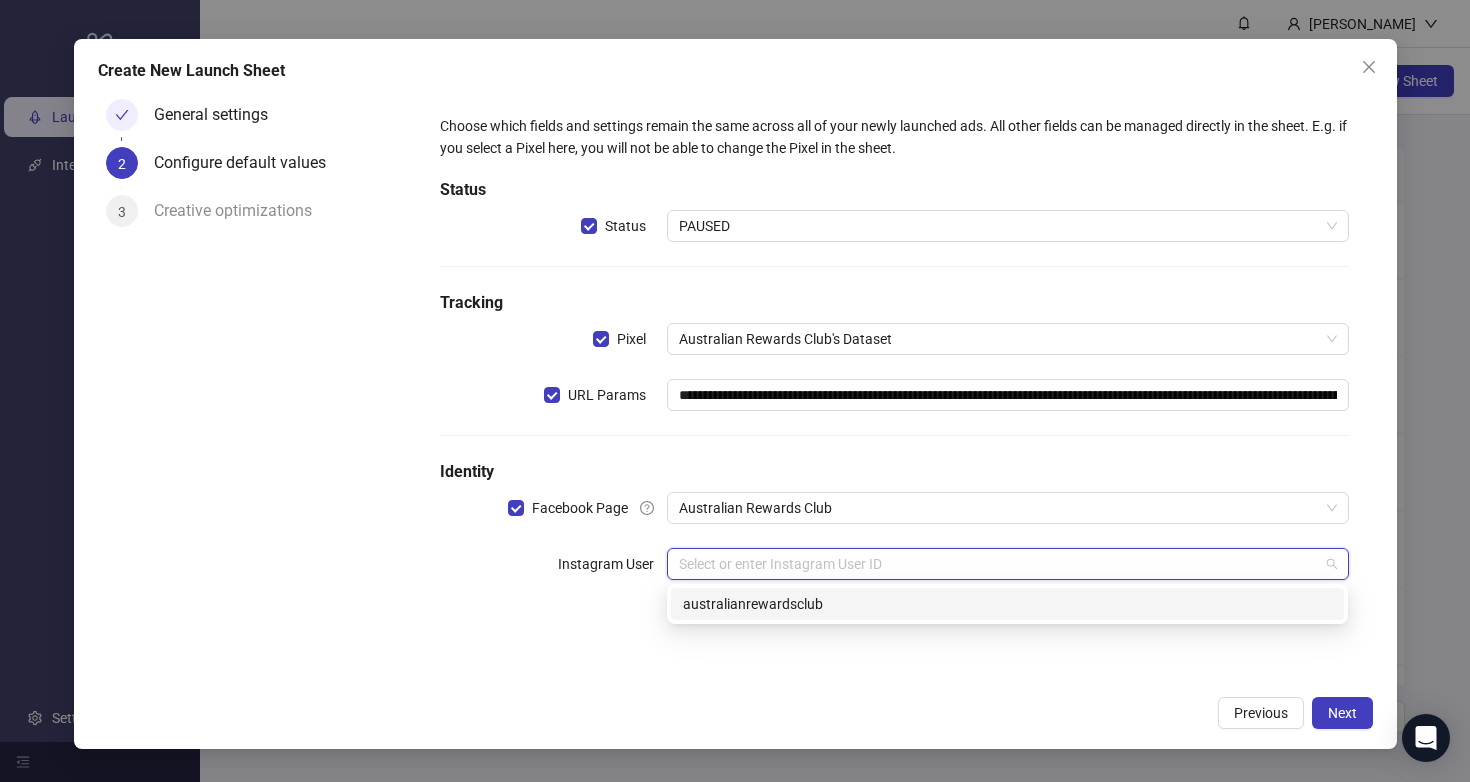 click on "australianrewardsclub" at bounding box center (1007, 604) 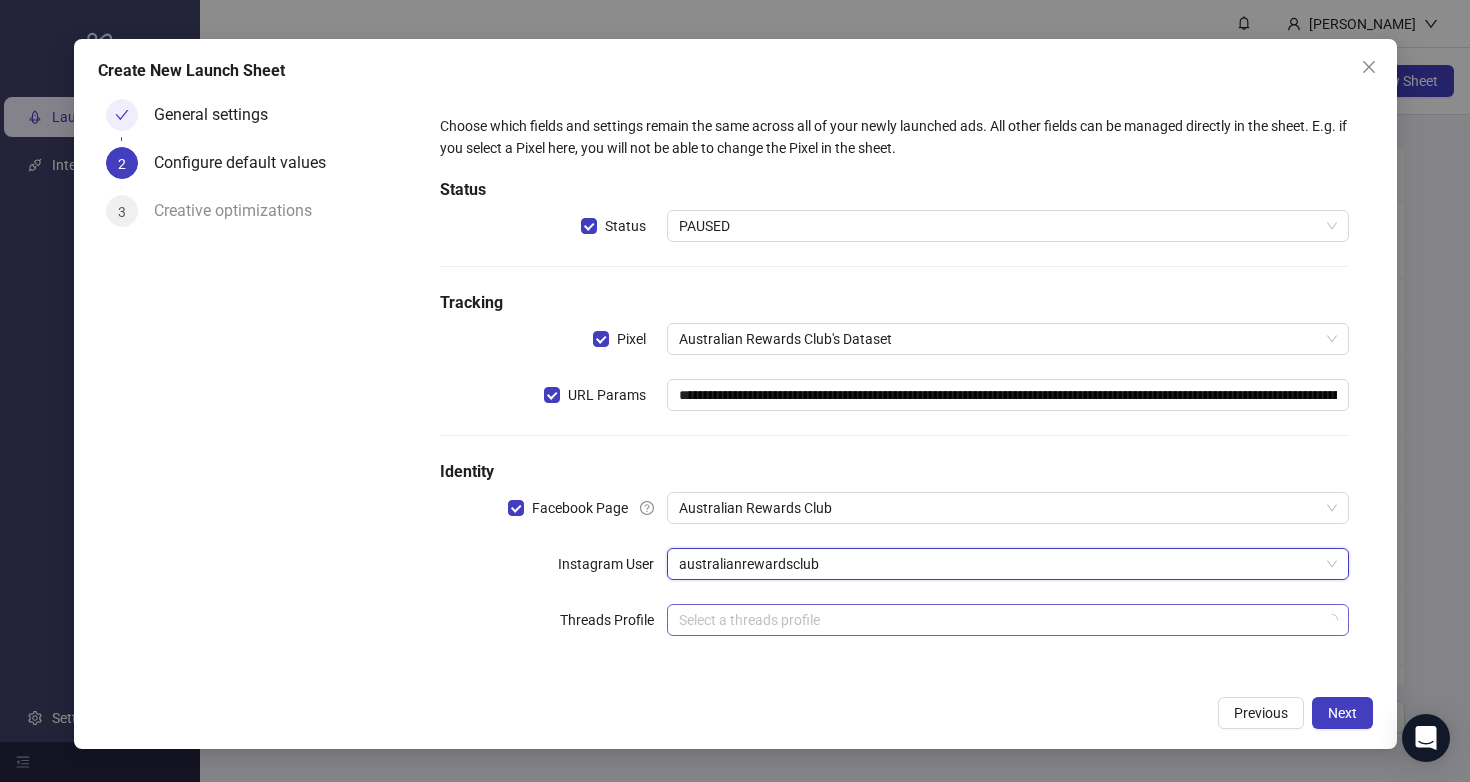 click at bounding box center [998, 620] 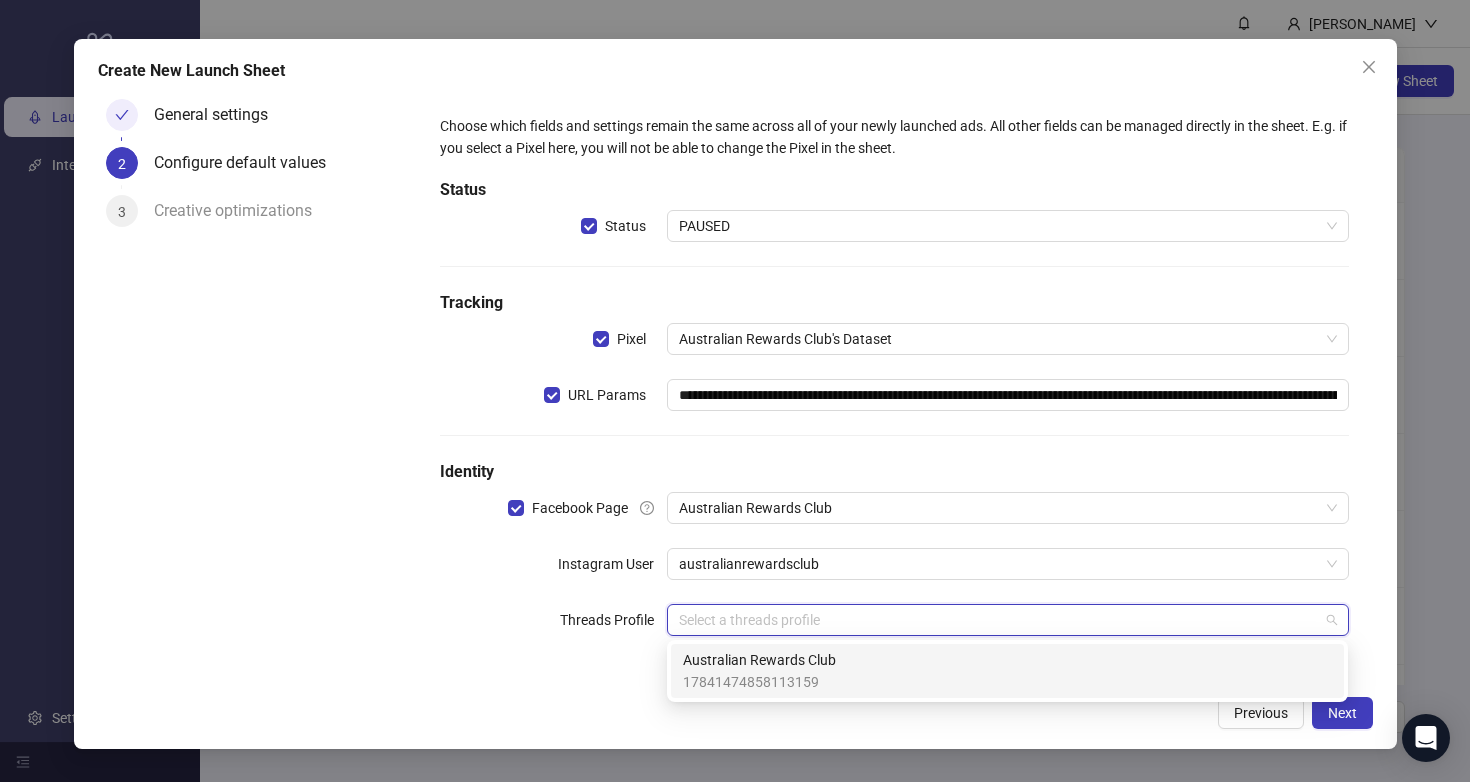 click on "17841474858113159" at bounding box center (759, 682) 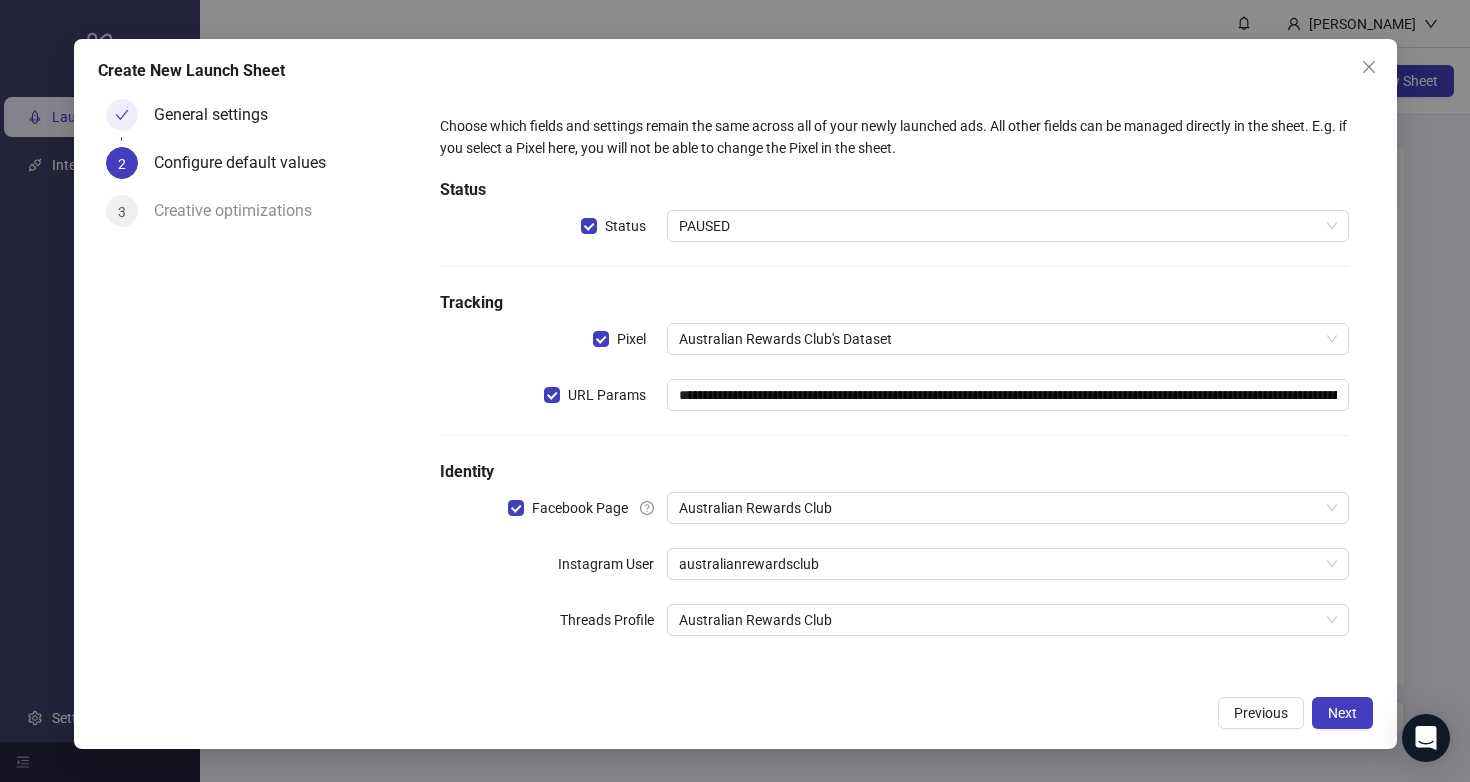 click on "Previous Next" at bounding box center (735, 713) 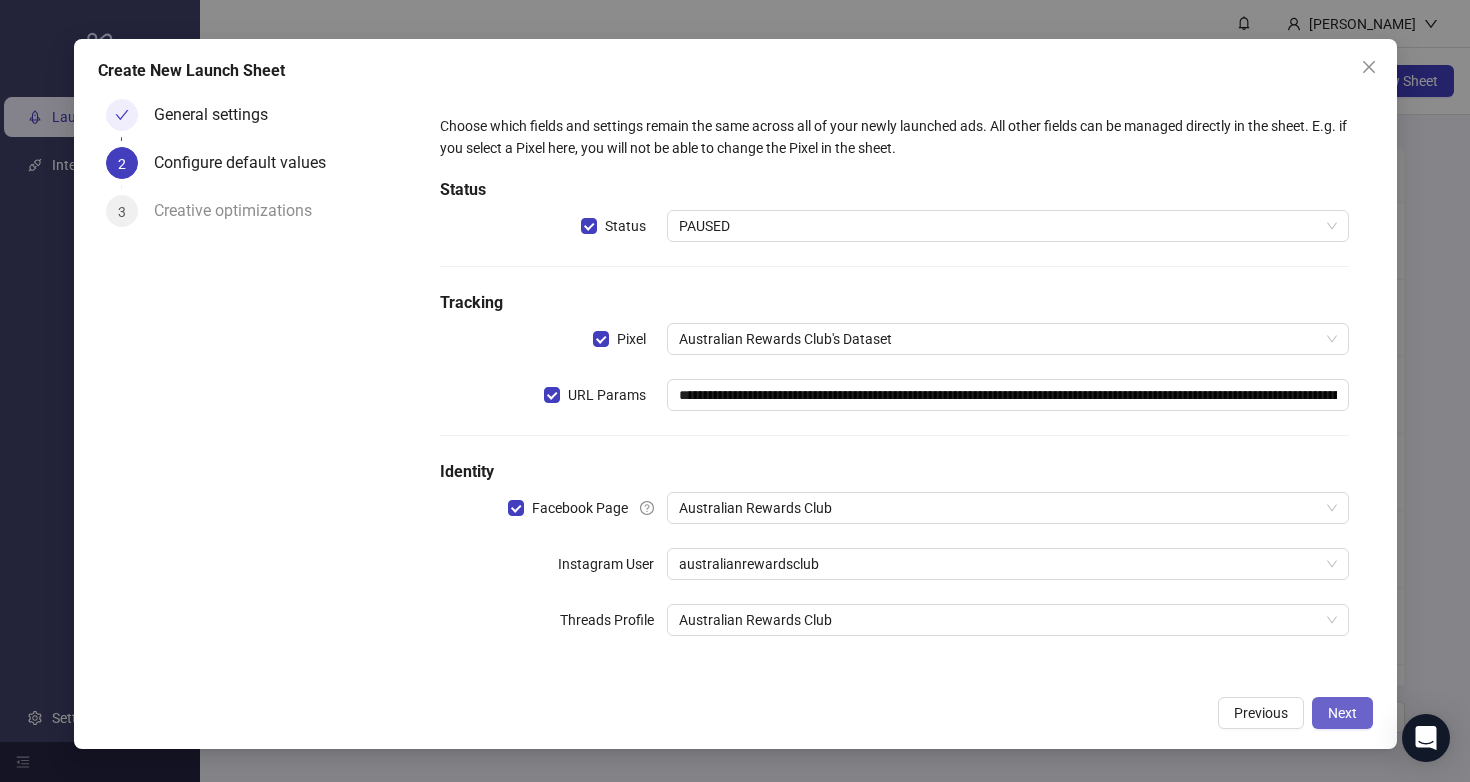 click on "Next" at bounding box center (1342, 713) 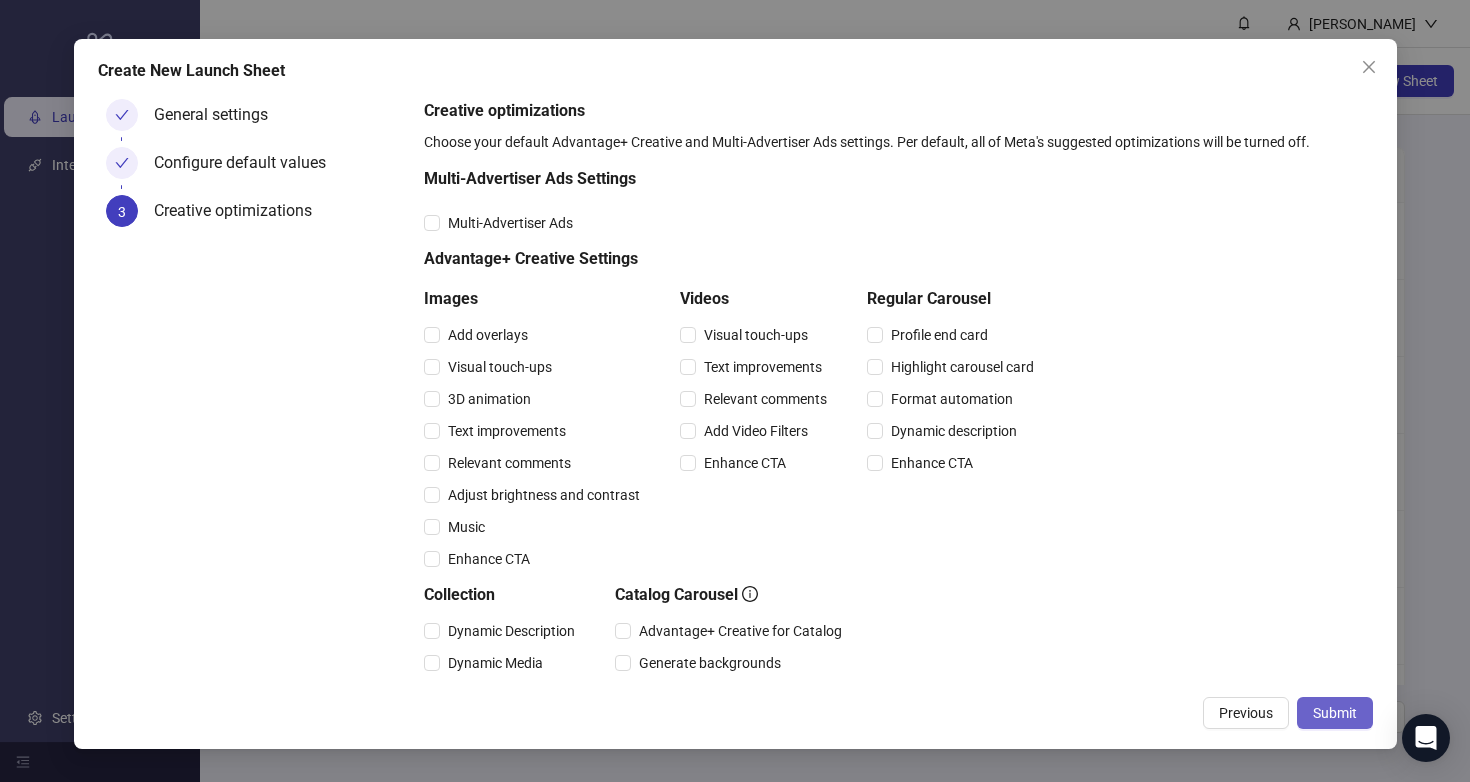 click on "Submit" at bounding box center (1335, 713) 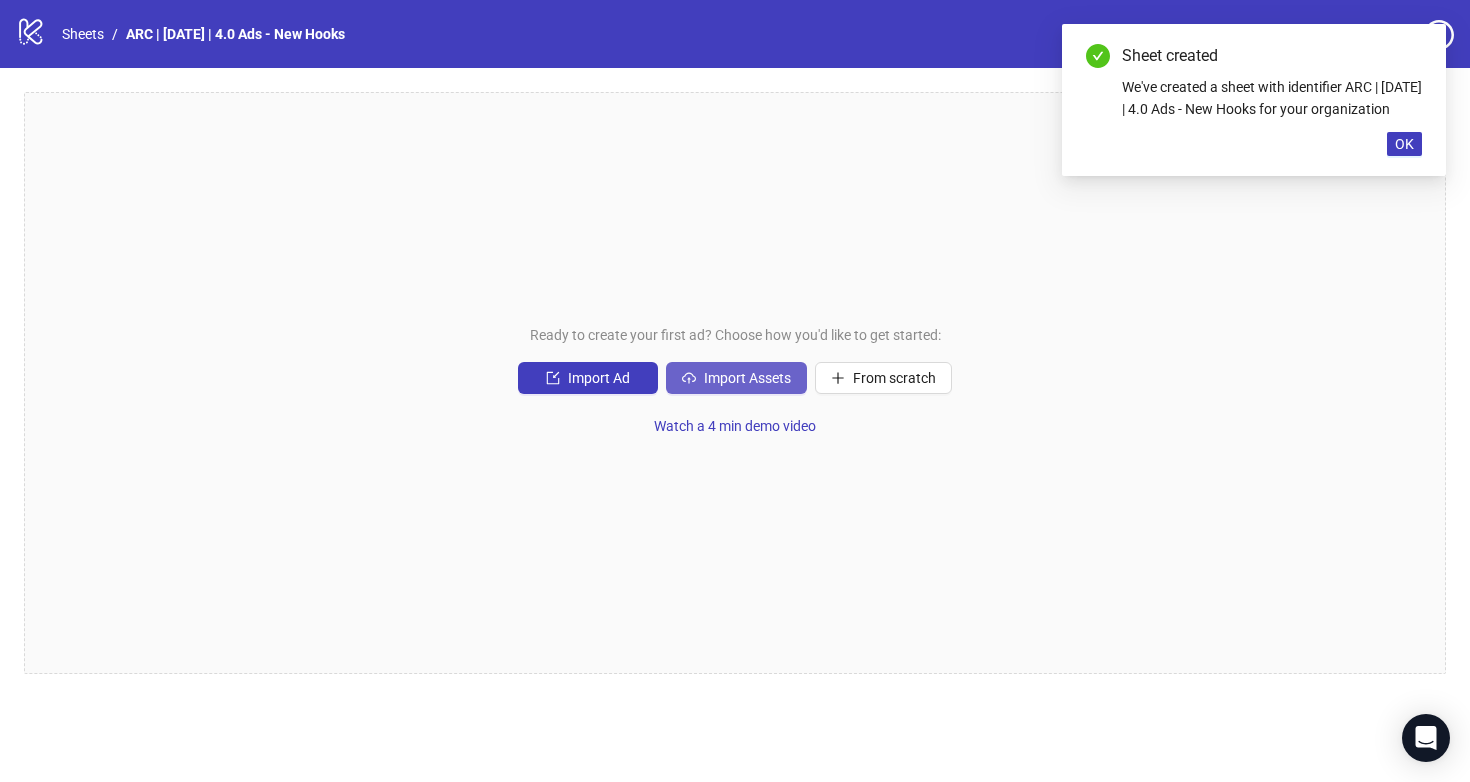 click on "Import Assets" at bounding box center [747, 378] 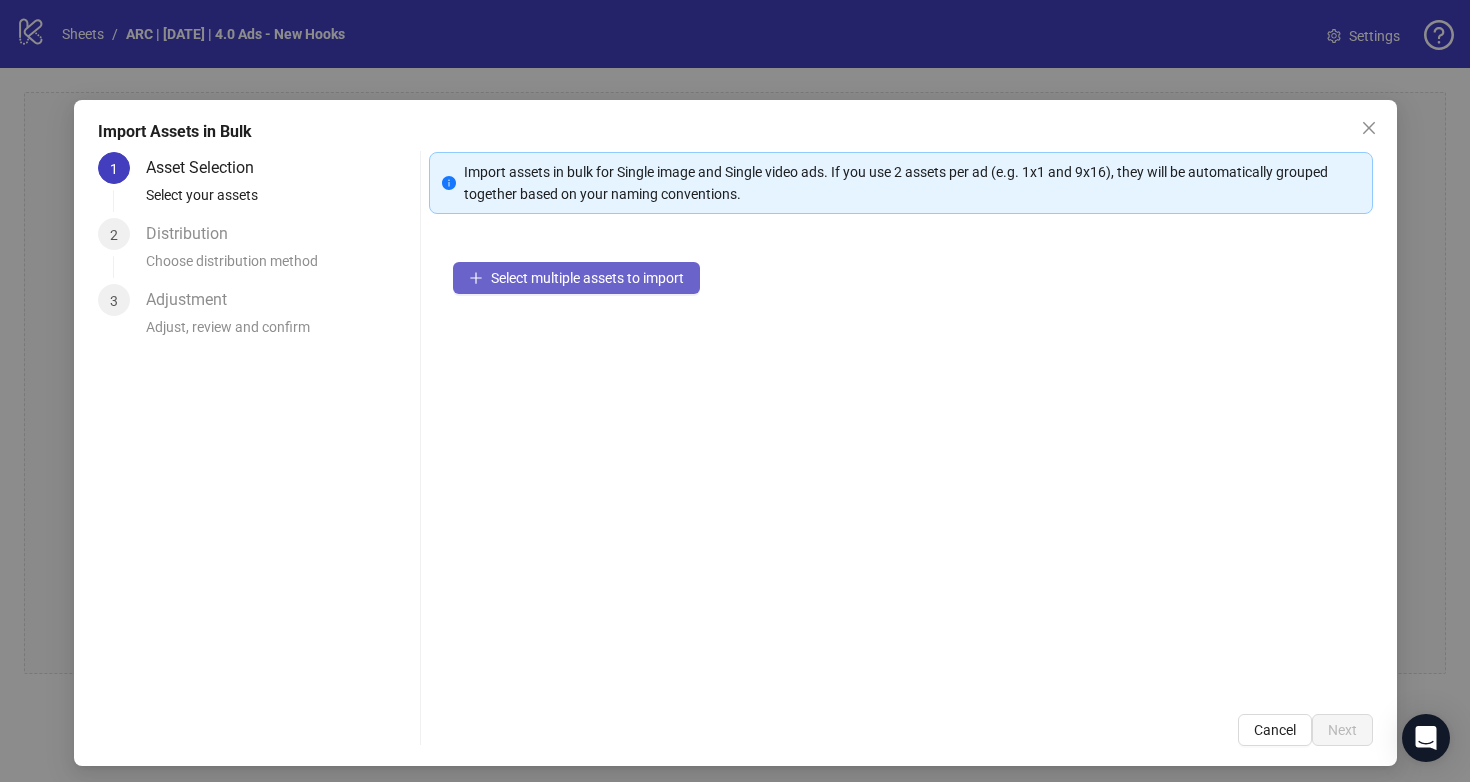 click on "Select multiple assets to import" at bounding box center (587, 278) 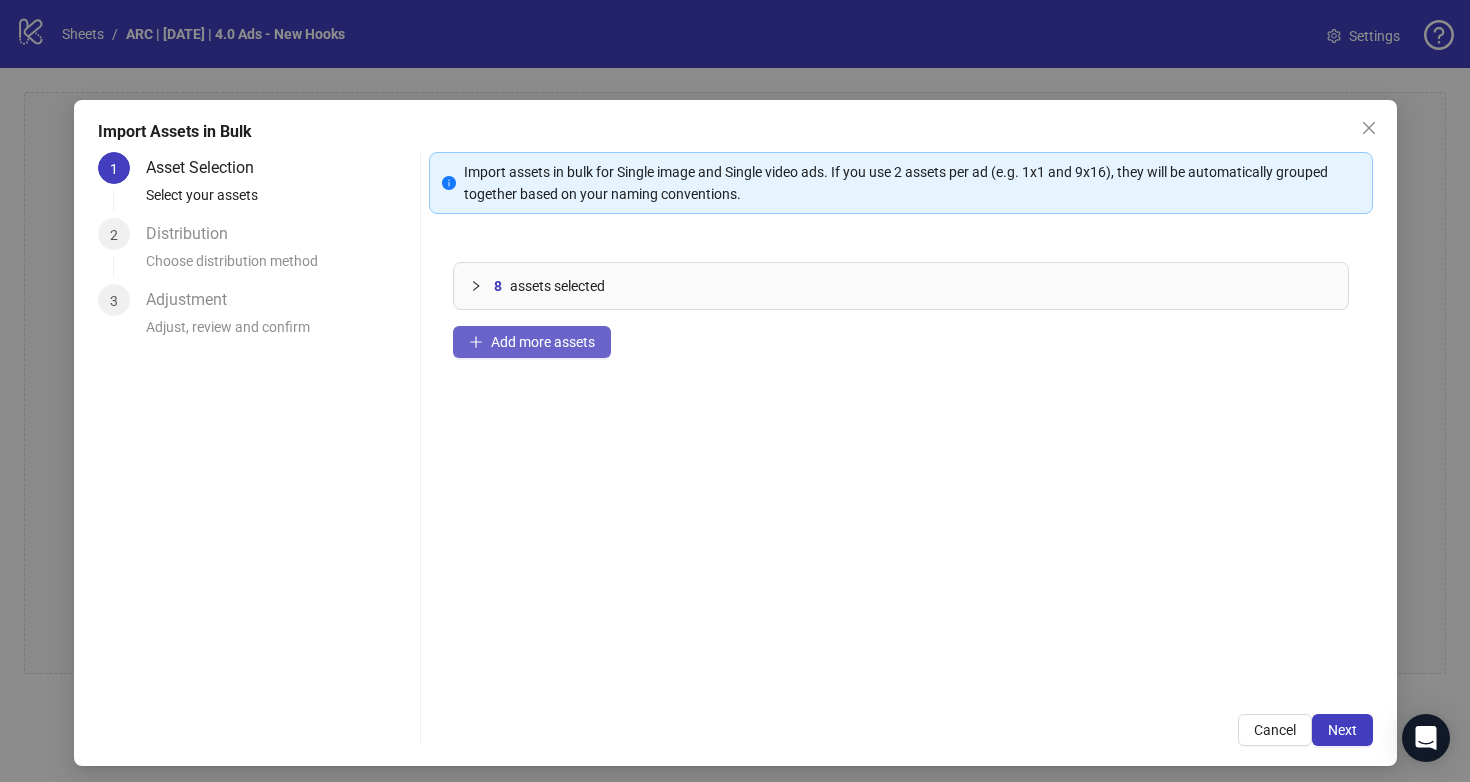 click on "Add more assets" at bounding box center [543, 342] 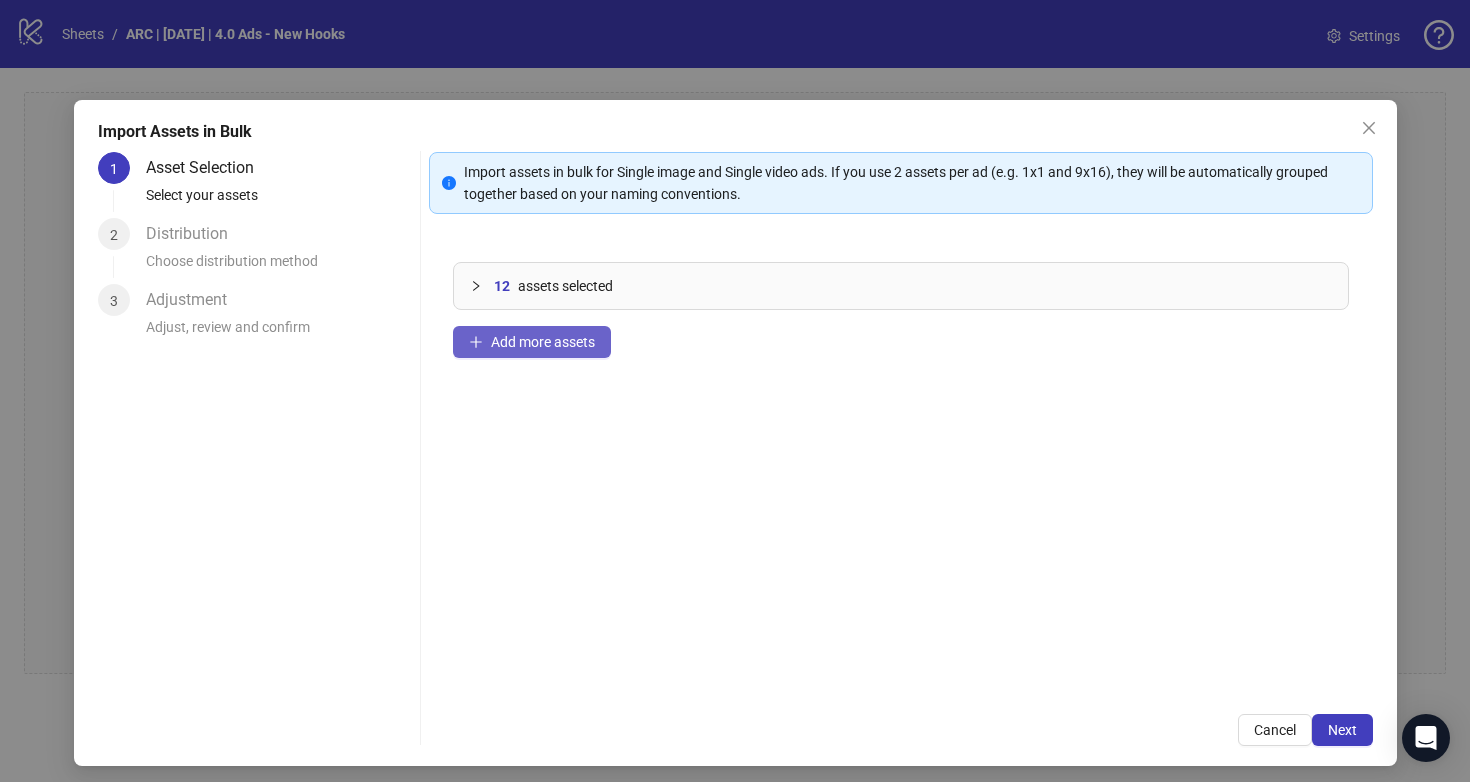 click on "Add more assets" at bounding box center [543, 342] 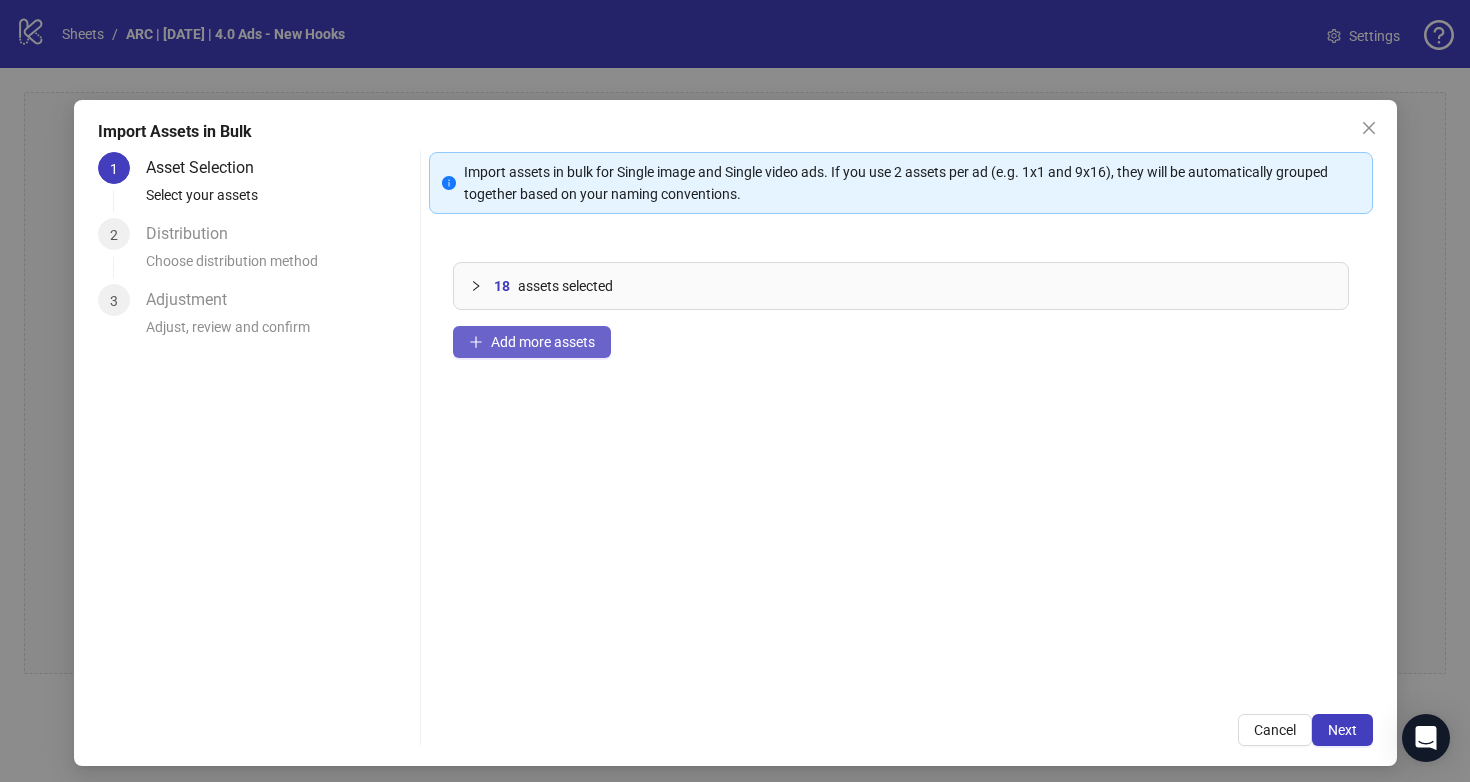 click on "Add more assets" at bounding box center [543, 342] 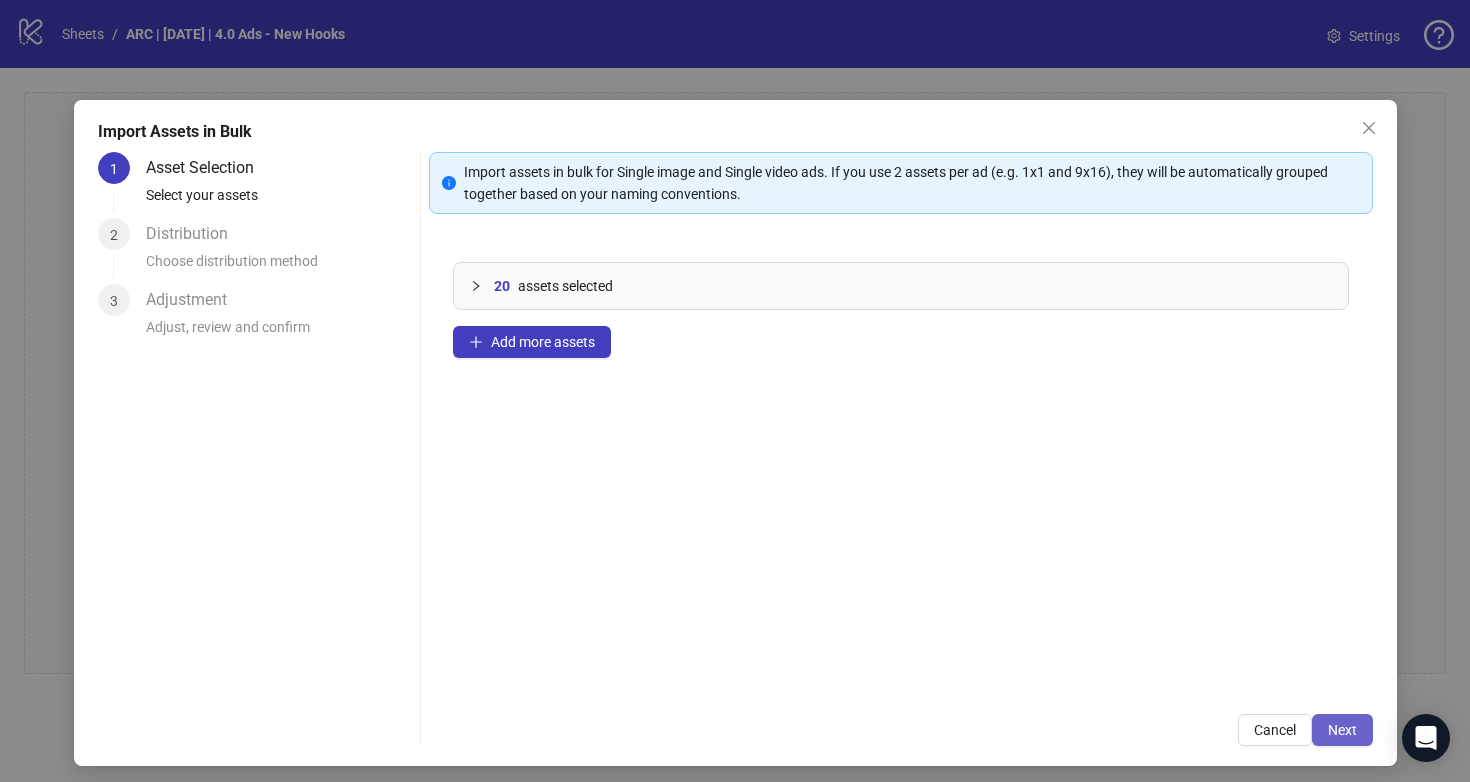 click on "Next" at bounding box center [1342, 730] 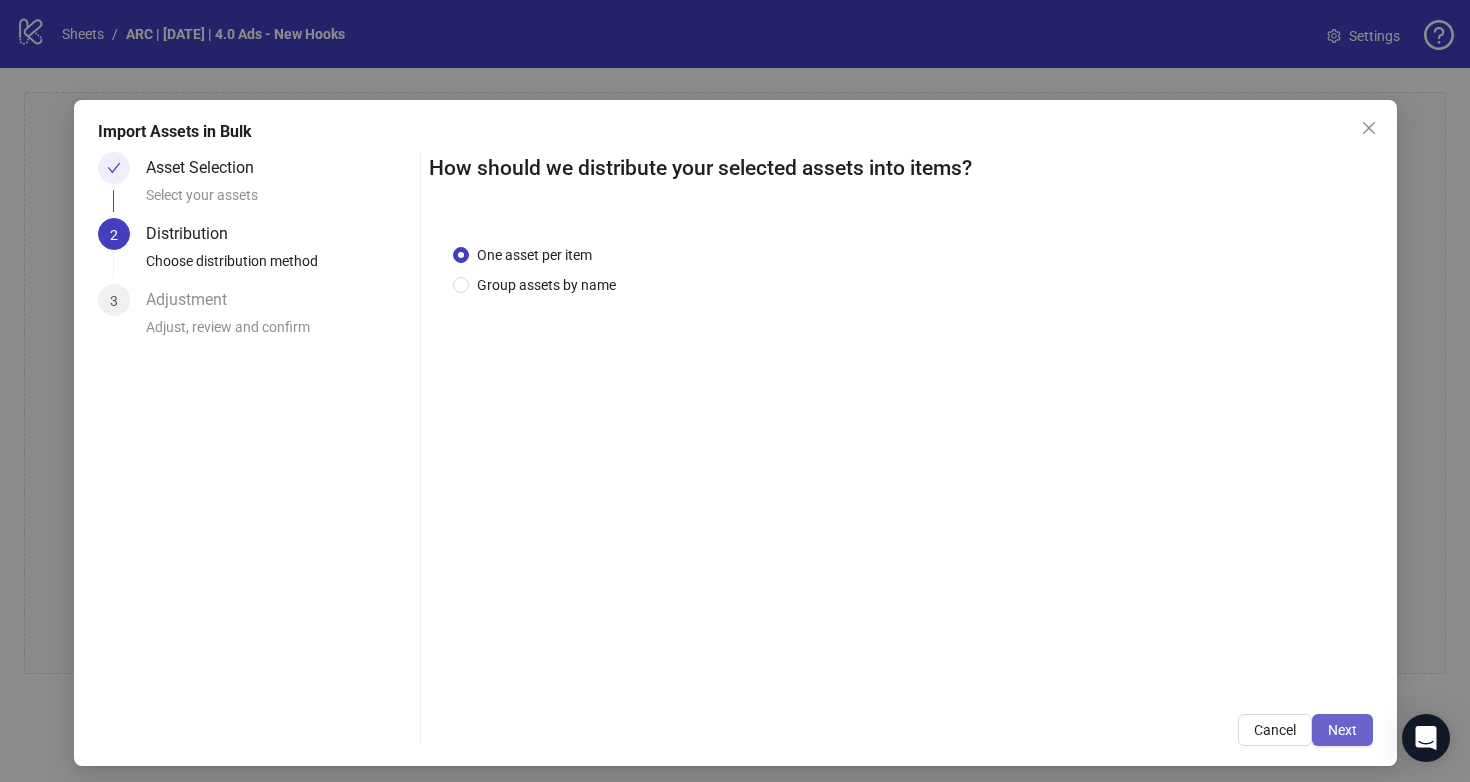 click on "Next" at bounding box center [1342, 730] 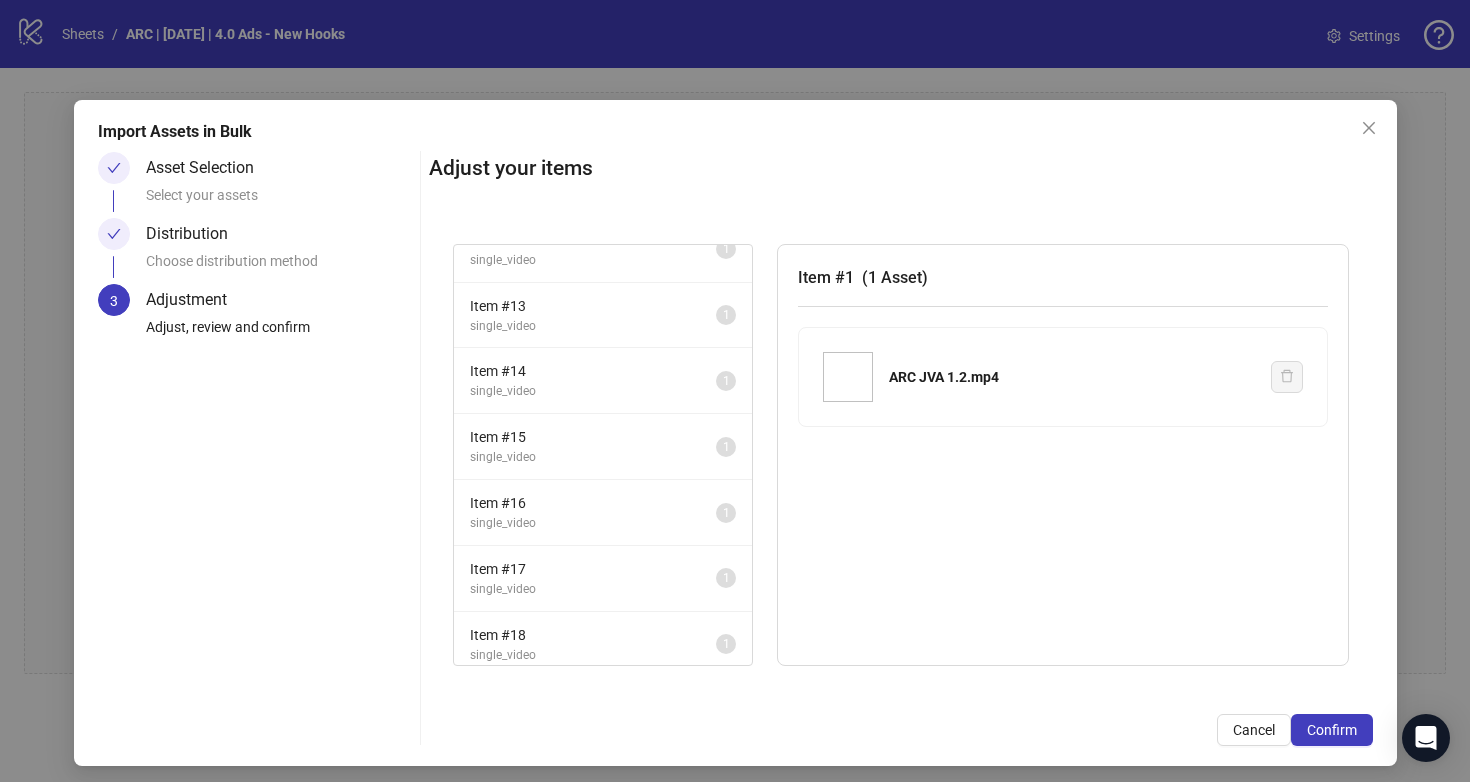 scroll, scrollTop: 801, scrollLeft: 0, axis: vertical 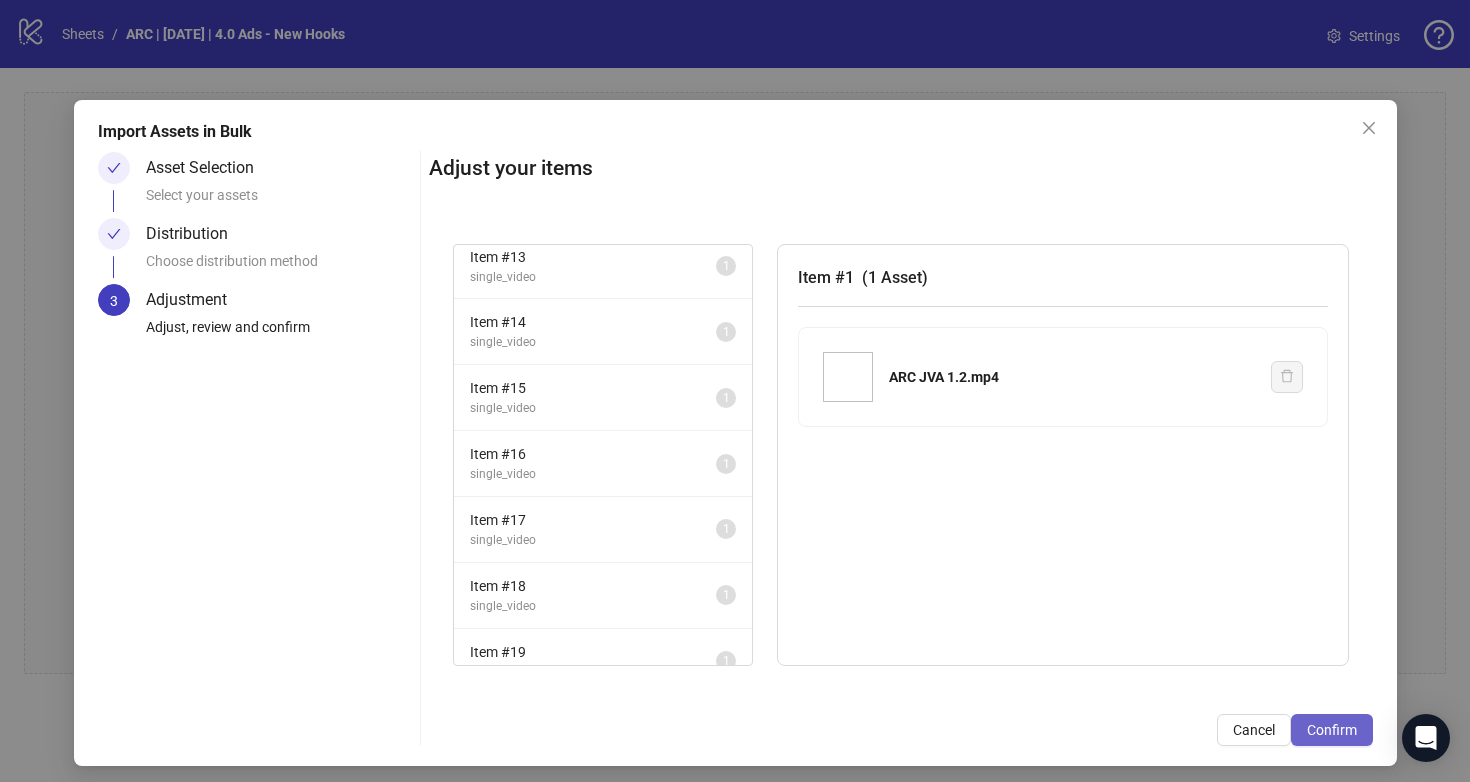 click on "Confirm" at bounding box center (1332, 730) 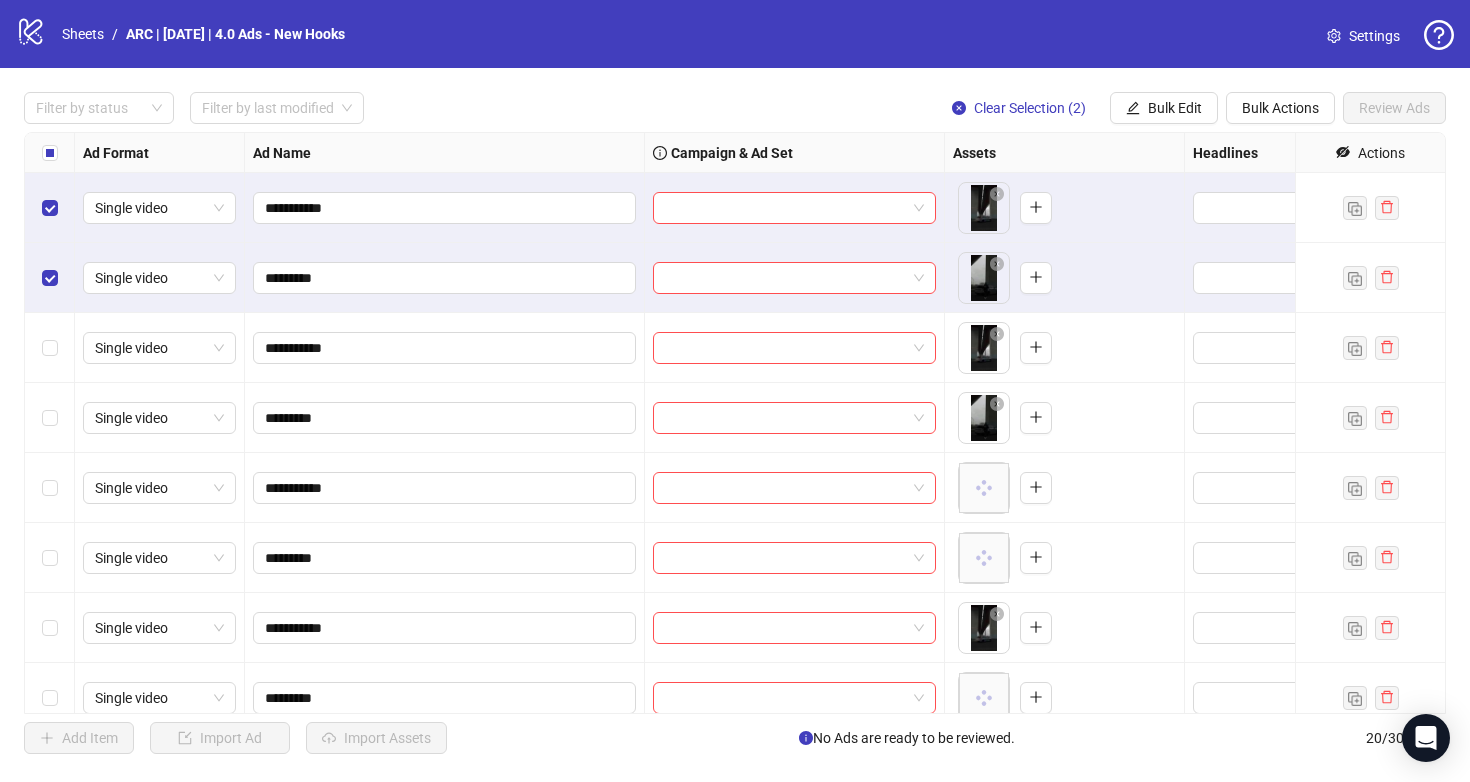 click at bounding box center [50, 348] 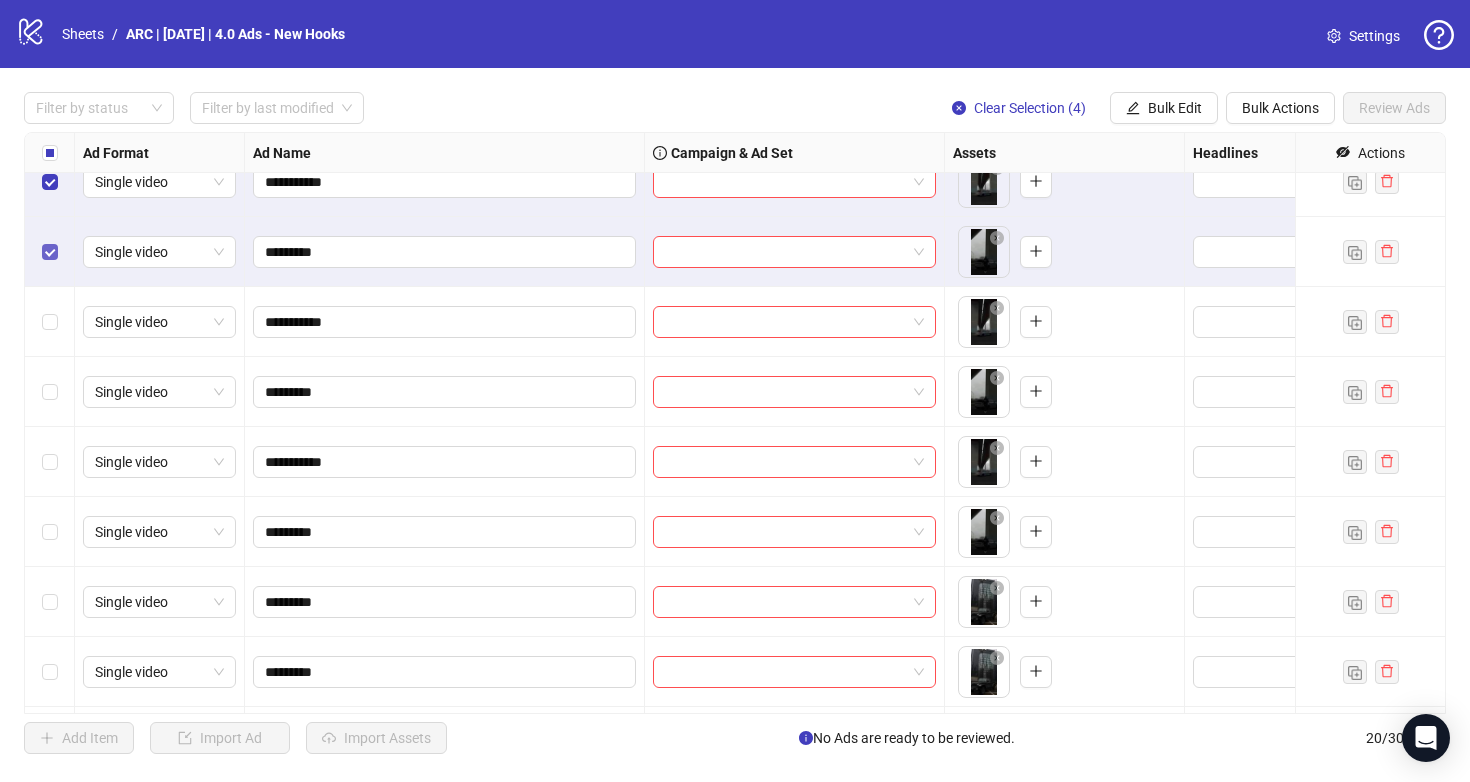scroll, scrollTop: 153, scrollLeft: 0, axis: vertical 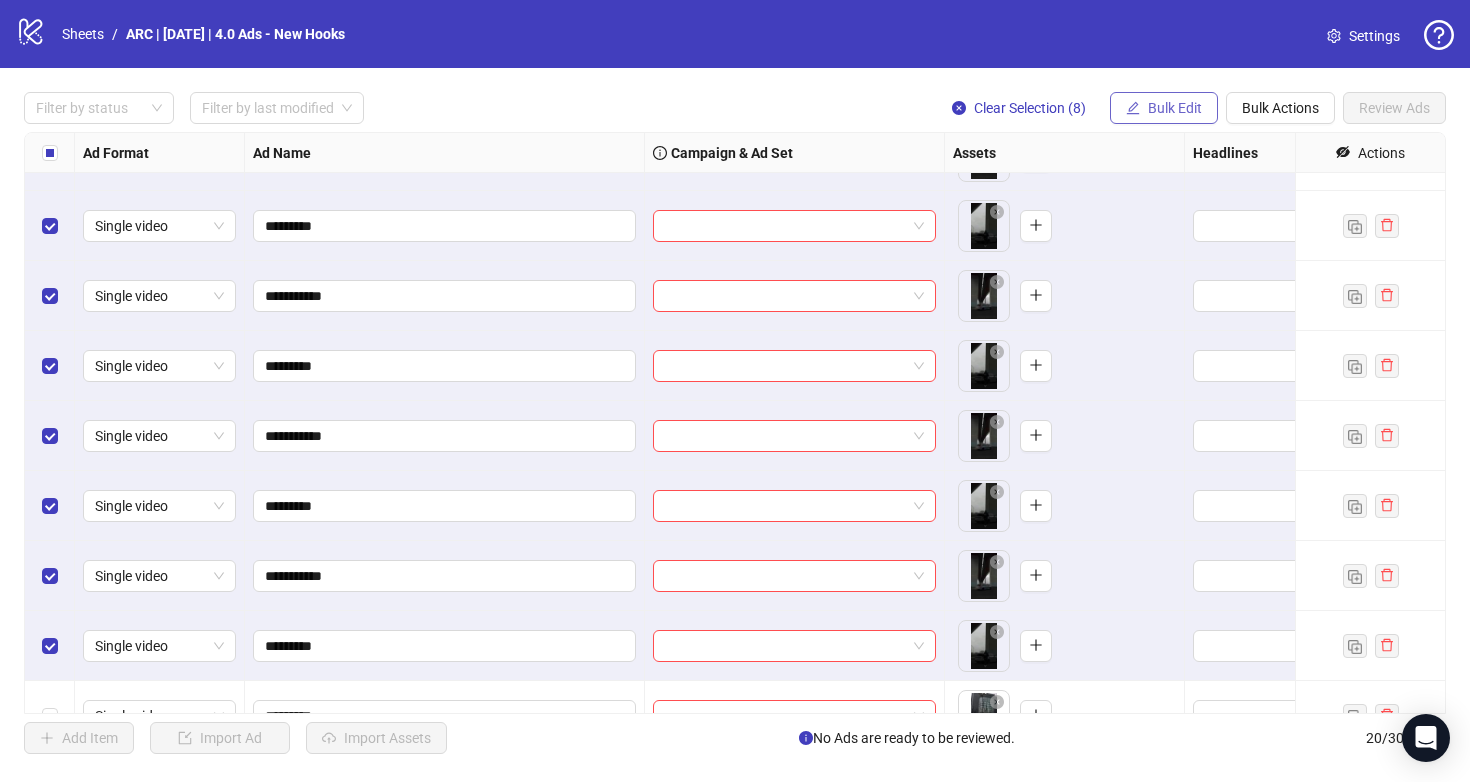 click on "Bulk Edit" at bounding box center (1175, 108) 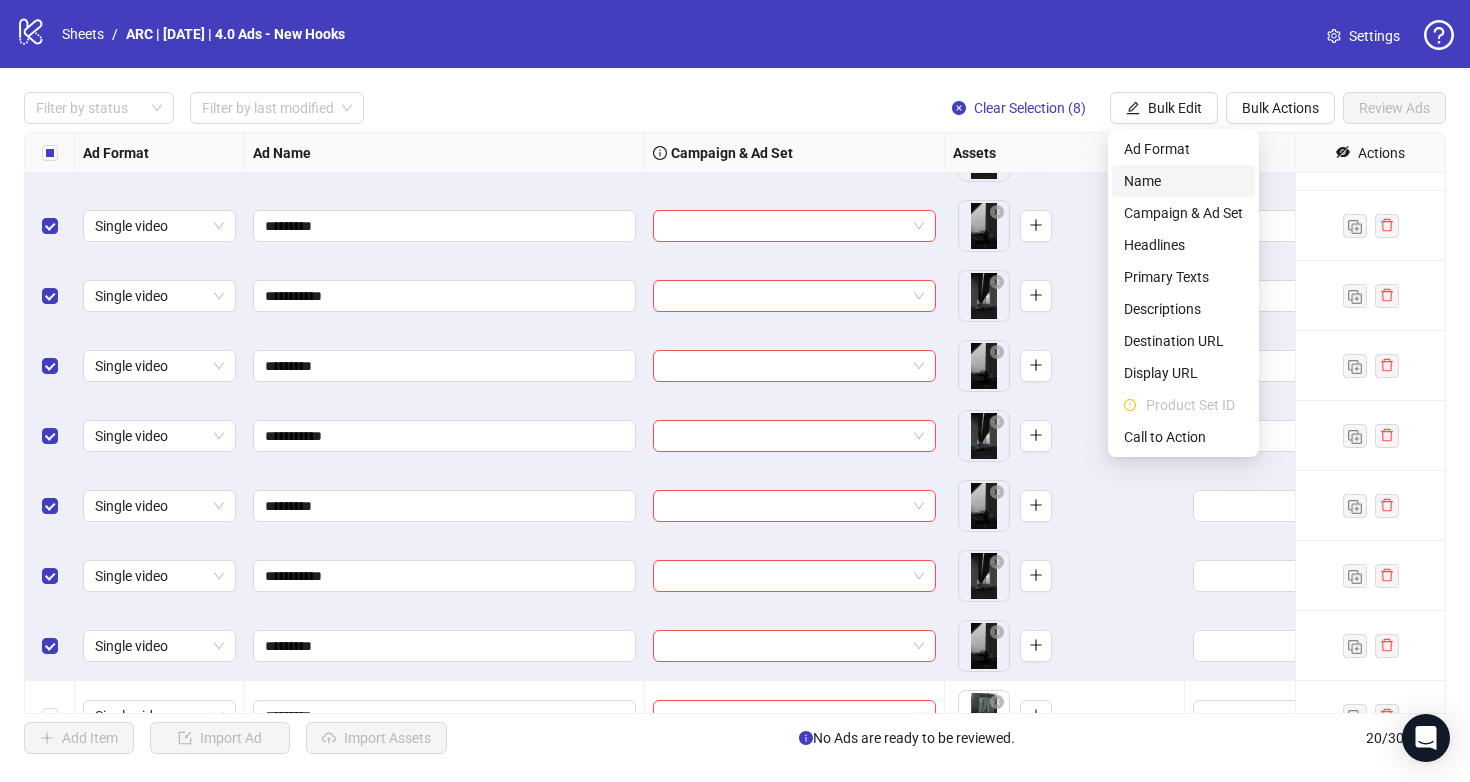 click on "Name" at bounding box center (1183, 181) 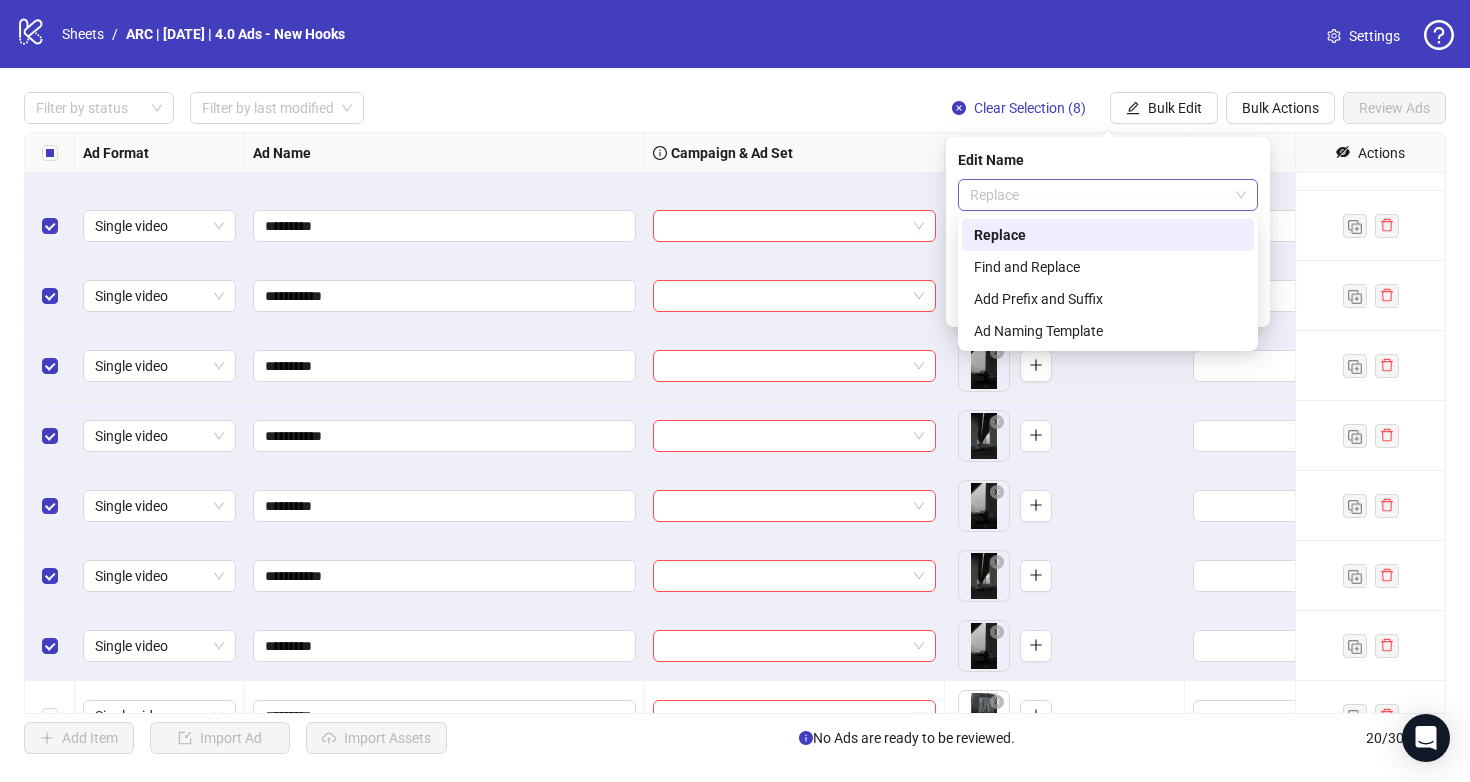 click on "Replace" at bounding box center (1108, 195) 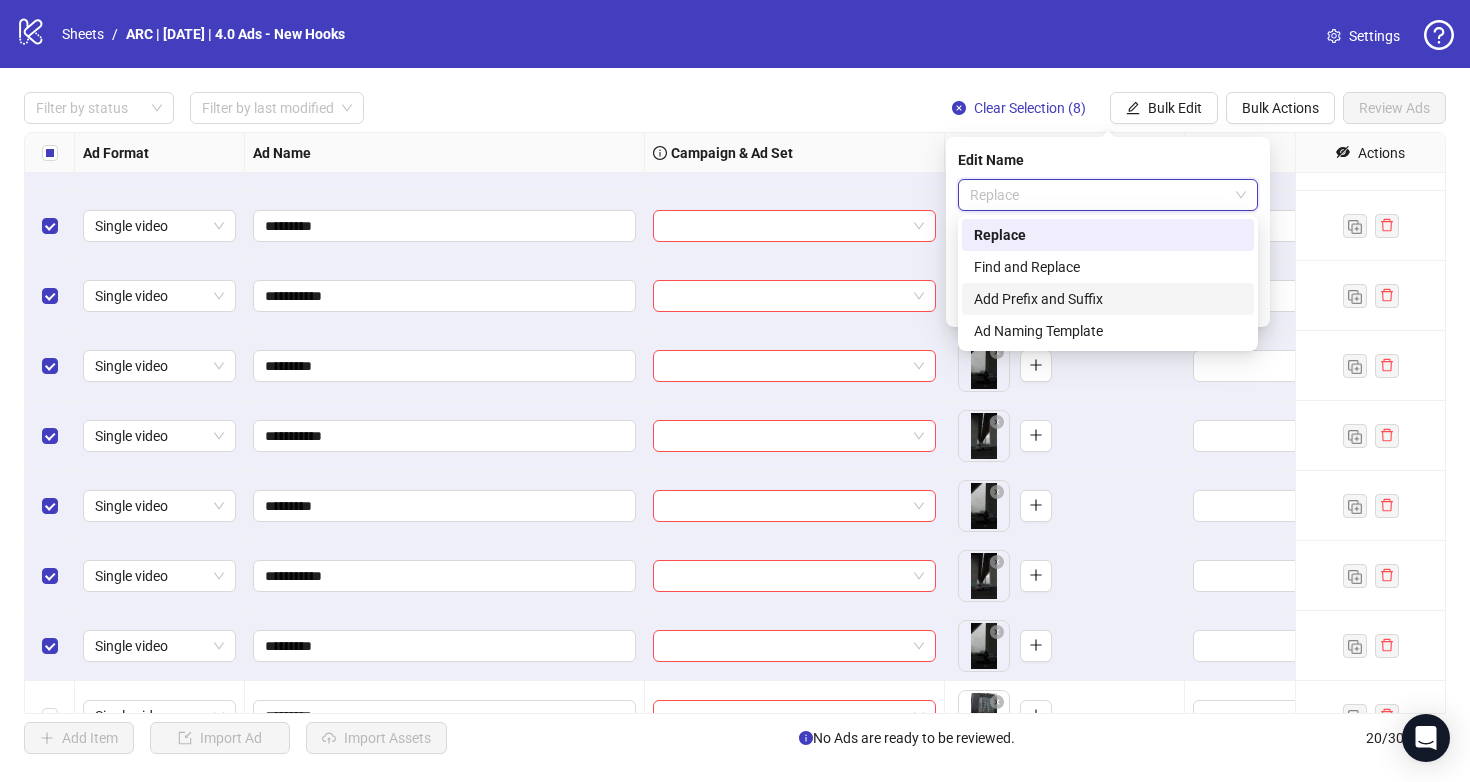click on "Add Prefix and Suffix" at bounding box center (1108, 299) 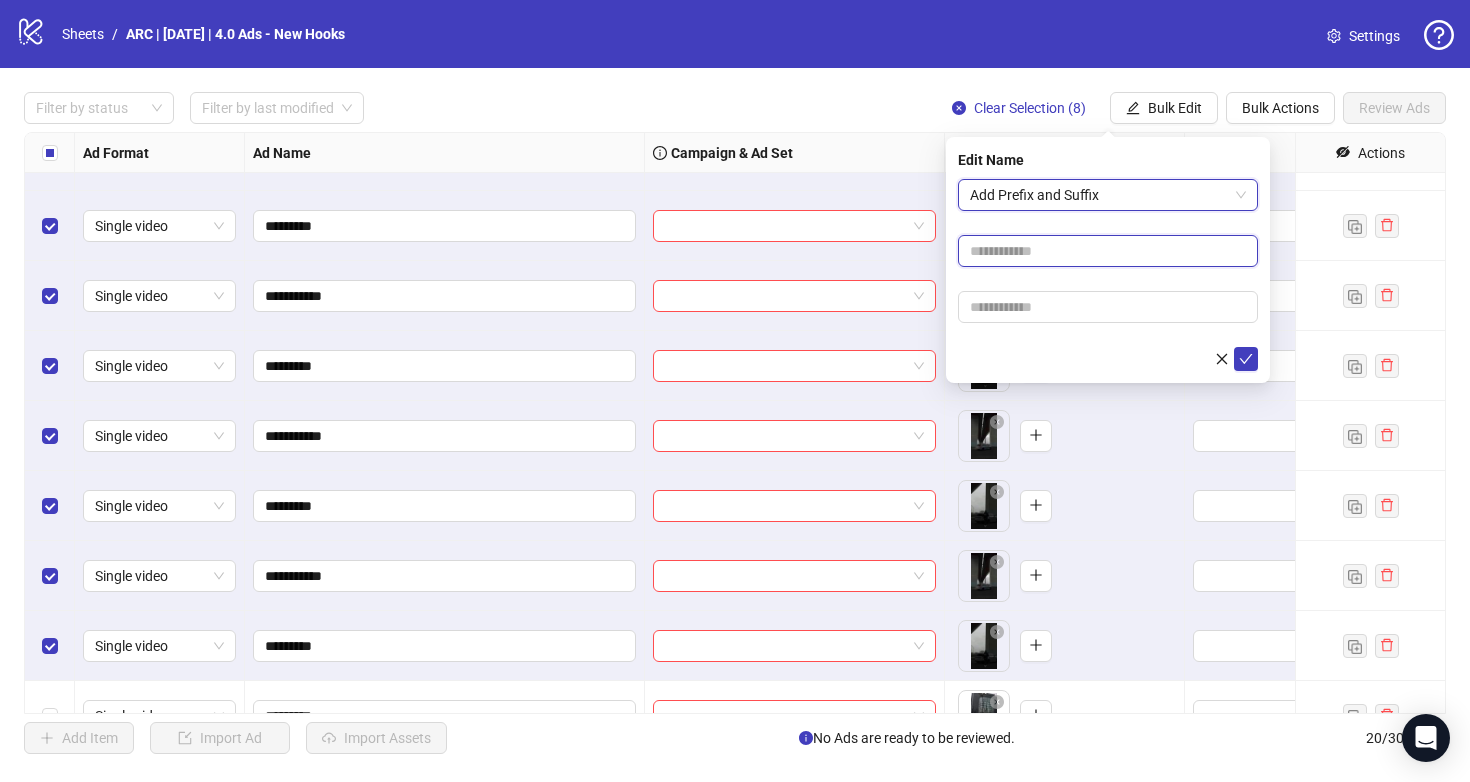 click at bounding box center (1108, 251) 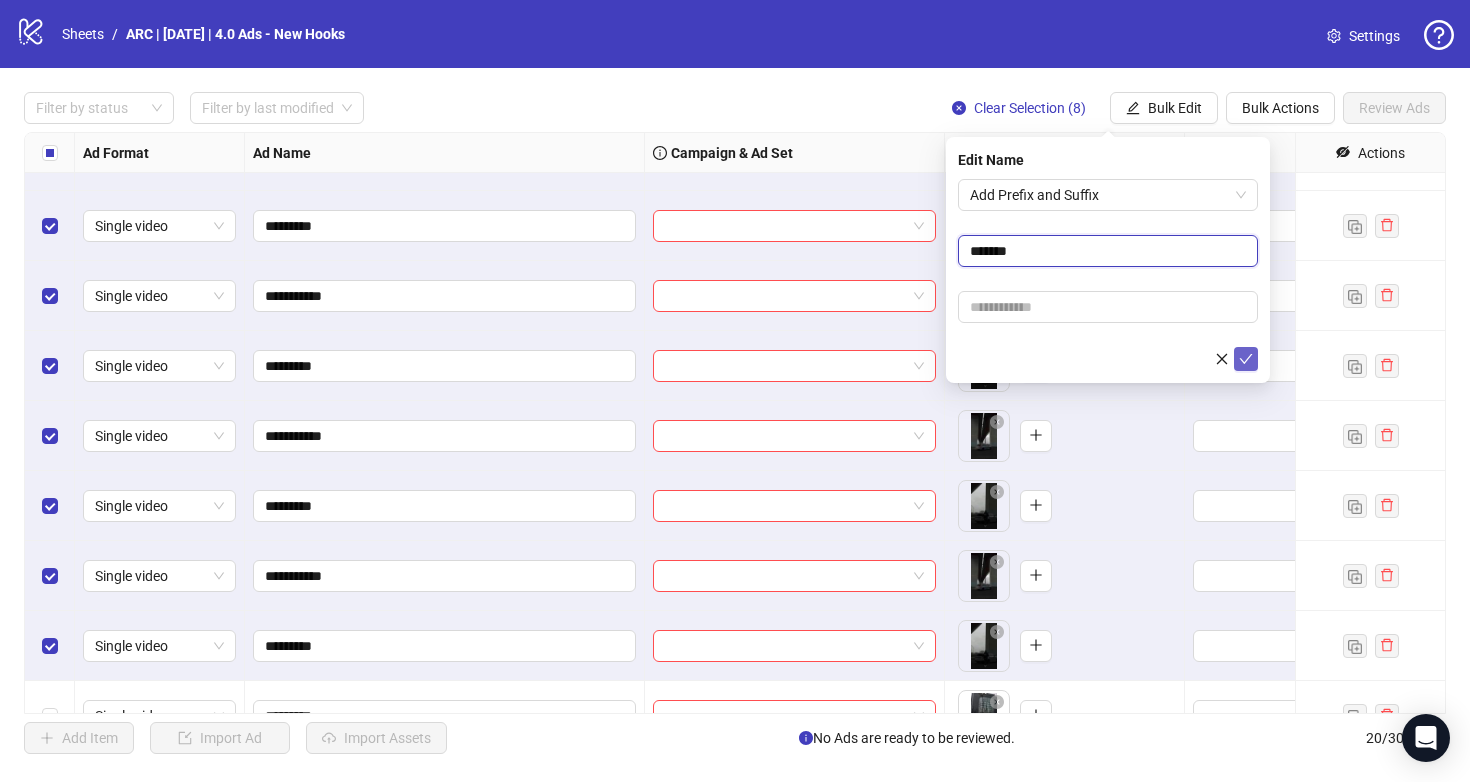 type on "******" 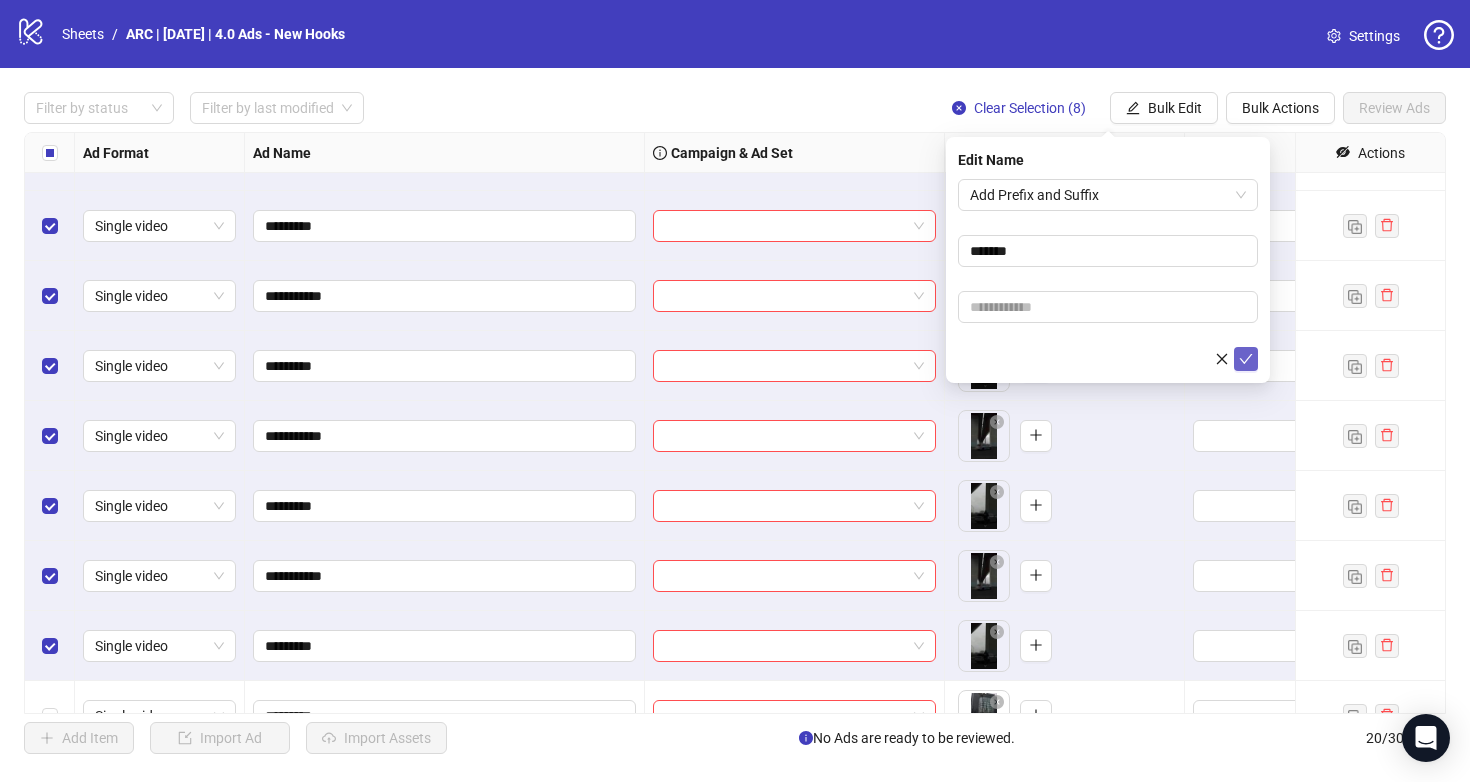 click 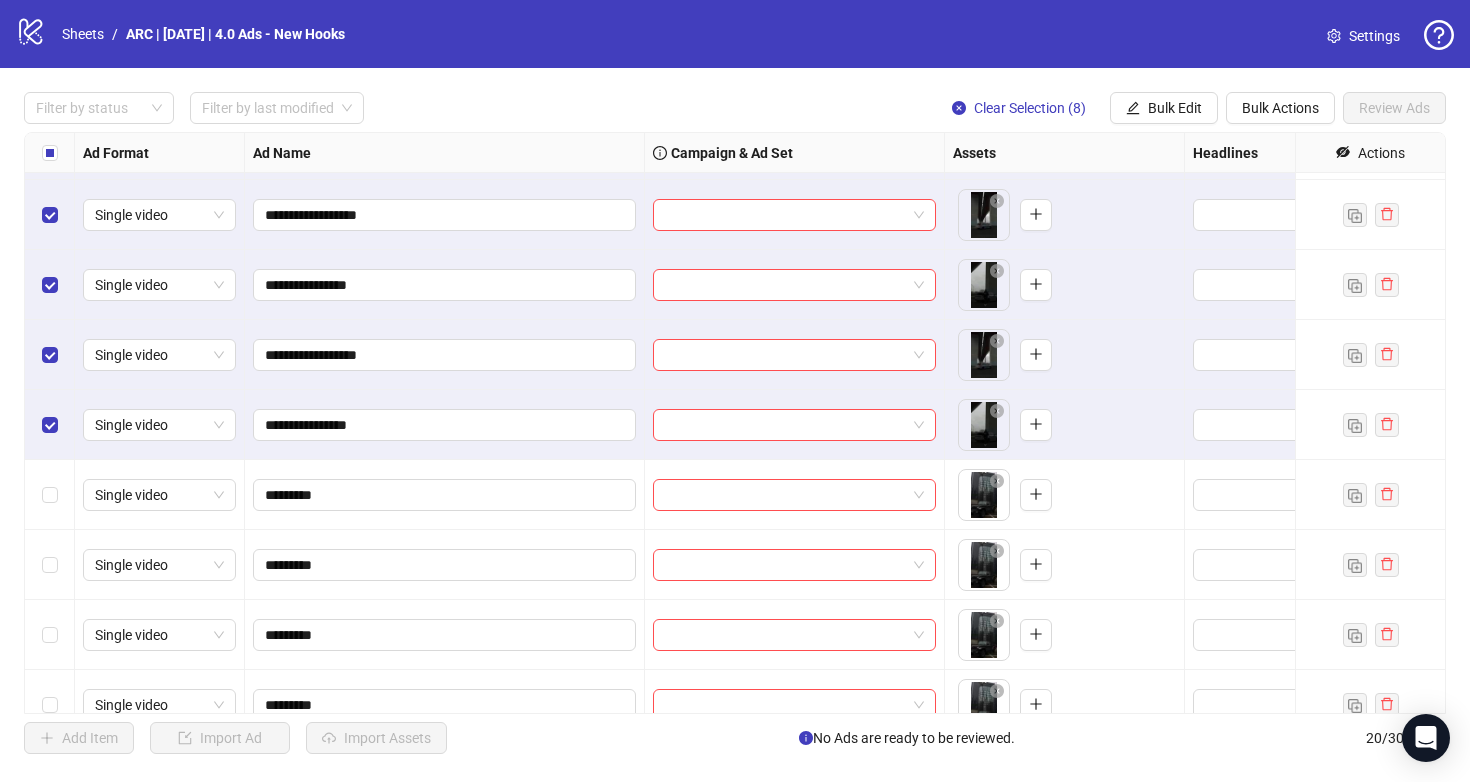 scroll, scrollTop: 265, scrollLeft: 0, axis: vertical 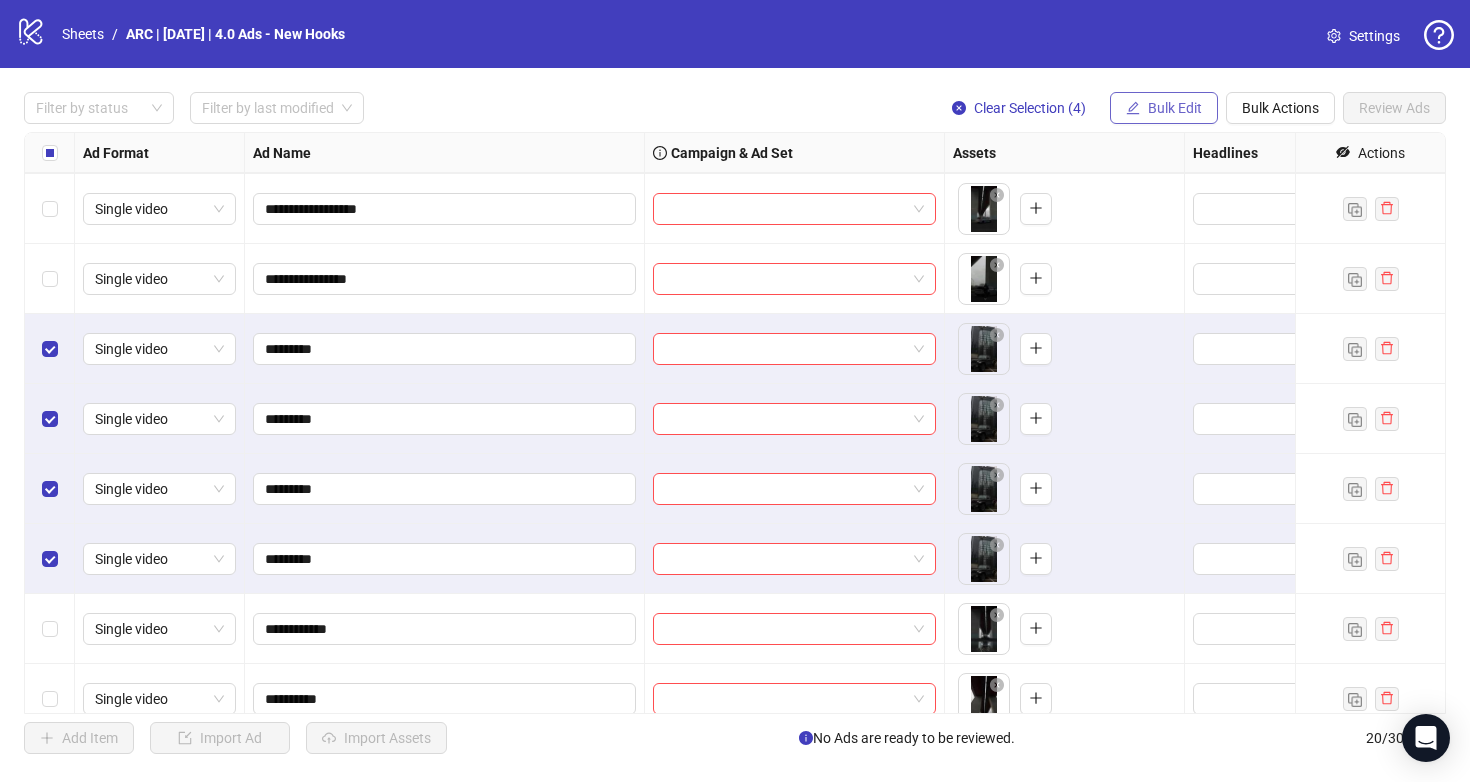 click on "Bulk Edit" at bounding box center (1175, 108) 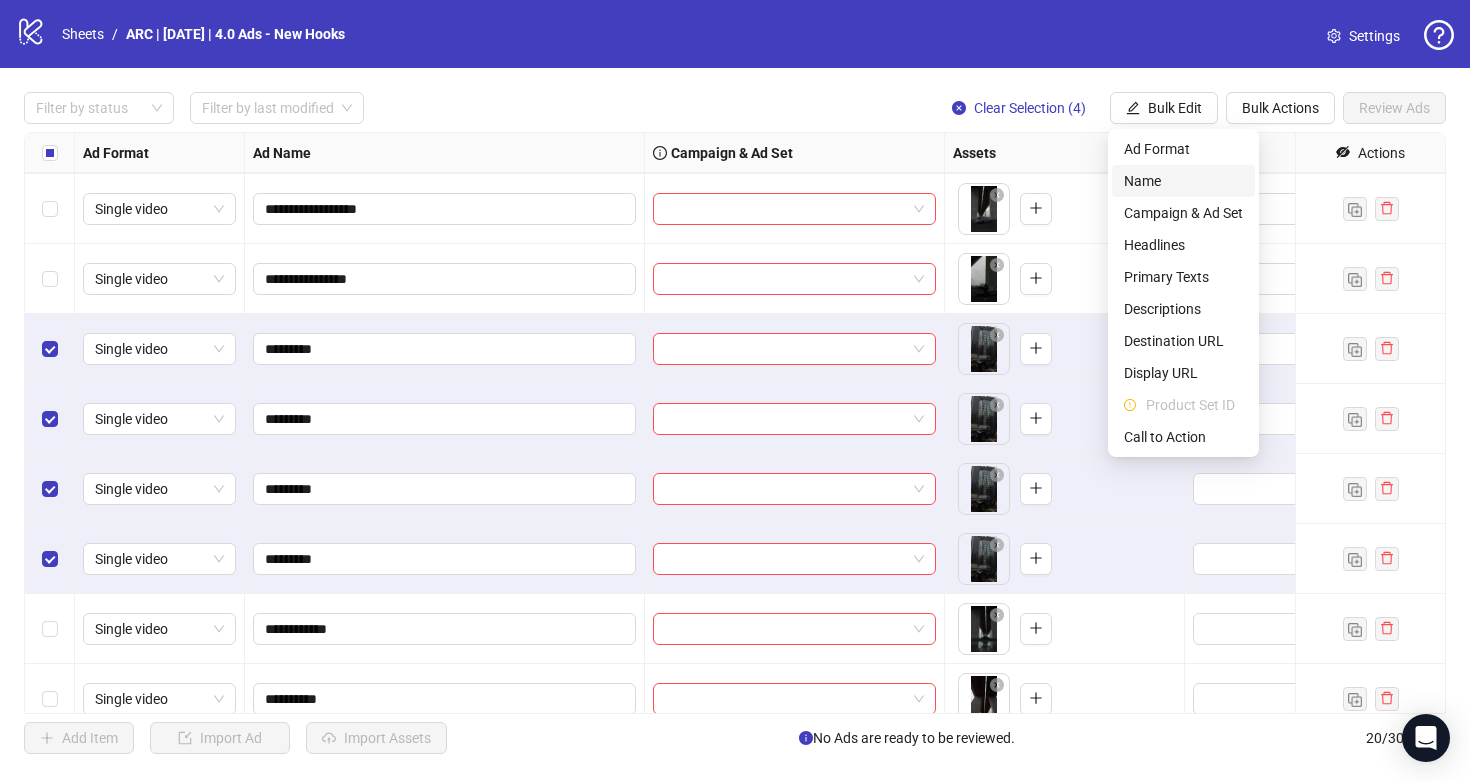 click on "Name" at bounding box center [1183, 181] 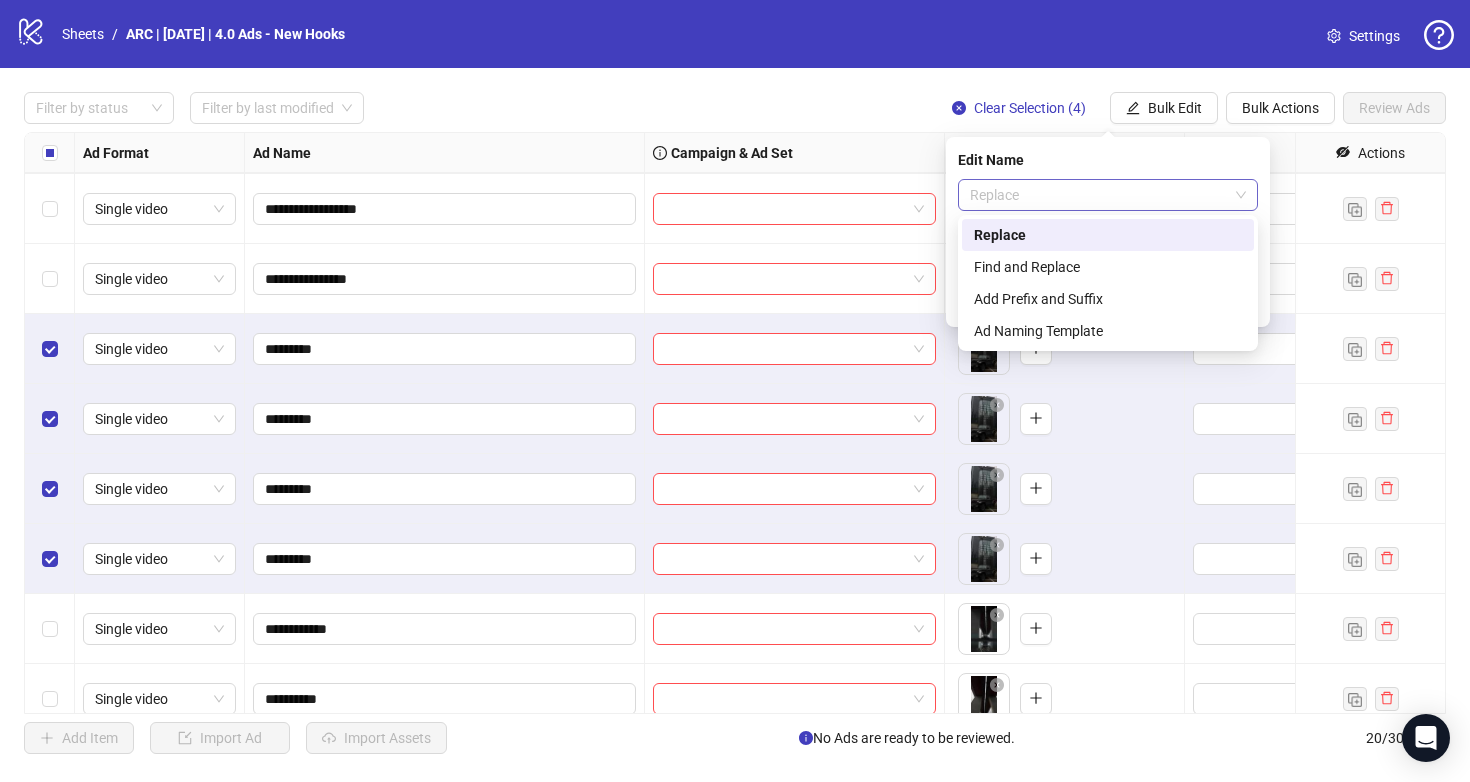 click on "Replace" at bounding box center (1108, 195) 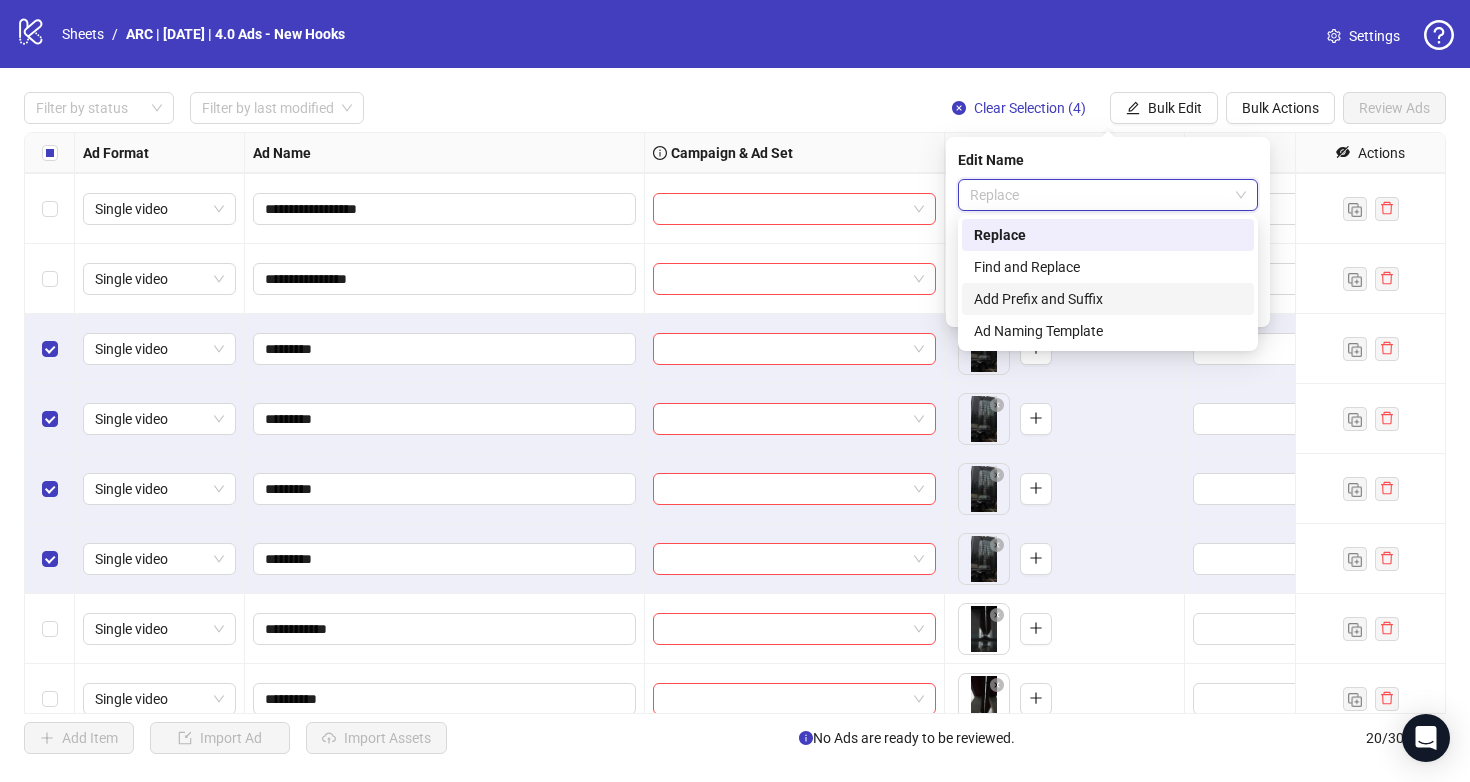 click on "Add Prefix and Suffix" at bounding box center [1108, 299] 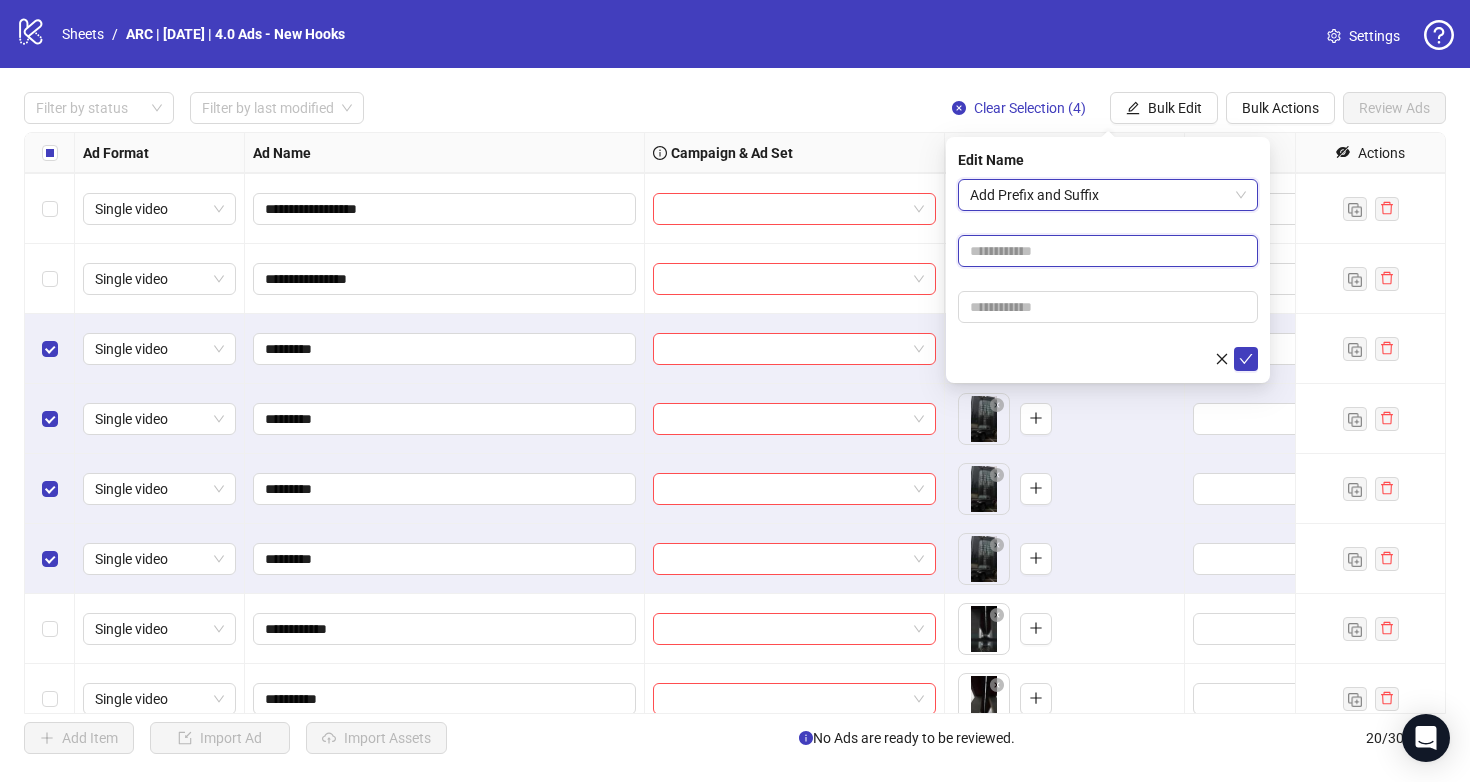 click at bounding box center (1108, 251) 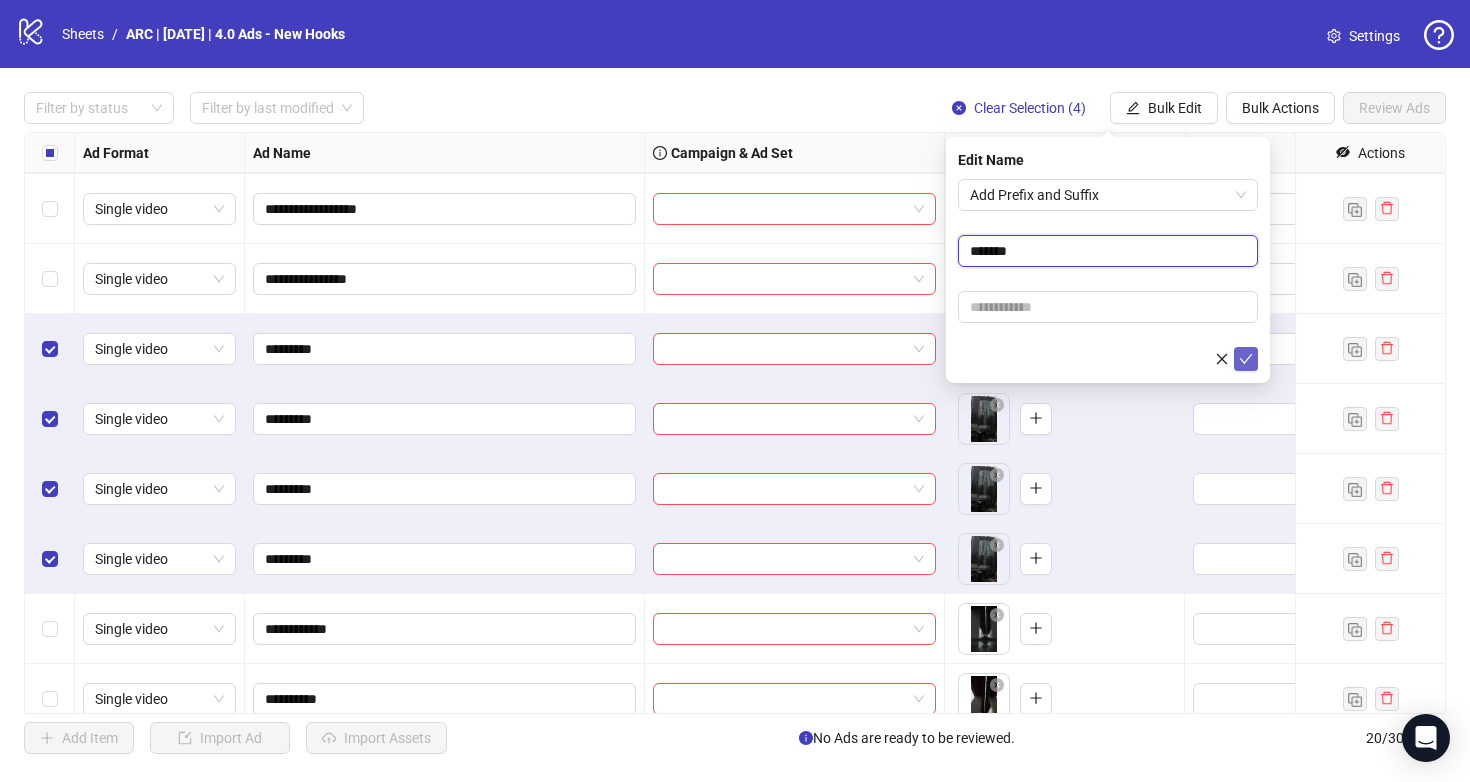 type on "******" 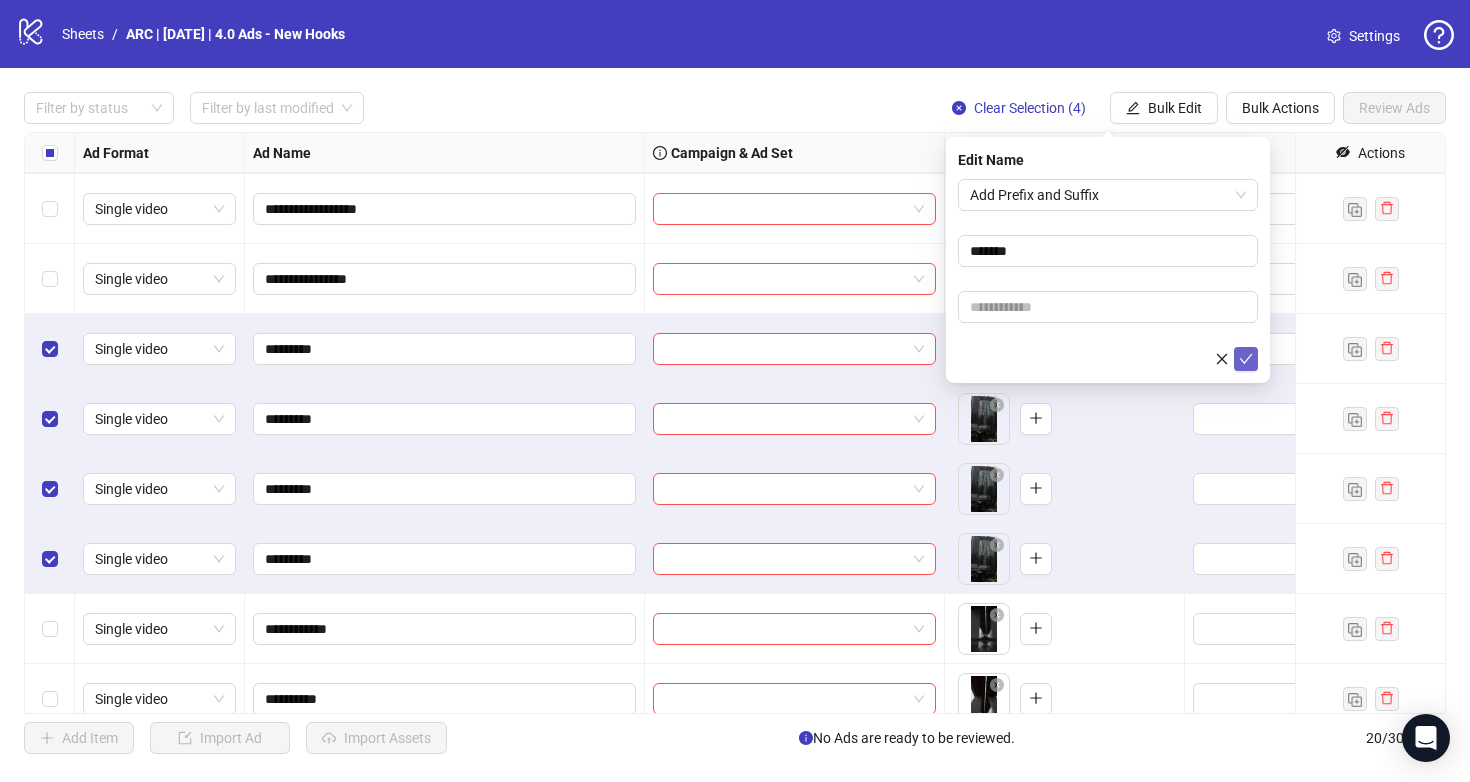 click 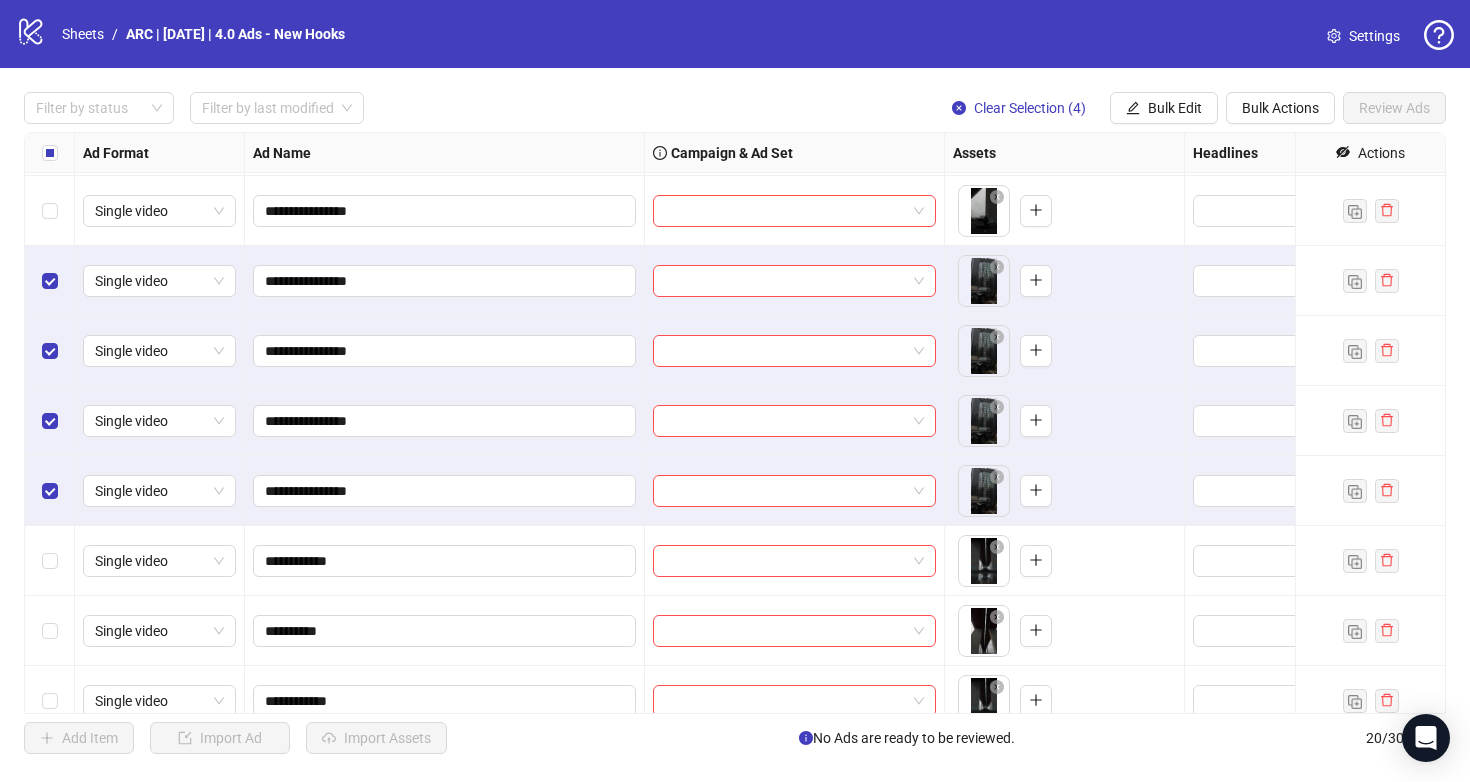 scroll, scrollTop: 488, scrollLeft: 0, axis: vertical 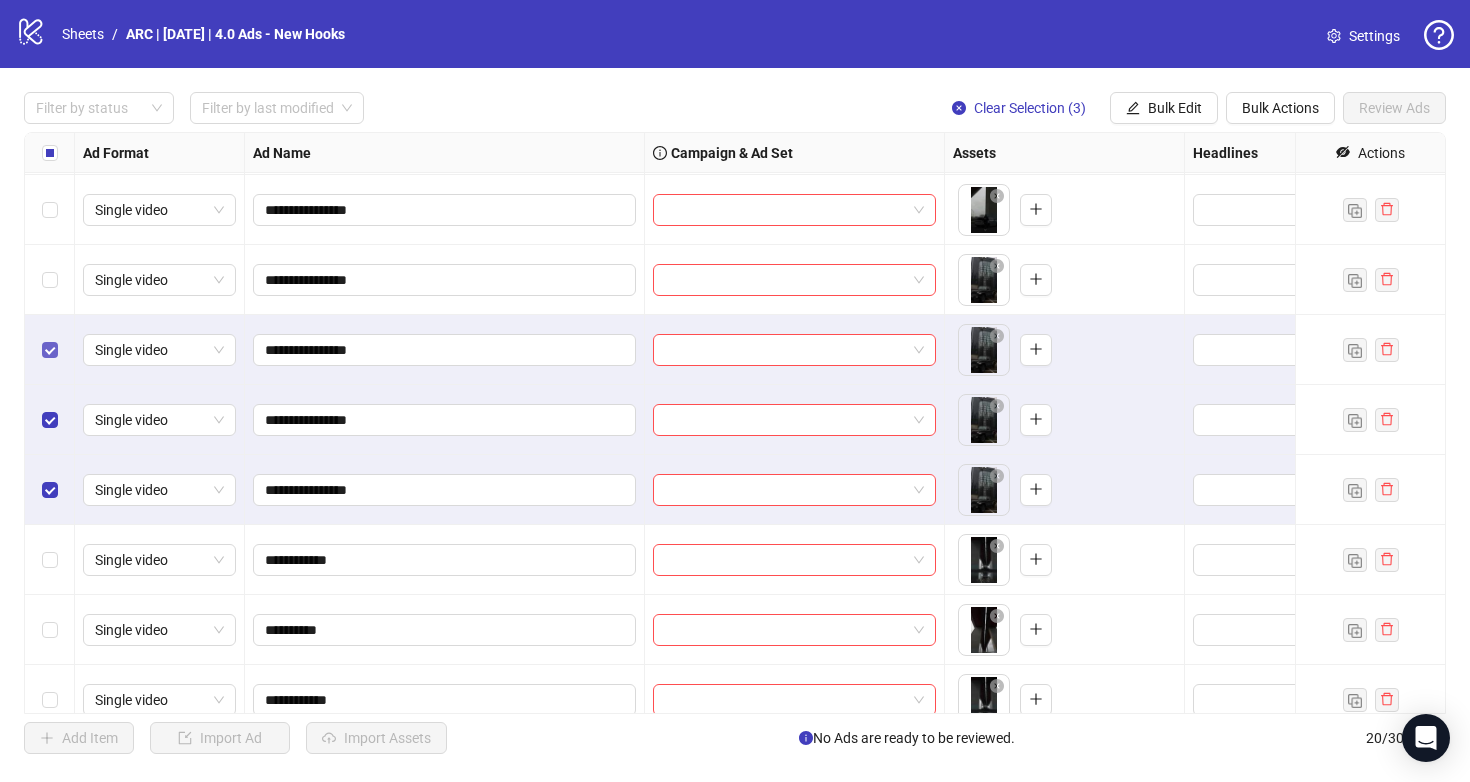 click at bounding box center (50, 350) 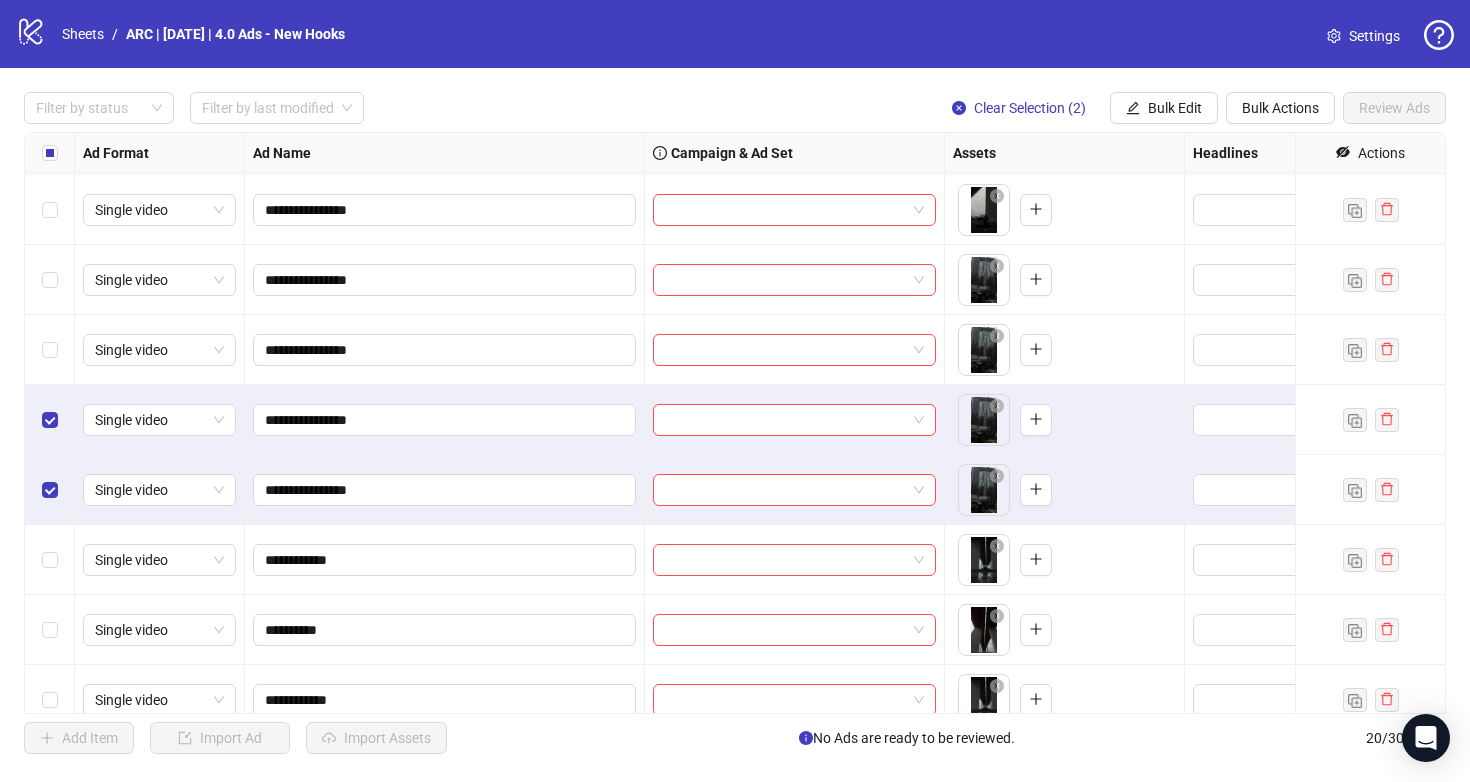 click at bounding box center (50, 420) 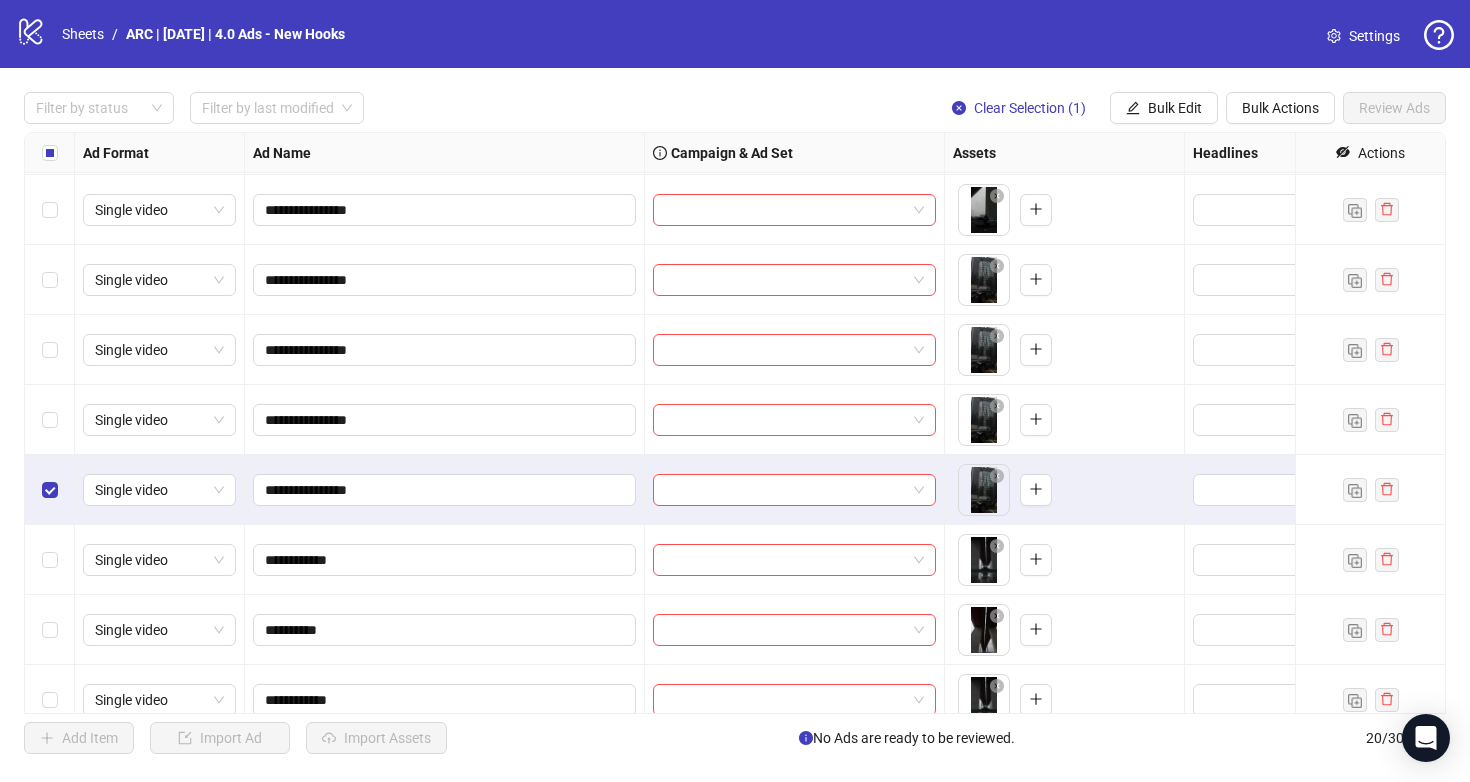 click at bounding box center (50, 490) 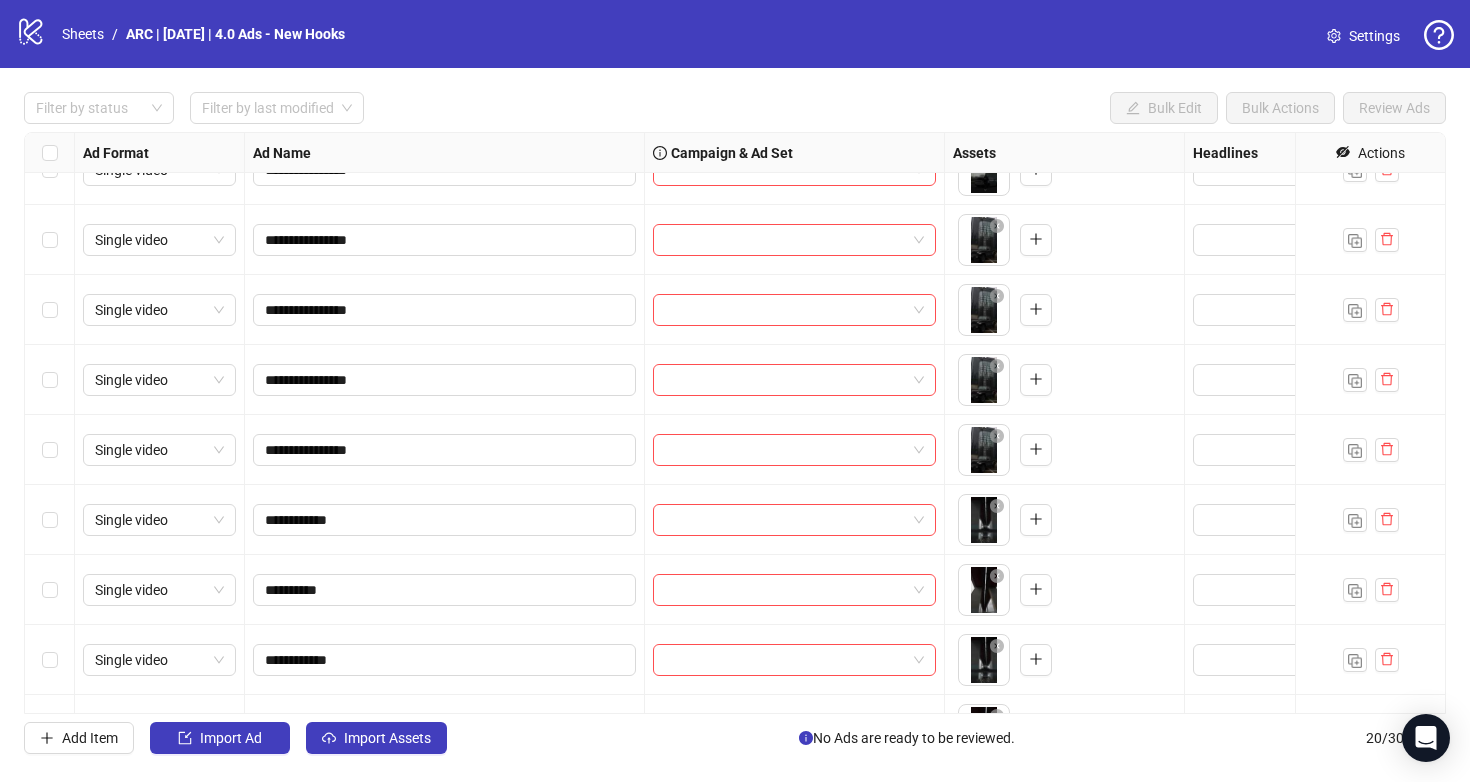 scroll, scrollTop: 531, scrollLeft: 0, axis: vertical 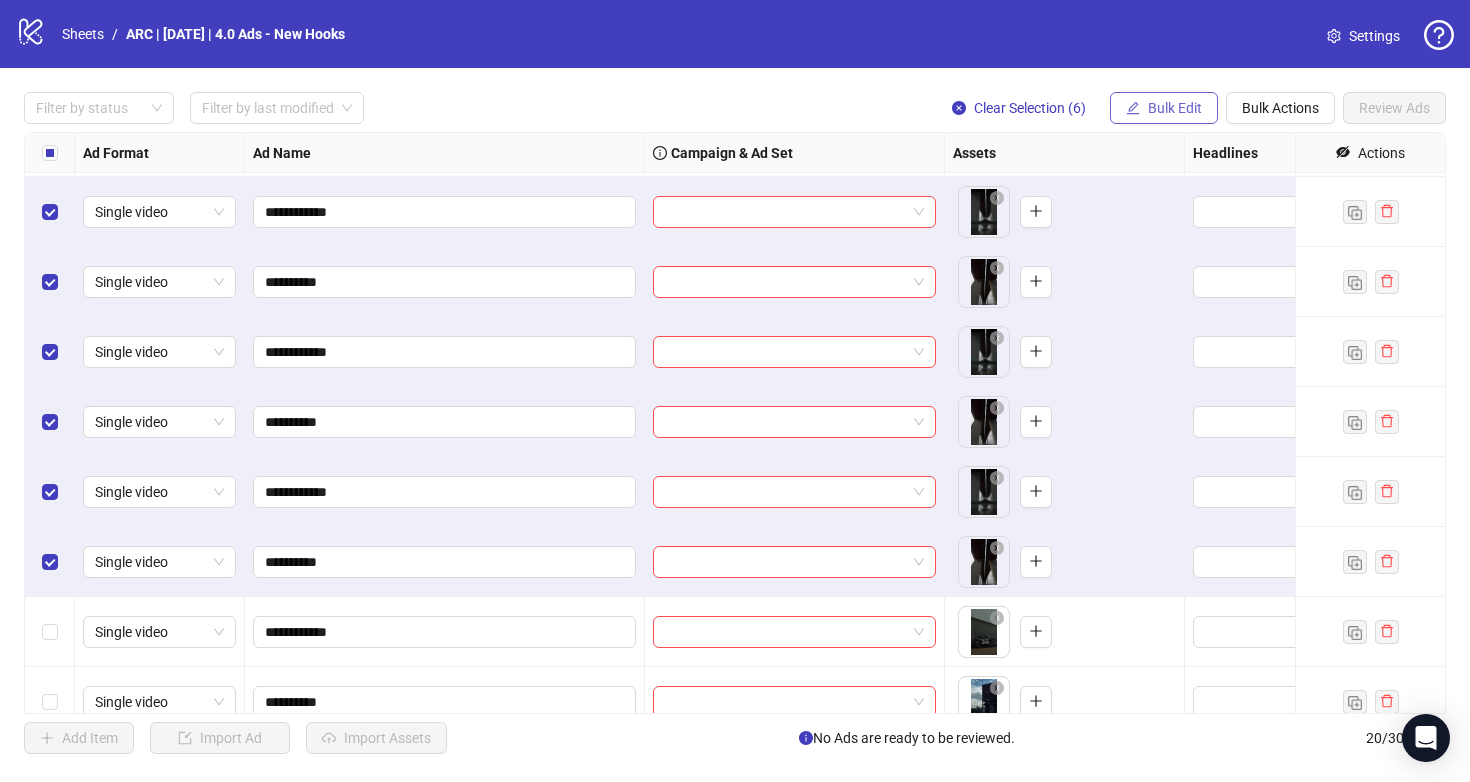 click on "Bulk Edit" at bounding box center [1175, 108] 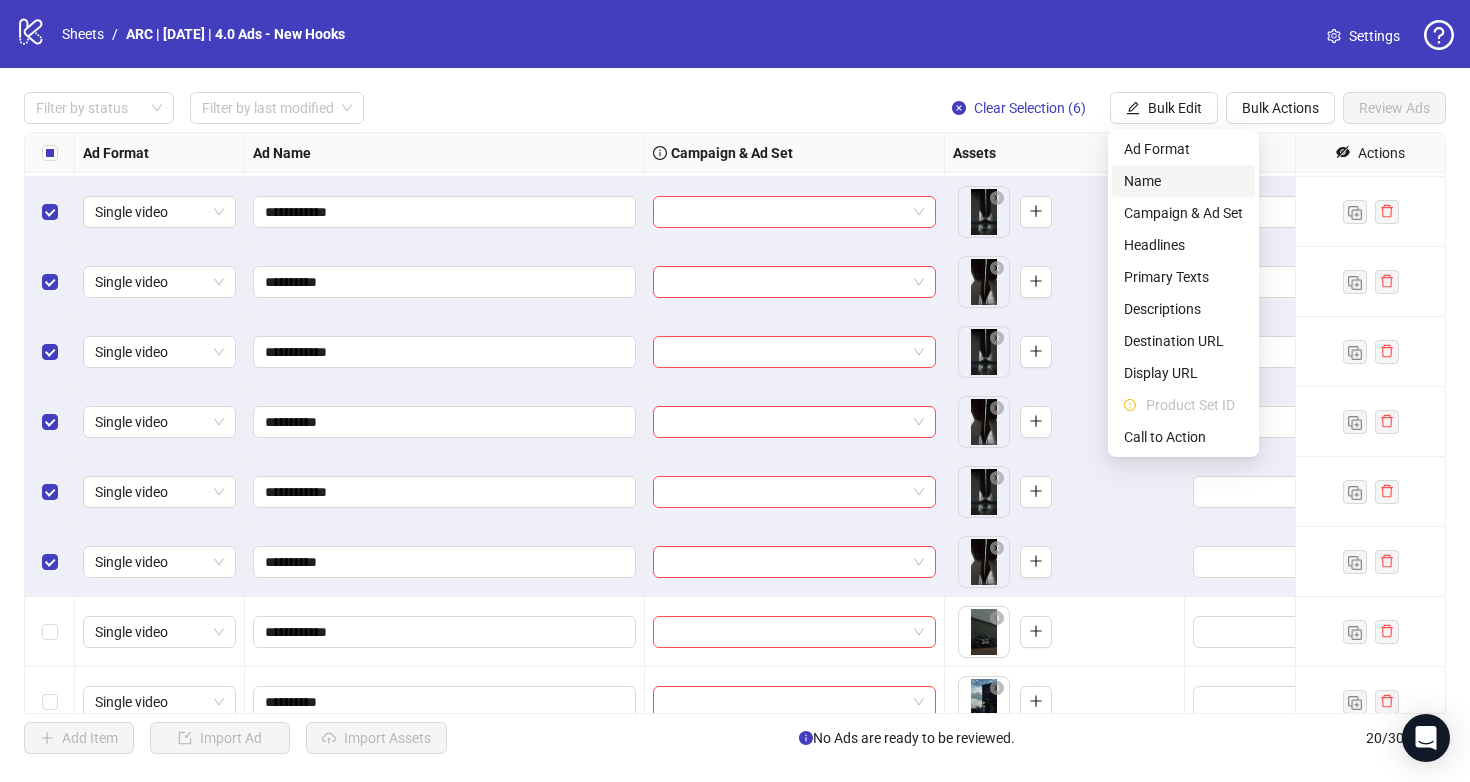 click on "Name" at bounding box center [1183, 181] 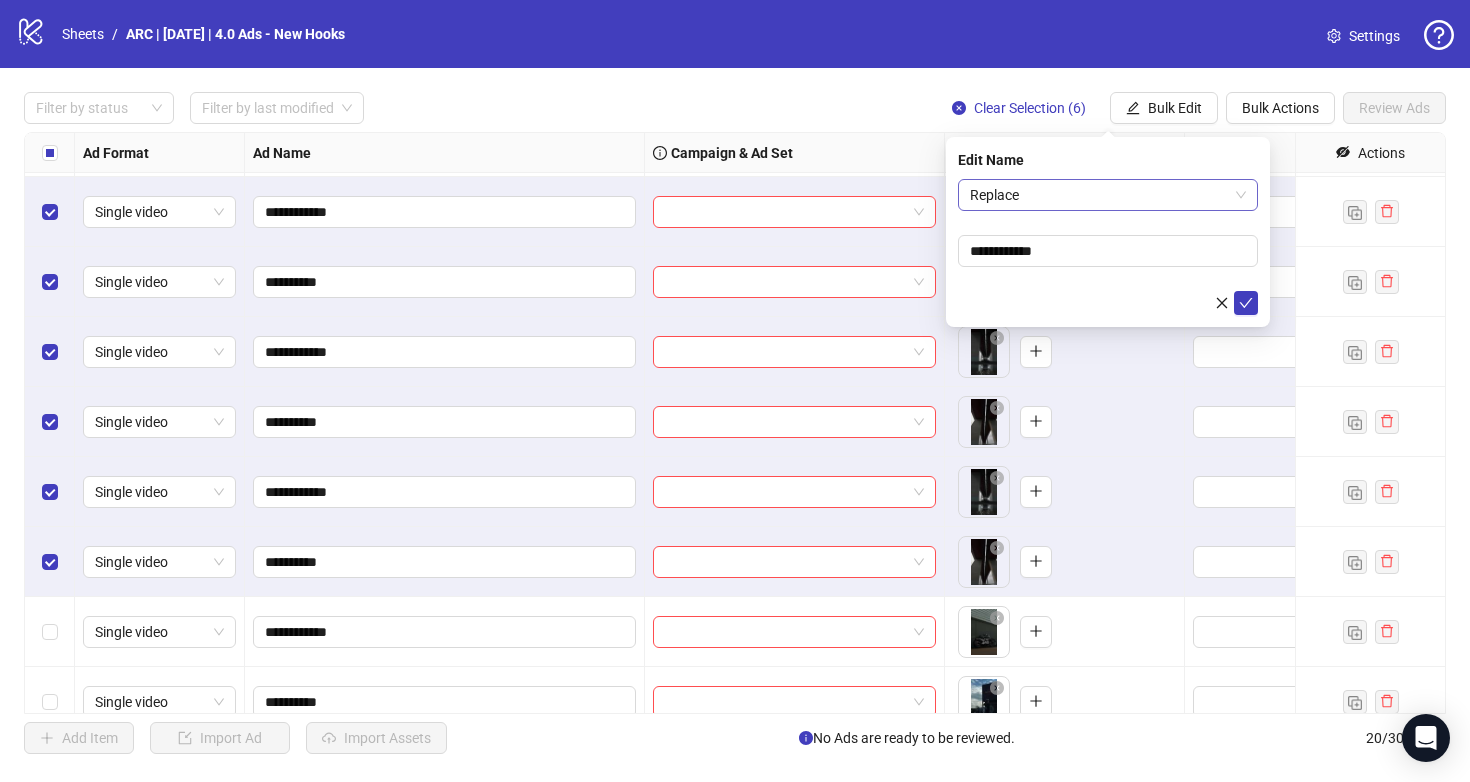 click on "Replace" at bounding box center (1108, 195) 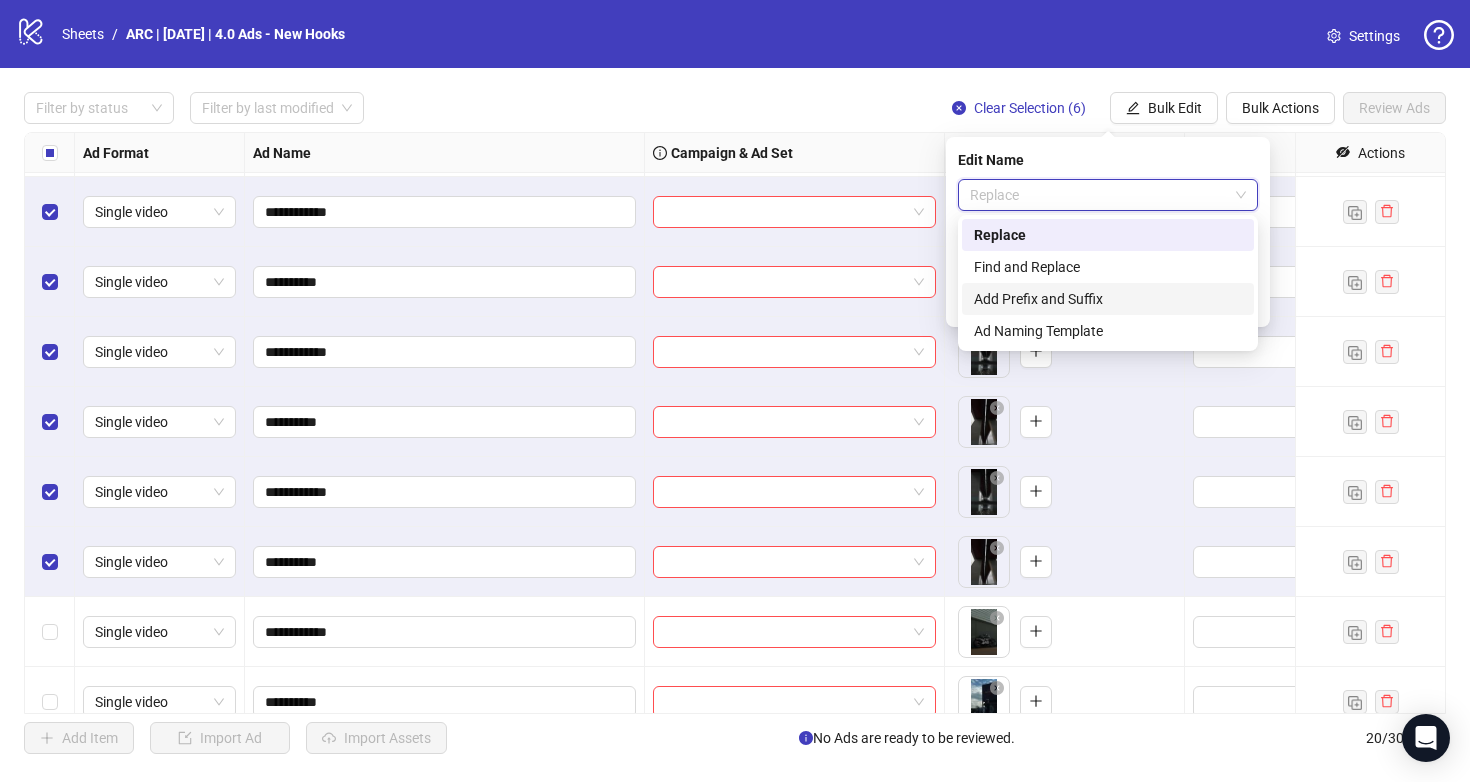 click on "Add Prefix and Suffix" at bounding box center (1108, 299) 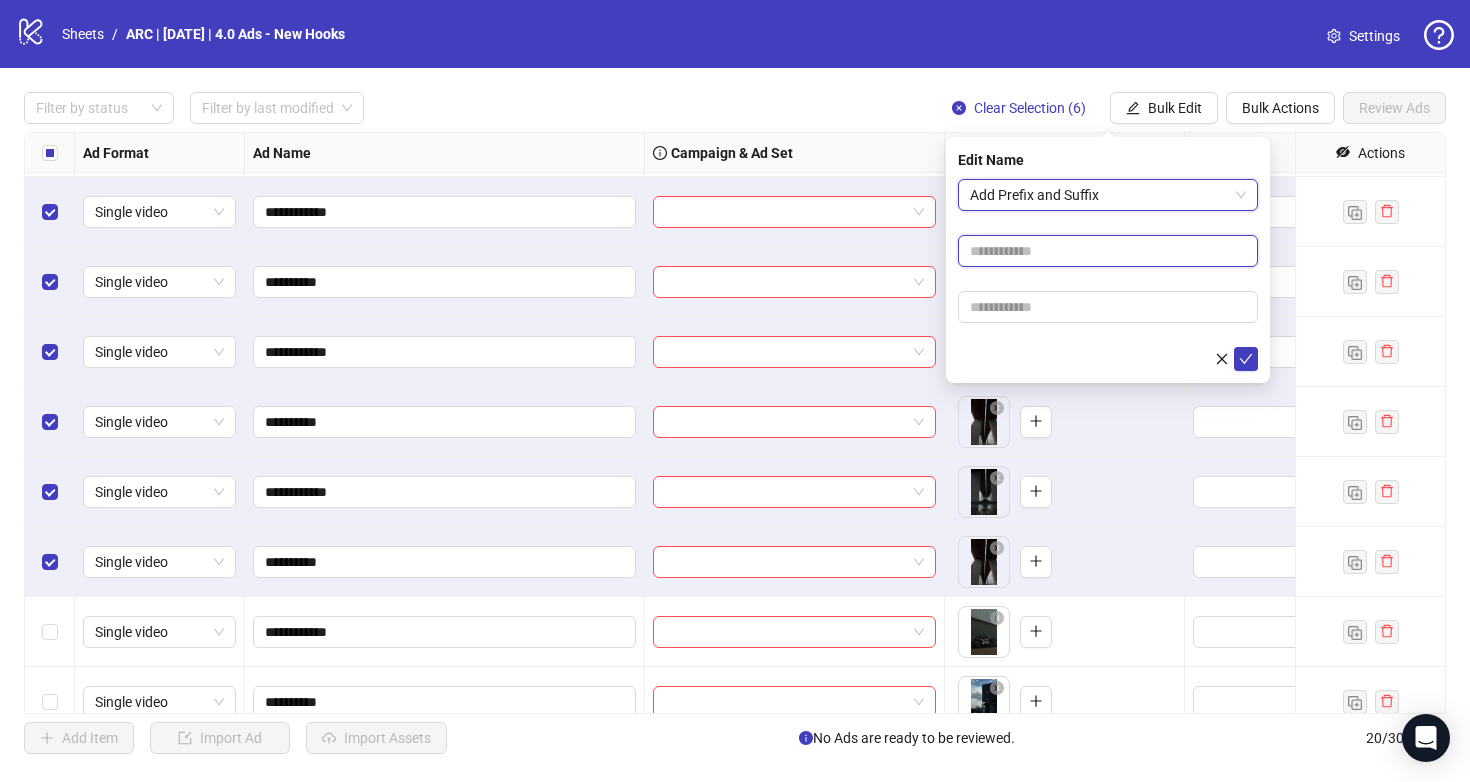 click at bounding box center (1108, 251) 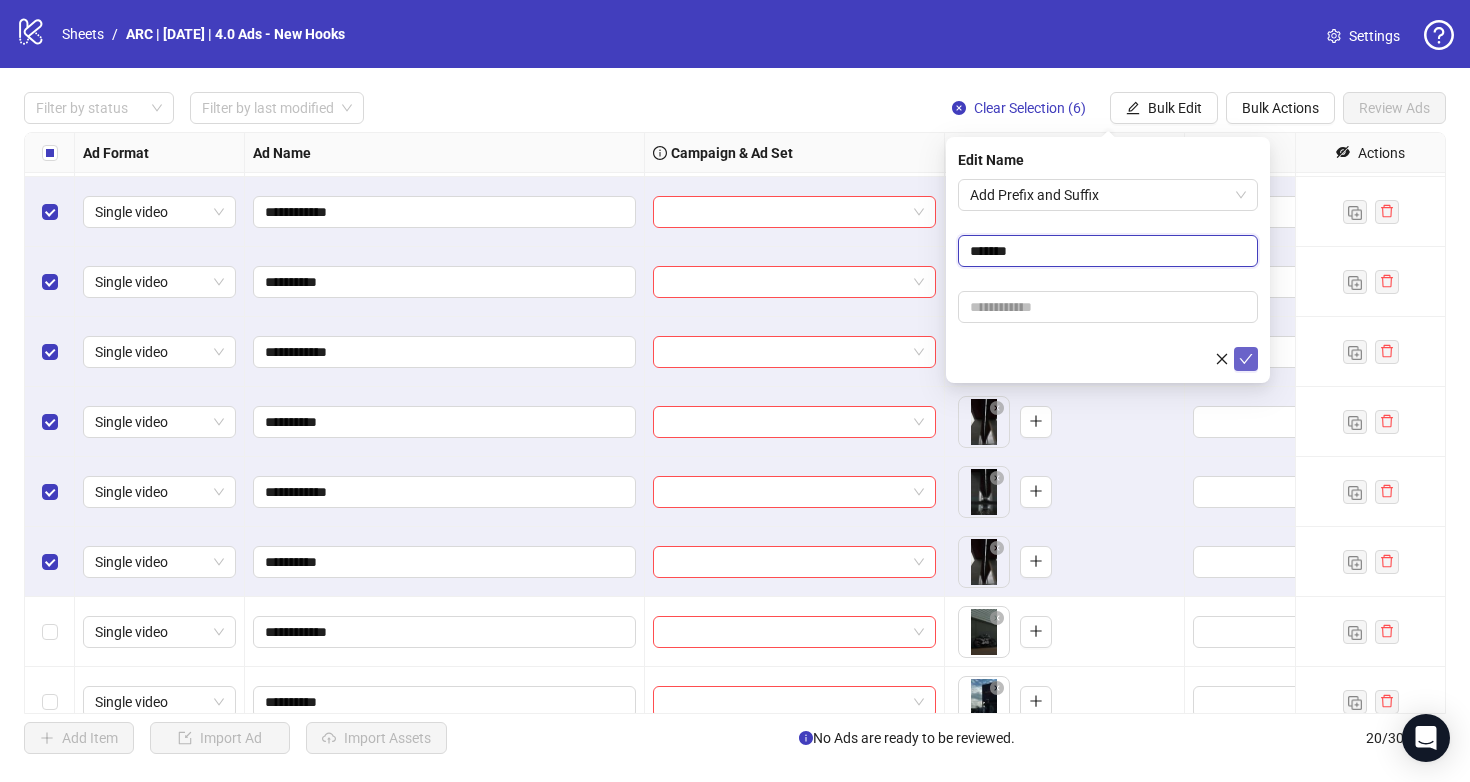 type on "******" 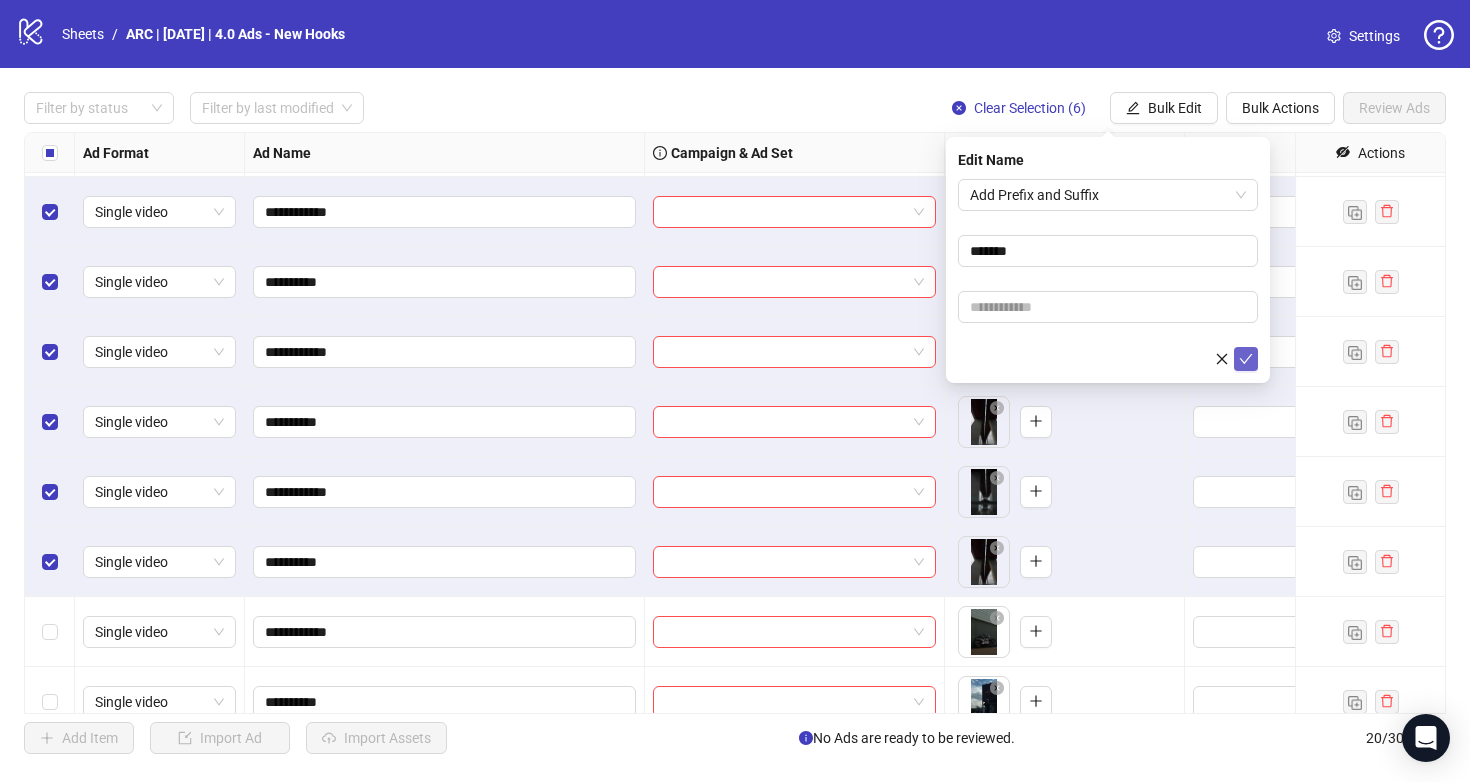 click 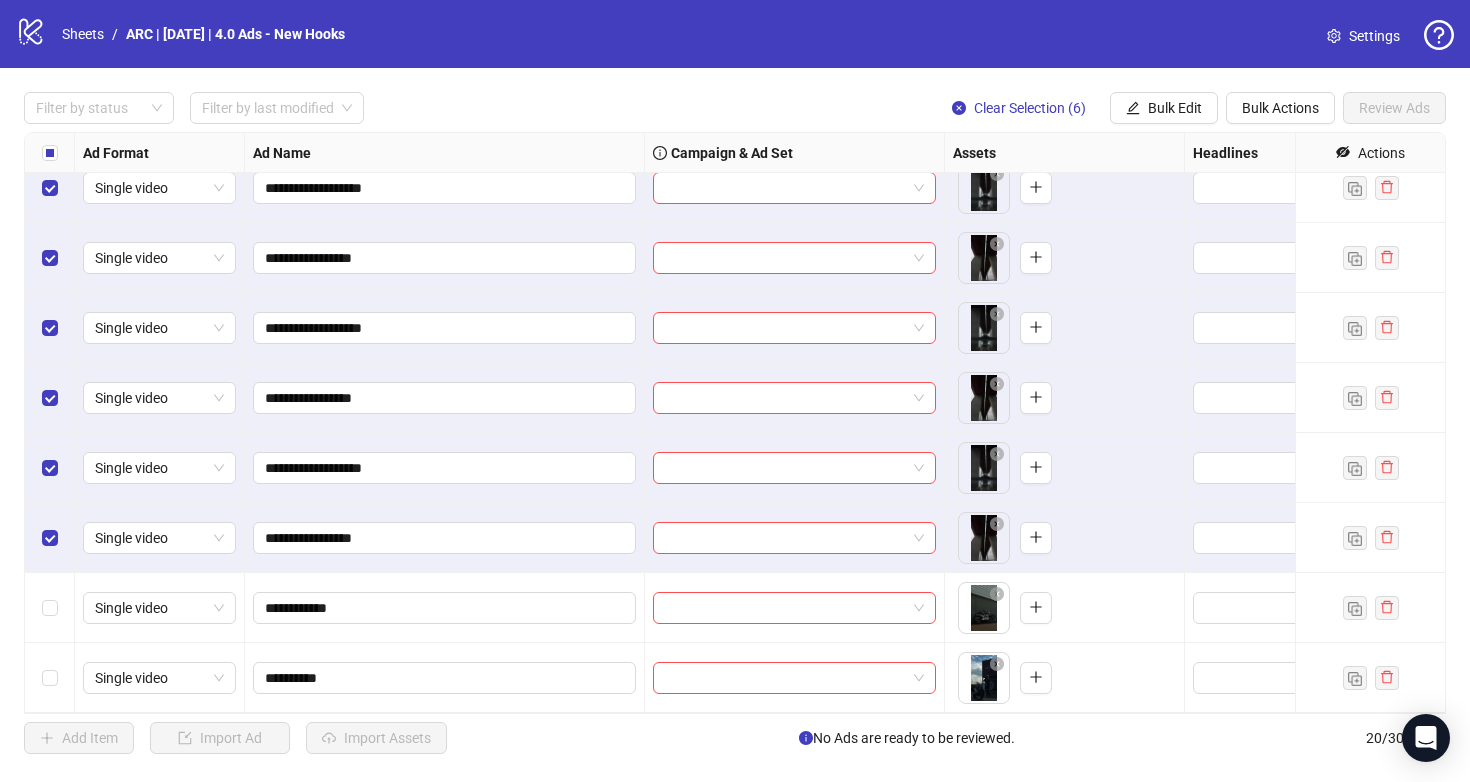 scroll, scrollTop: 780, scrollLeft: 0, axis: vertical 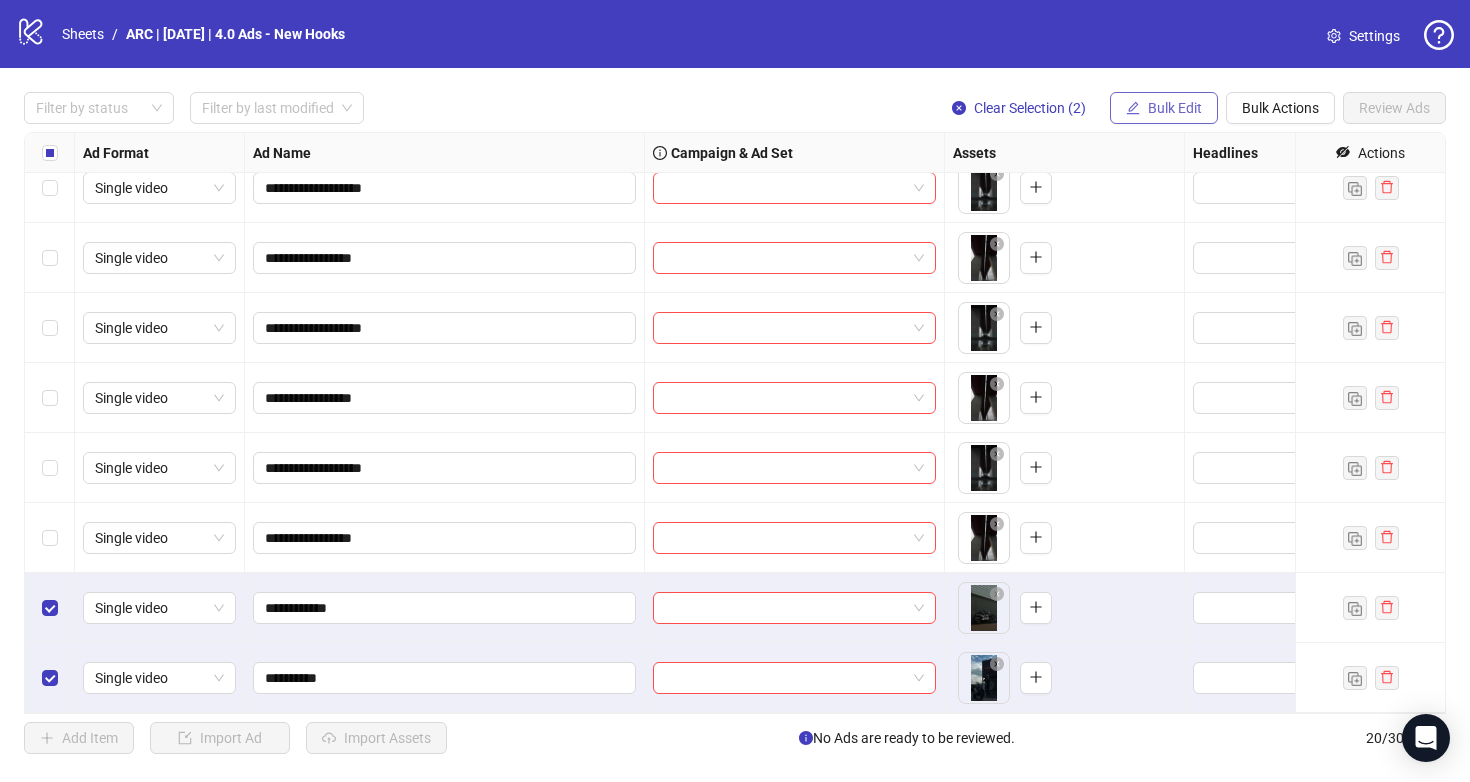 click on "Bulk Edit" at bounding box center [1175, 108] 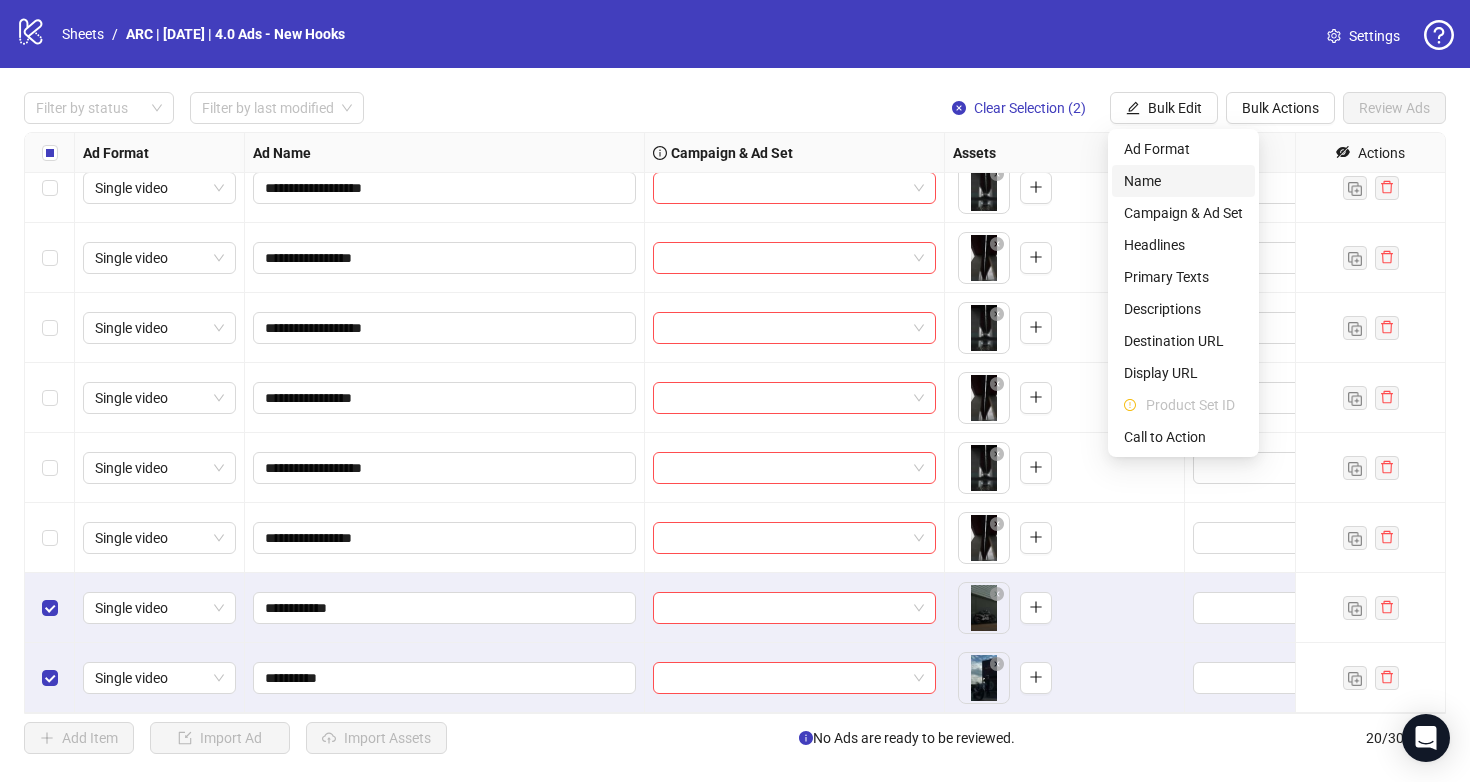 click on "Name" at bounding box center [1183, 181] 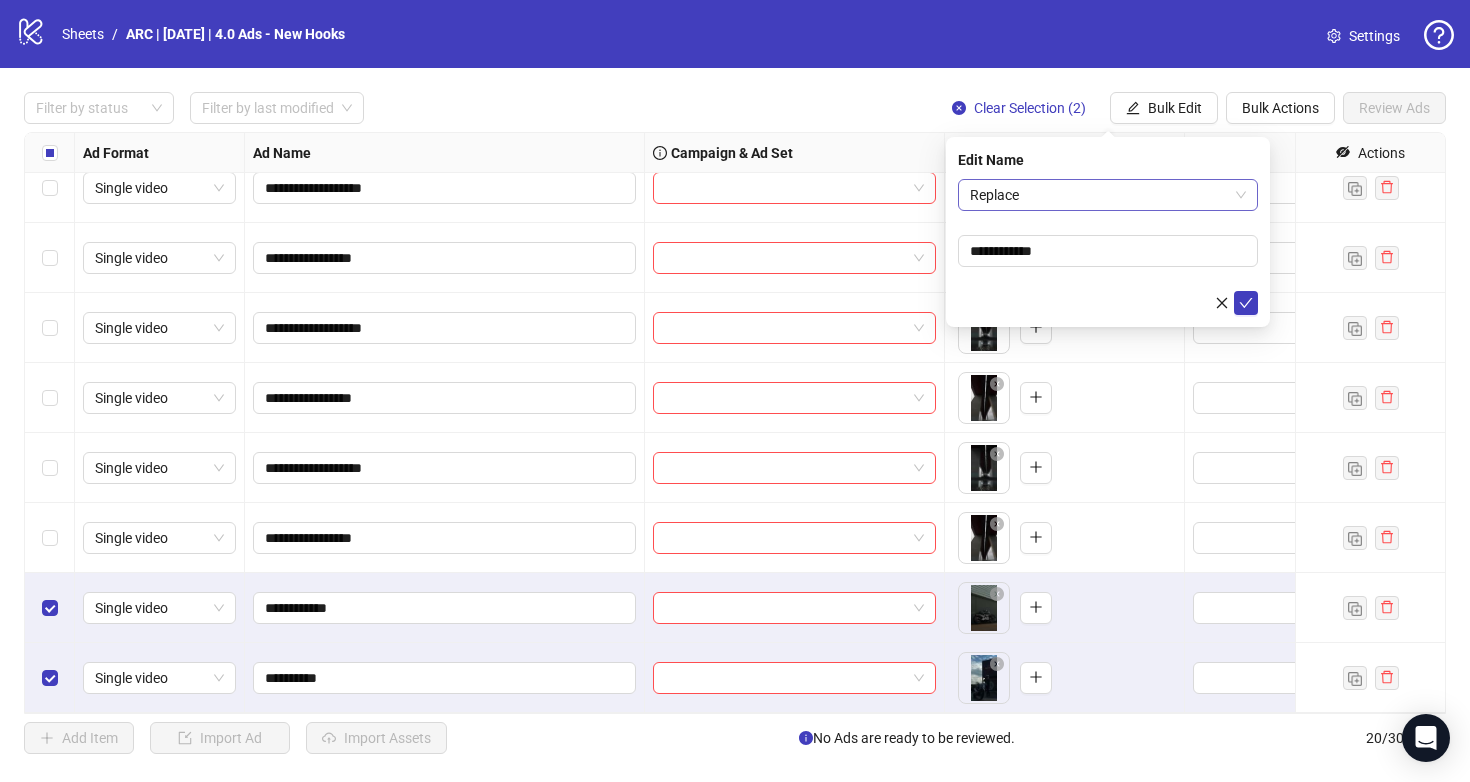 click on "Replace" at bounding box center [1108, 195] 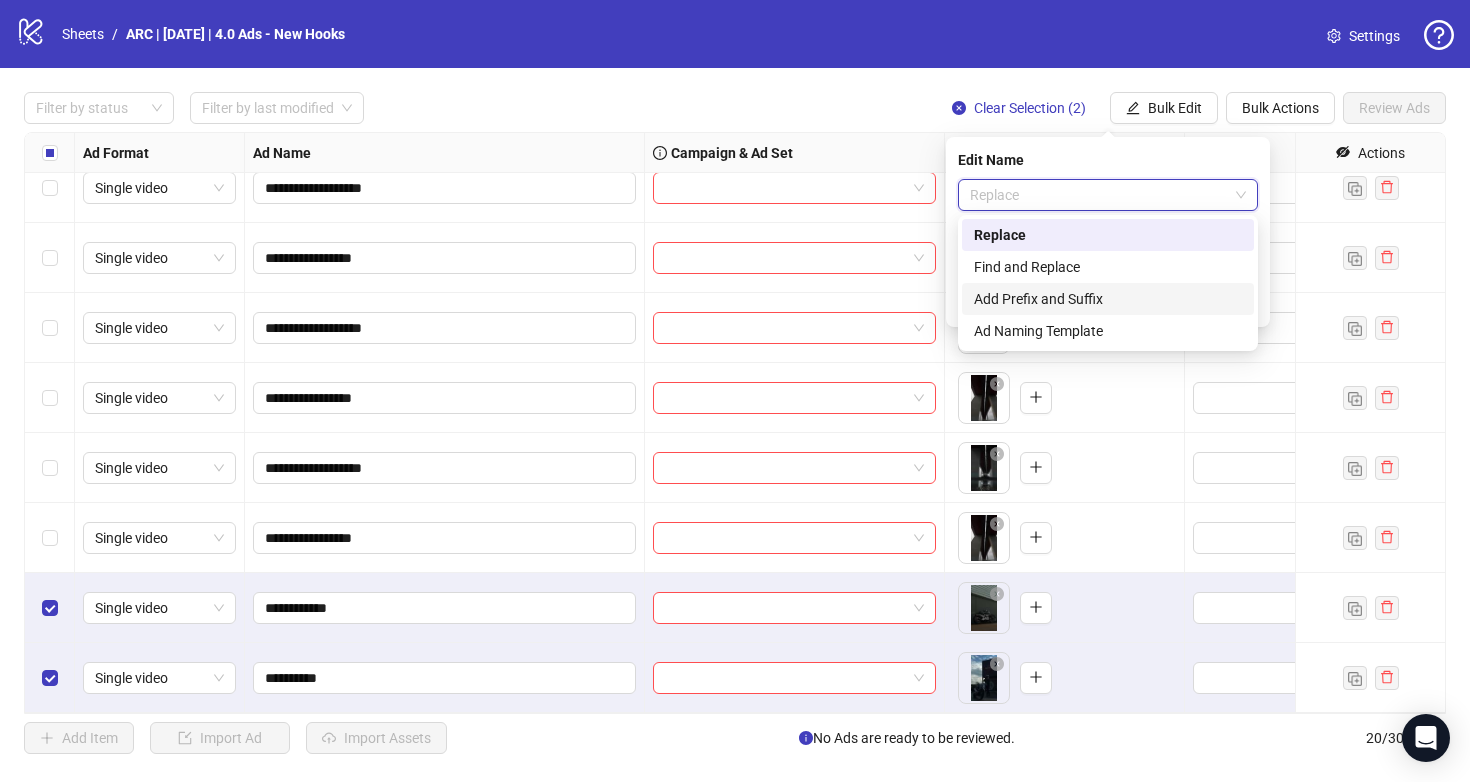 click on "Add Prefix and Suffix" at bounding box center (1108, 299) 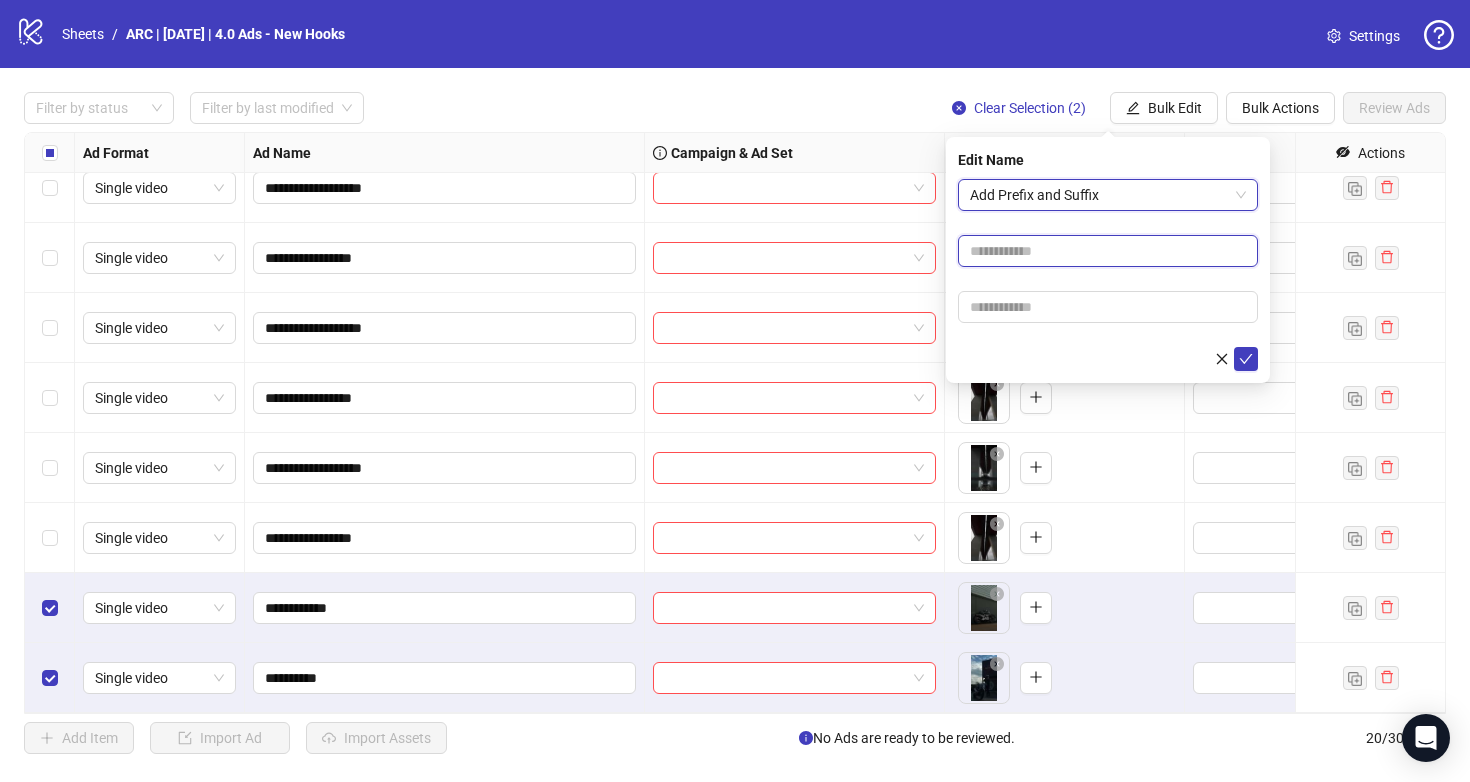click at bounding box center (1108, 251) 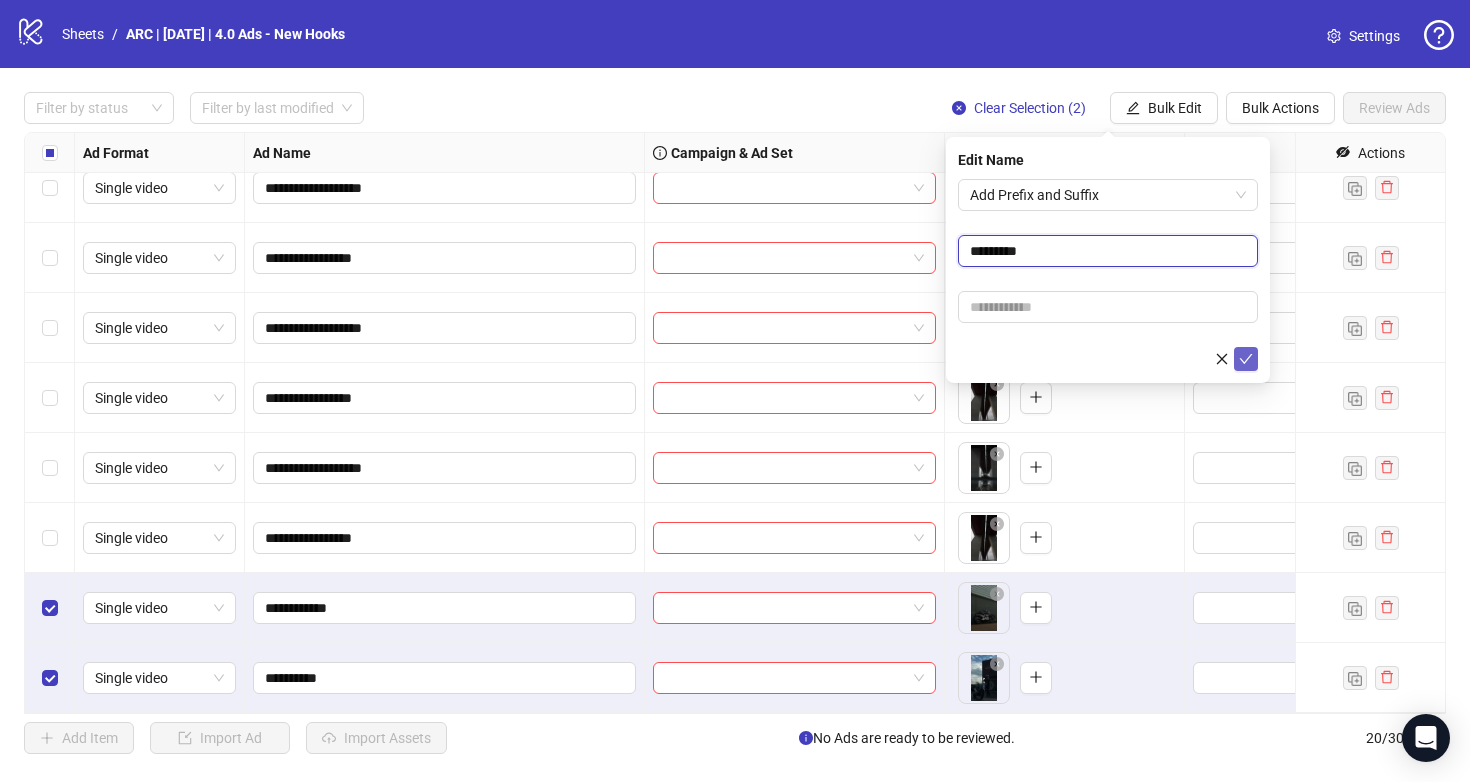 type on "********" 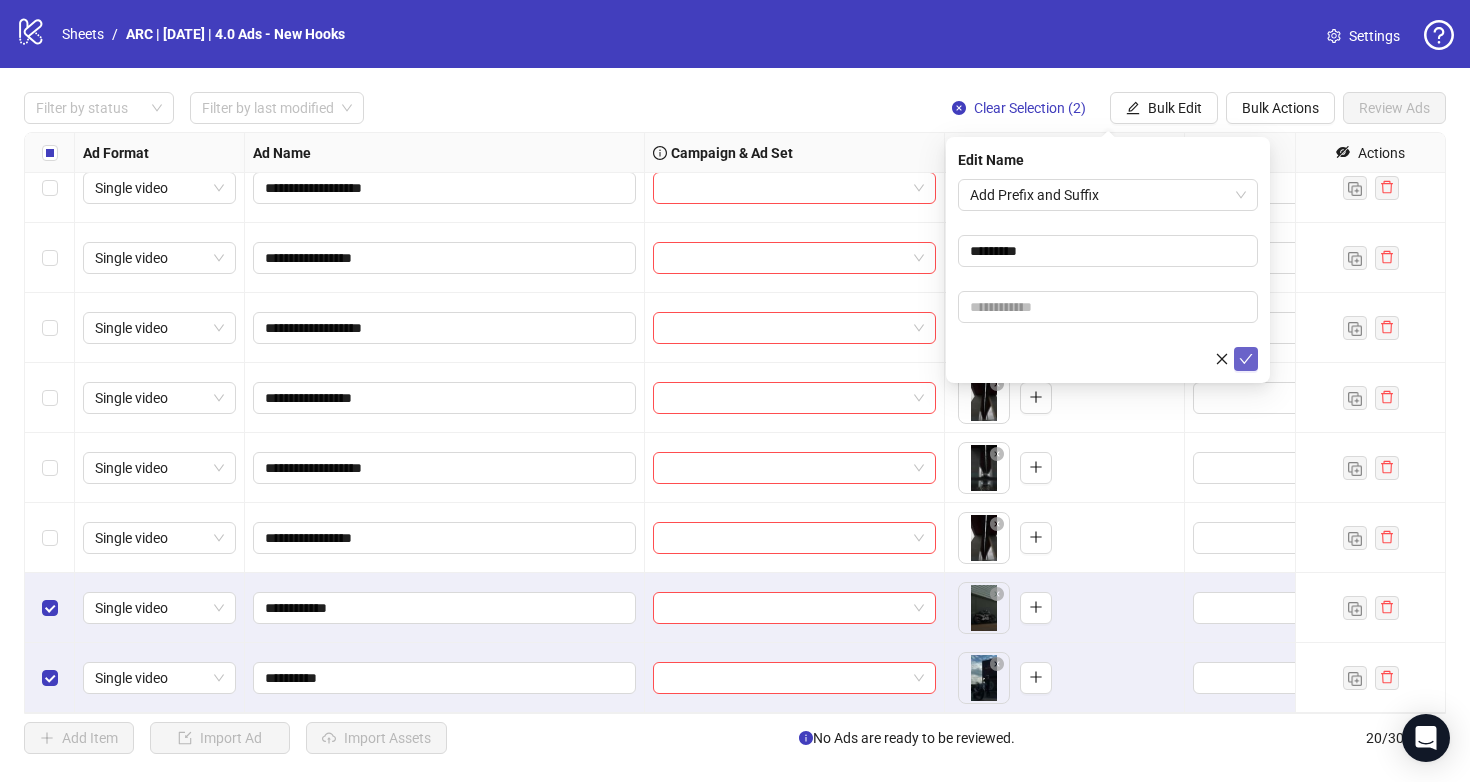 click 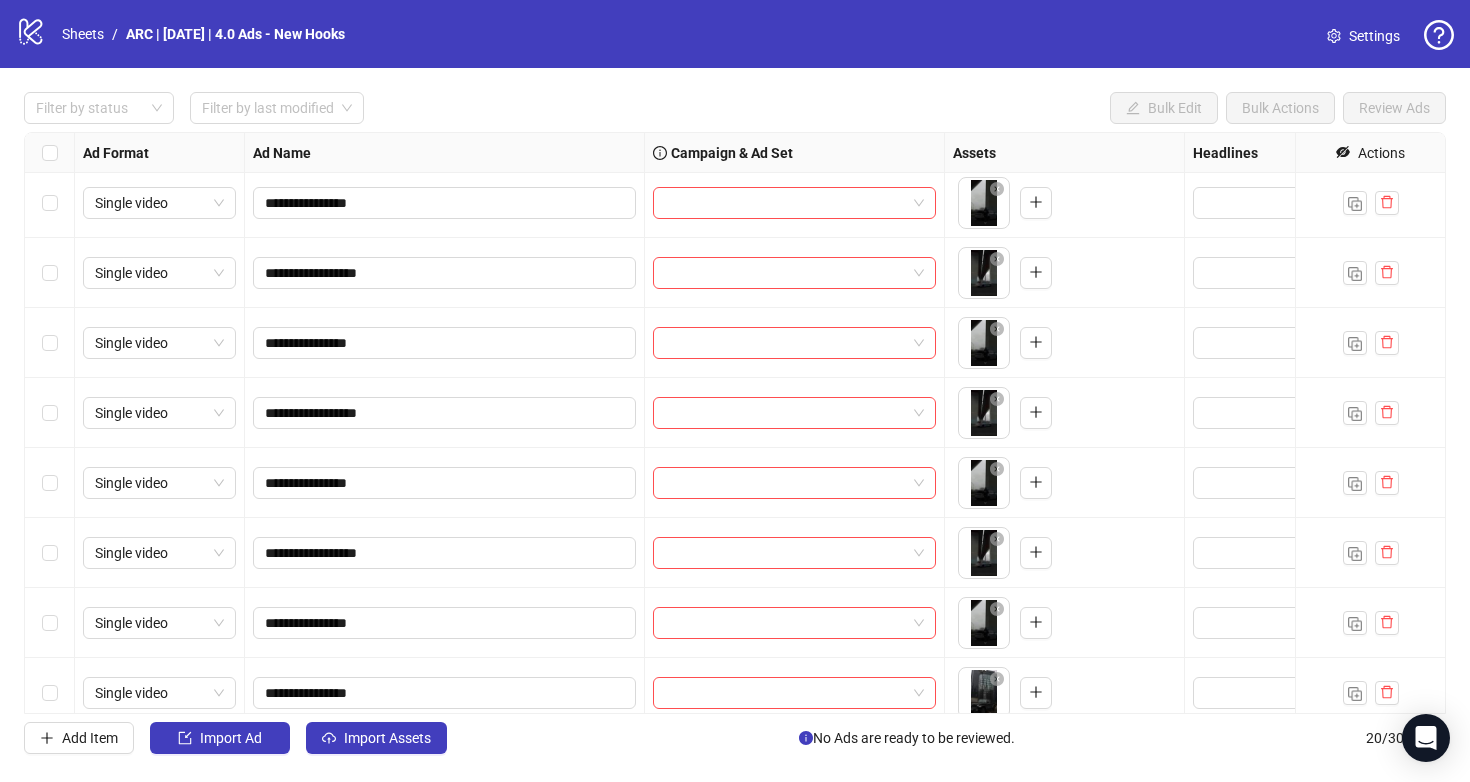 scroll, scrollTop: 0, scrollLeft: 0, axis: both 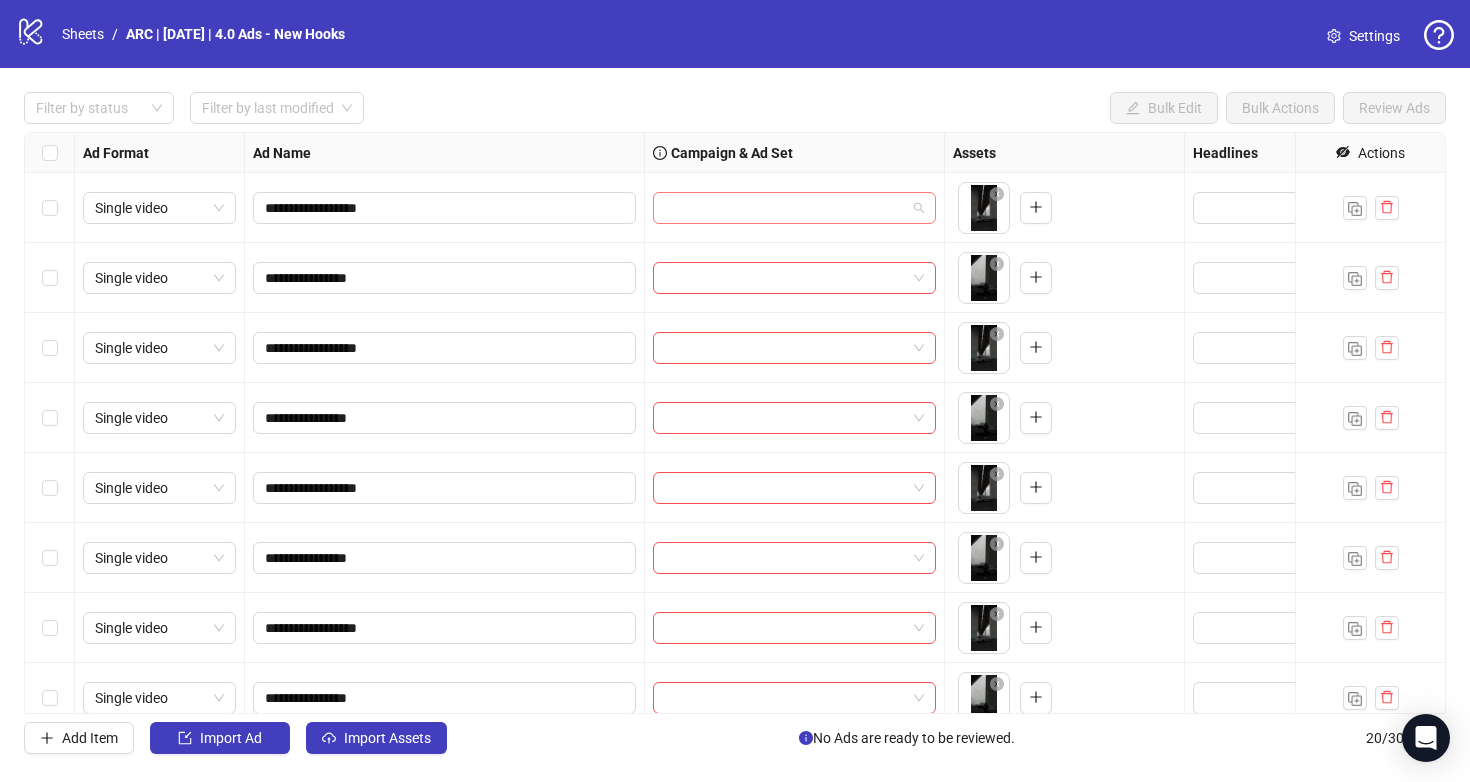 click at bounding box center [785, 208] 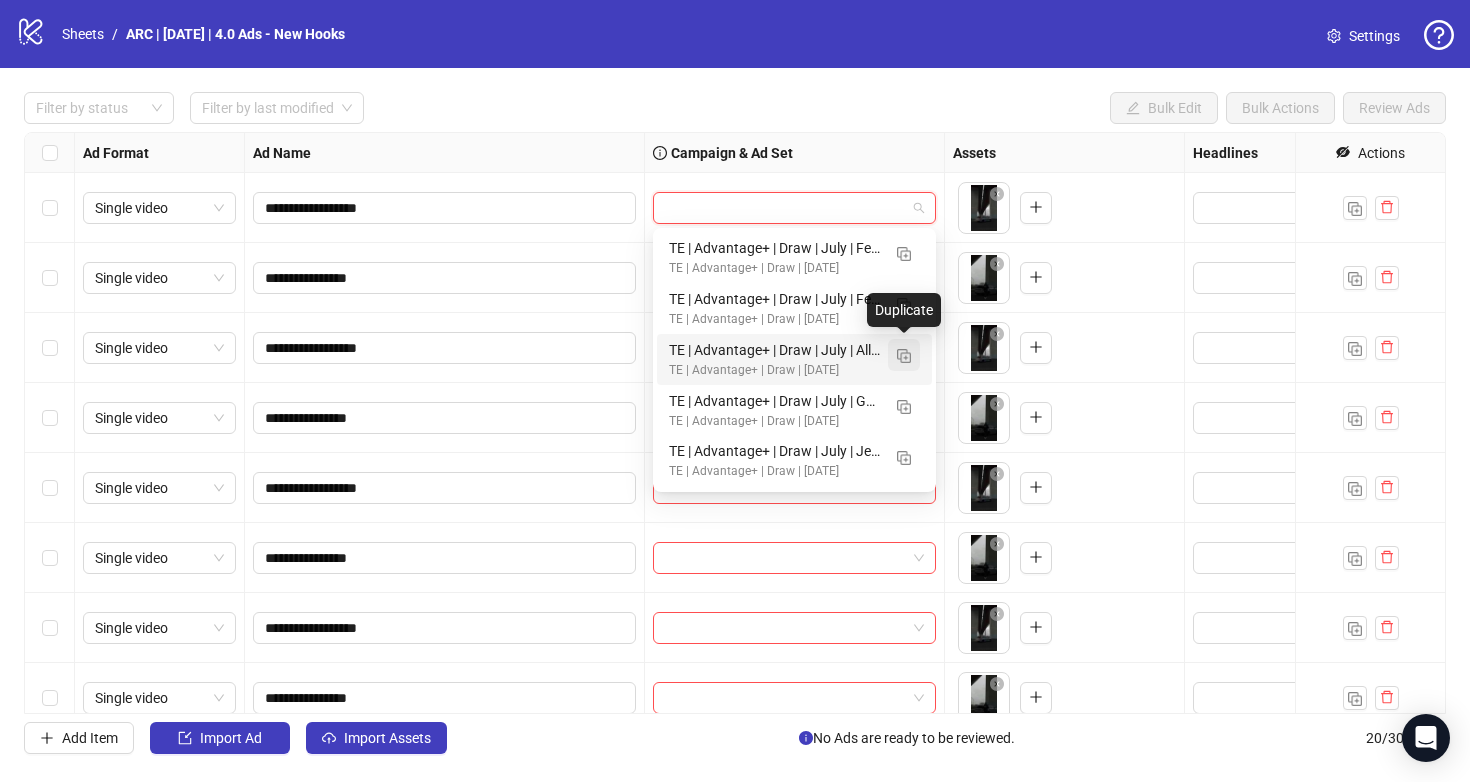 click at bounding box center (904, 356) 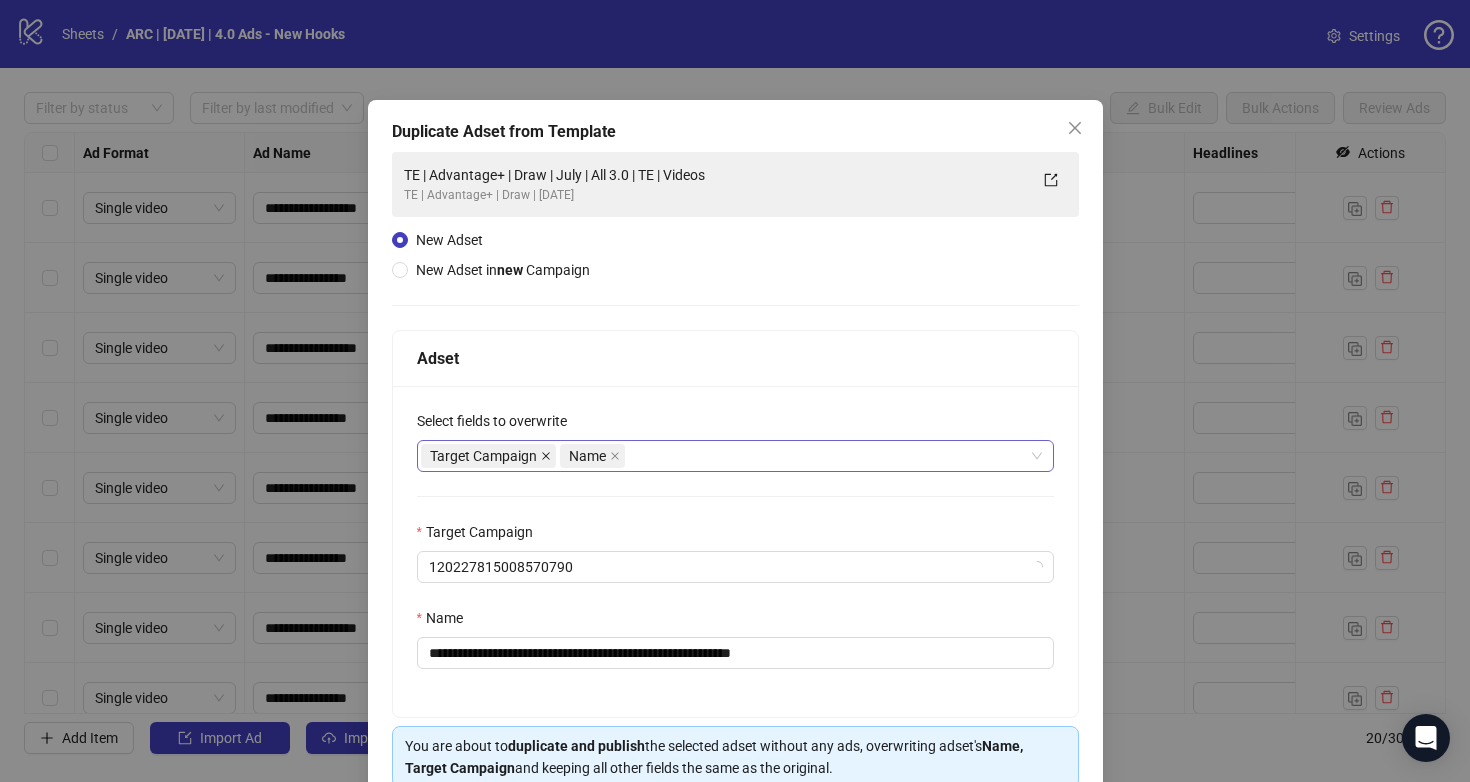 click 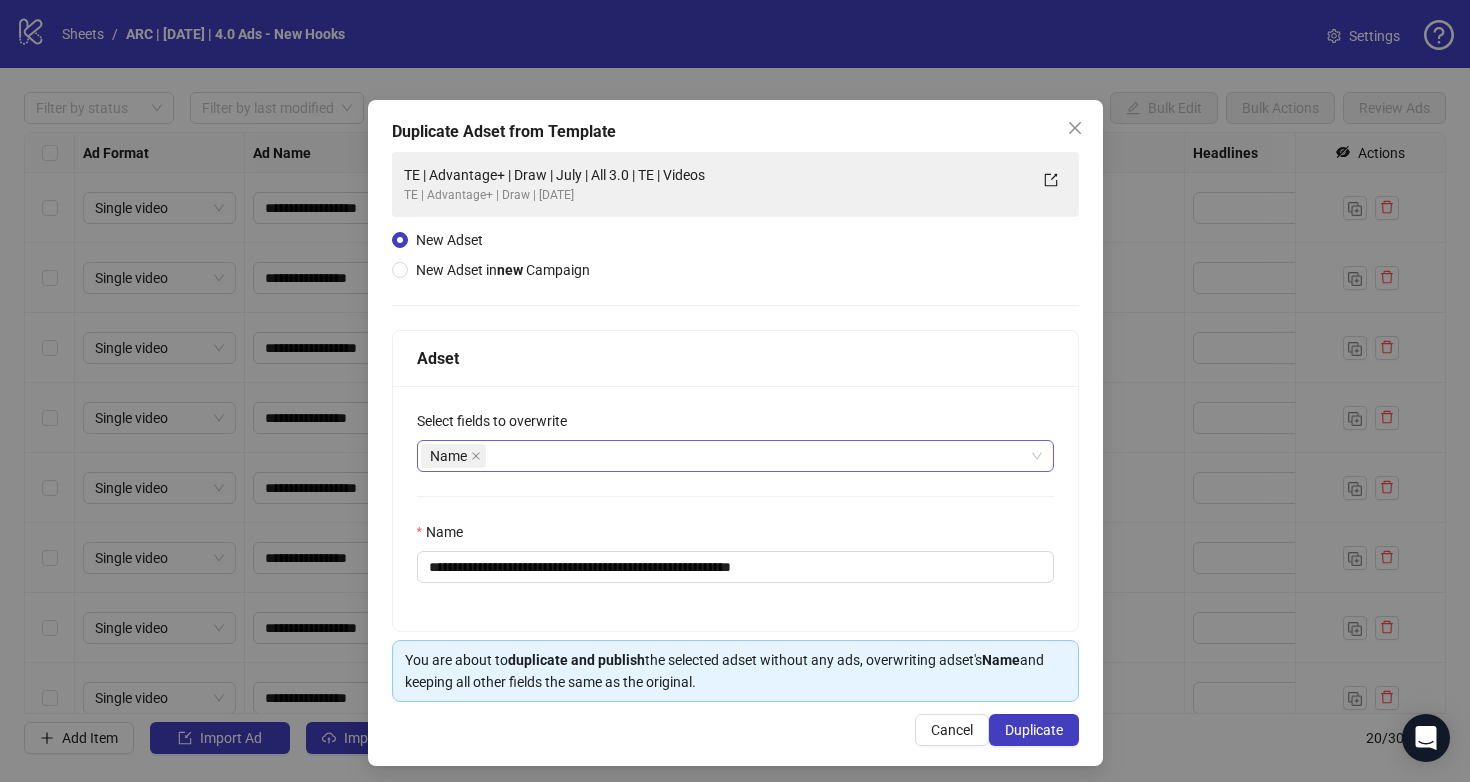 scroll, scrollTop: 8, scrollLeft: 0, axis: vertical 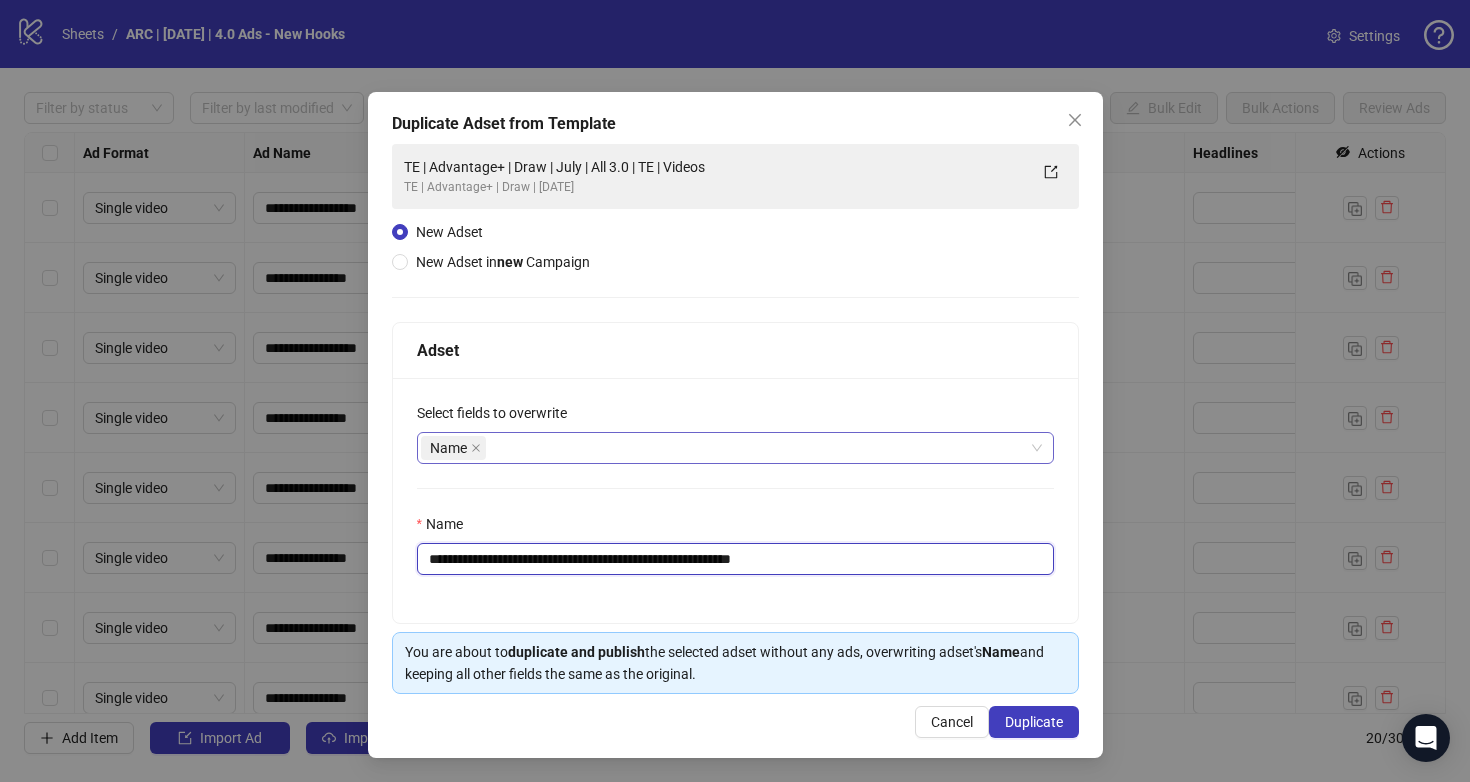 click on "**********" at bounding box center [735, 559] 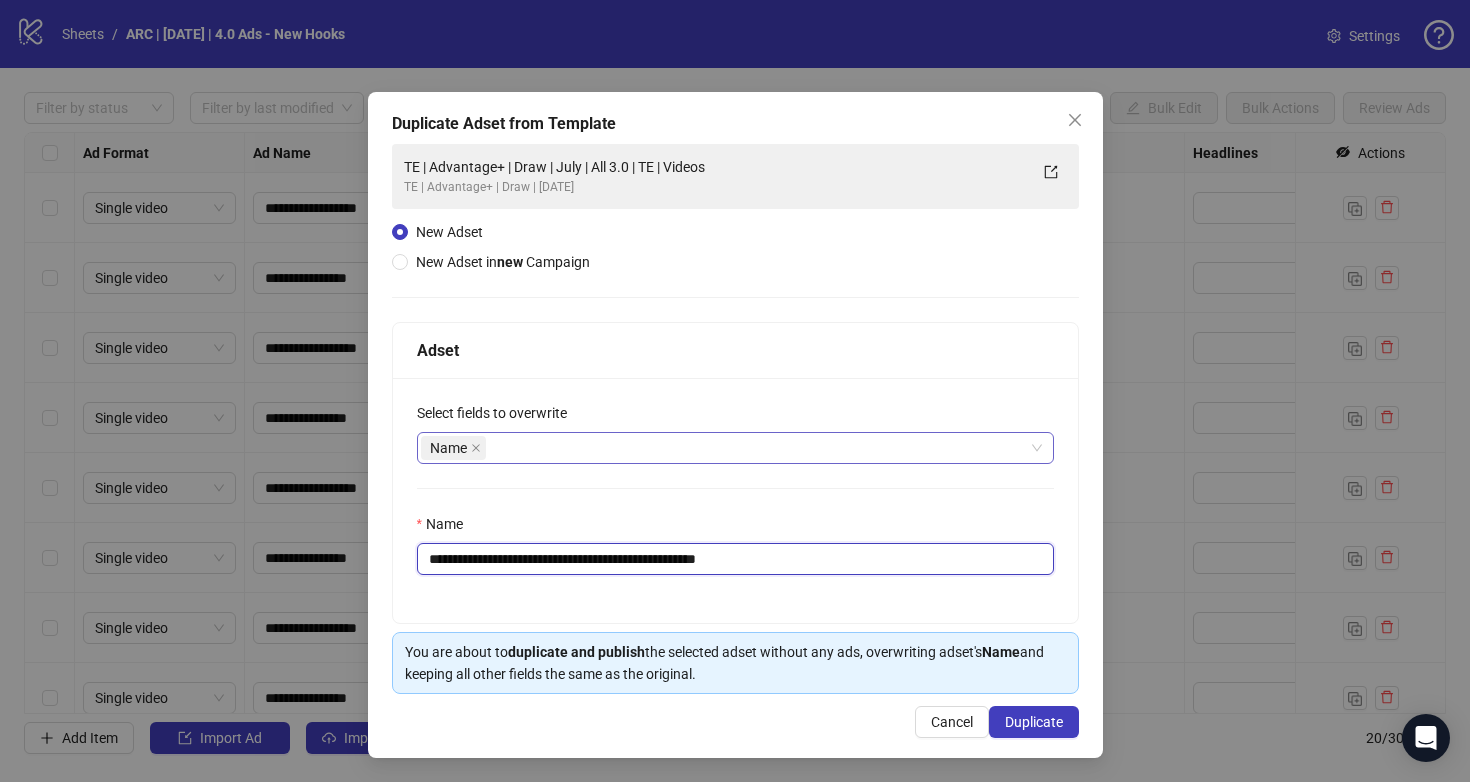 click on "**********" at bounding box center [735, 559] 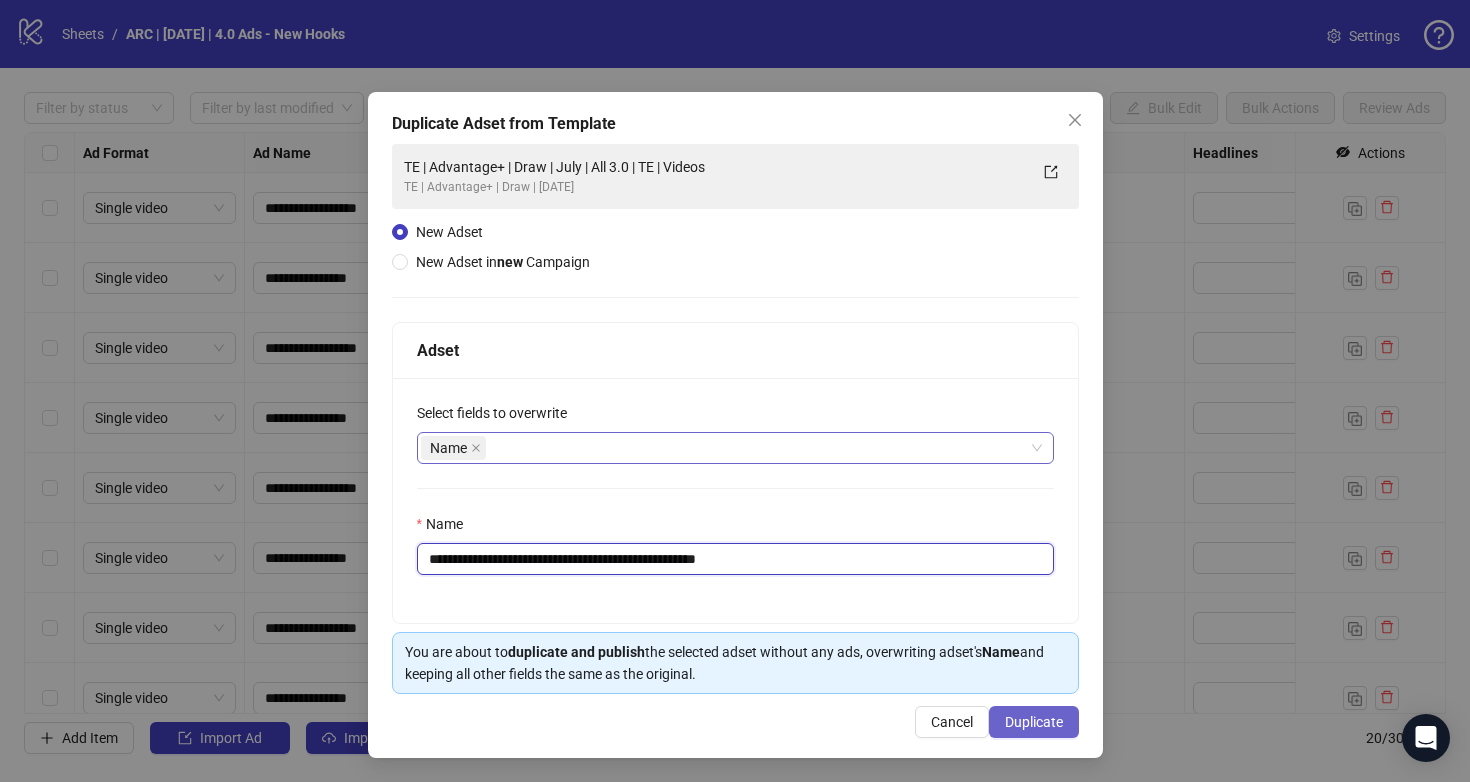 type on "**********" 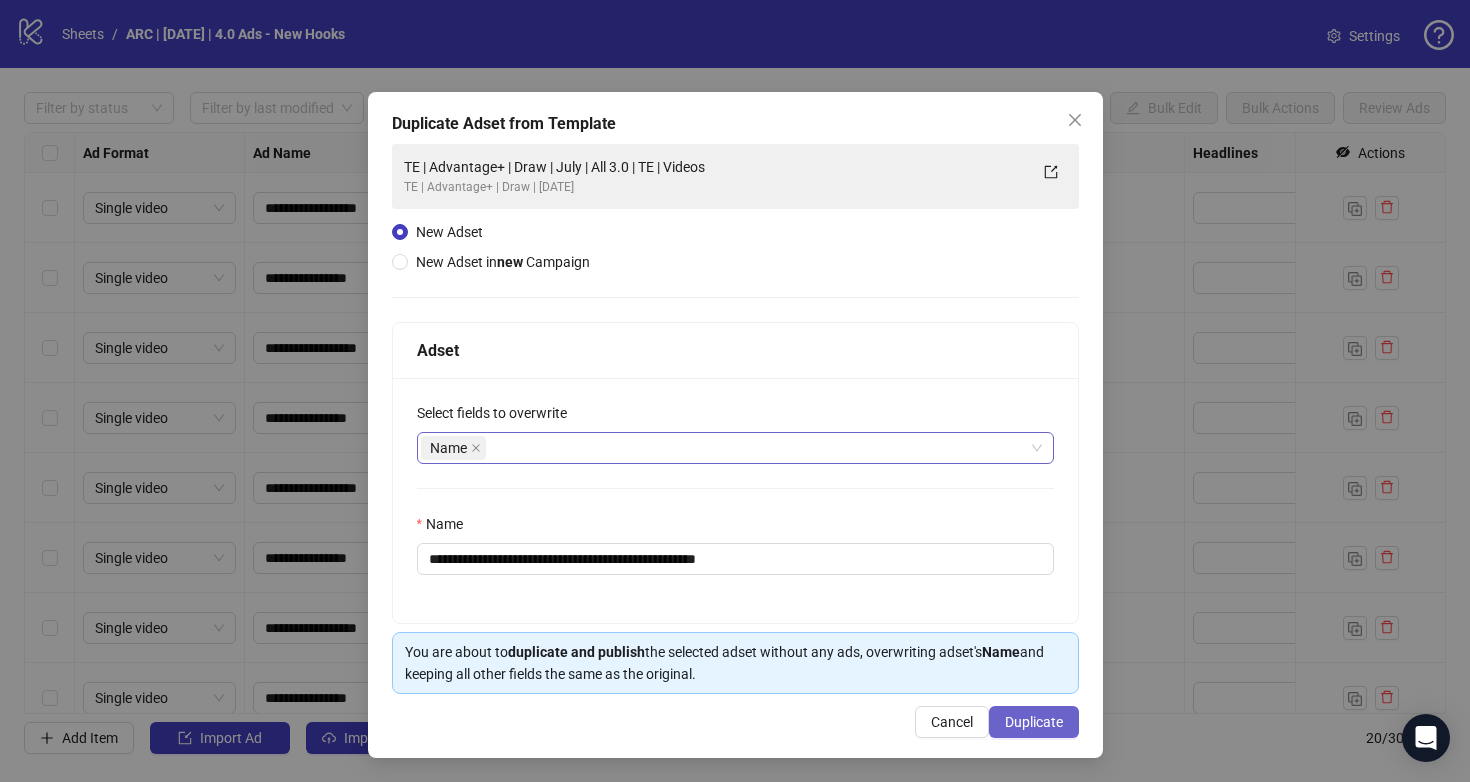click on "Duplicate" at bounding box center (1034, 722) 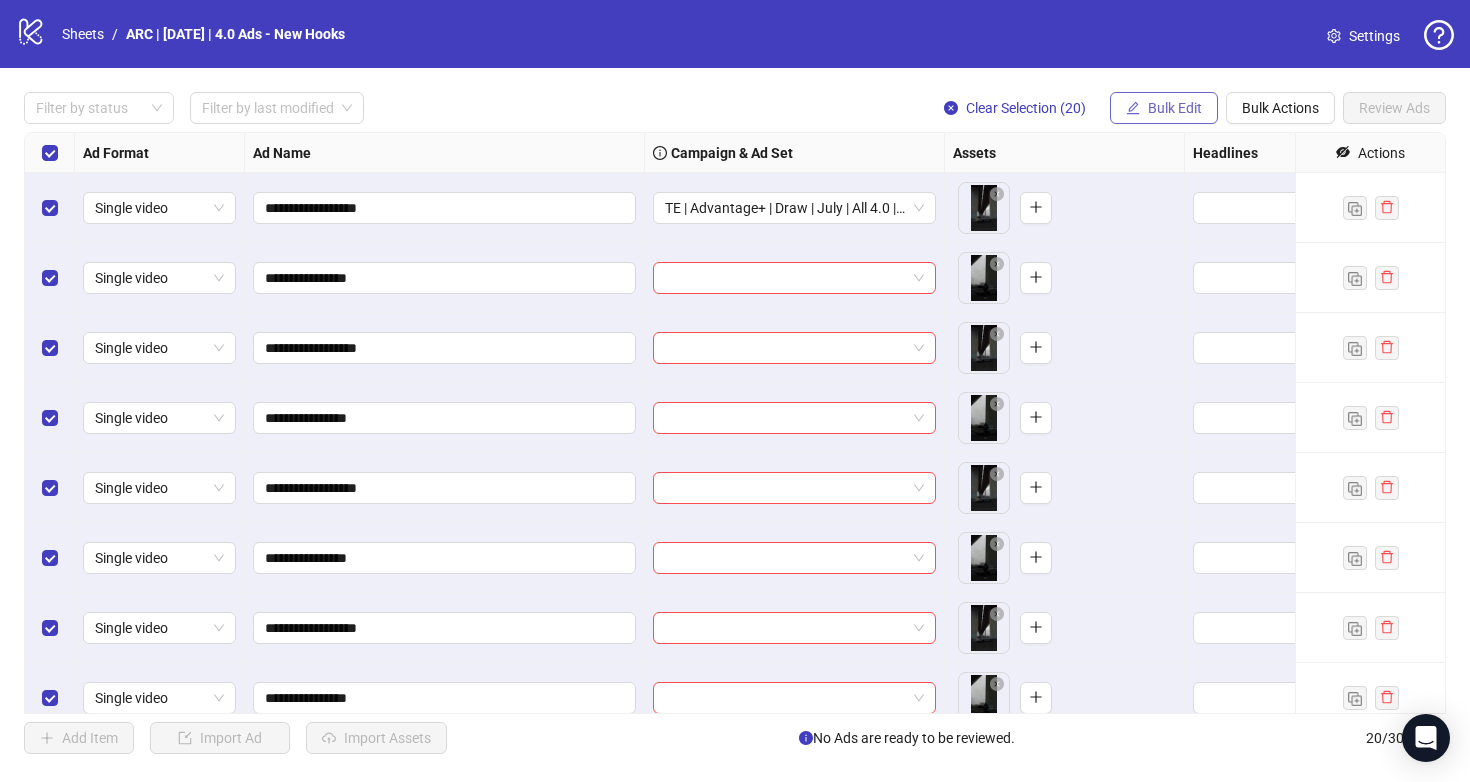 click on "Bulk Edit" at bounding box center (1175, 108) 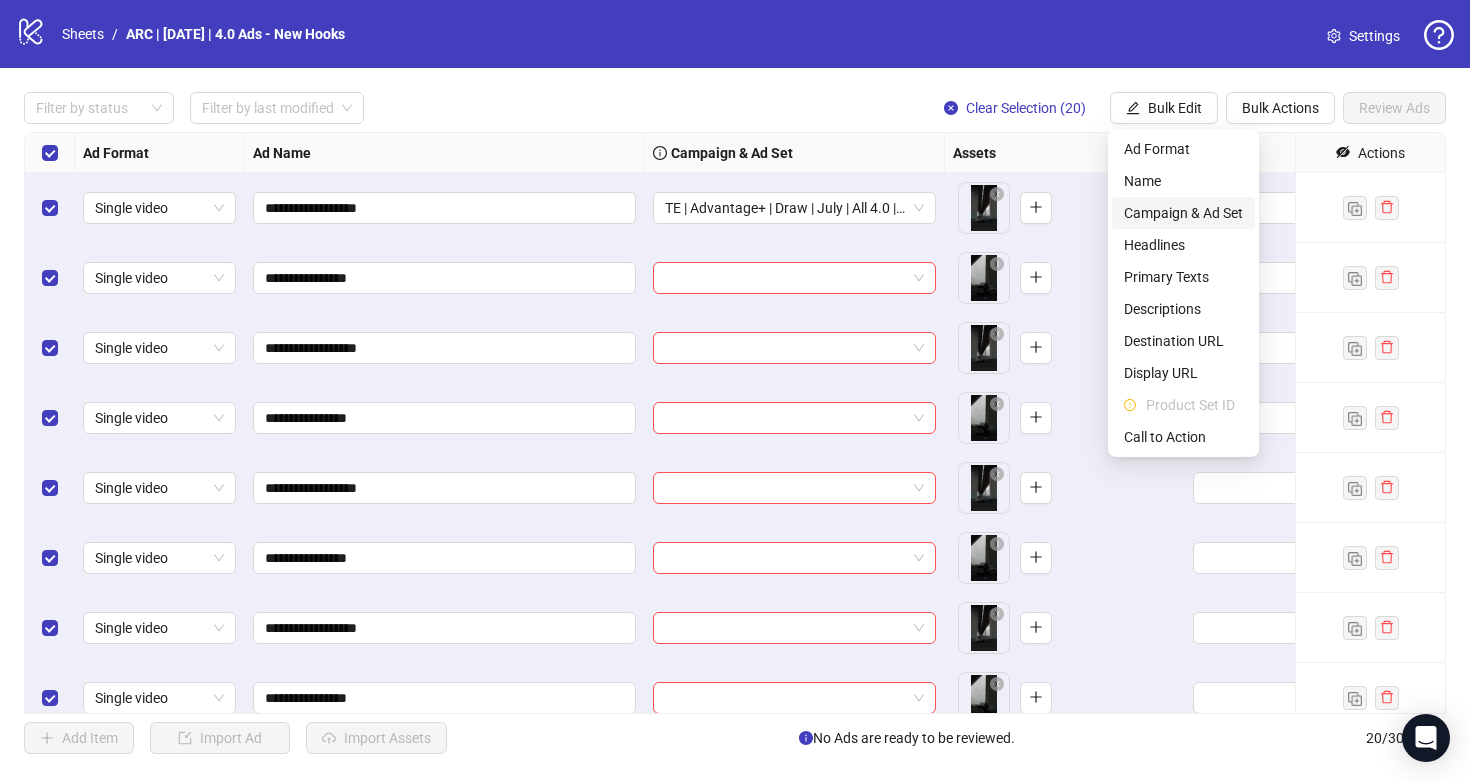 click on "Campaign & Ad Set" at bounding box center [1183, 213] 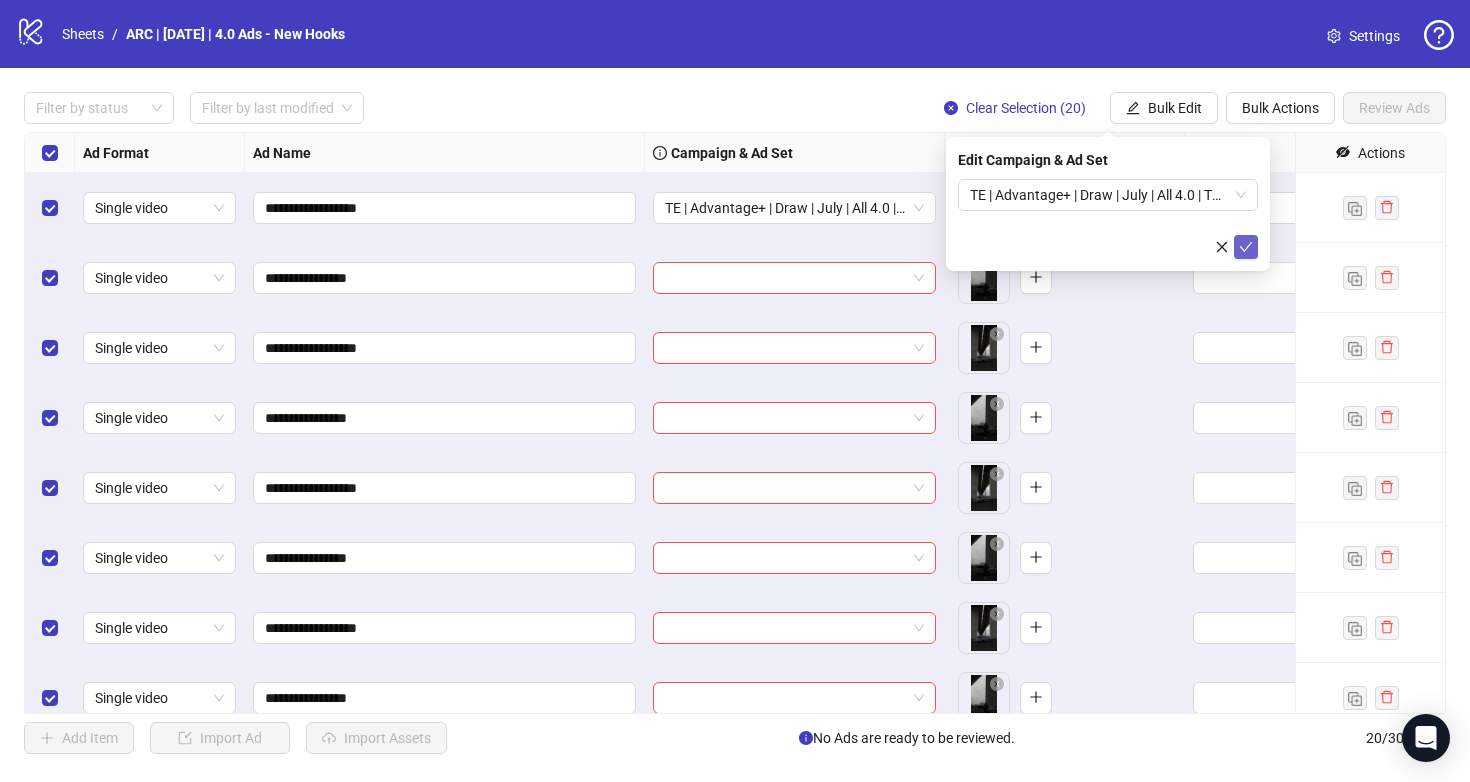 click 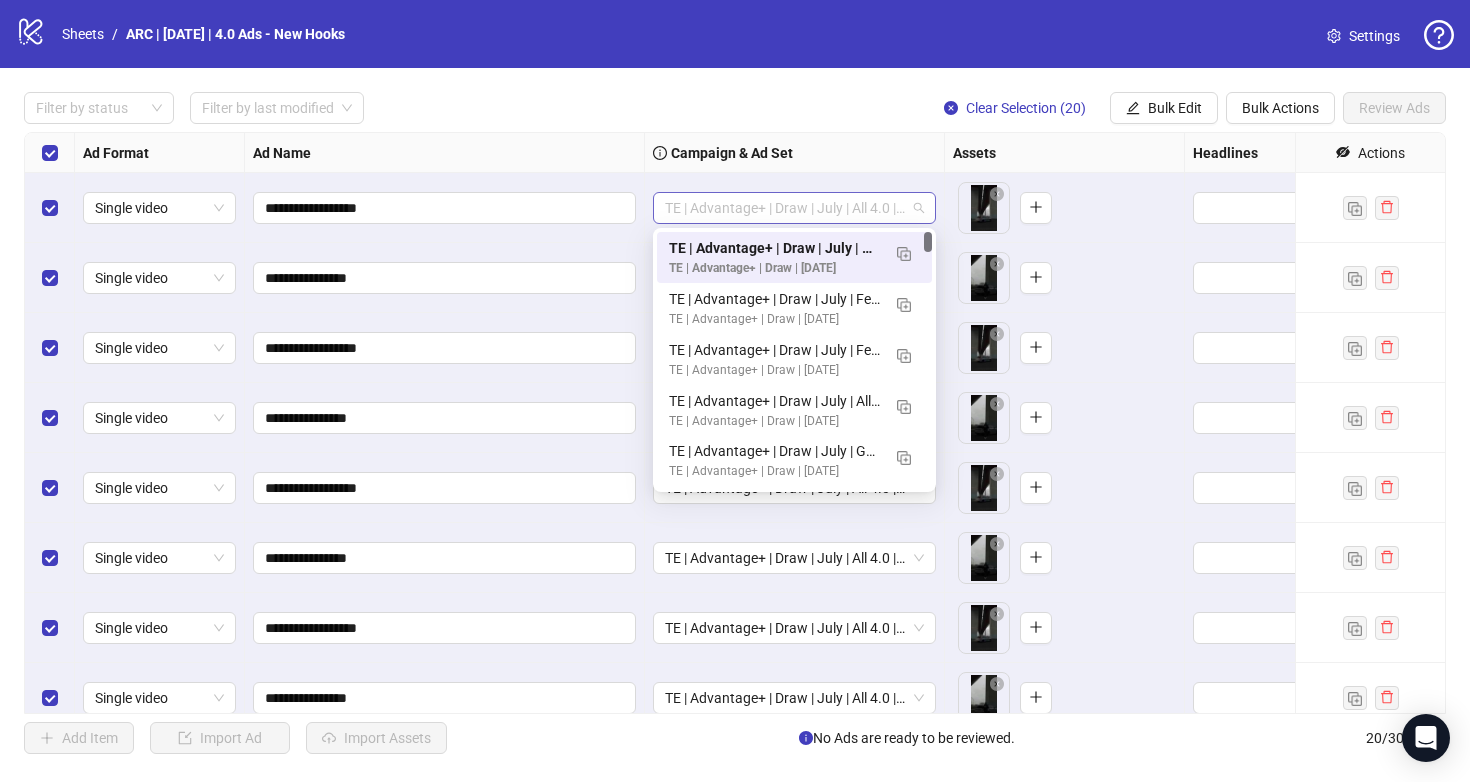 drag, startPoint x: 661, startPoint y: 207, endPoint x: 729, endPoint y: 214, distance: 68.359344 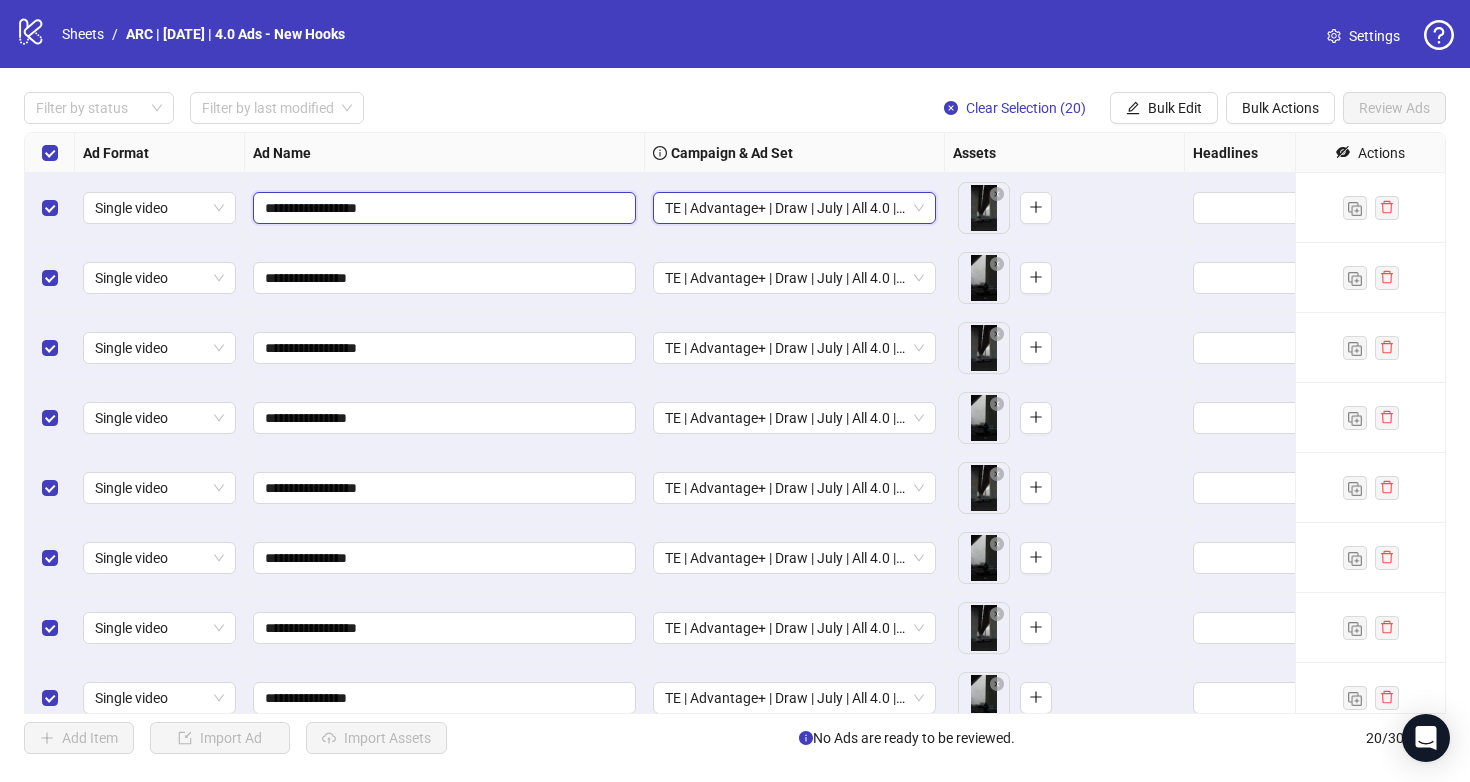 click on "**********" at bounding box center (442, 208) 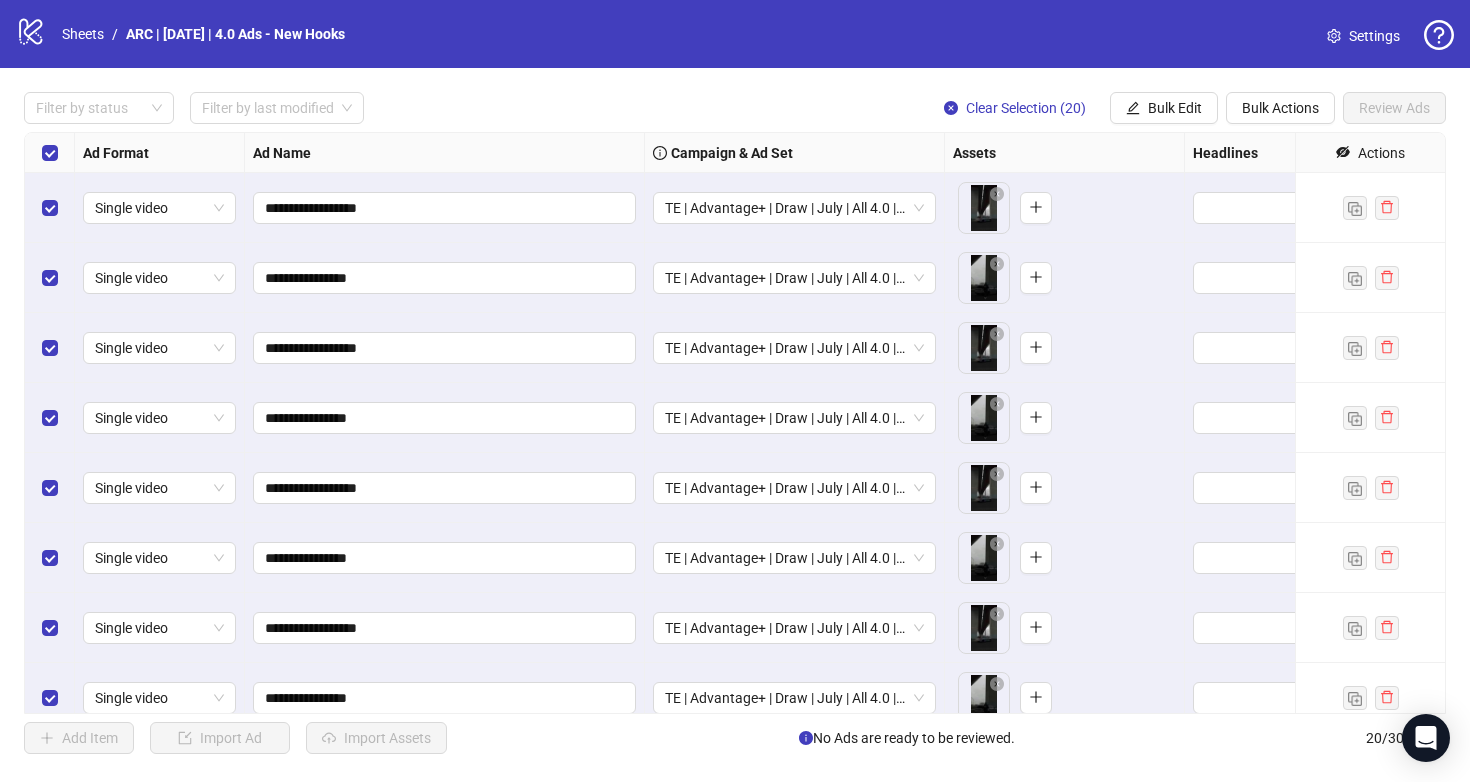 click on "Ad Name" at bounding box center (445, 153) 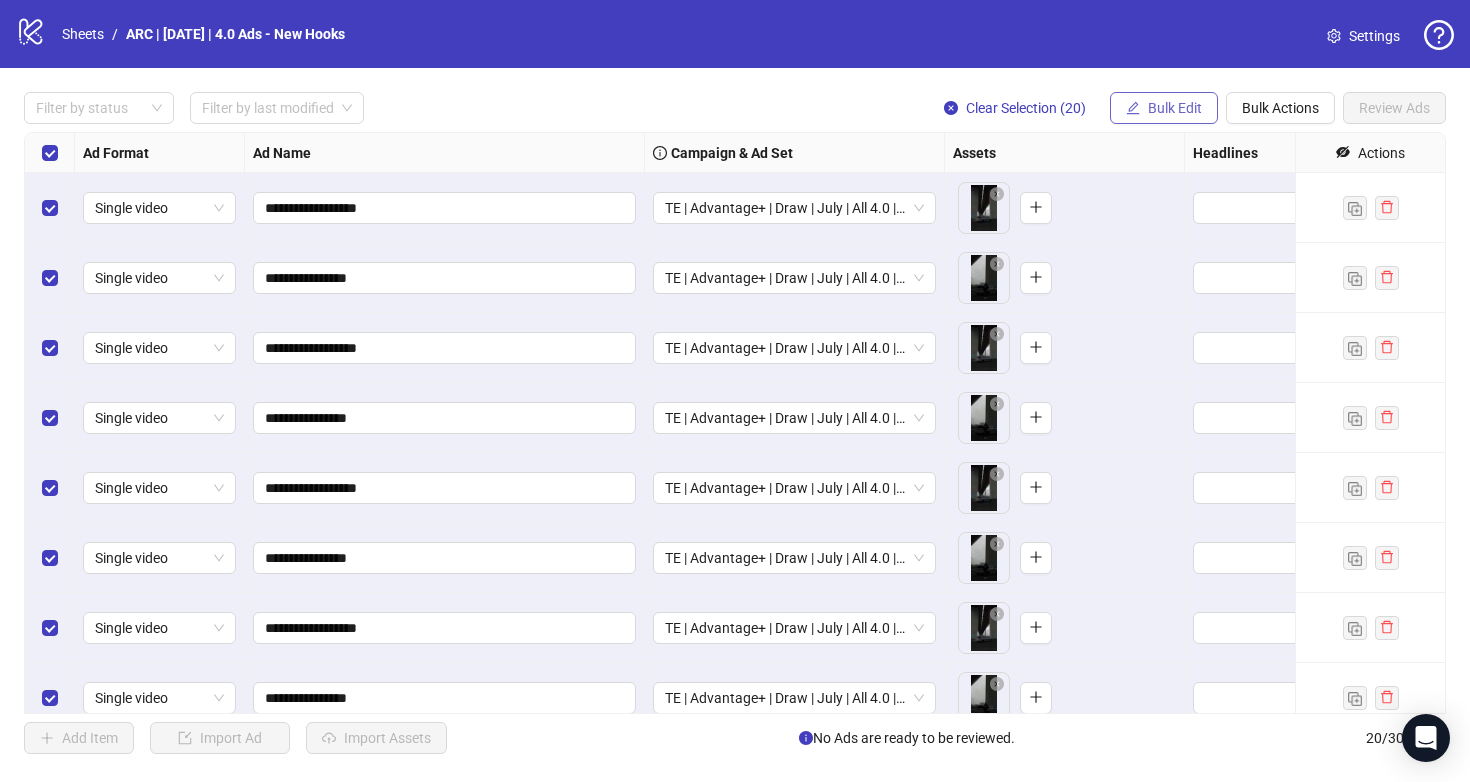 click on "Bulk Edit" at bounding box center [1164, 108] 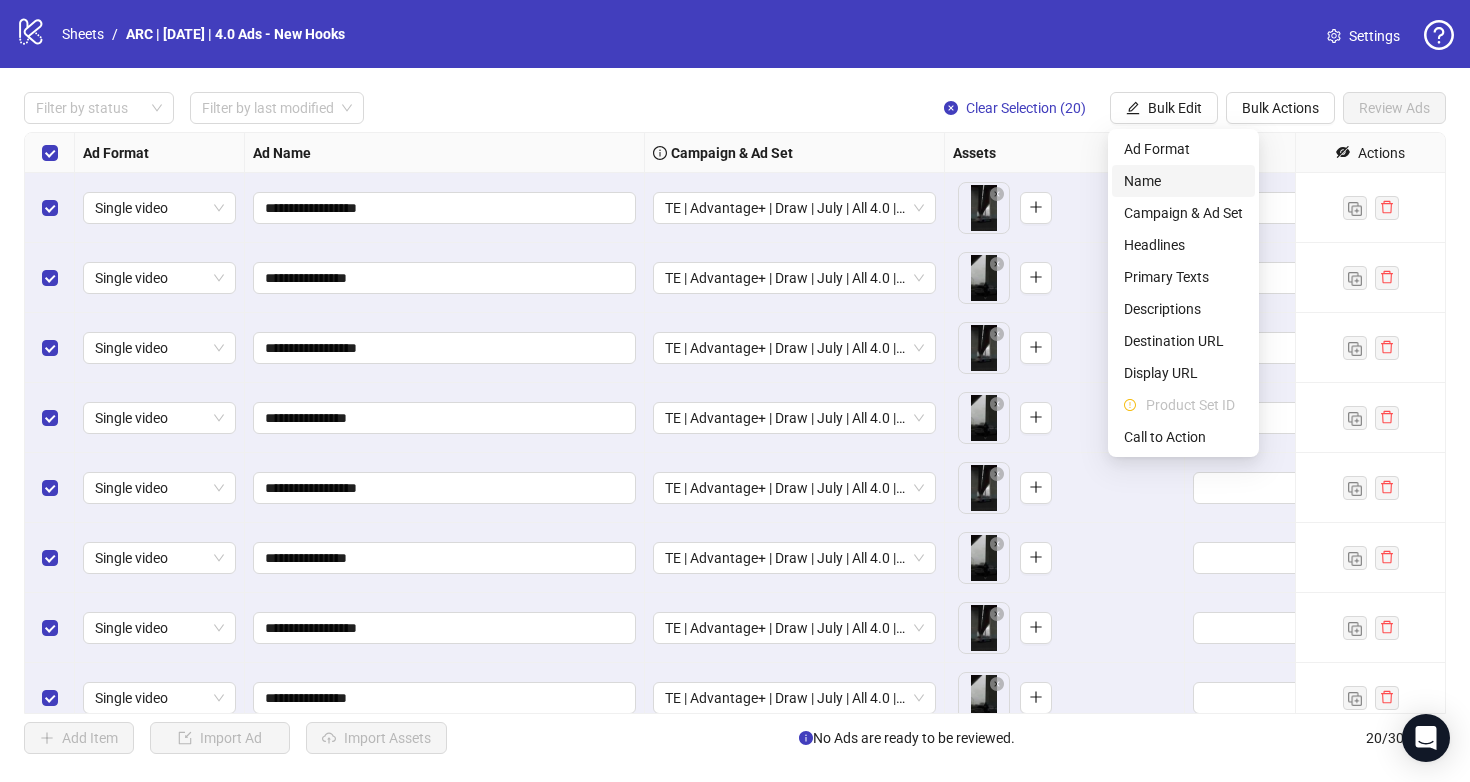 click on "Name" at bounding box center [1183, 181] 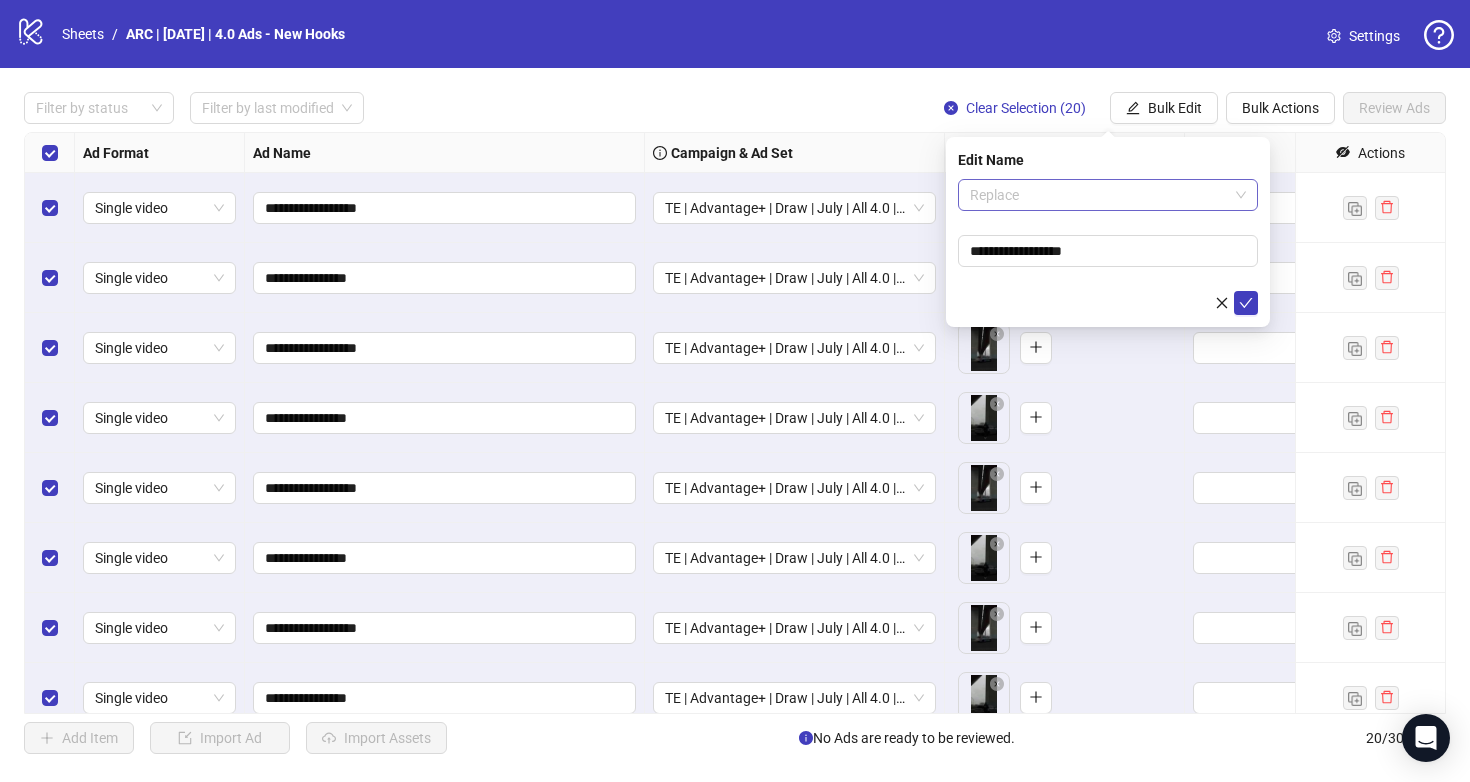 click on "Replace" at bounding box center (1108, 195) 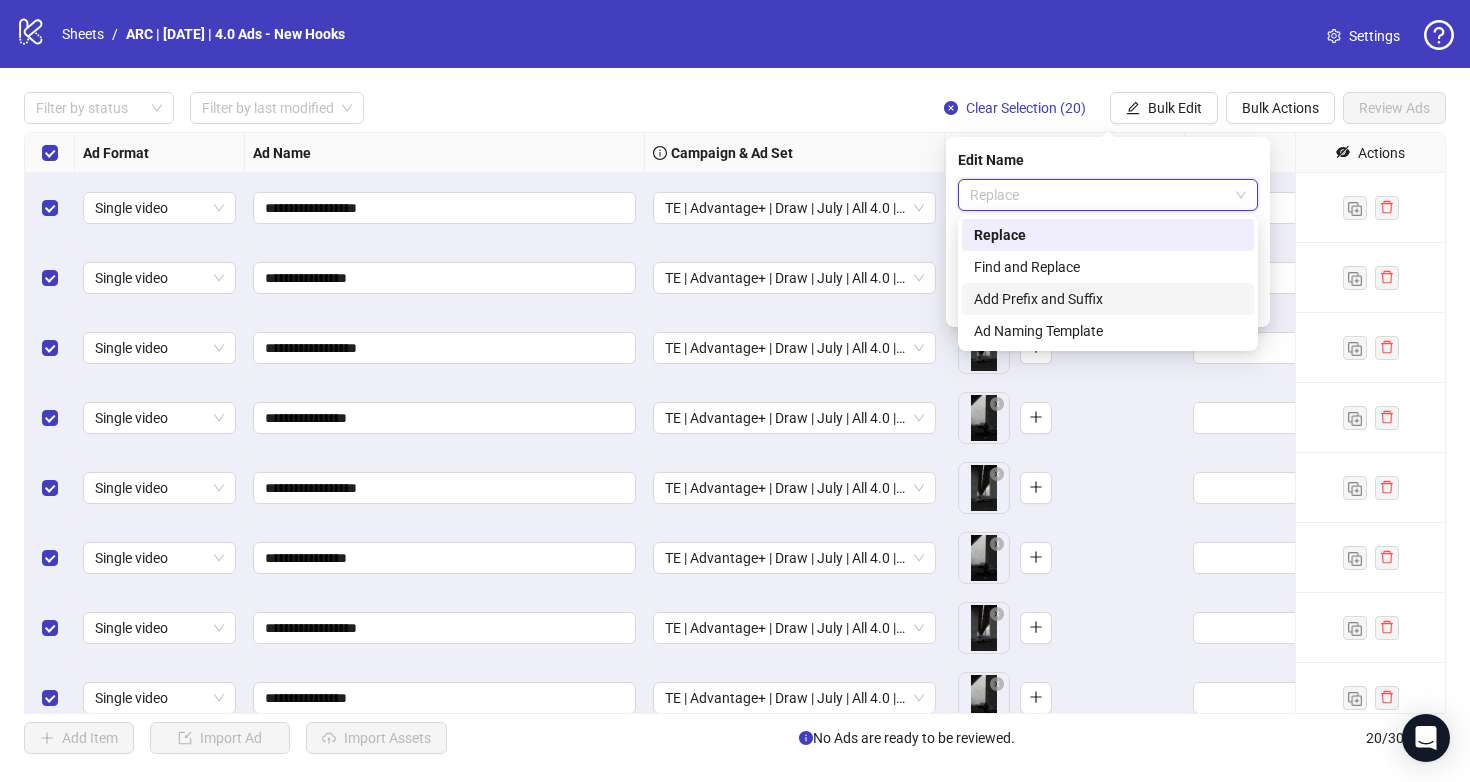 click on "Add Prefix and Suffix" at bounding box center [1108, 299] 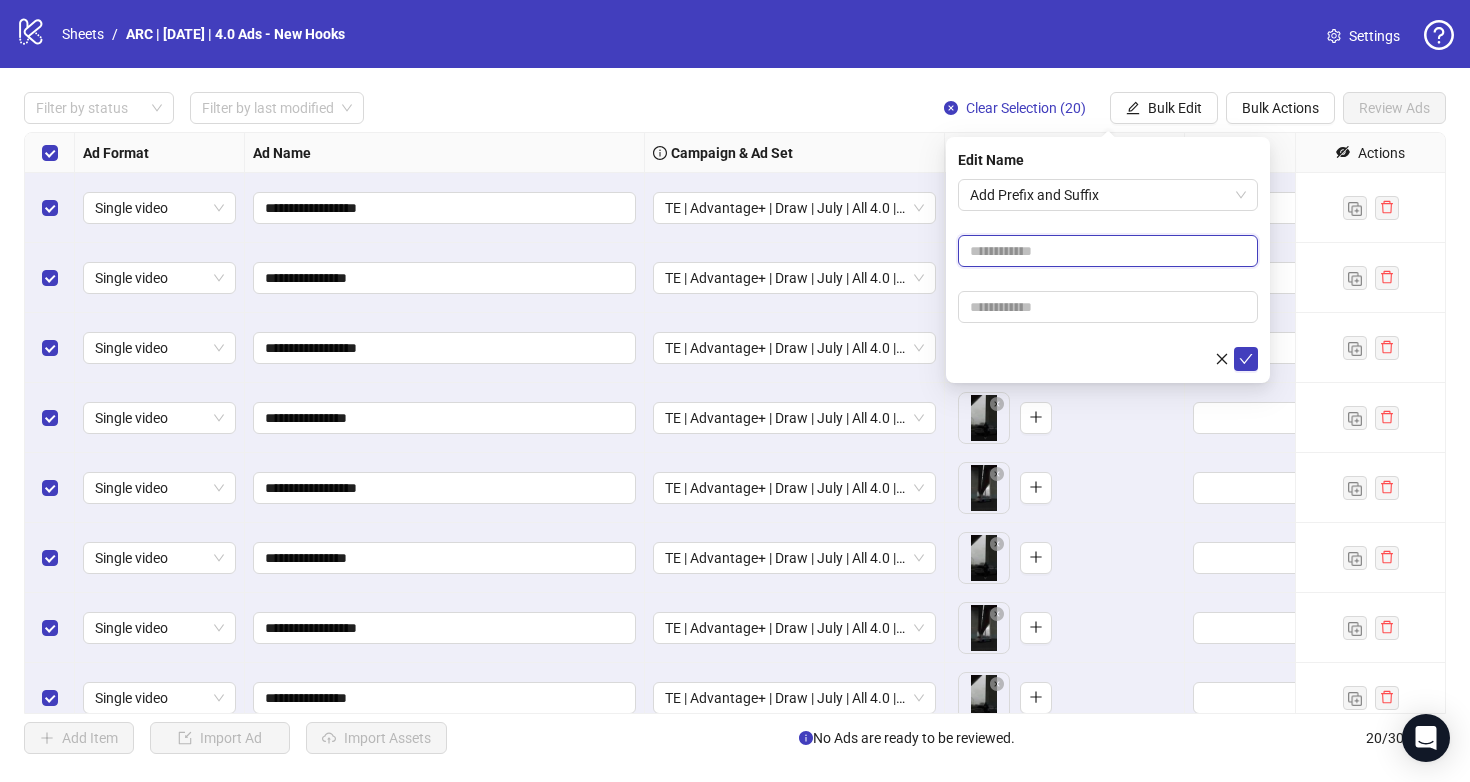 click at bounding box center [1108, 251] 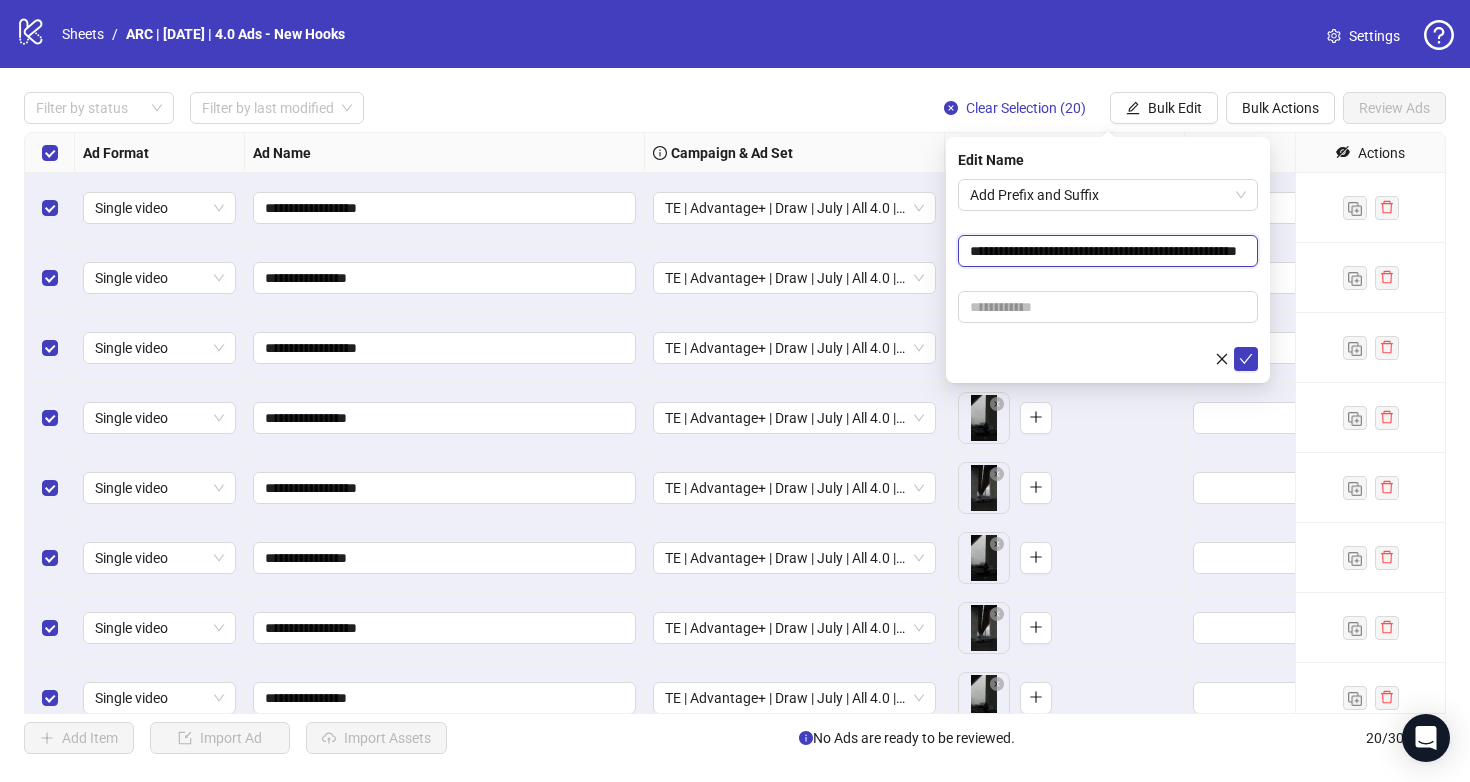 click on "**********" at bounding box center [1108, 251] 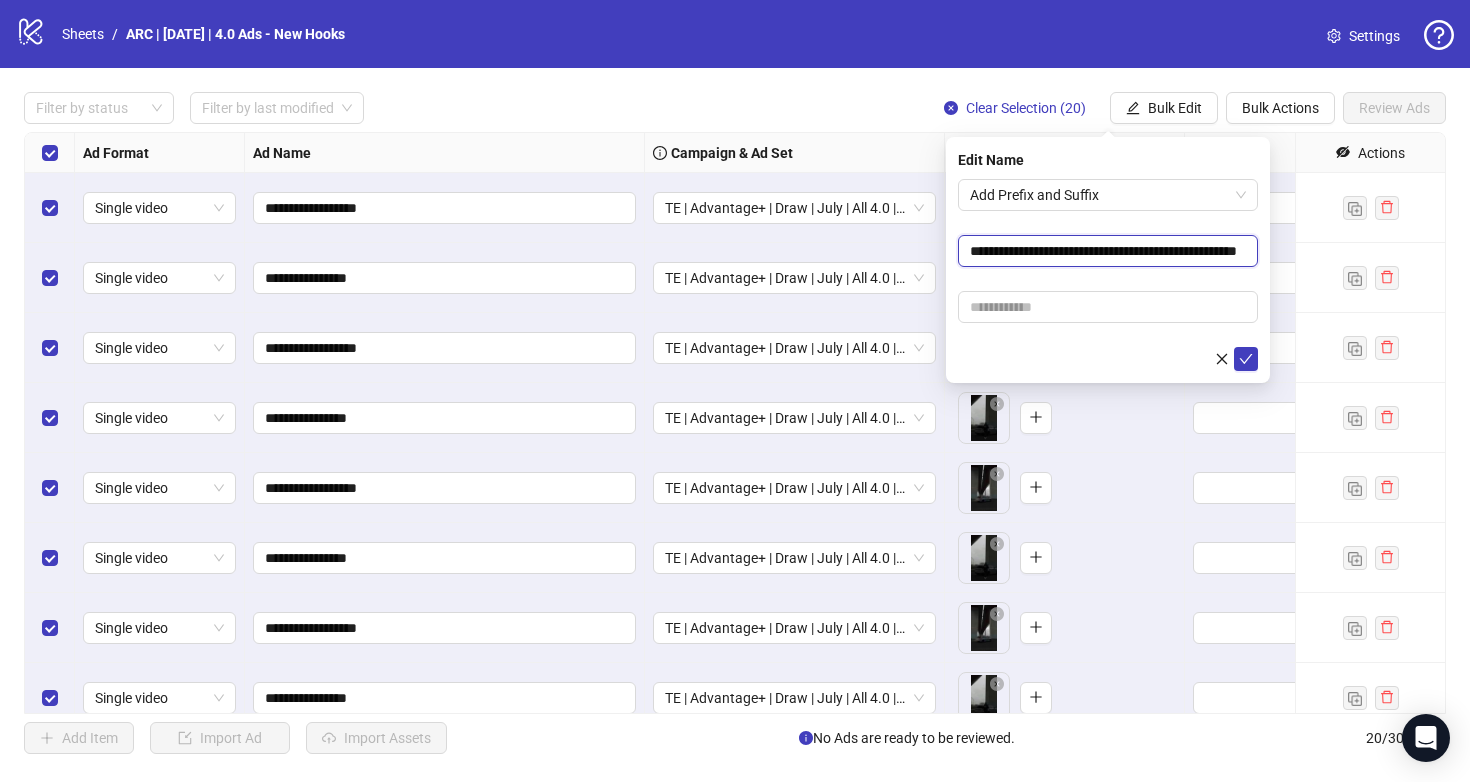click on "**********" at bounding box center (1108, 251) 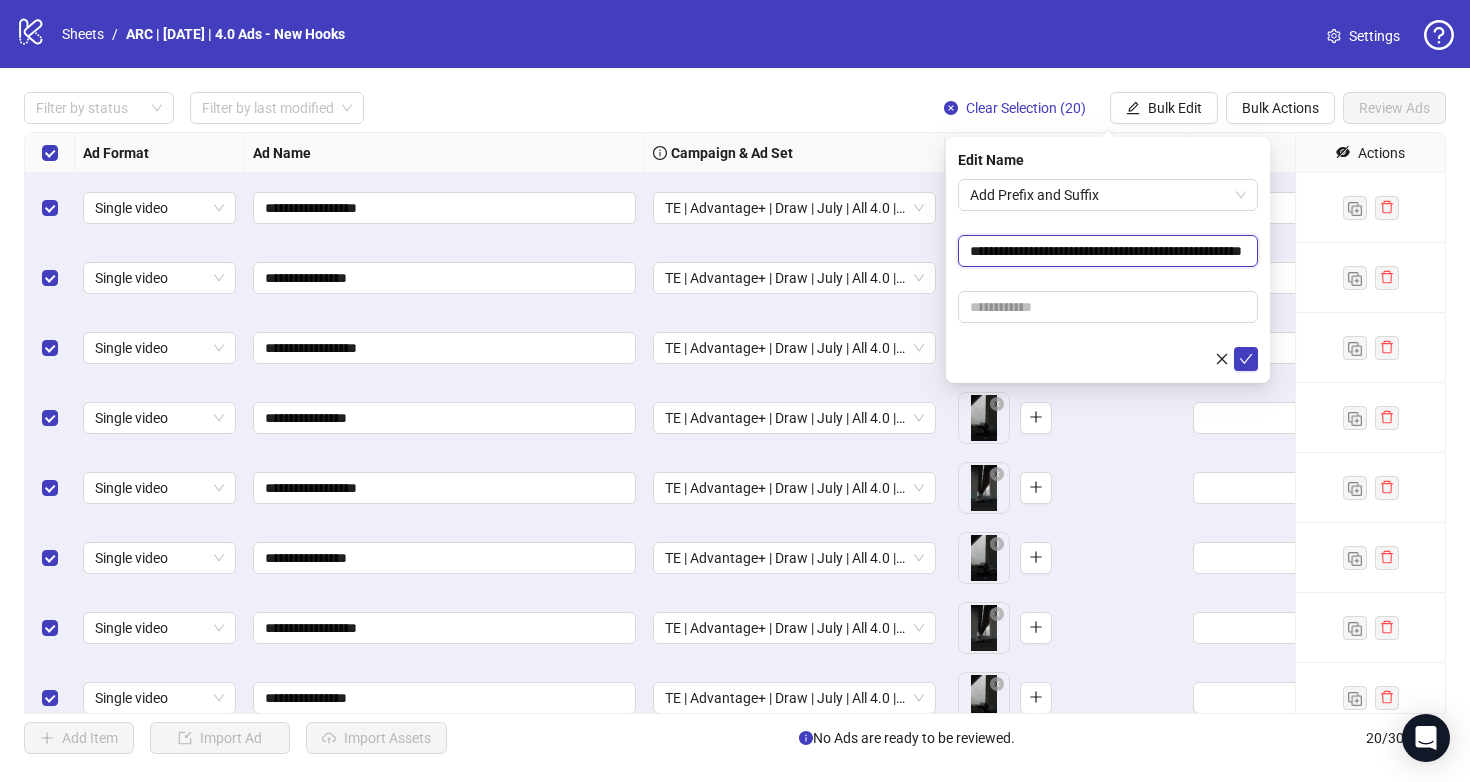 scroll, scrollTop: 0, scrollLeft: 41, axis: horizontal 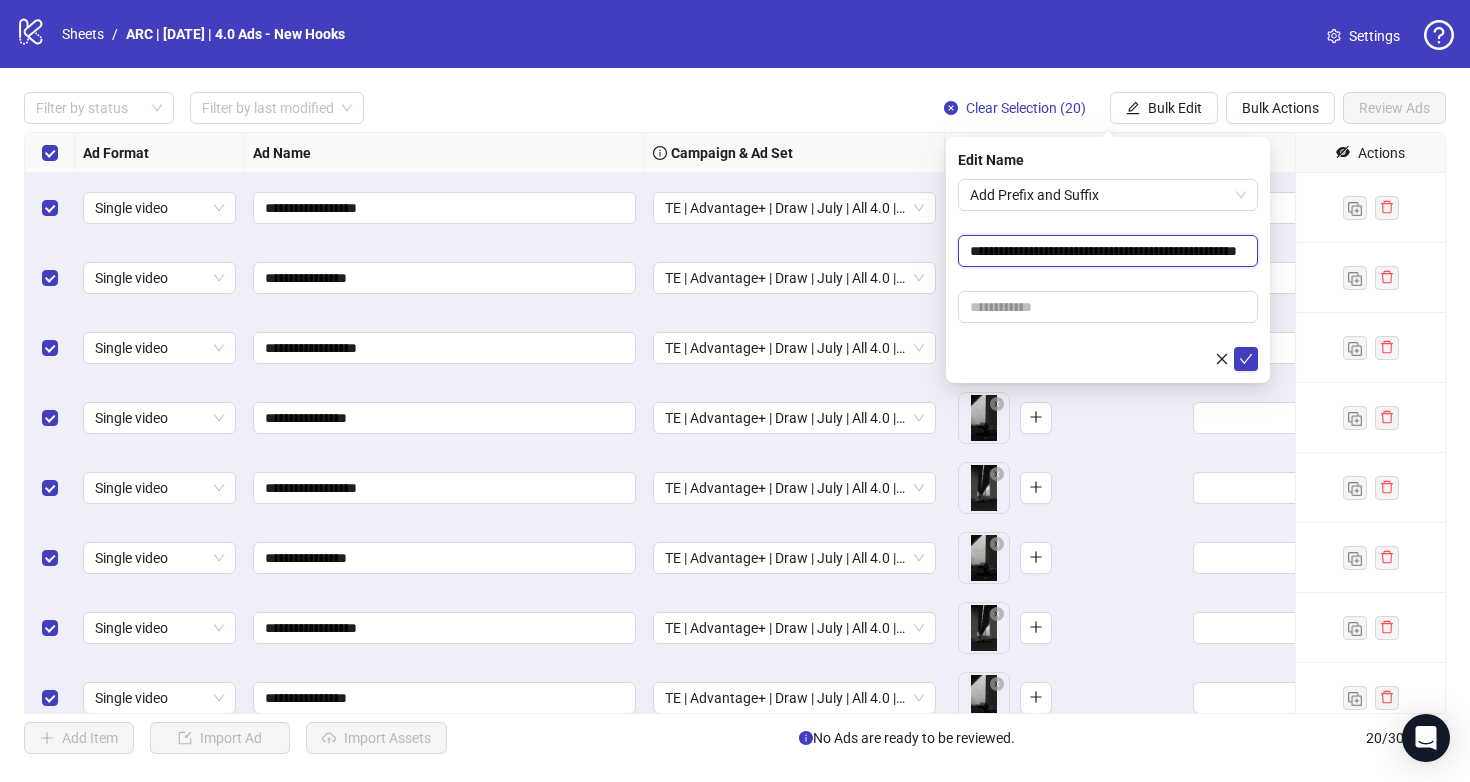 click on "**********" at bounding box center [1108, 251] 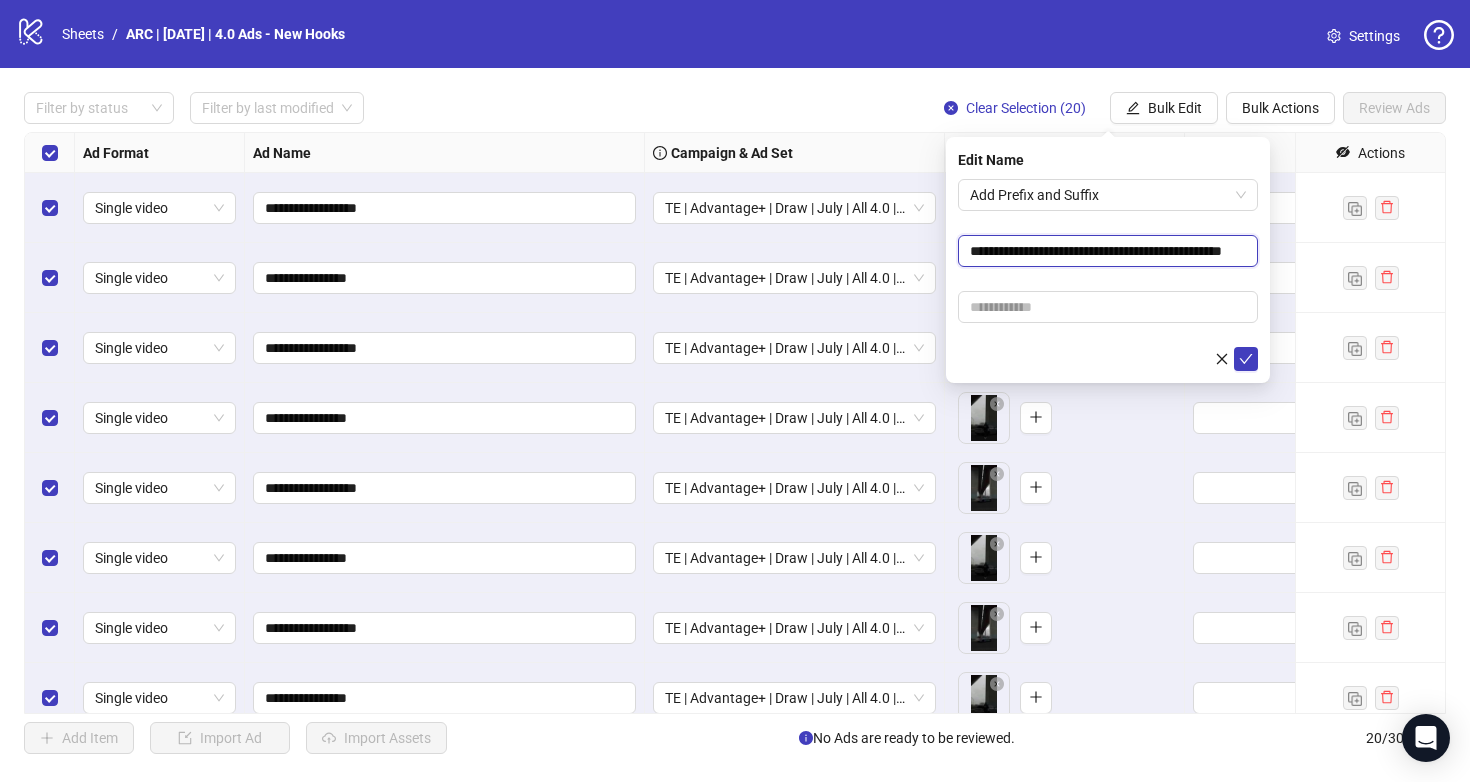 scroll, scrollTop: 0, scrollLeft: 16, axis: horizontal 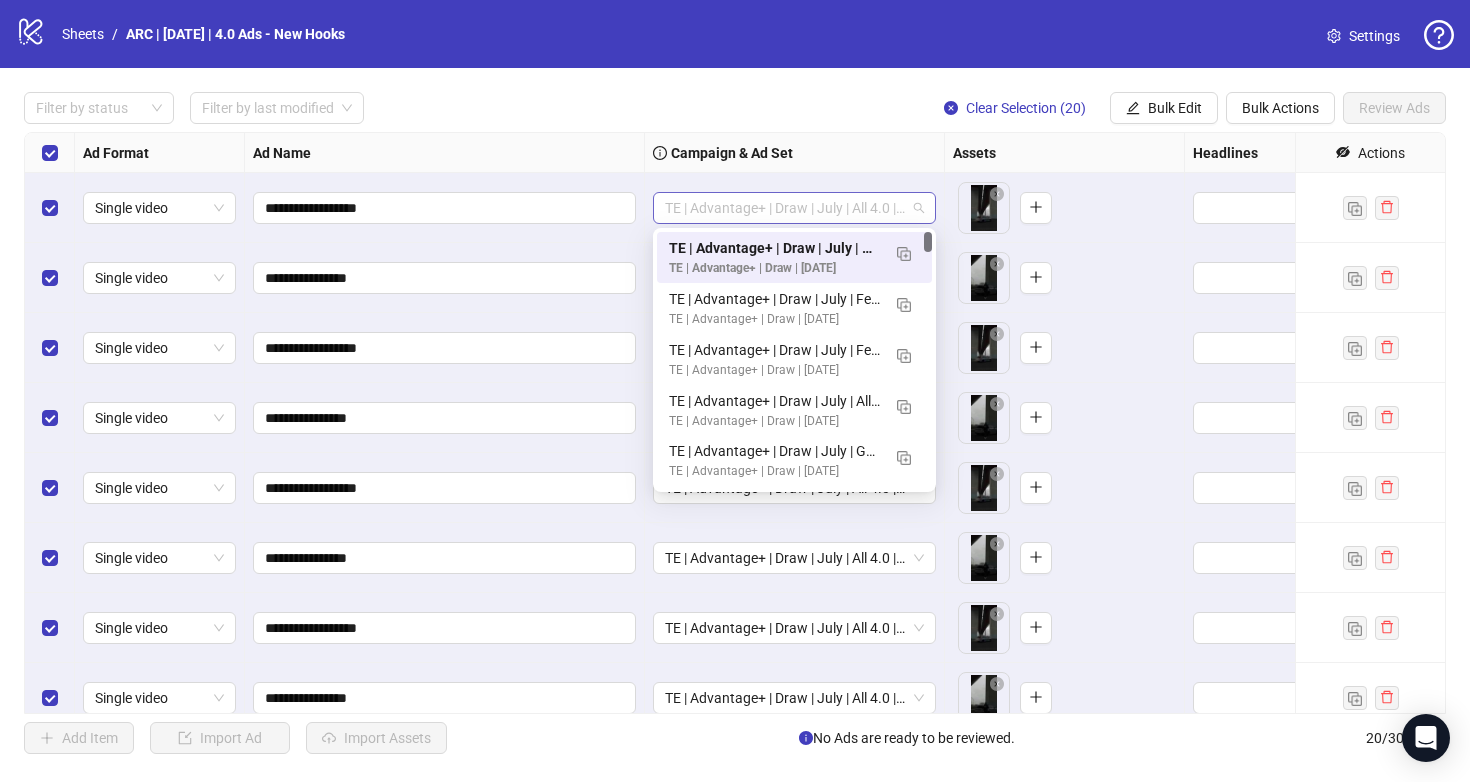 click on "TE | Advantage+ | Draw | July | All 4.0 | TE | Videos" at bounding box center [794, 208] 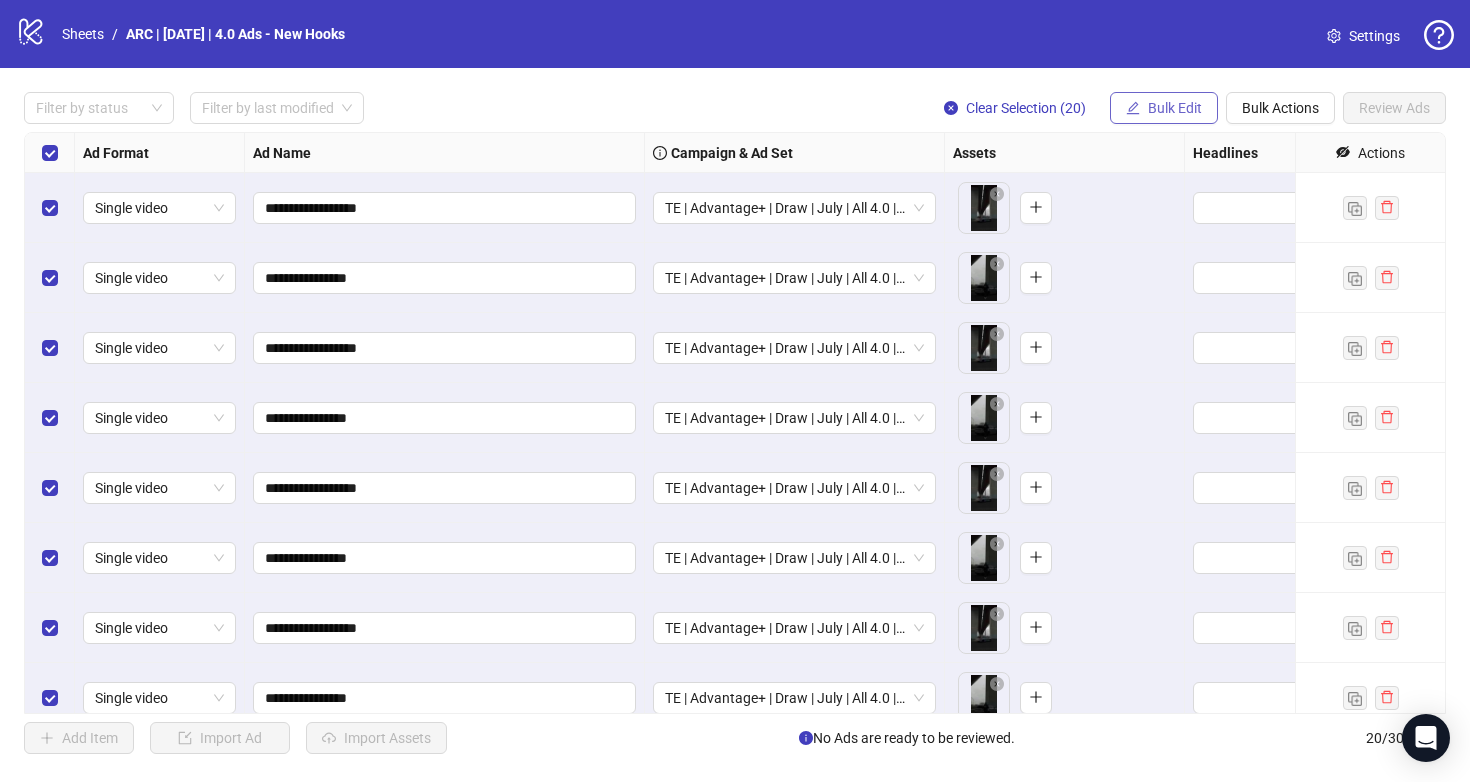 click on "Bulk Edit" at bounding box center [1175, 108] 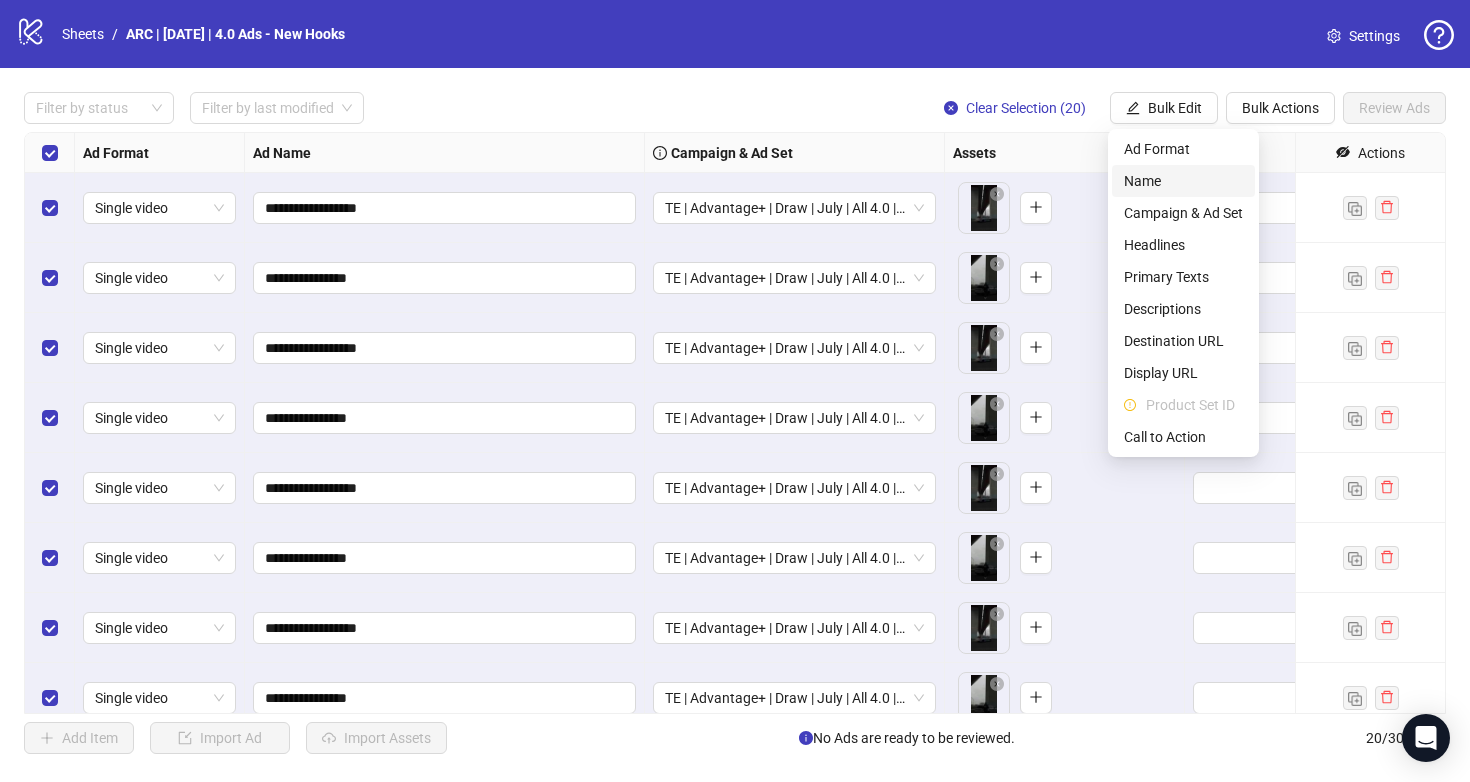 click on "Name" at bounding box center (1183, 181) 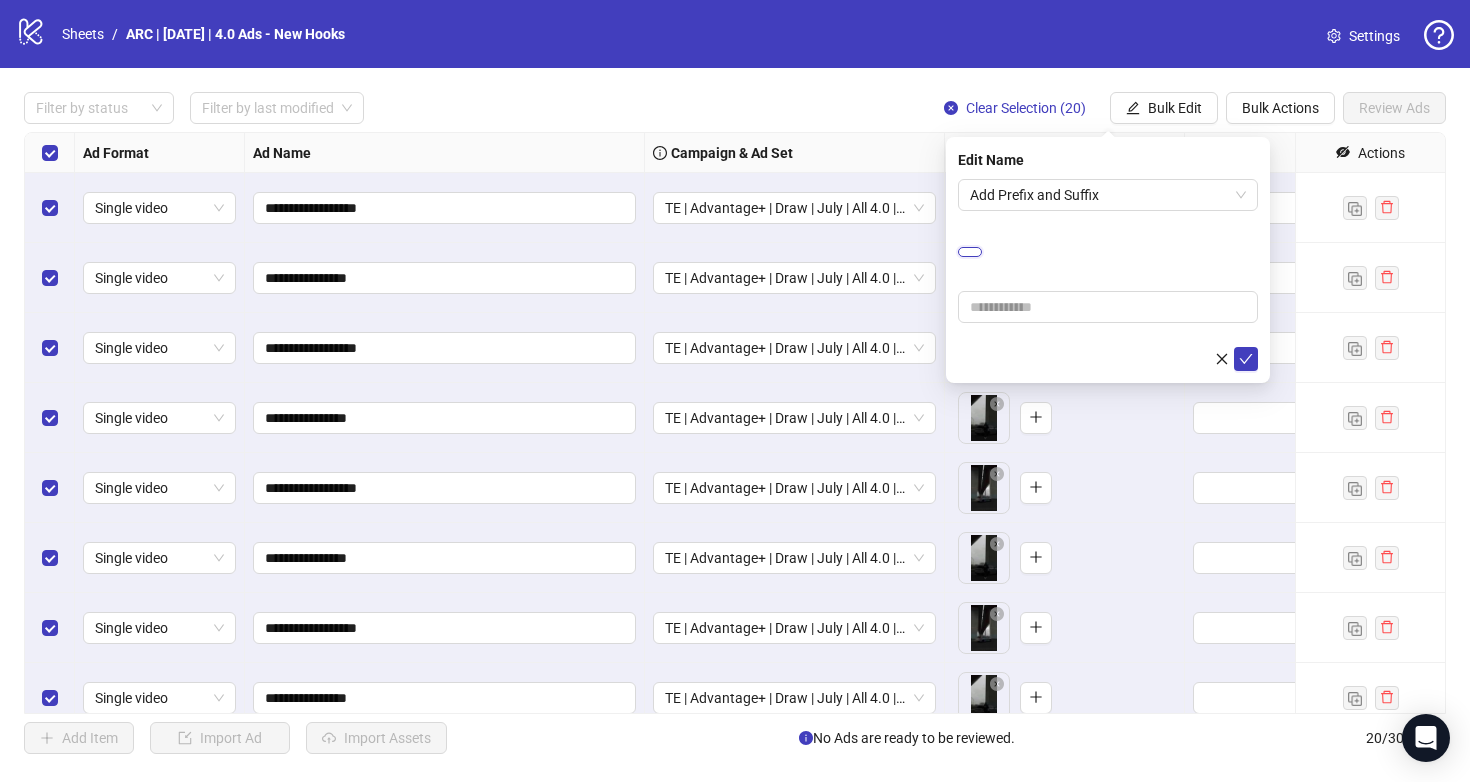 click on "**********" at bounding box center (970, 252) 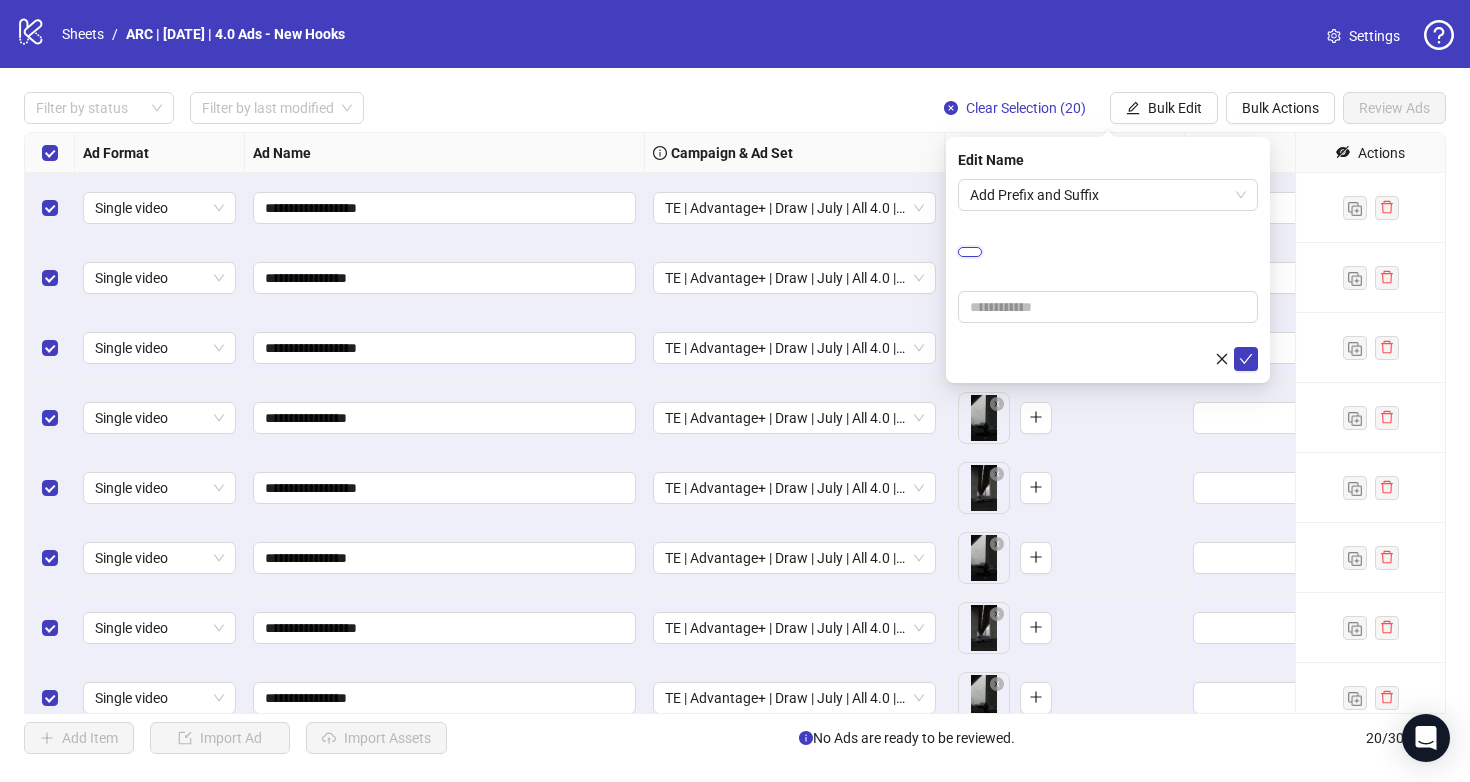 scroll, scrollTop: 0, scrollLeft: 0, axis: both 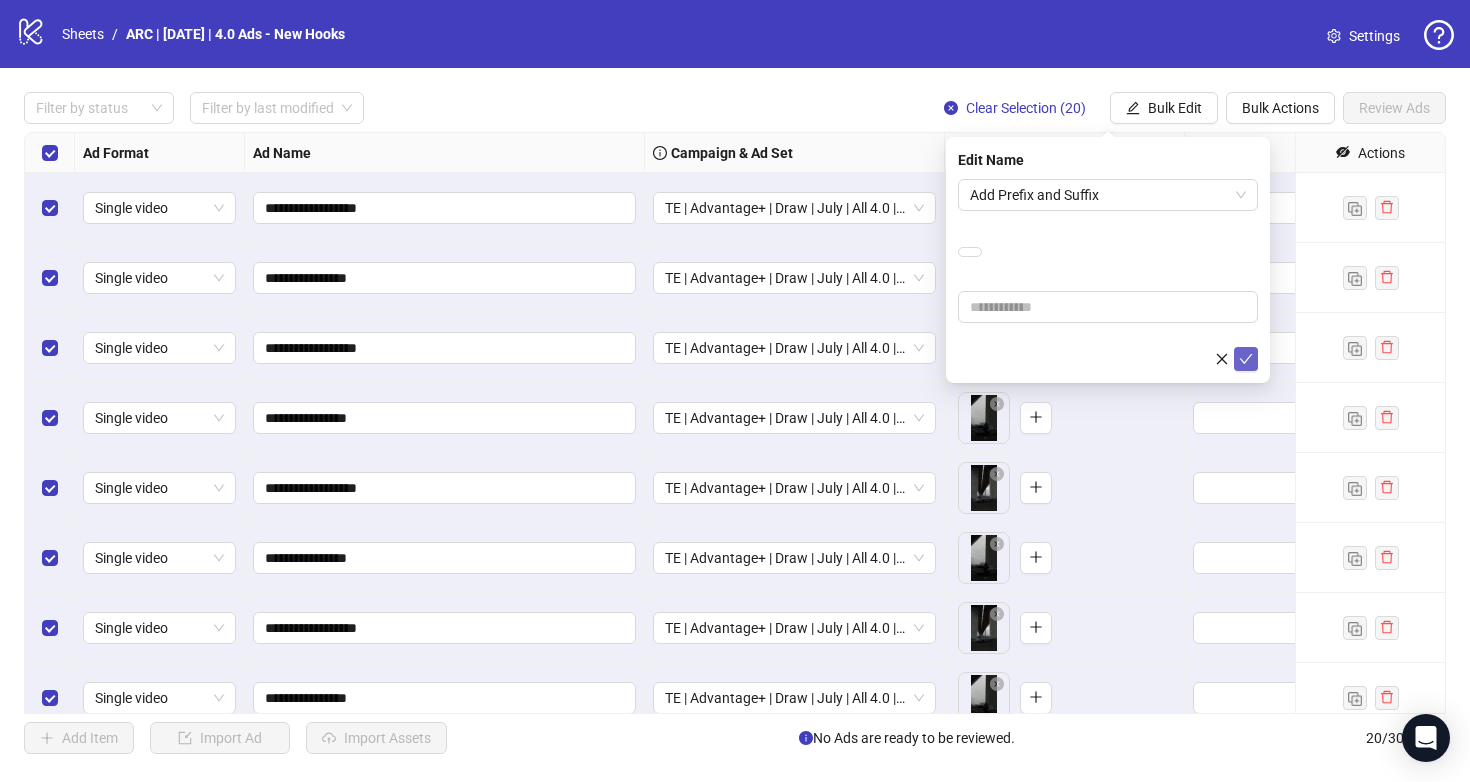 click 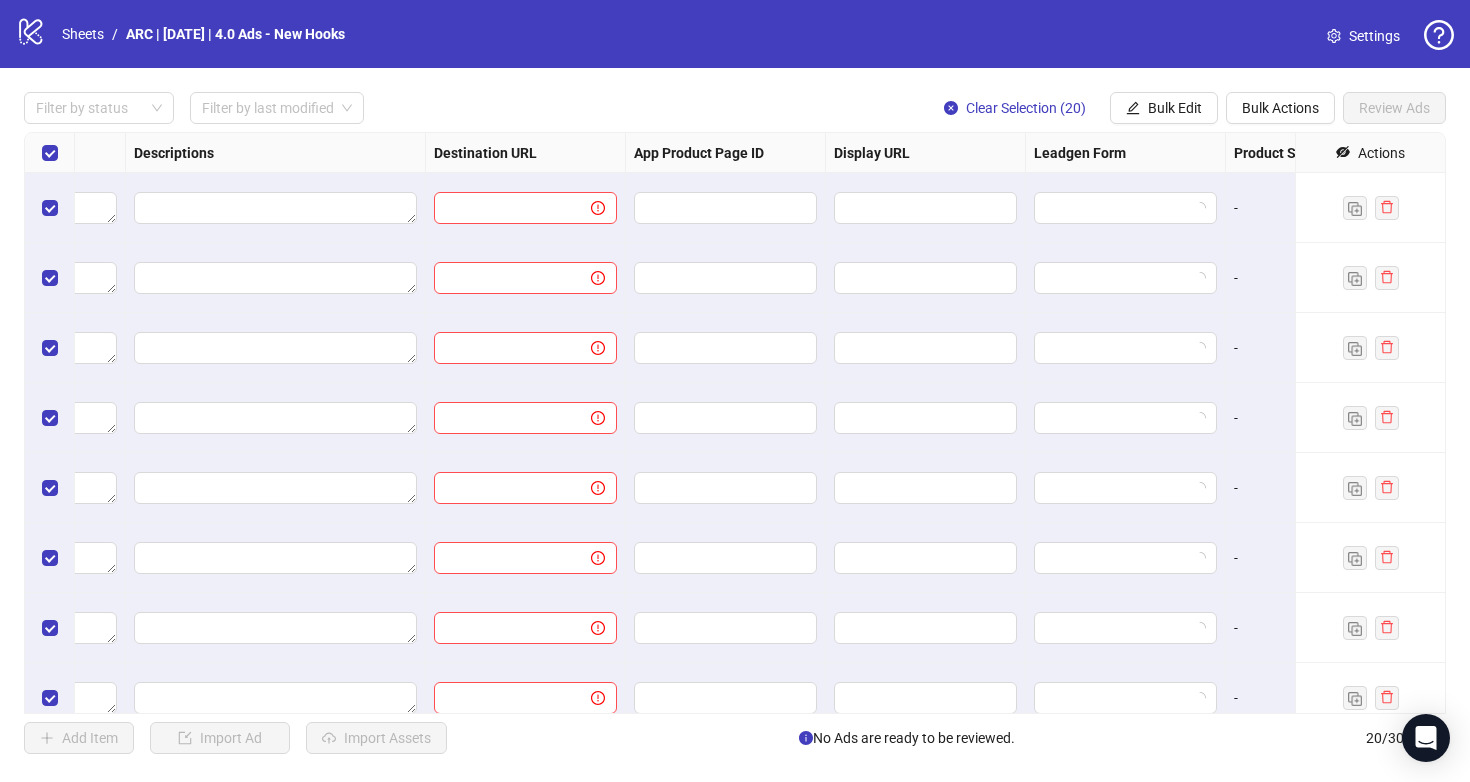 scroll, scrollTop: 0, scrollLeft: 1560, axis: horizontal 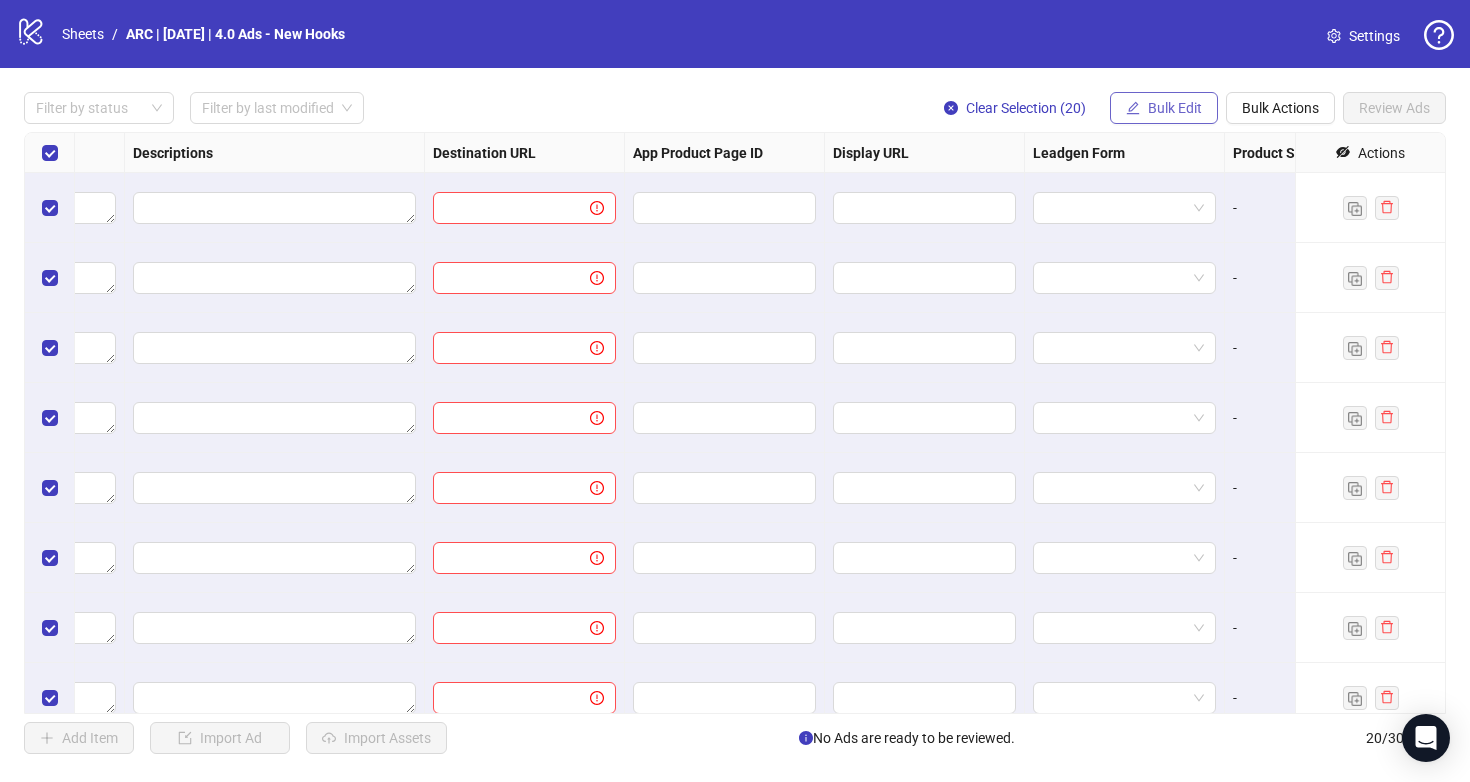 click on "Bulk Edit" at bounding box center (1175, 108) 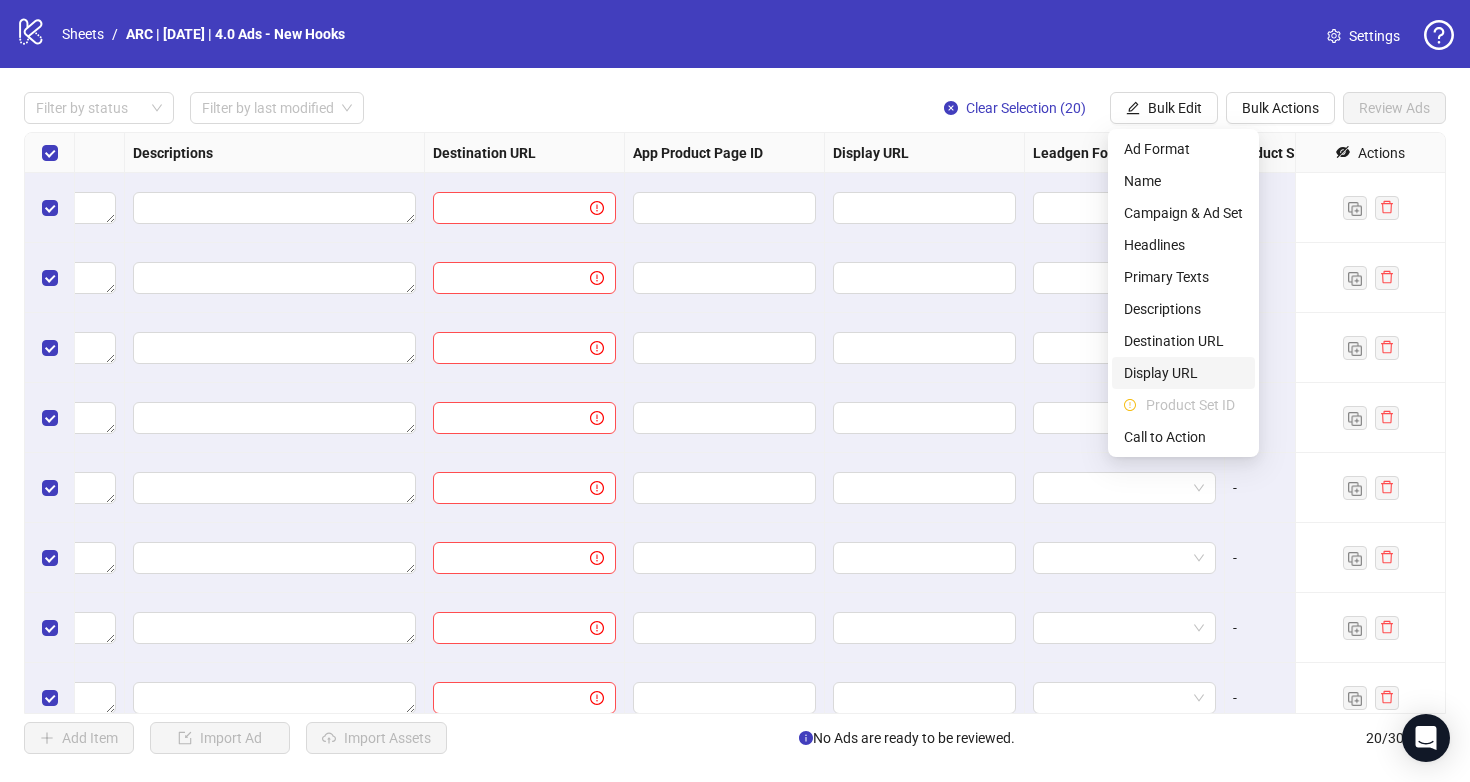 click on "Display URL" at bounding box center [1183, 373] 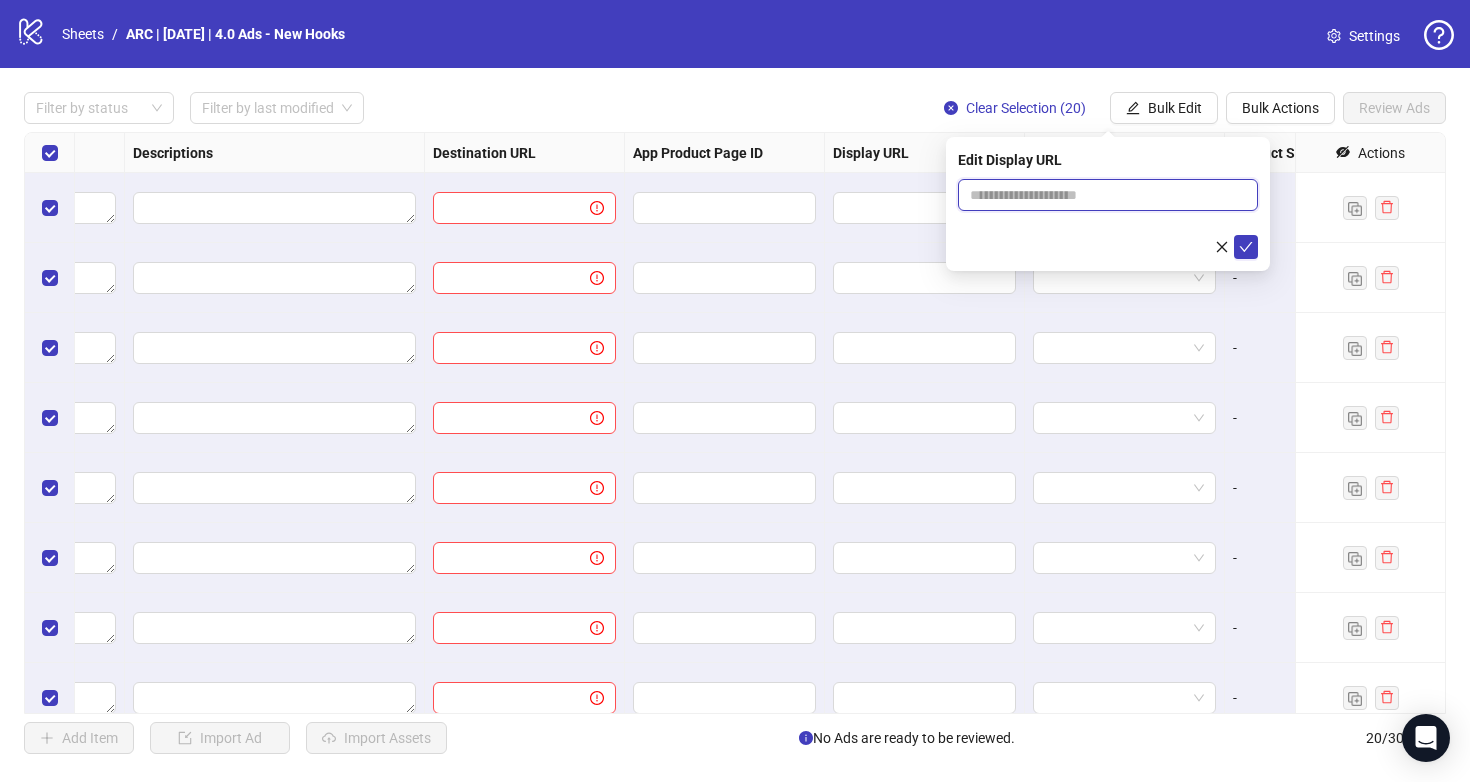 click at bounding box center [1108, 195] 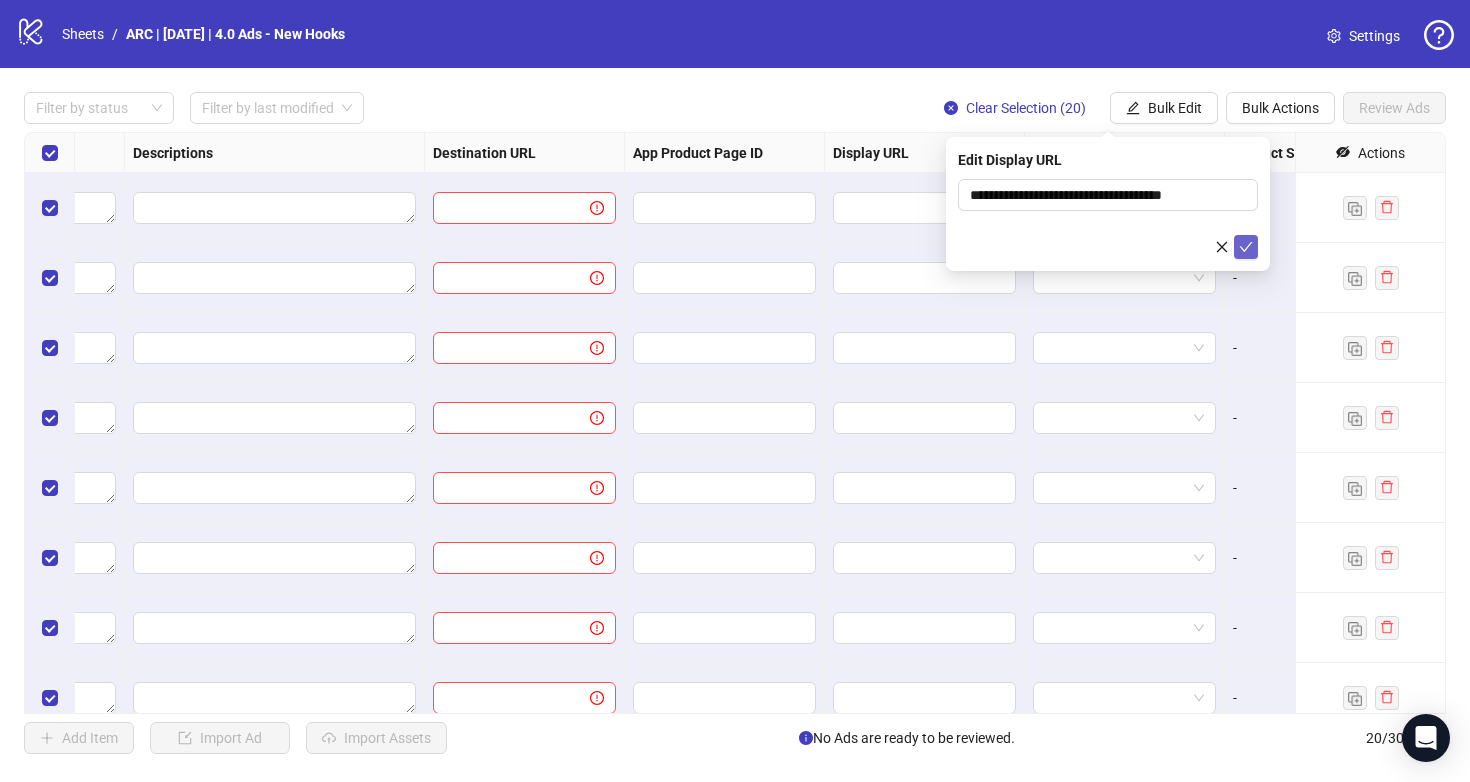 click 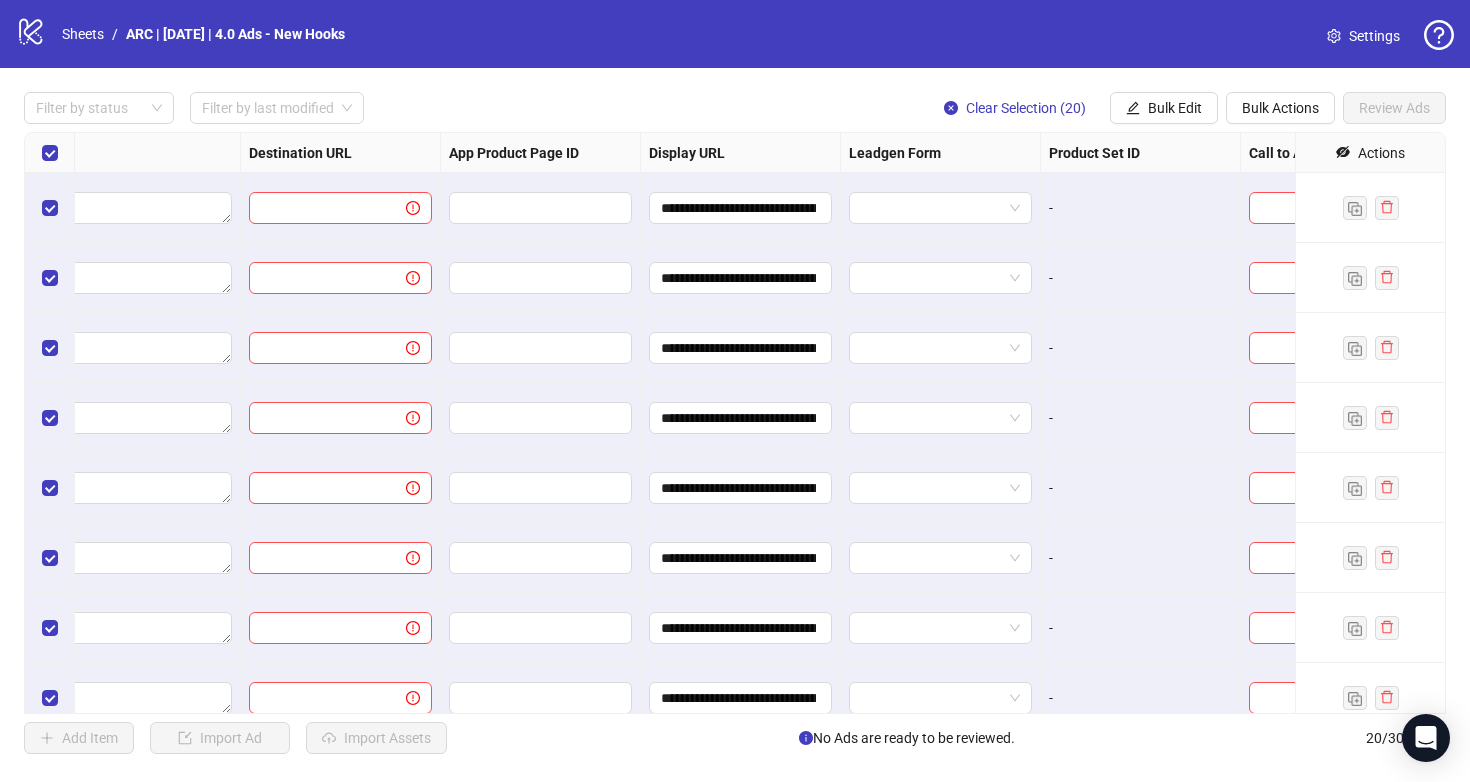 scroll, scrollTop: 0, scrollLeft: 1850, axis: horizontal 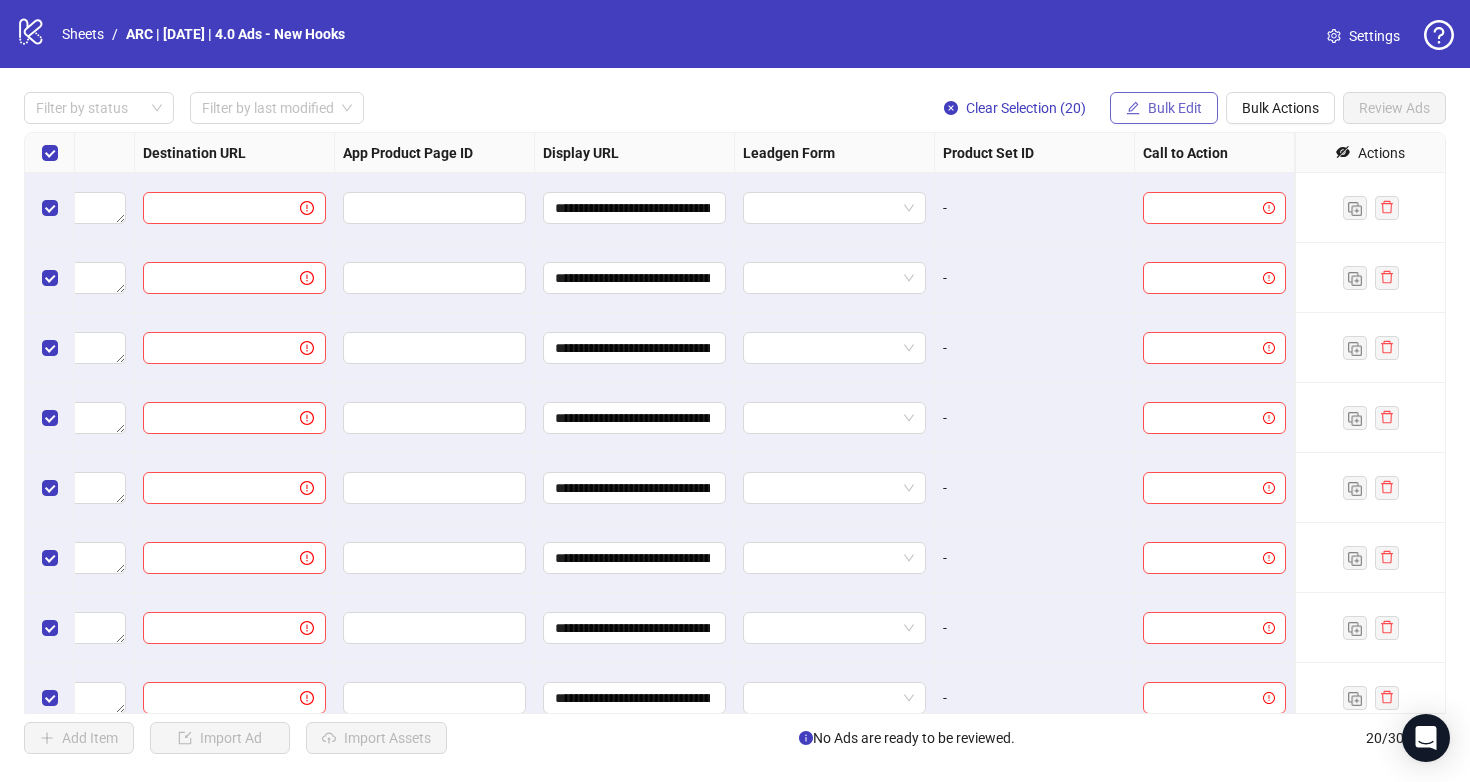 click on "Bulk Edit" at bounding box center [1175, 108] 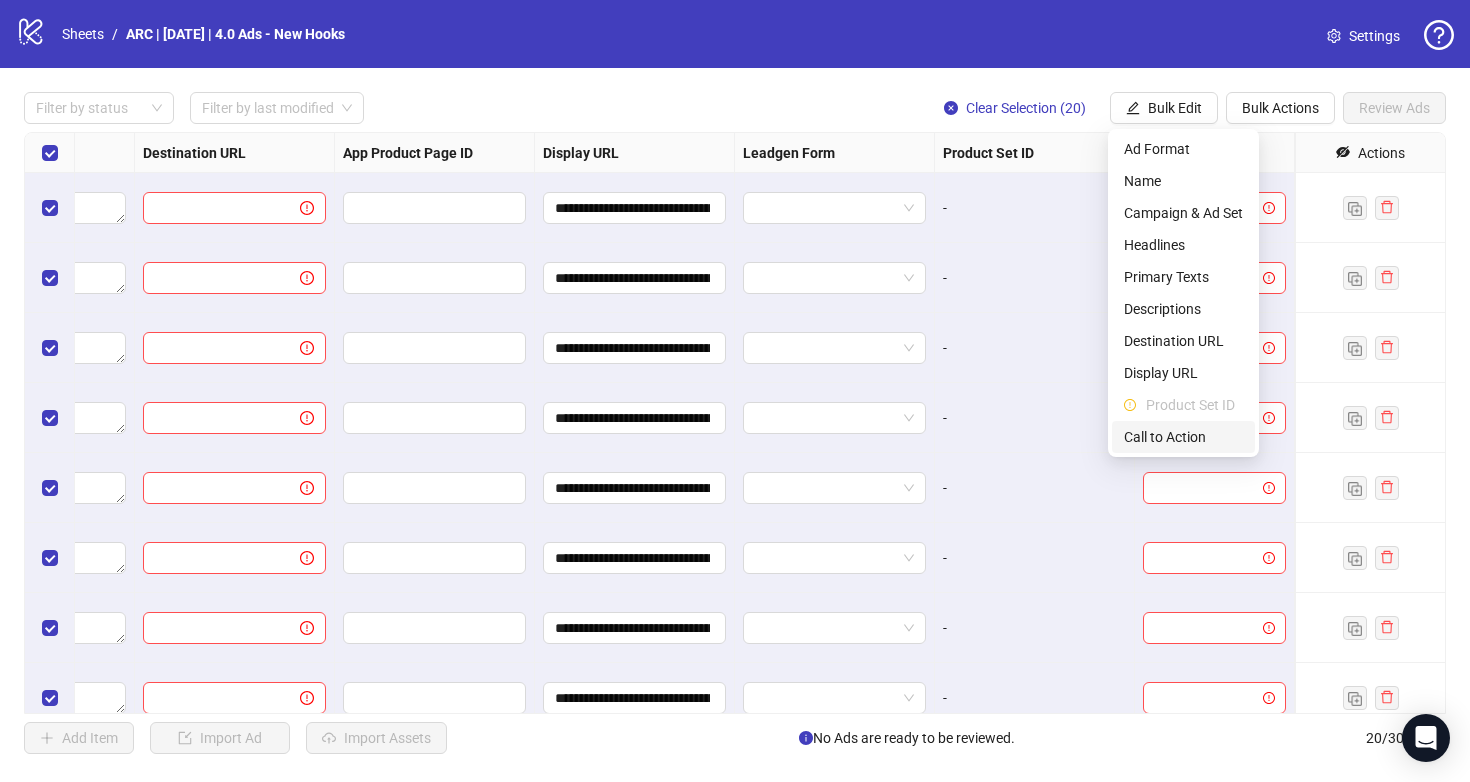 click on "Call to Action" at bounding box center [1183, 437] 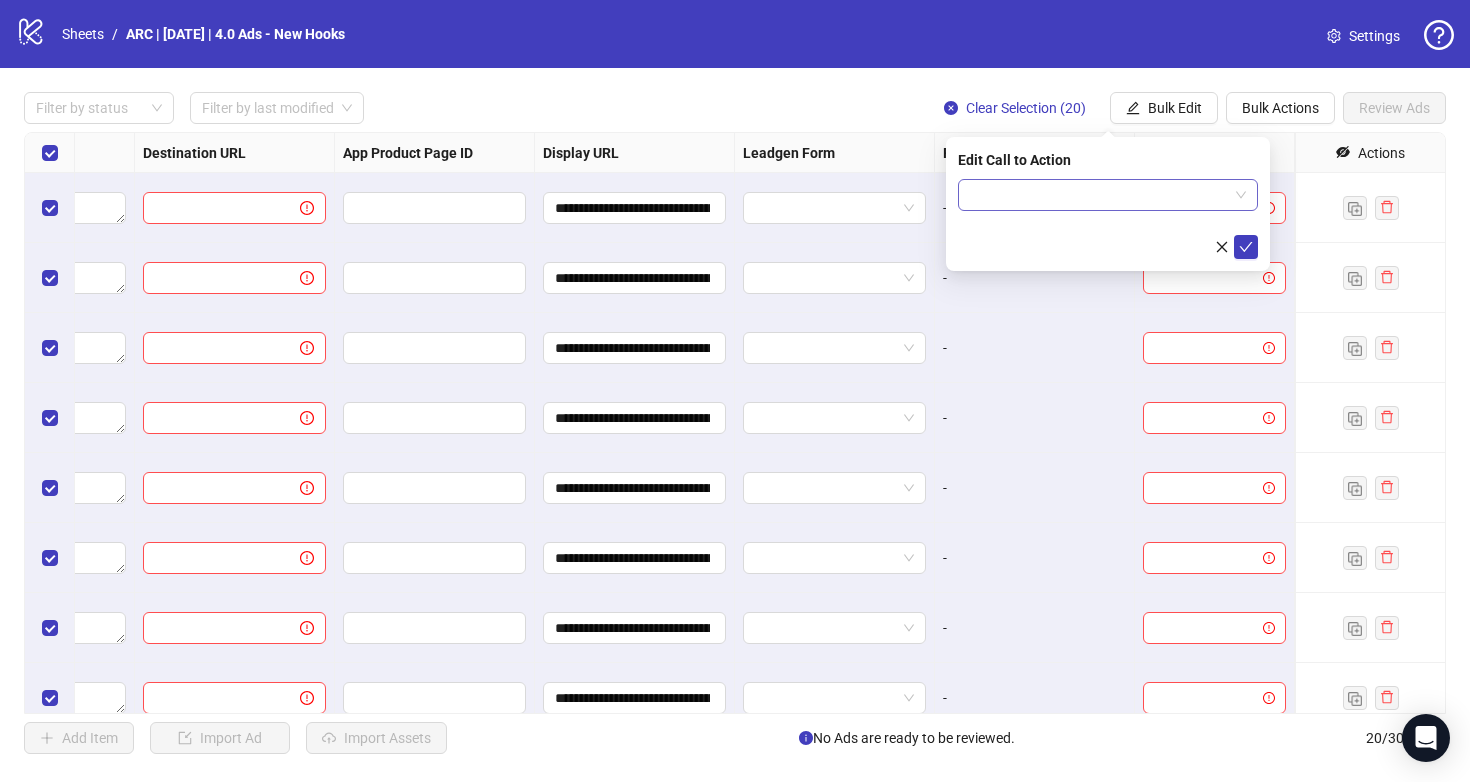 click at bounding box center (1099, 195) 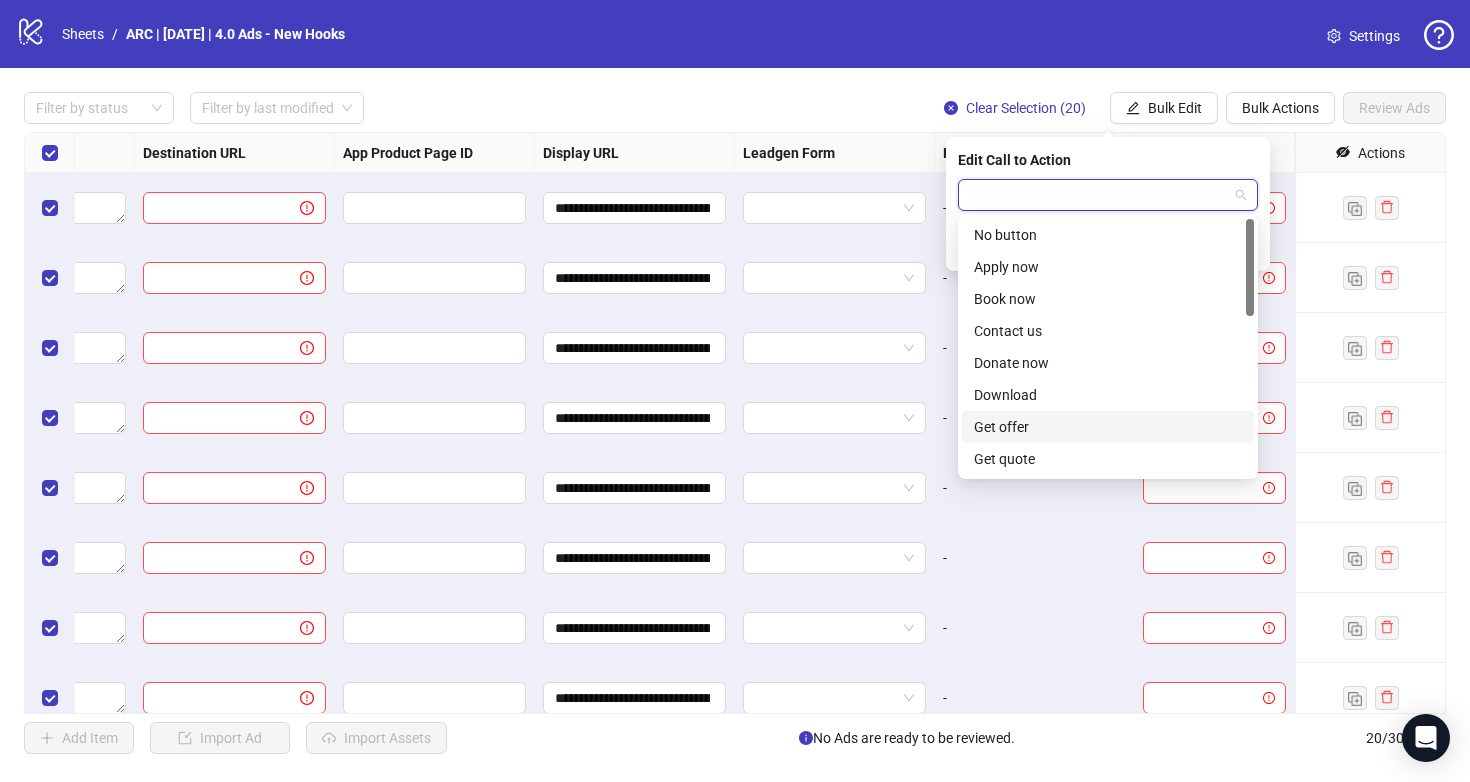 click on "Get offer" at bounding box center (1108, 427) 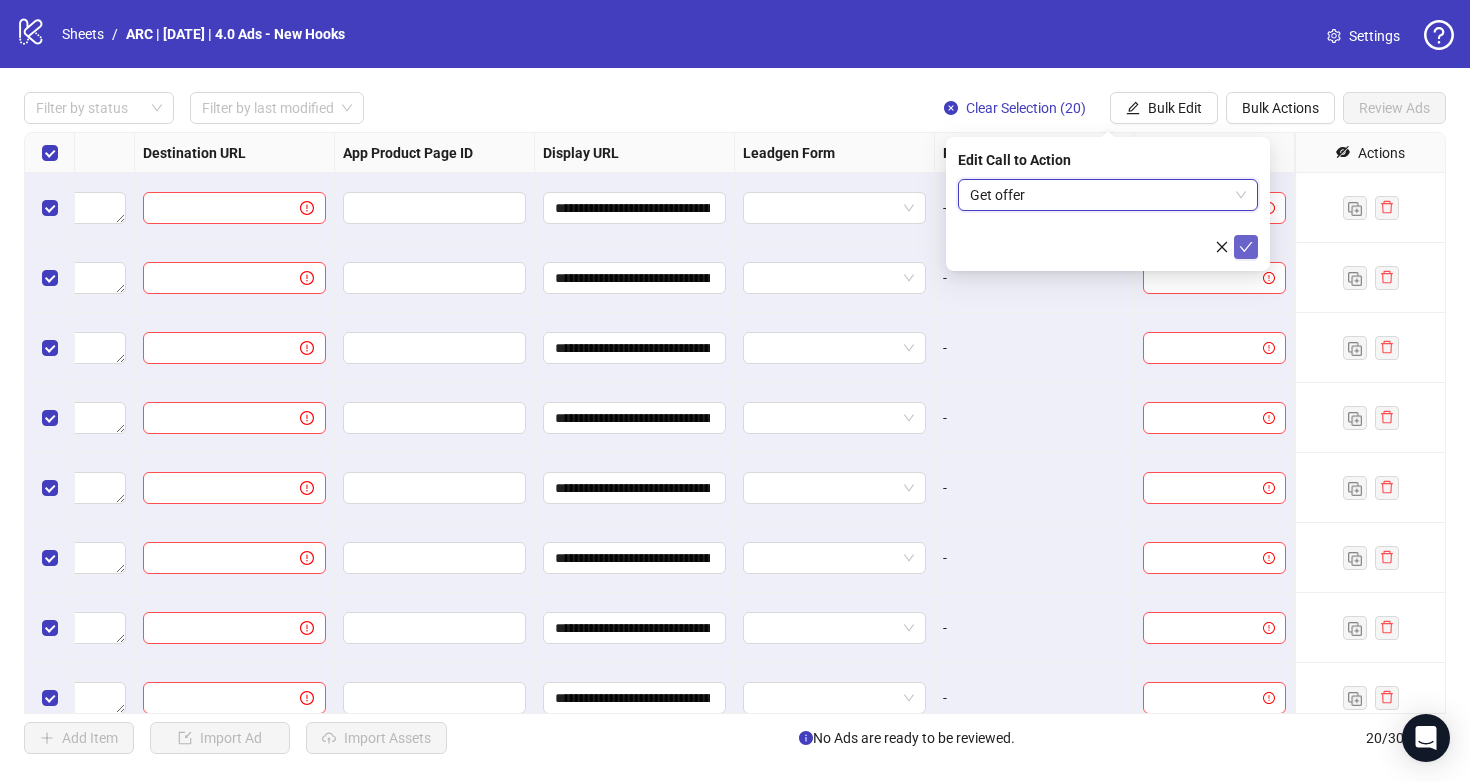 click 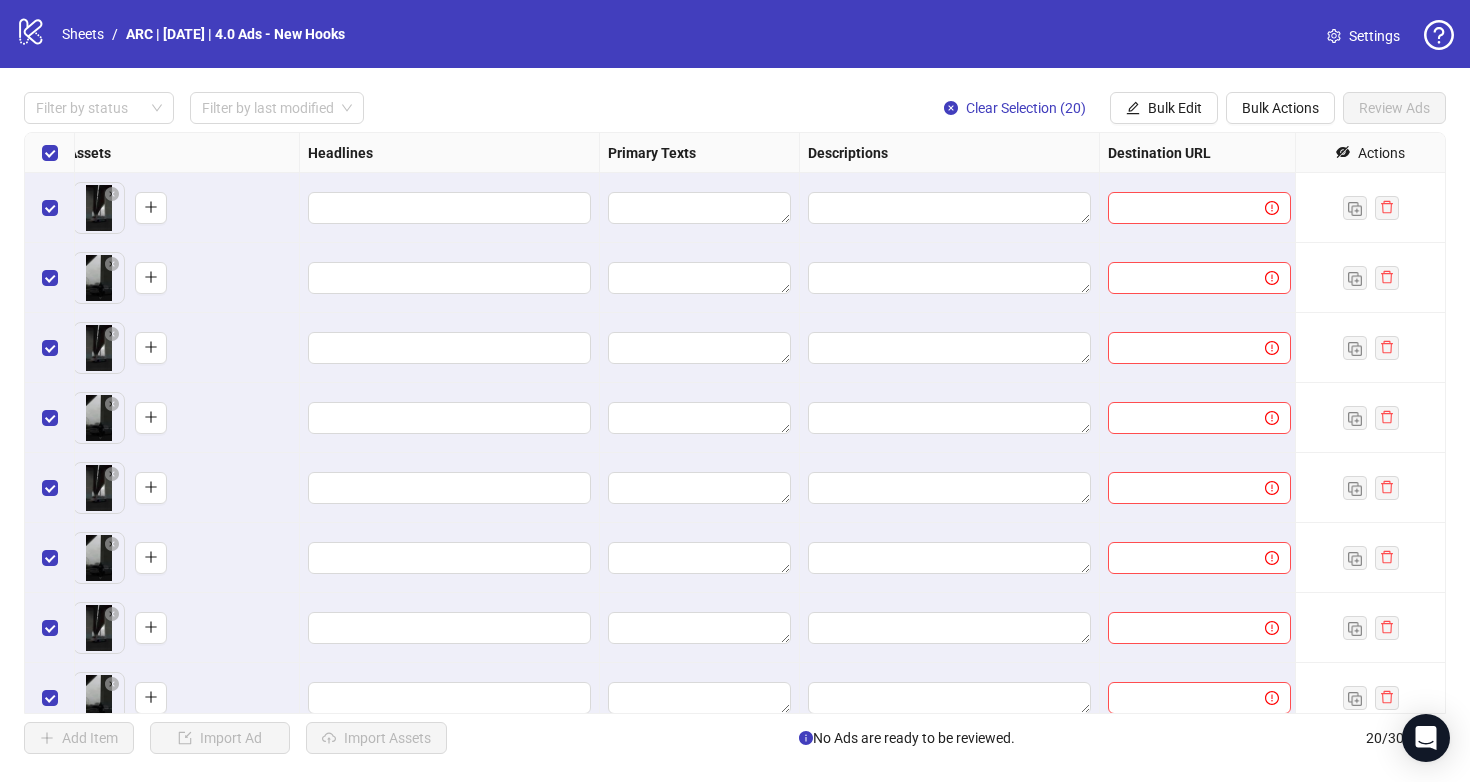 scroll, scrollTop: 0, scrollLeft: 908, axis: horizontal 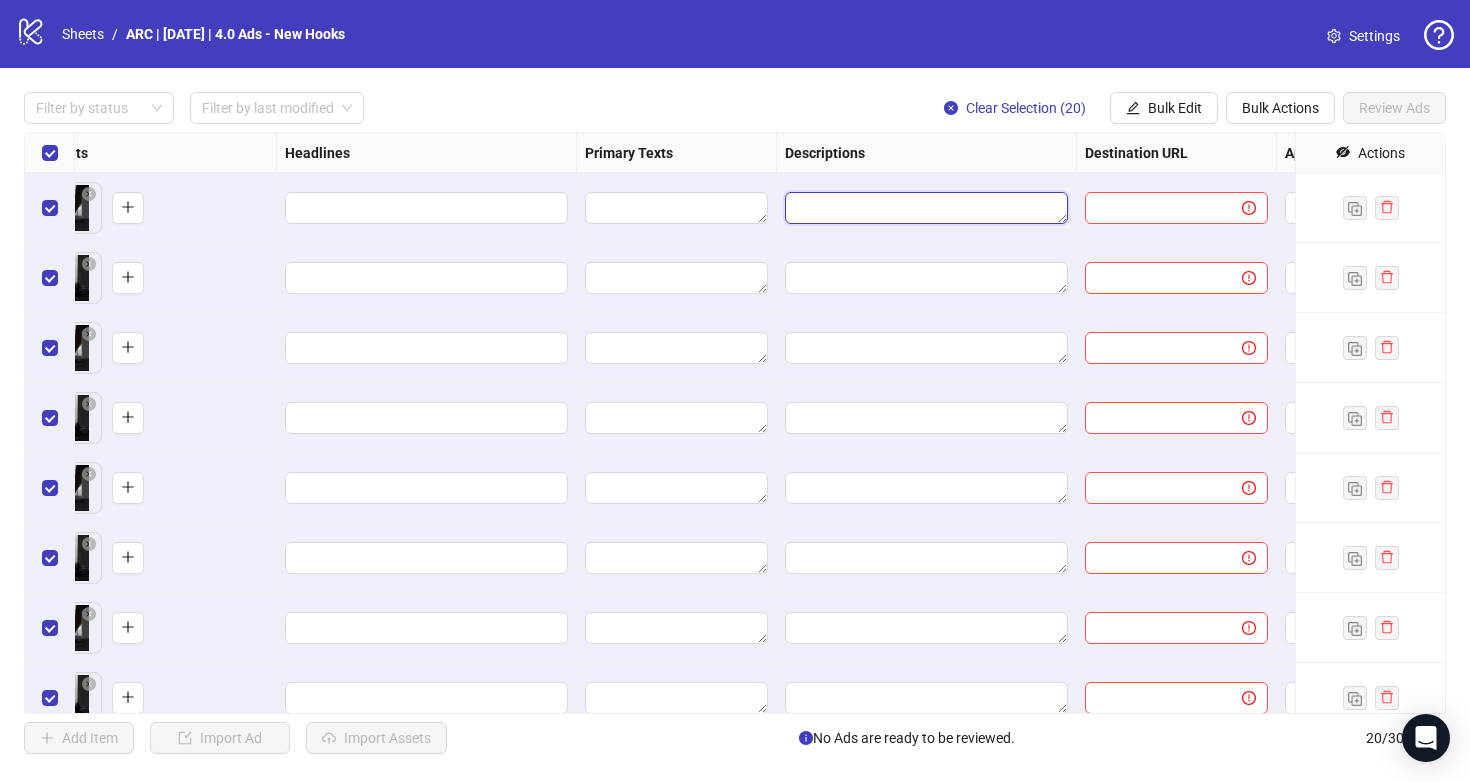 click at bounding box center [926, 208] 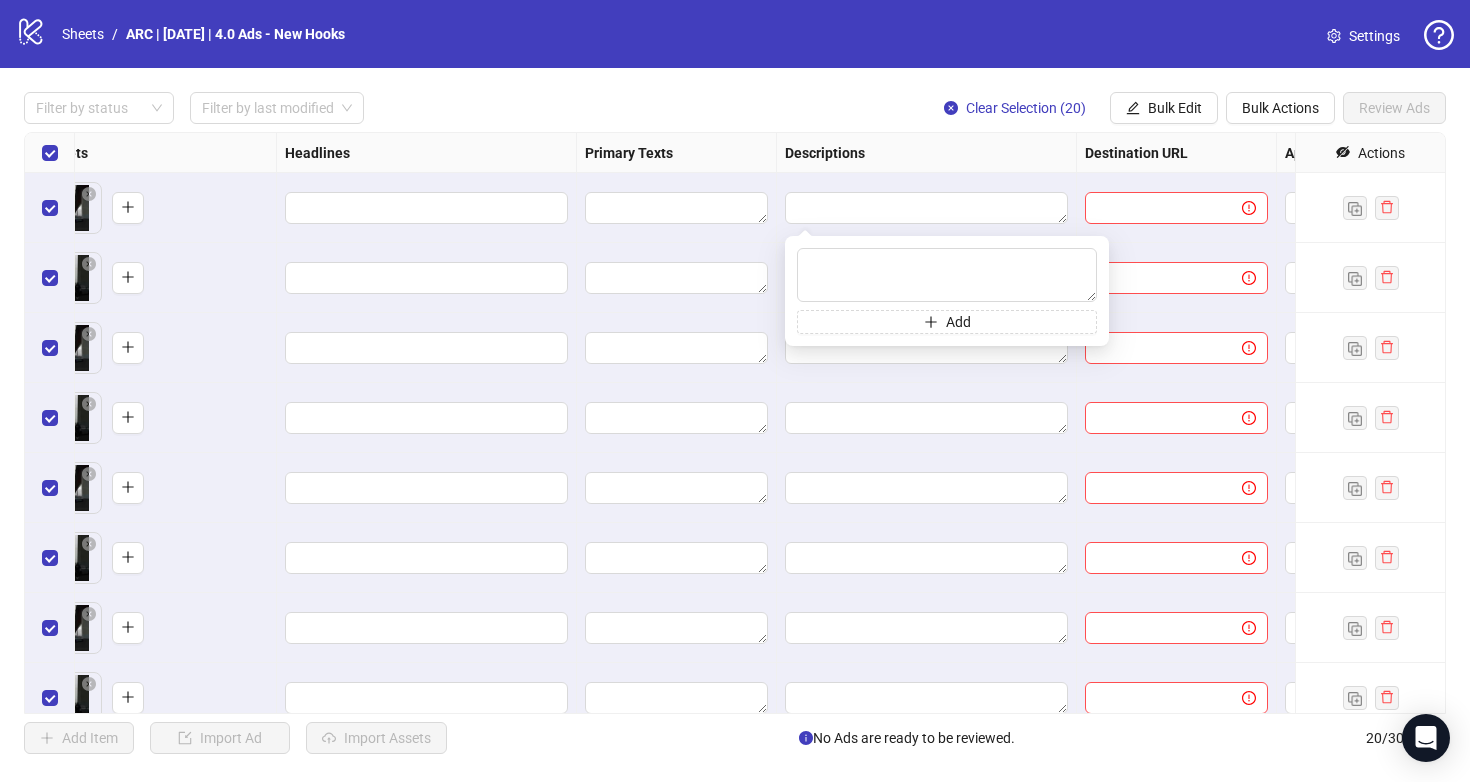 click at bounding box center [927, 208] 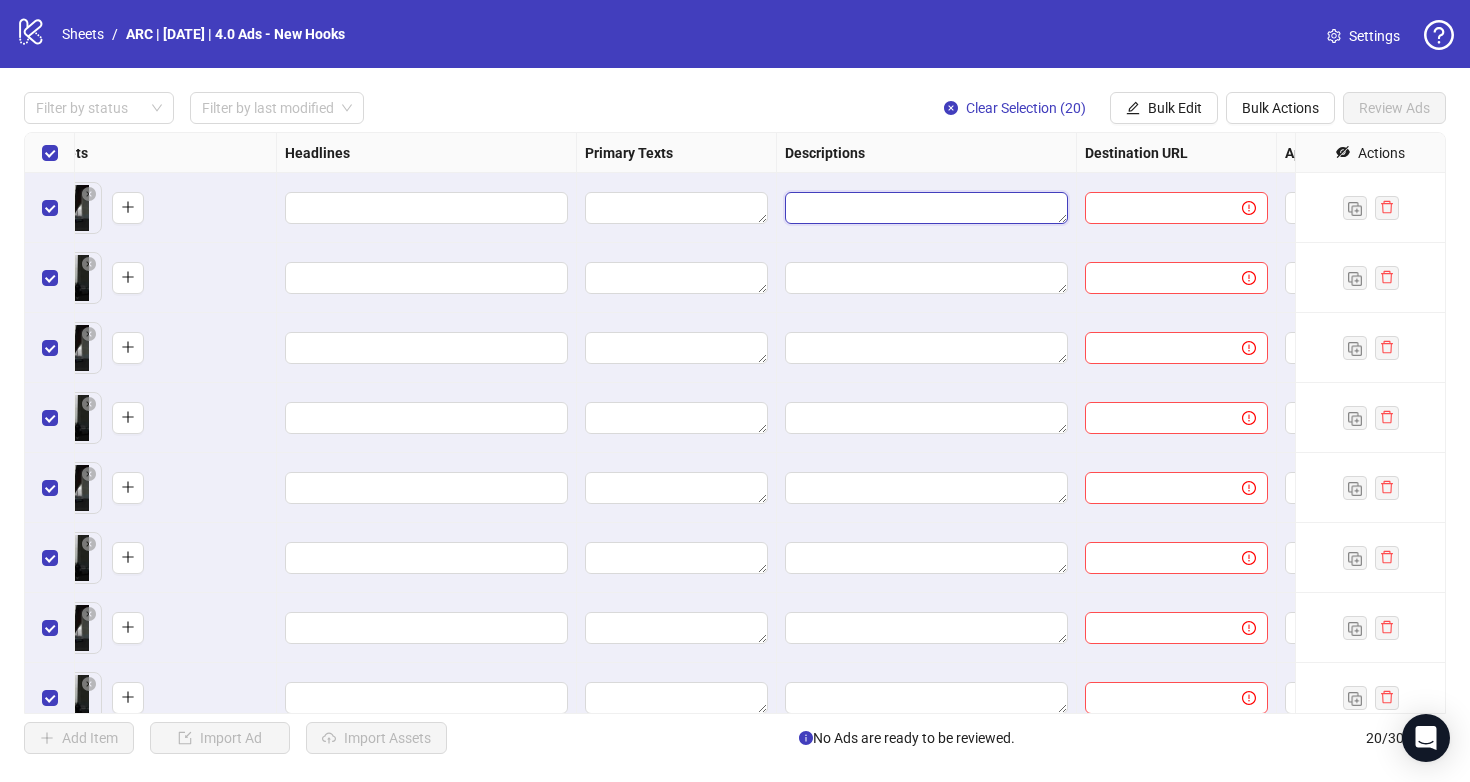 click at bounding box center (926, 208) 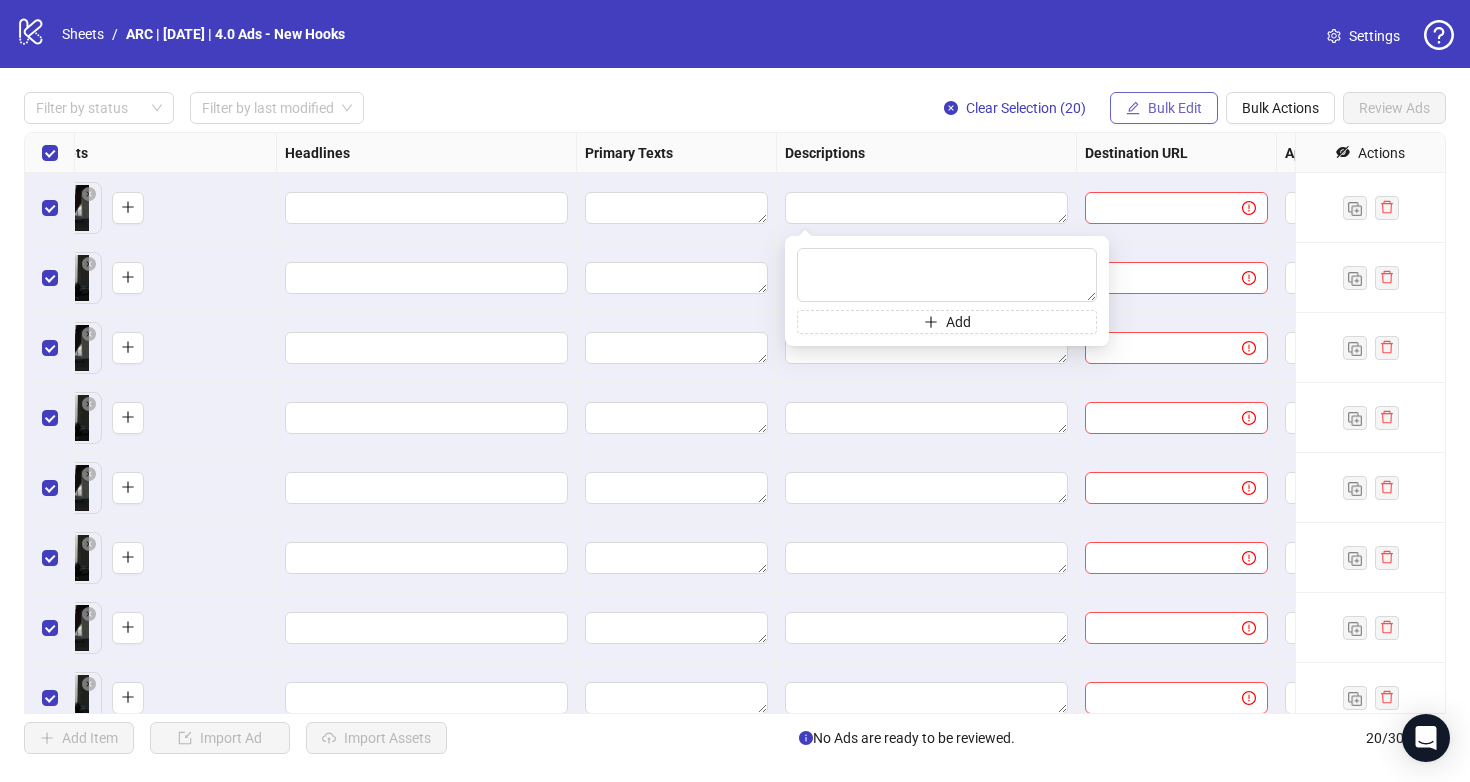 click on "Bulk Edit" at bounding box center [1175, 108] 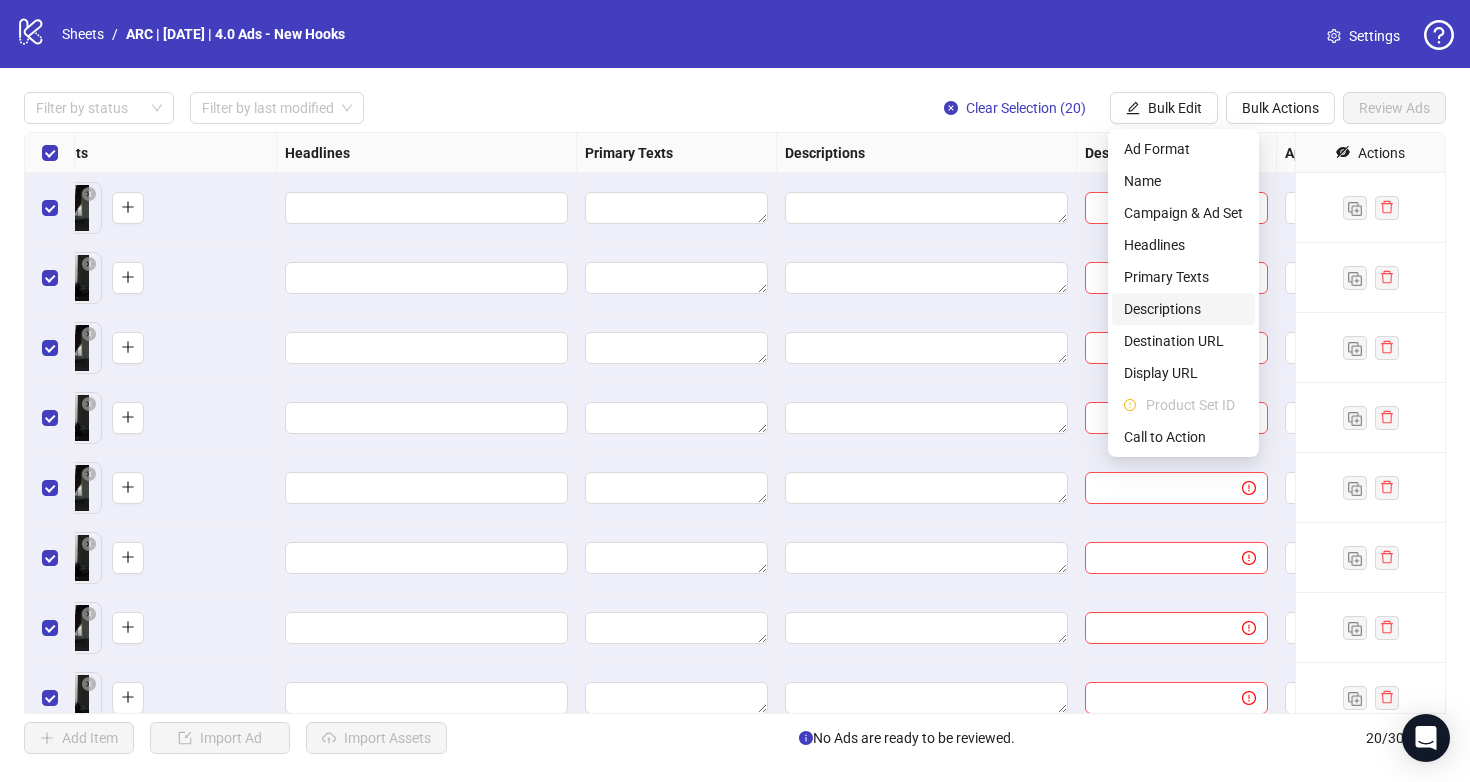click on "Descriptions" at bounding box center (1183, 309) 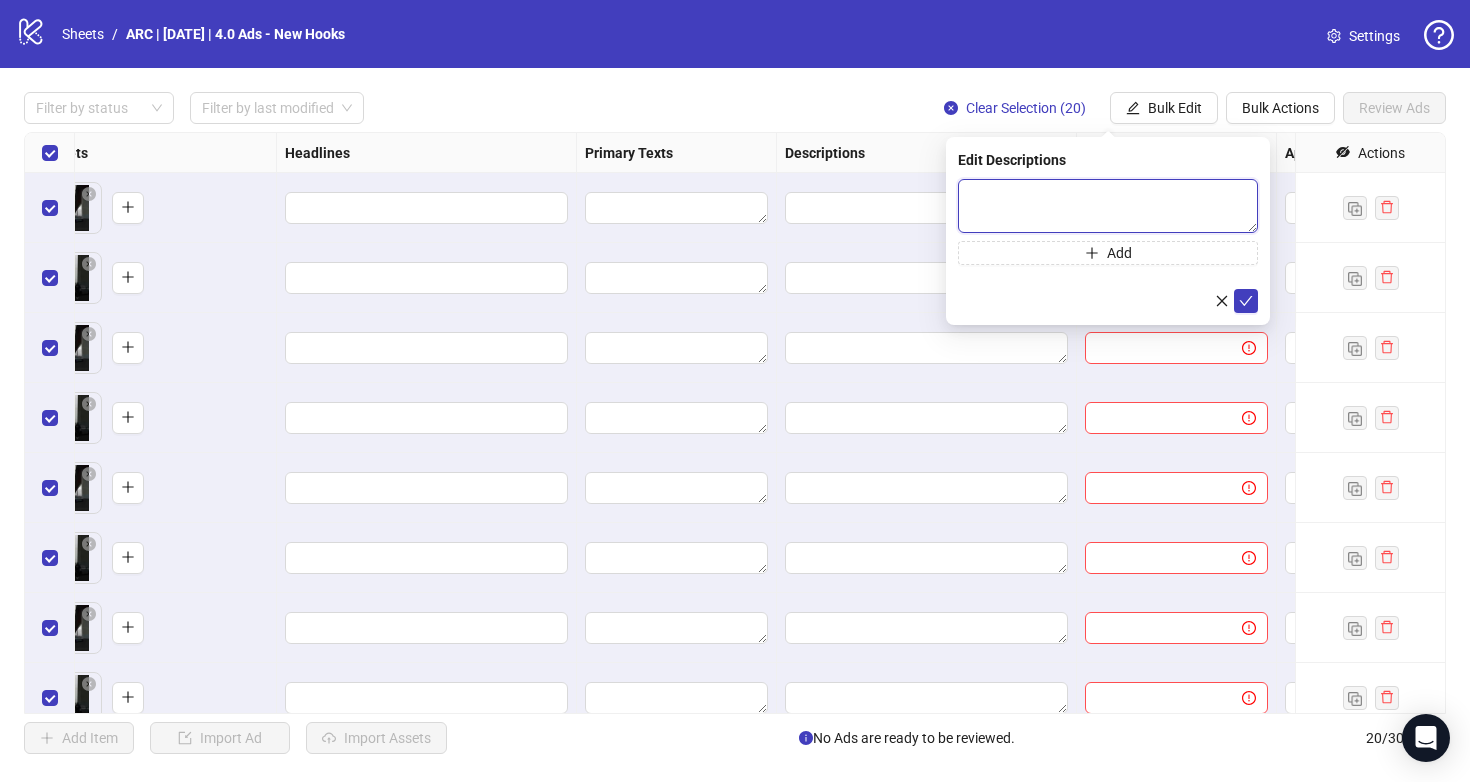 click at bounding box center (1108, 206) 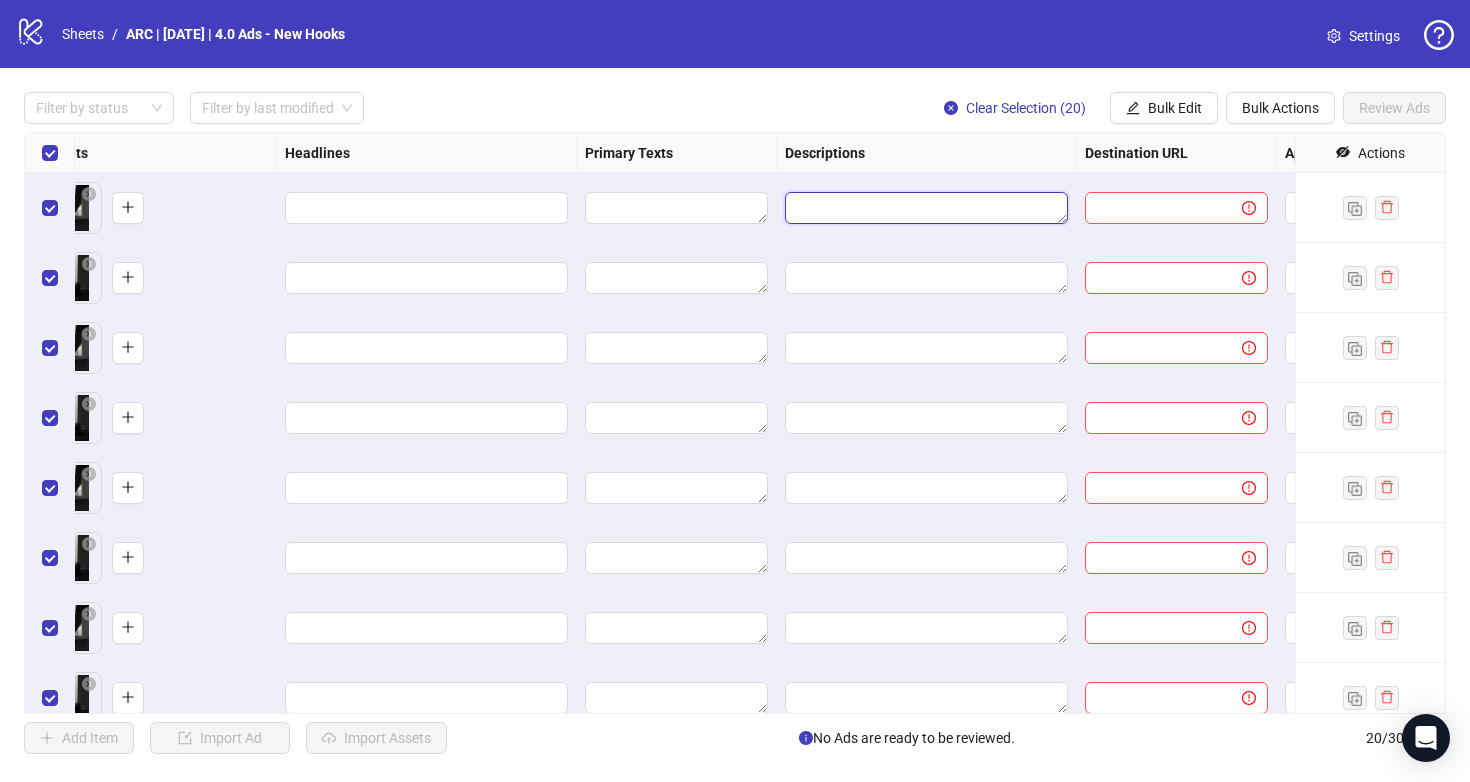 click at bounding box center (926, 208) 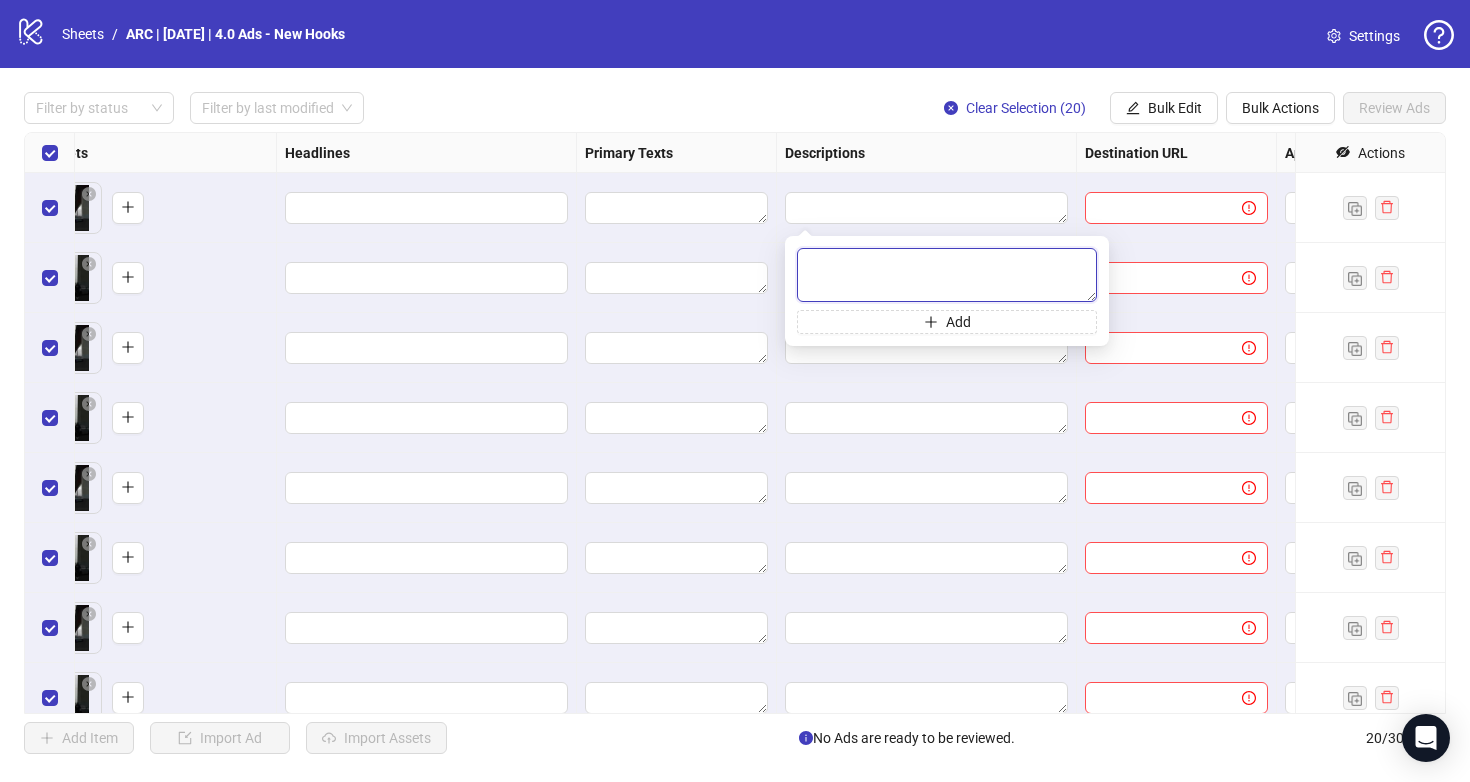 click at bounding box center (947, 275) 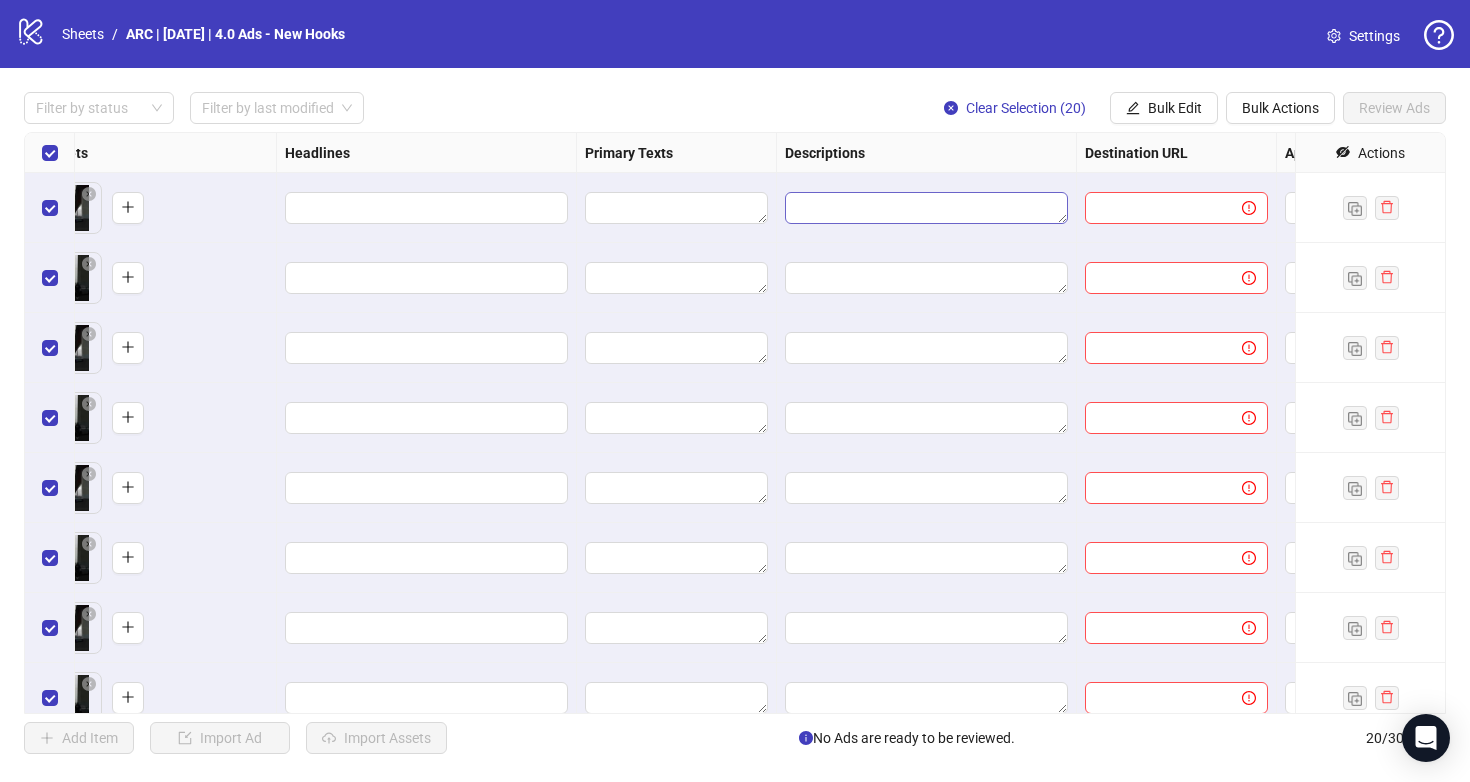 click at bounding box center (926, 208) 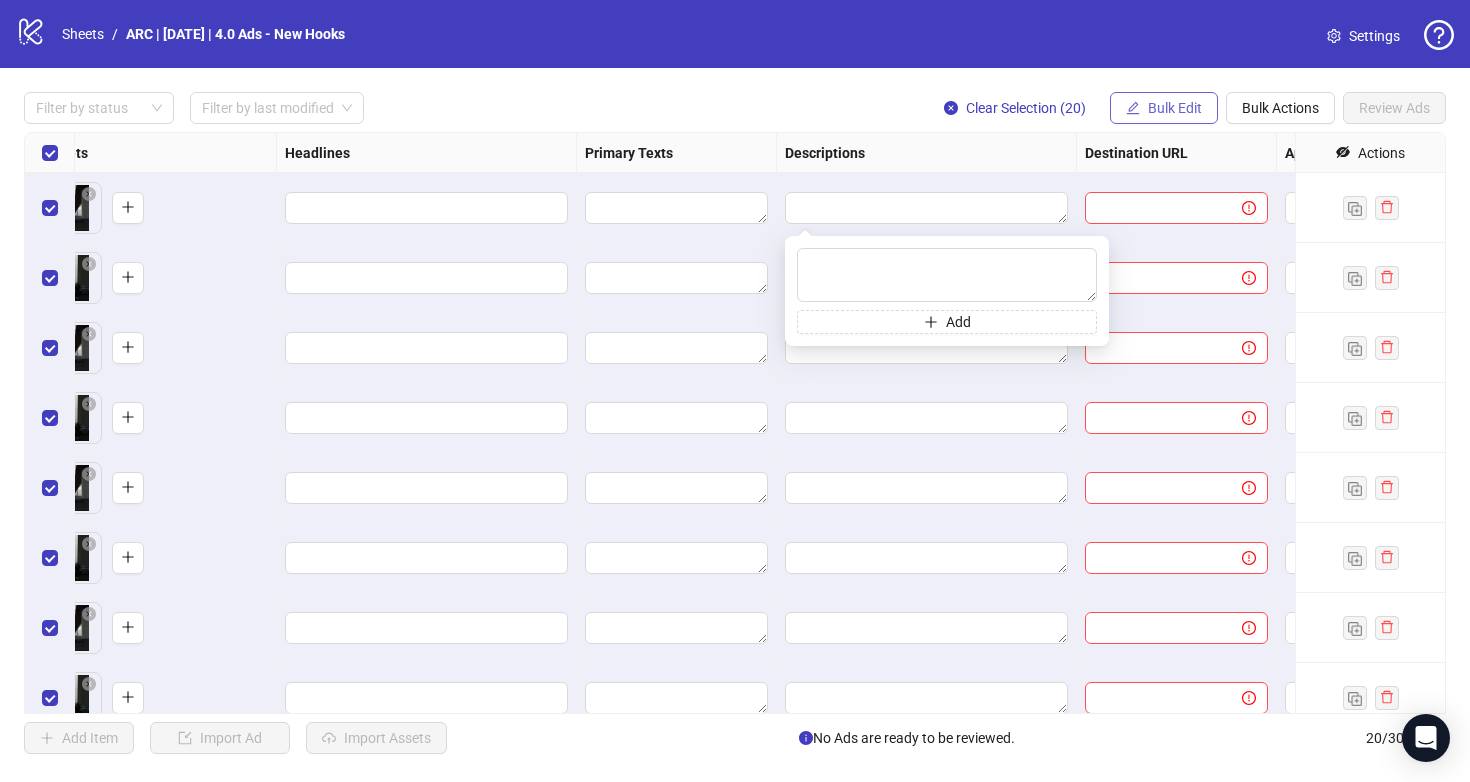 click on "Bulk Edit" at bounding box center [1175, 108] 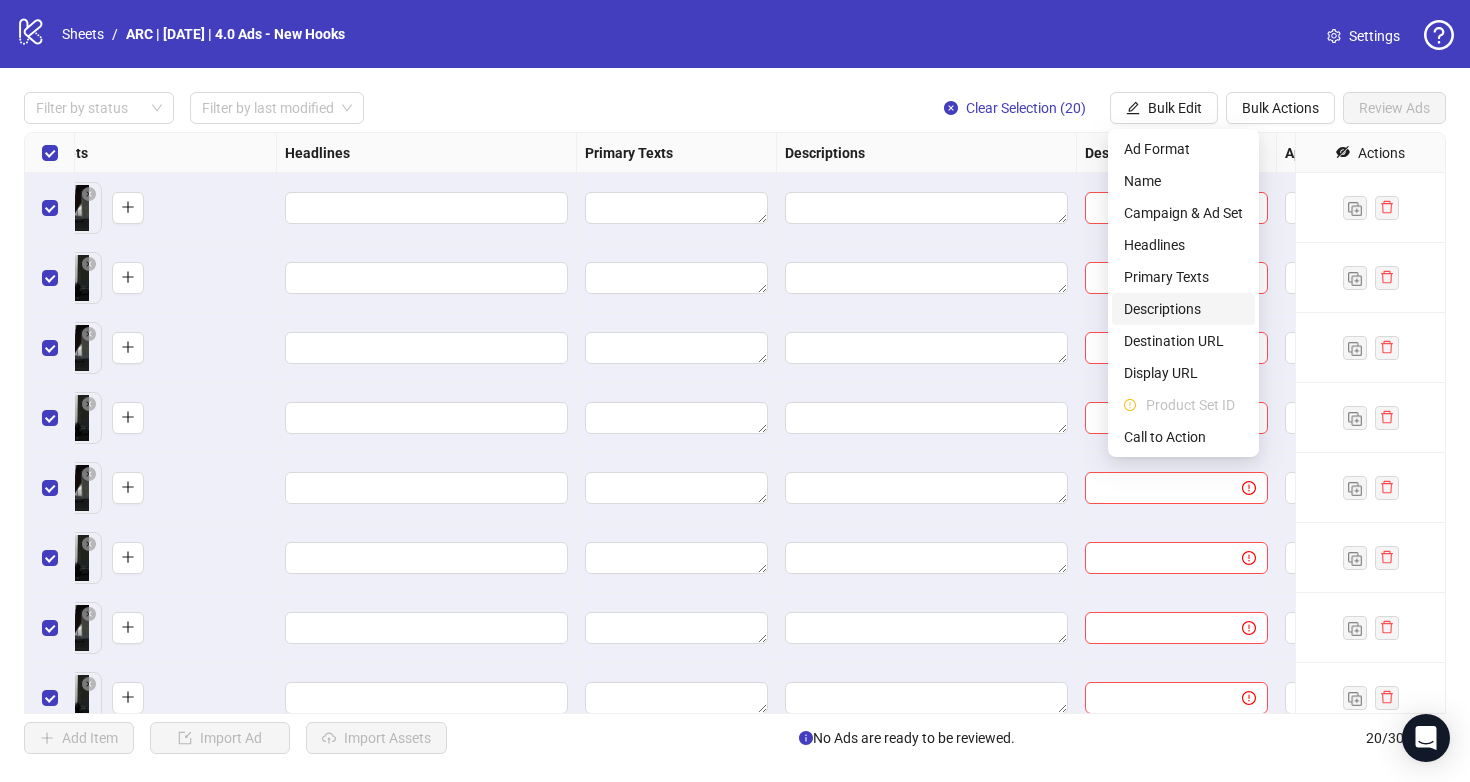 click on "Descriptions" at bounding box center (1183, 309) 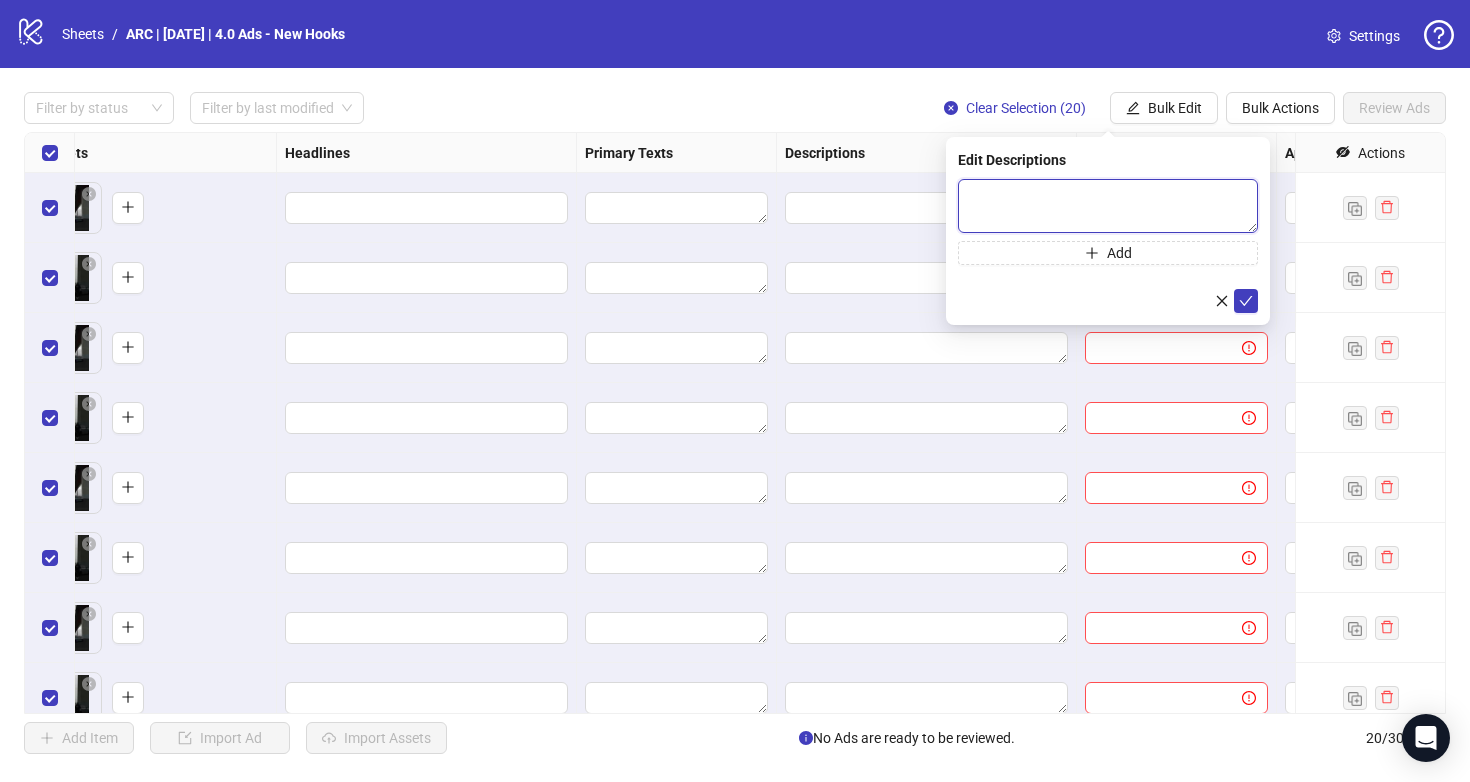 click at bounding box center (1108, 206) 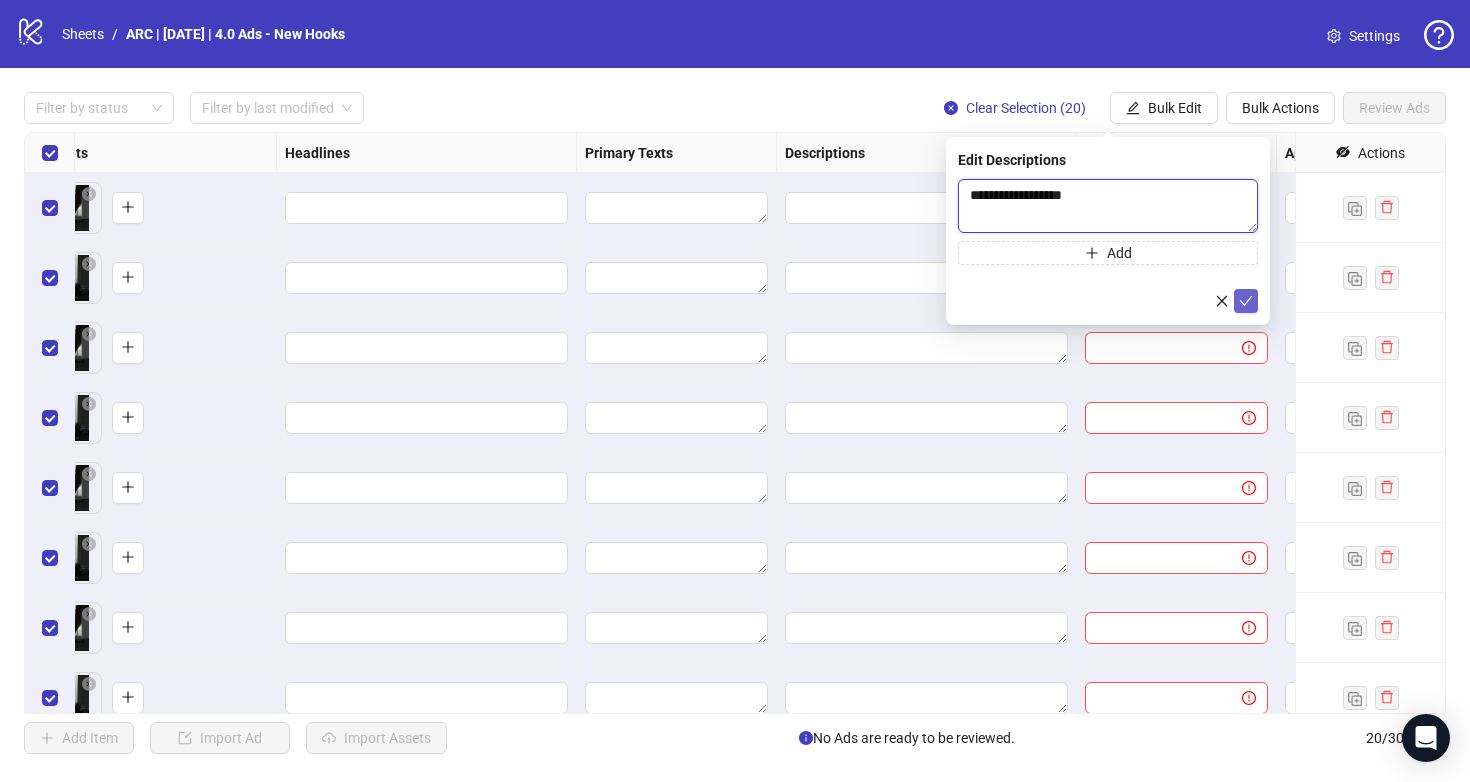 type on "**********" 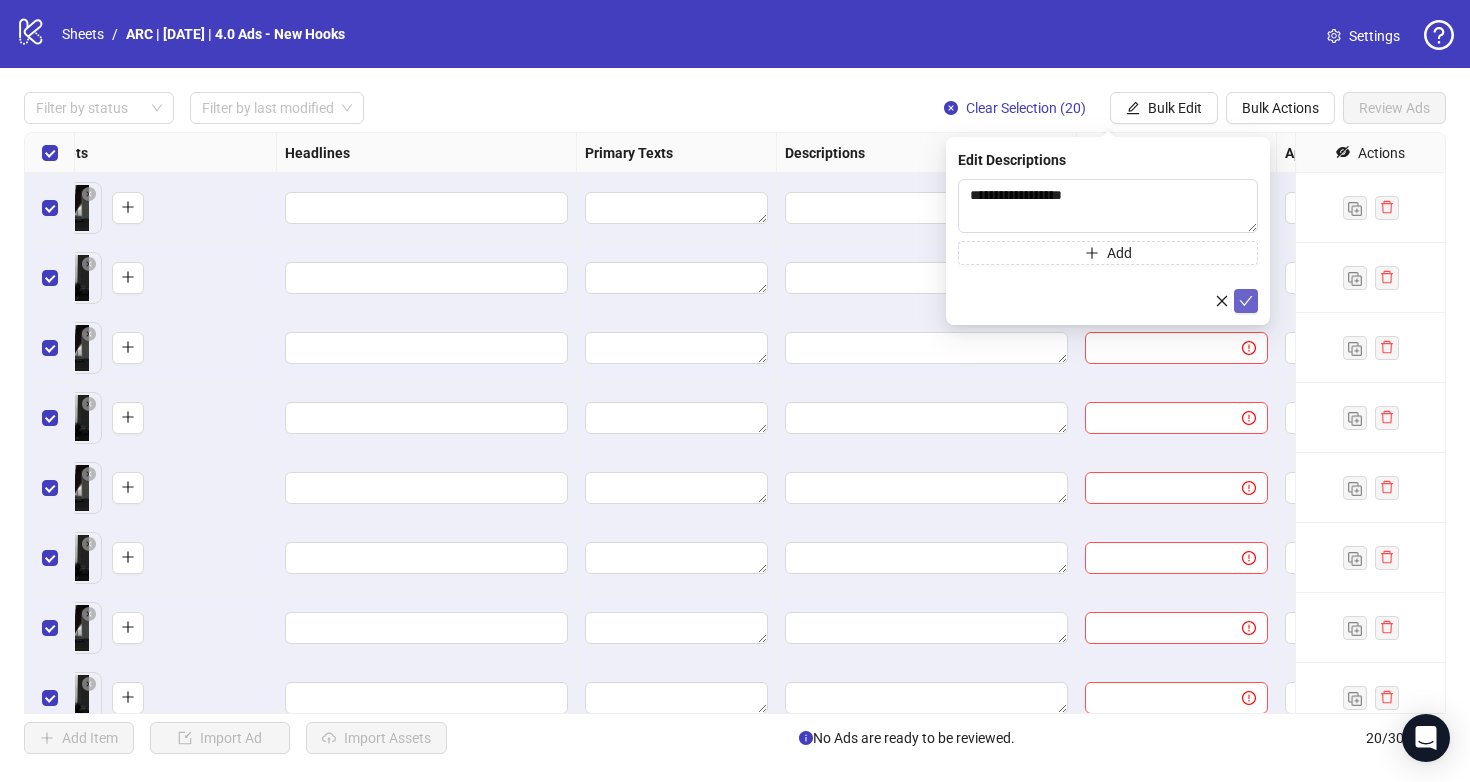 click 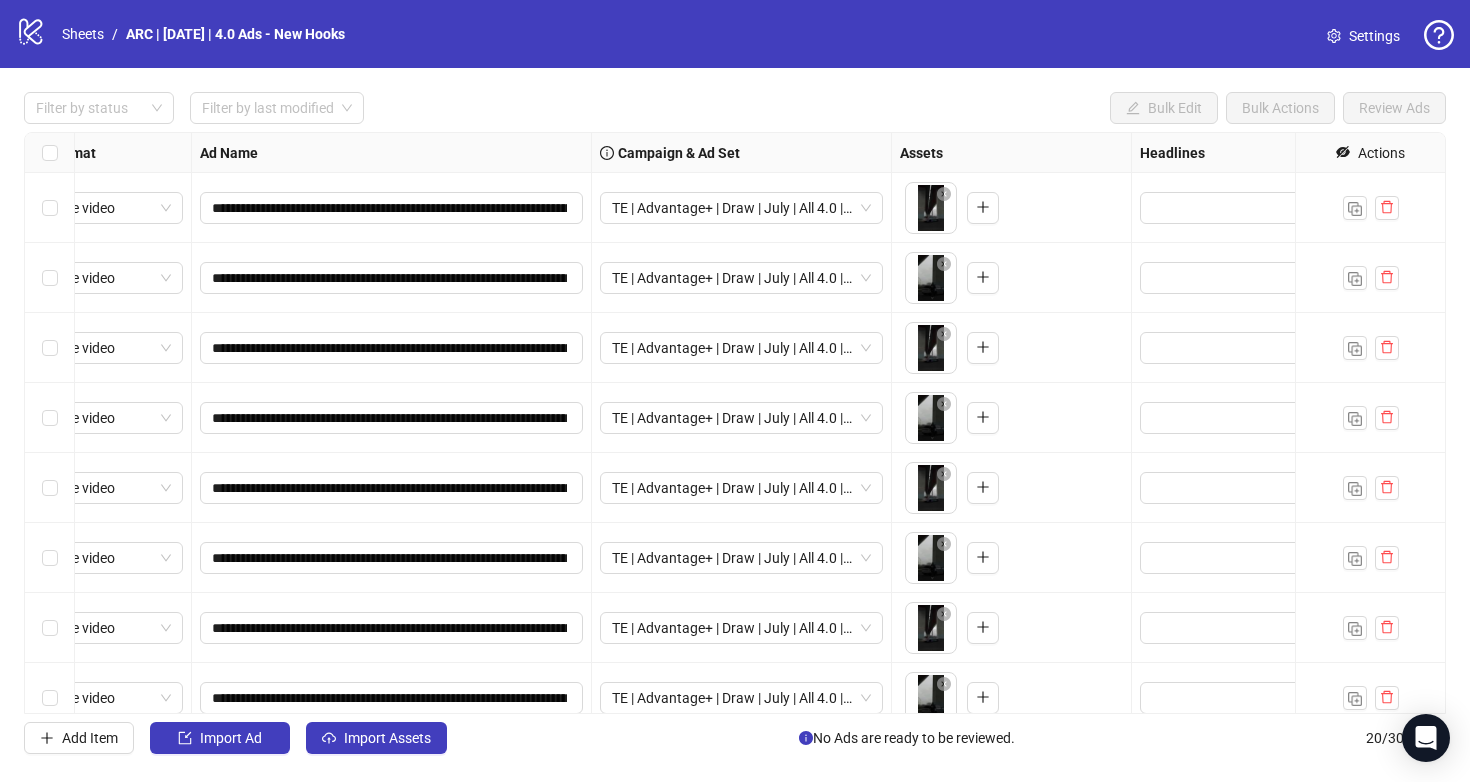 scroll, scrollTop: 0, scrollLeft: 0, axis: both 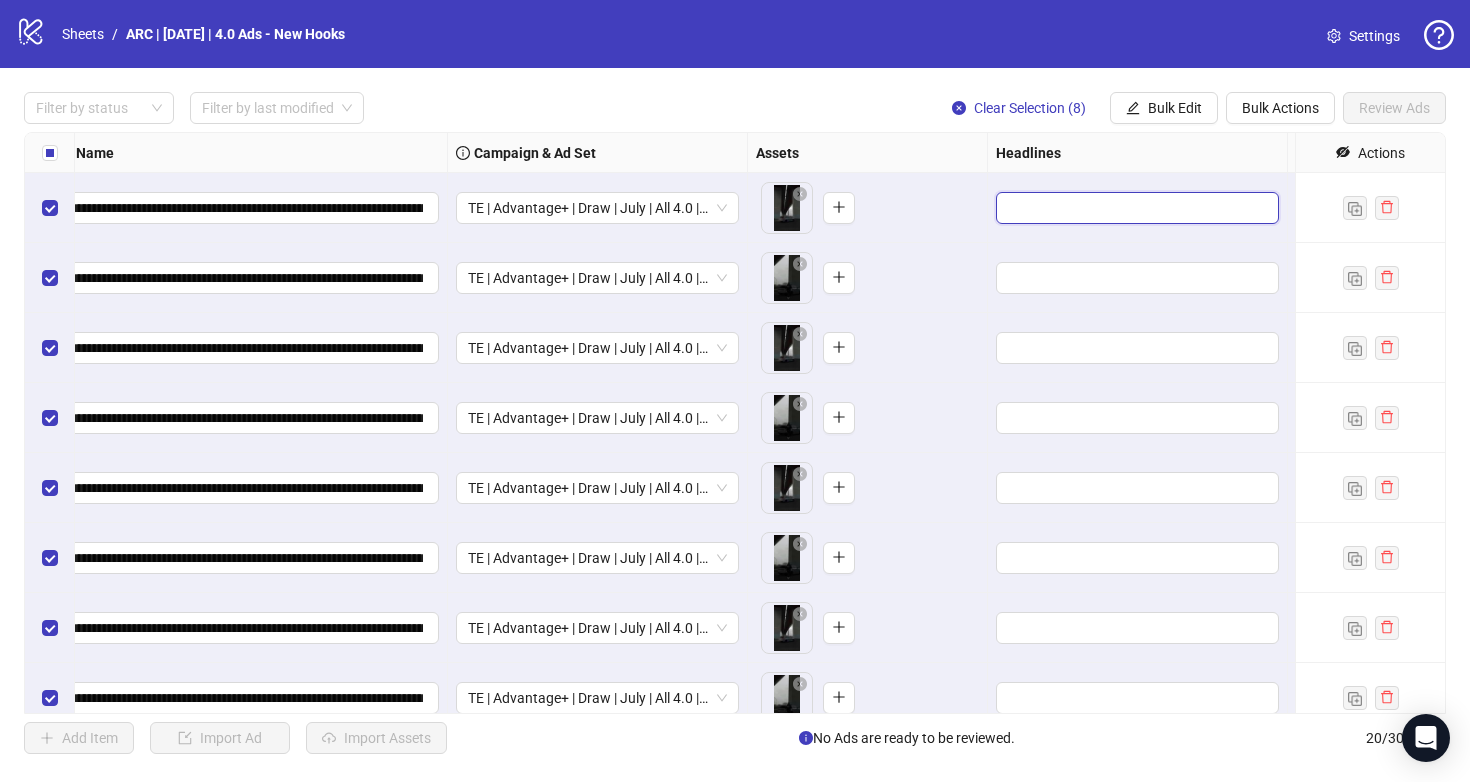 click at bounding box center (1135, 208) 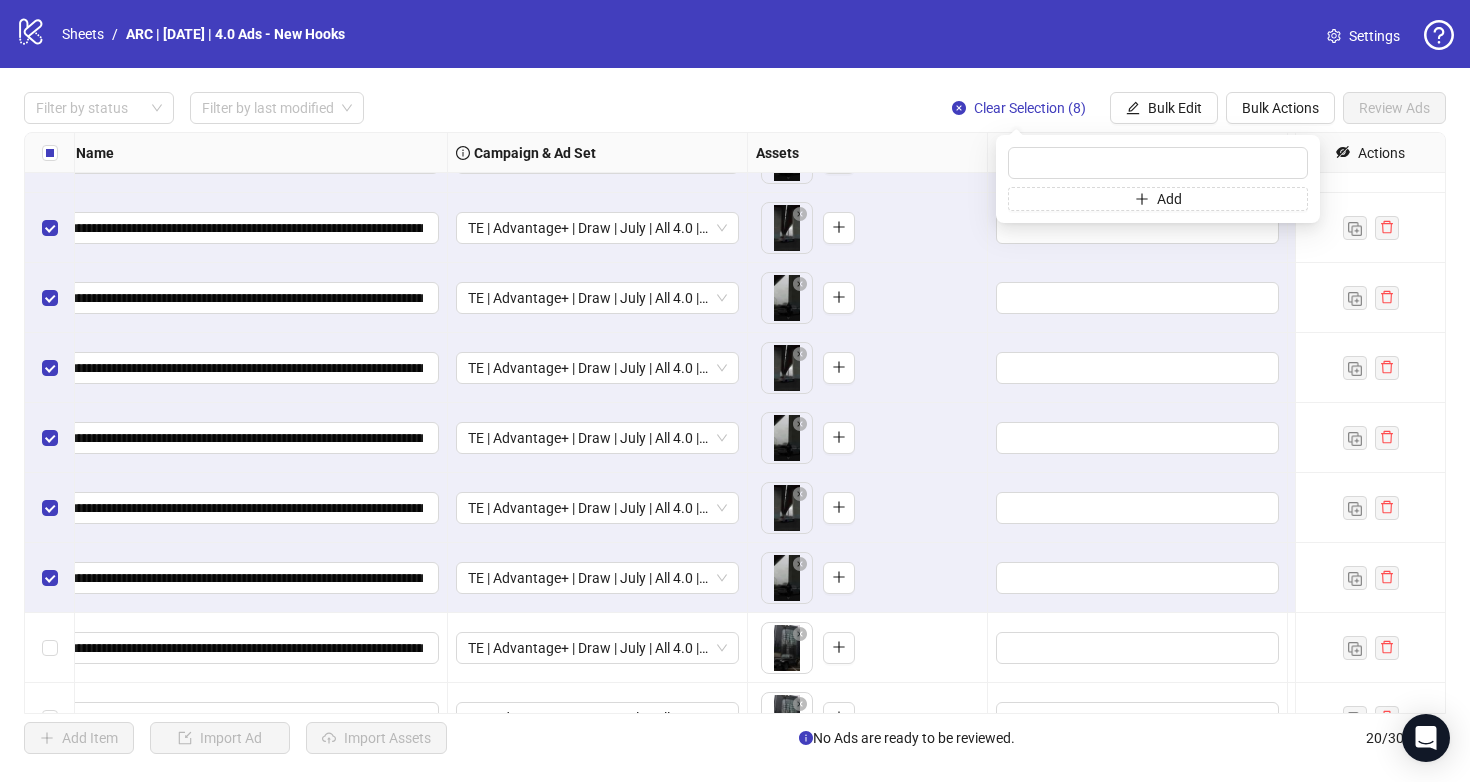 scroll, scrollTop: 0, scrollLeft: 197, axis: horizontal 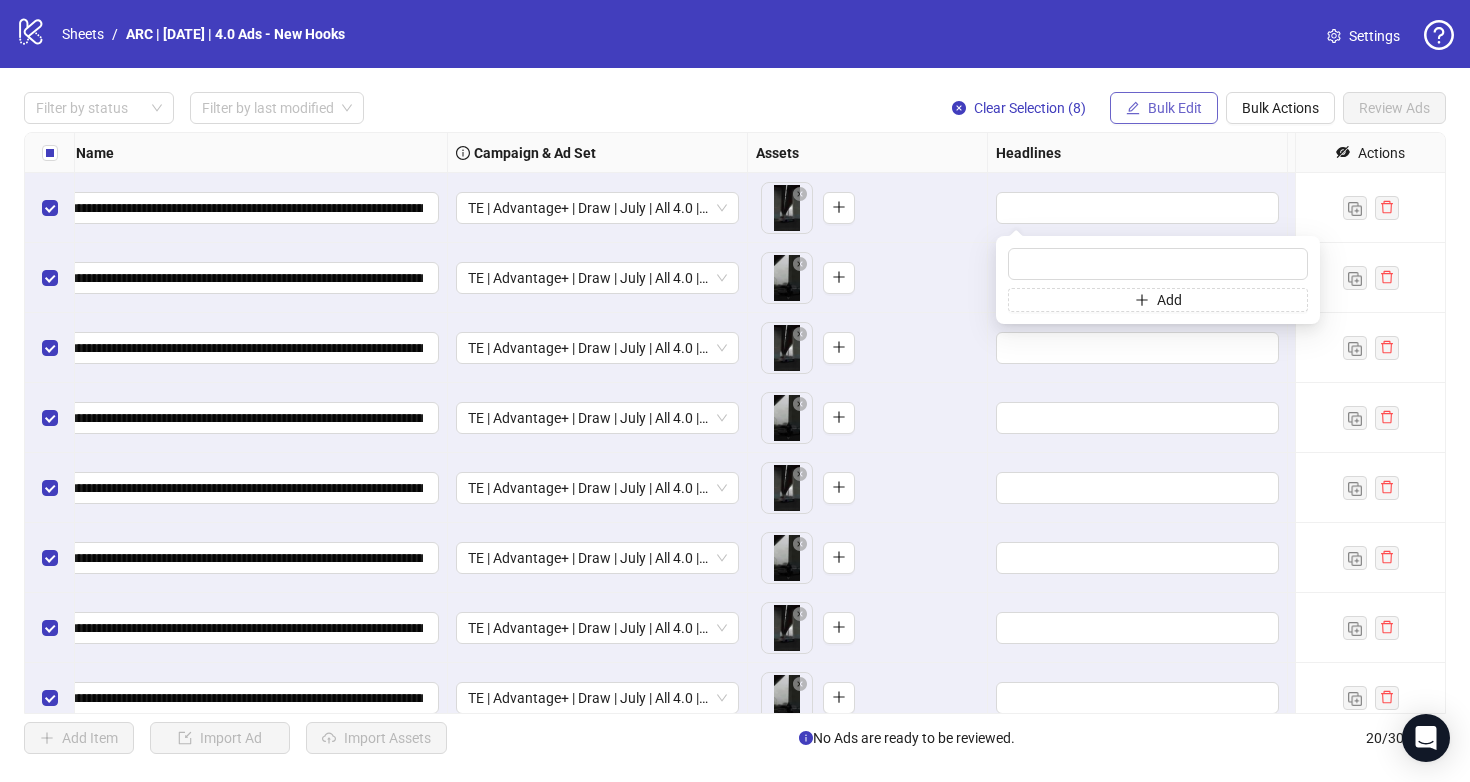 click on "Bulk Edit" at bounding box center [1175, 108] 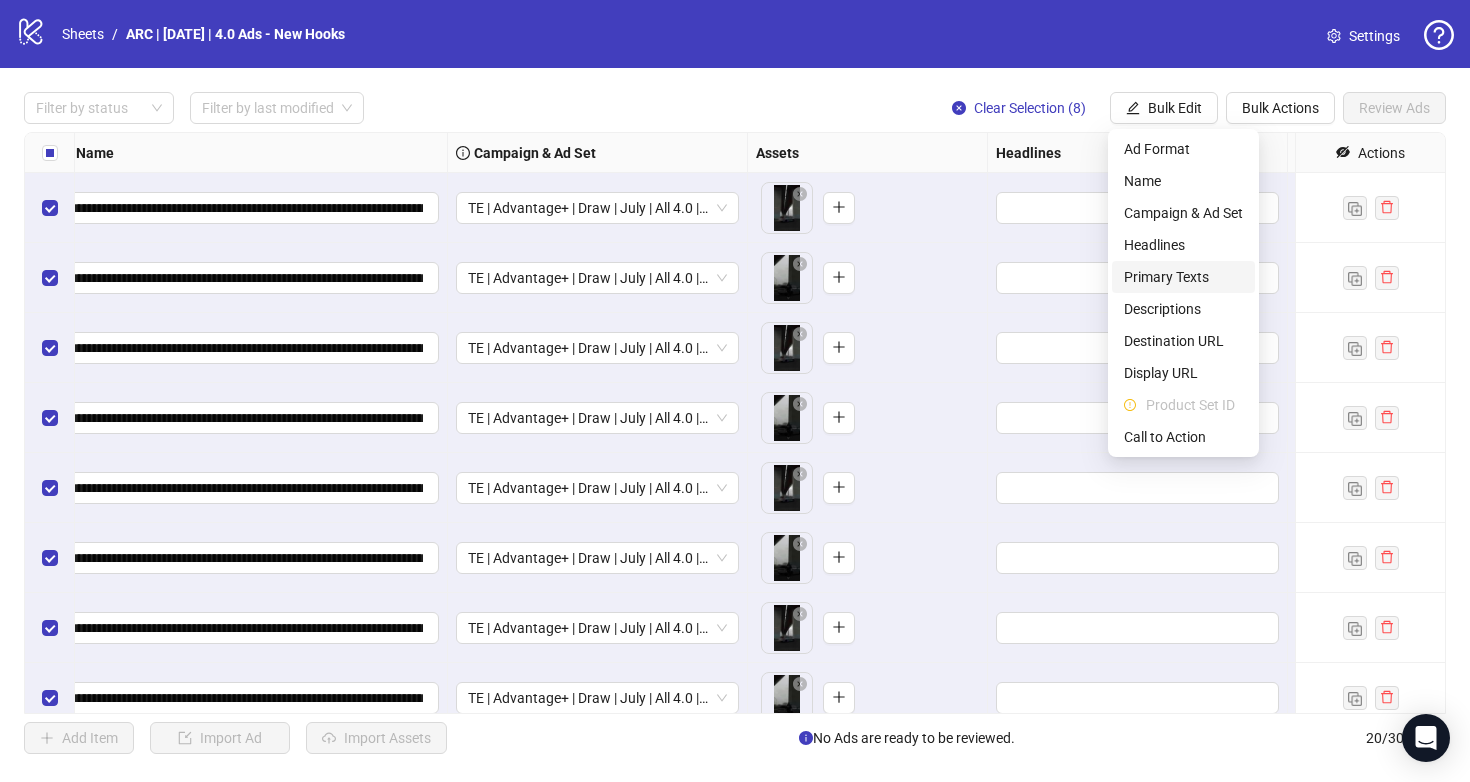 click on "Primary Texts" at bounding box center (1183, 277) 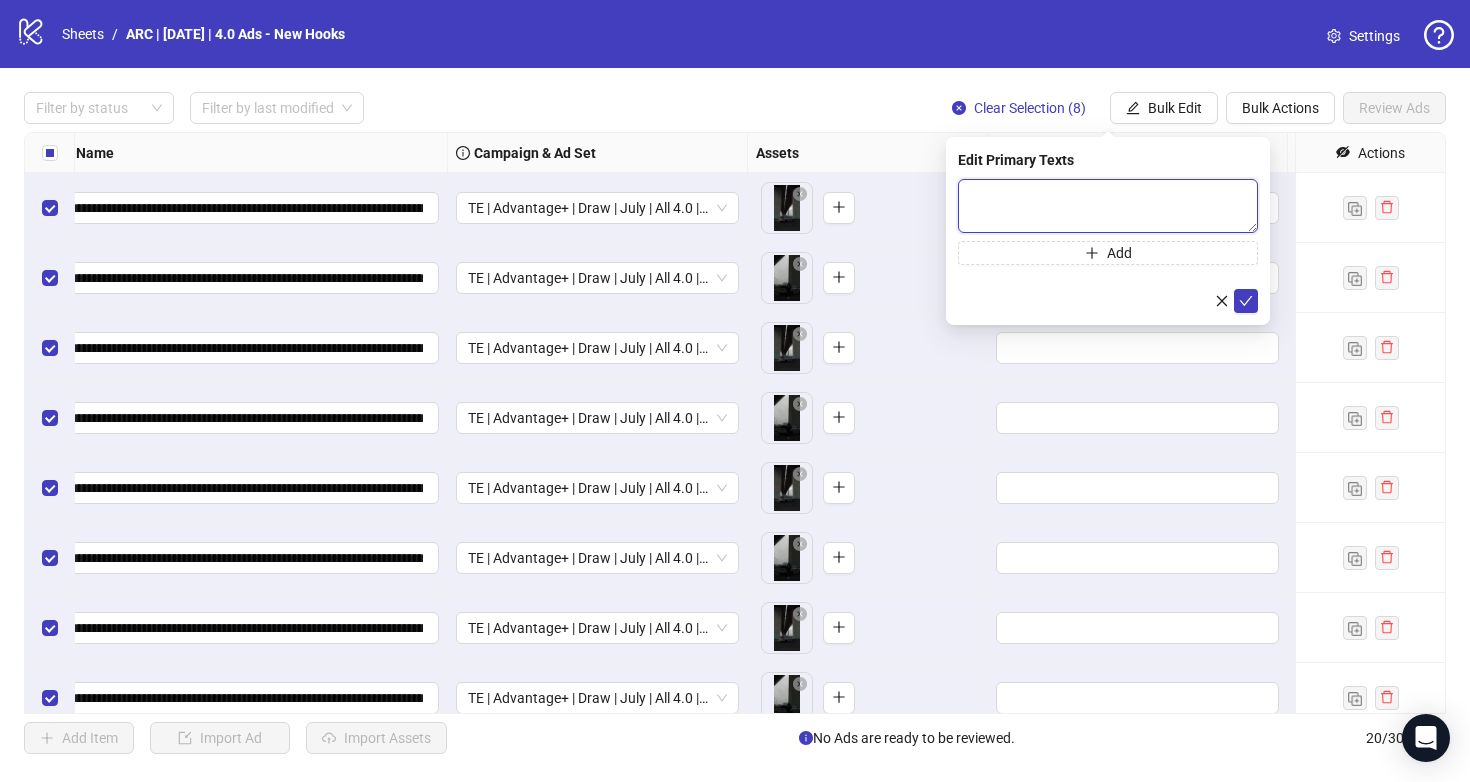 click at bounding box center (1108, 206) 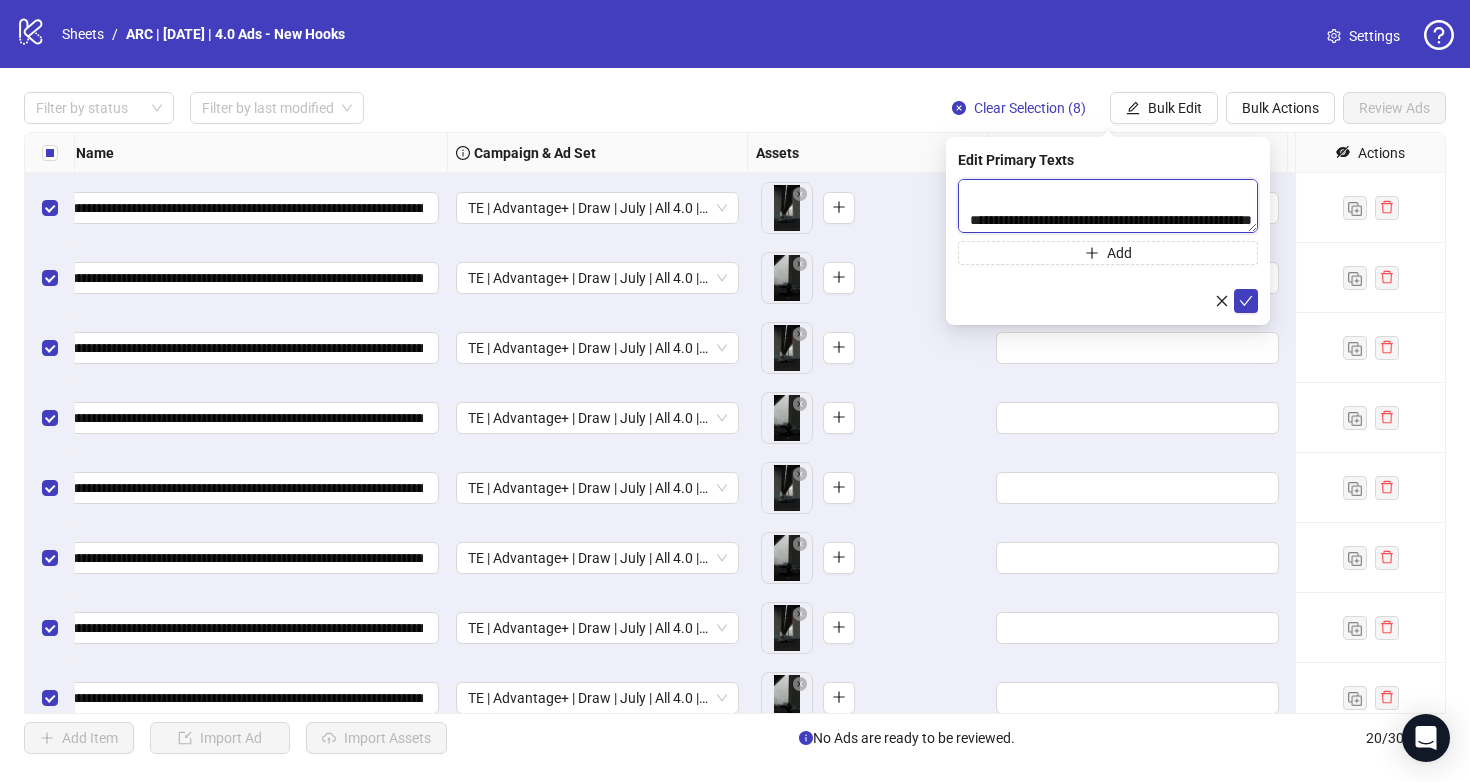 scroll, scrollTop: 0, scrollLeft: 0, axis: both 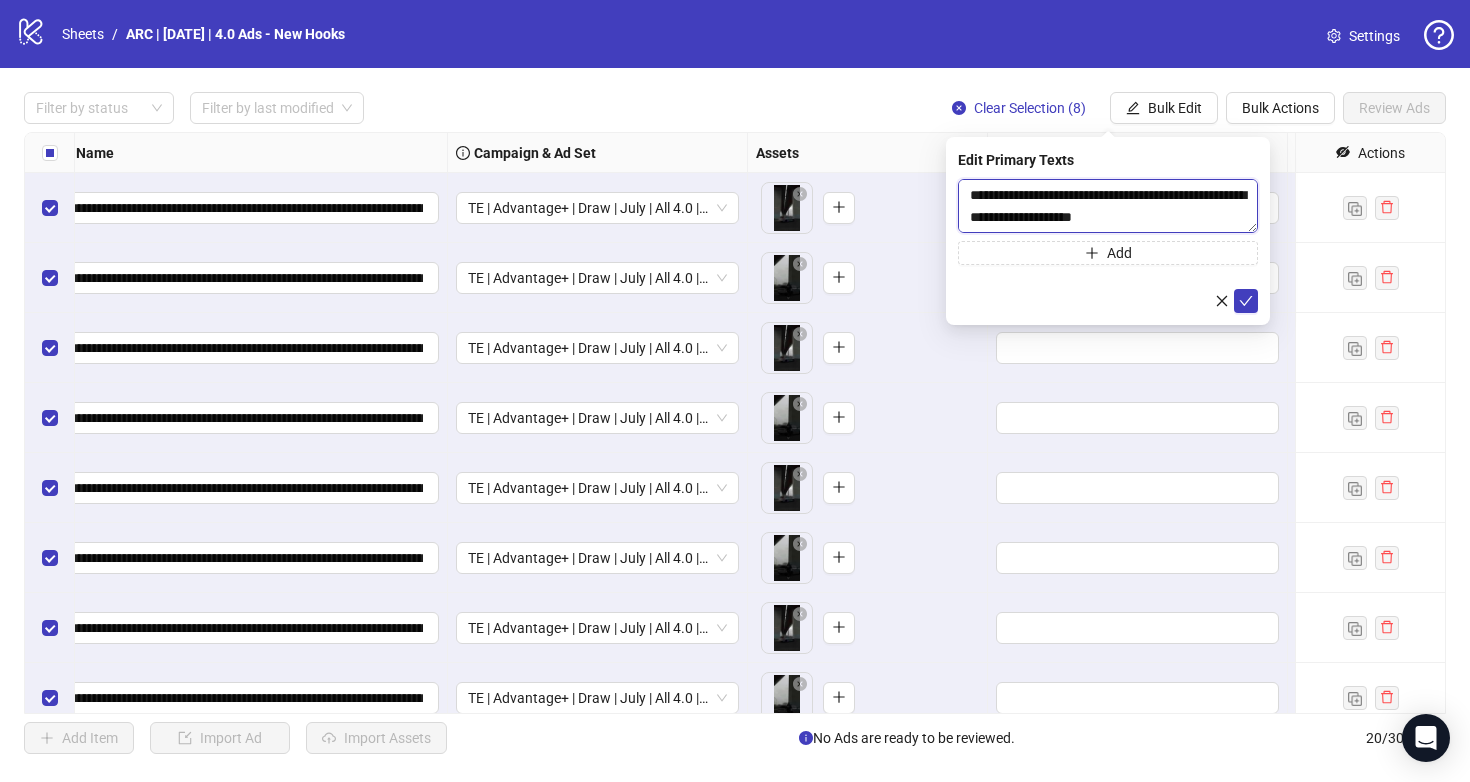 drag, startPoint x: 1044, startPoint y: 197, endPoint x: 996, endPoint y: 199, distance: 48.04165 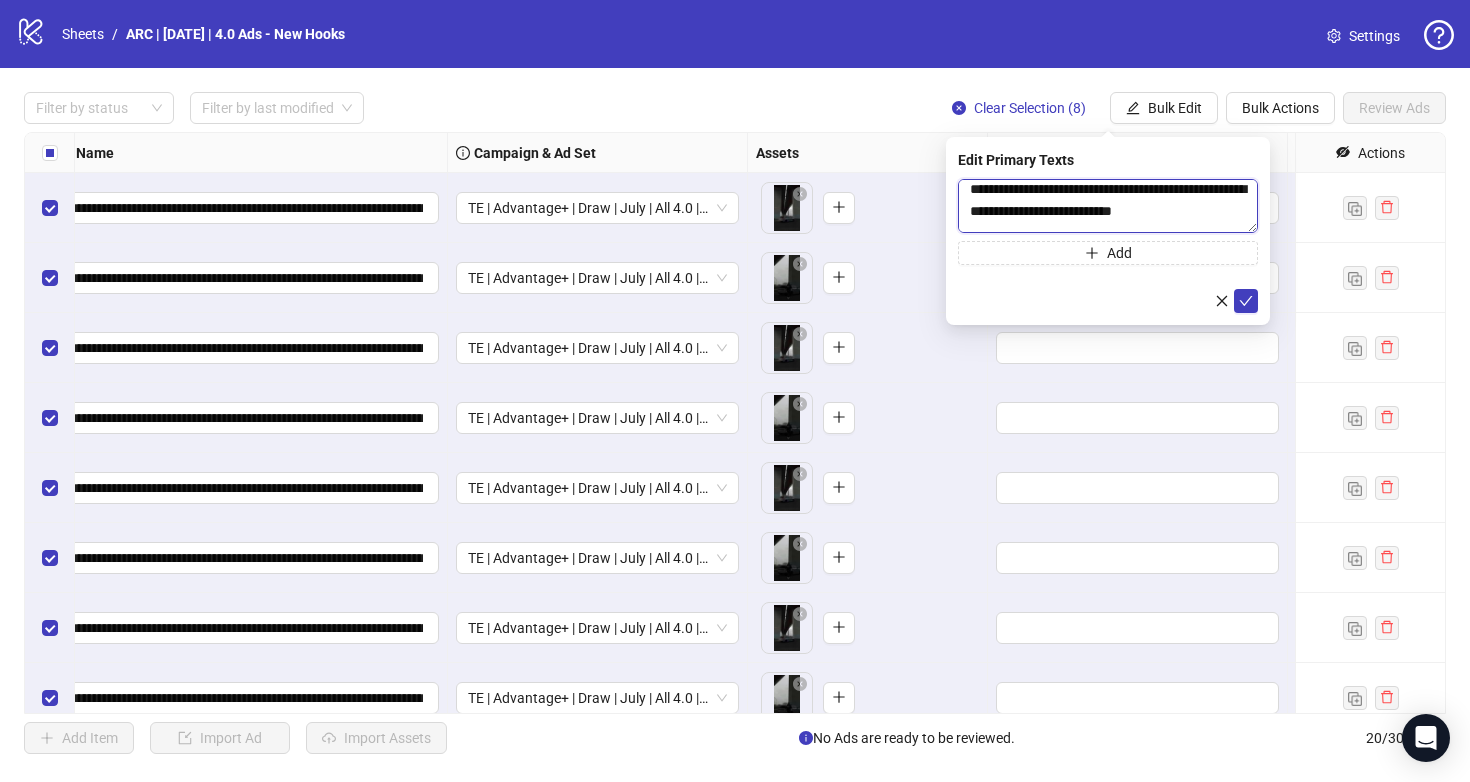 scroll, scrollTop: 0, scrollLeft: 0, axis: both 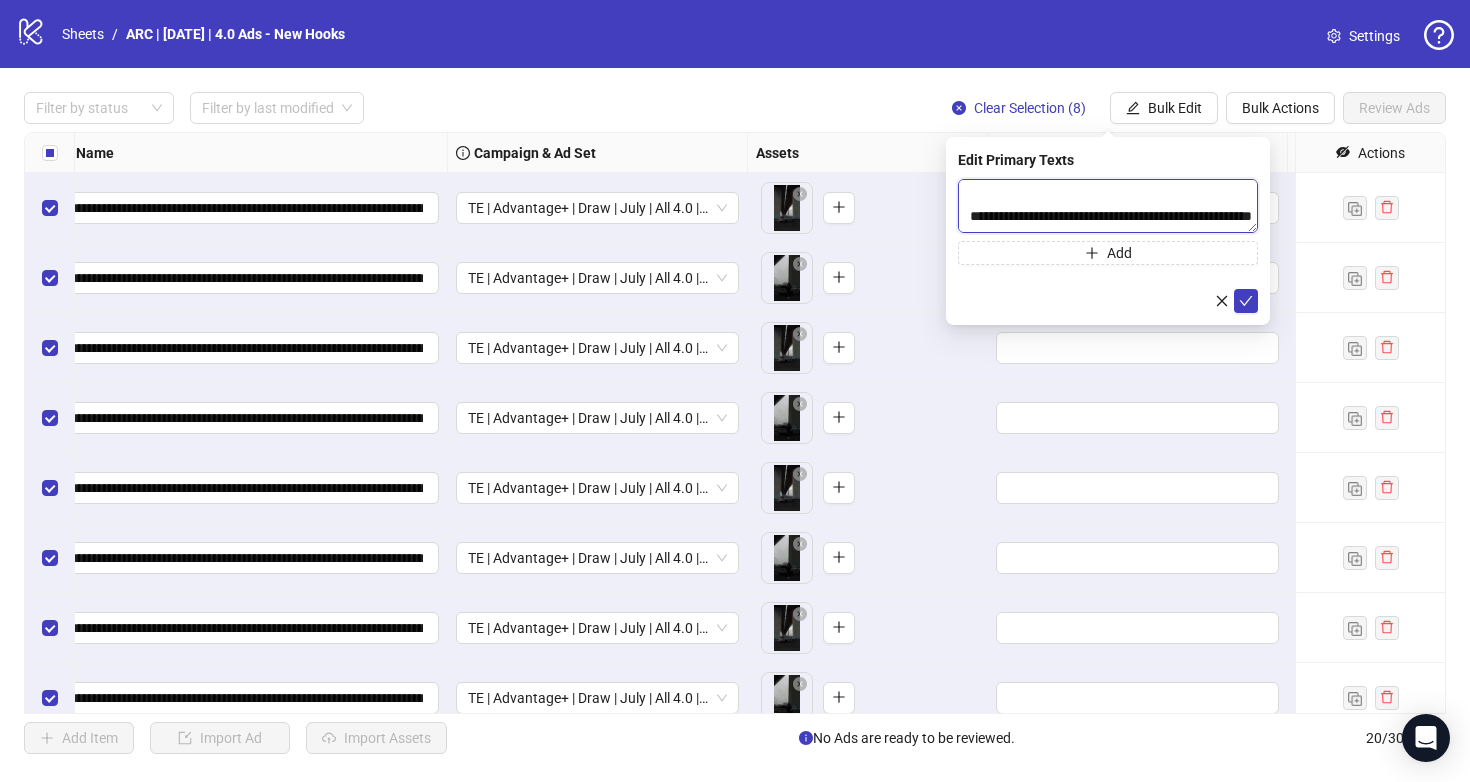 drag, startPoint x: 1048, startPoint y: 218, endPoint x: 1232, endPoint y: 192, distance: 185.82788 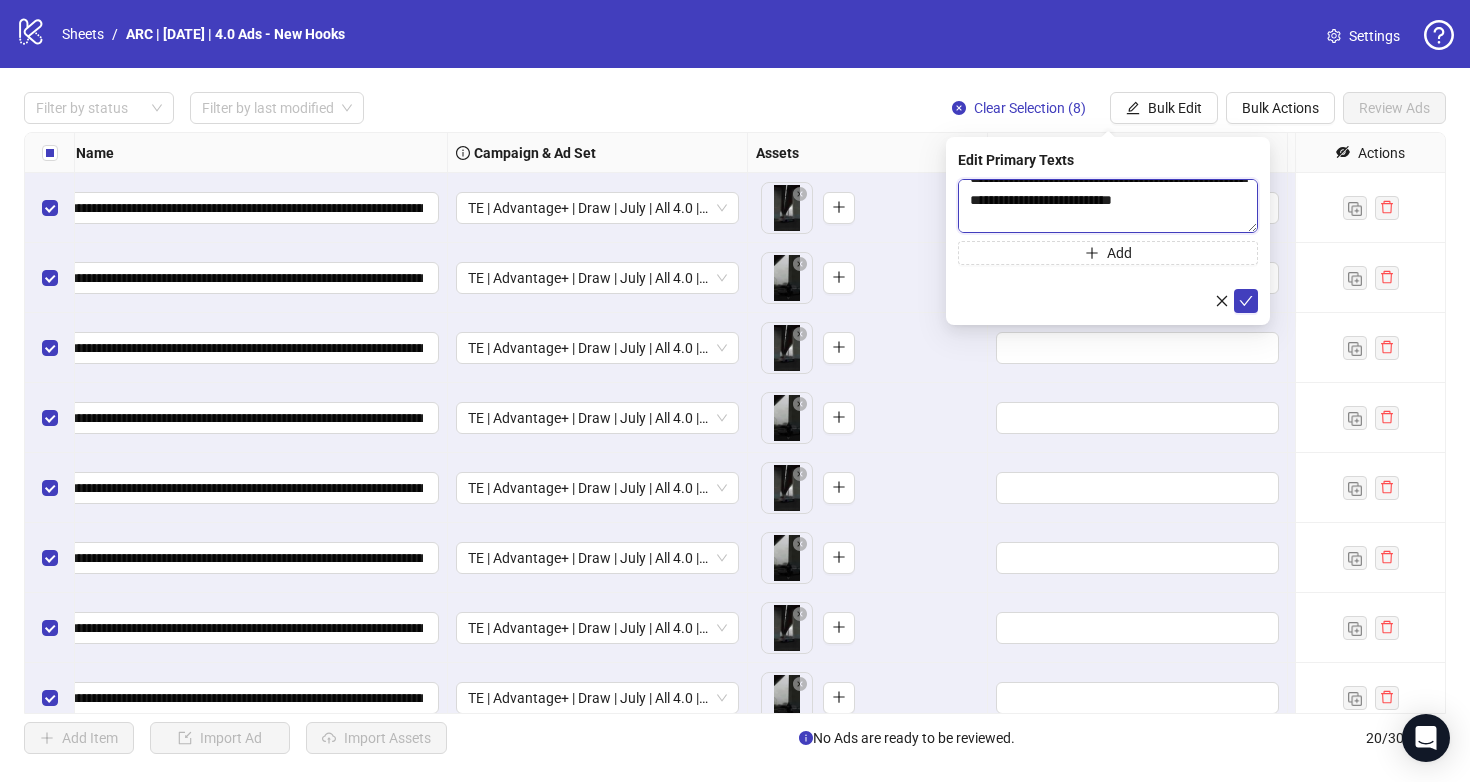 scroll, scrollTop: 0, scrollLeft: 0, axis: both 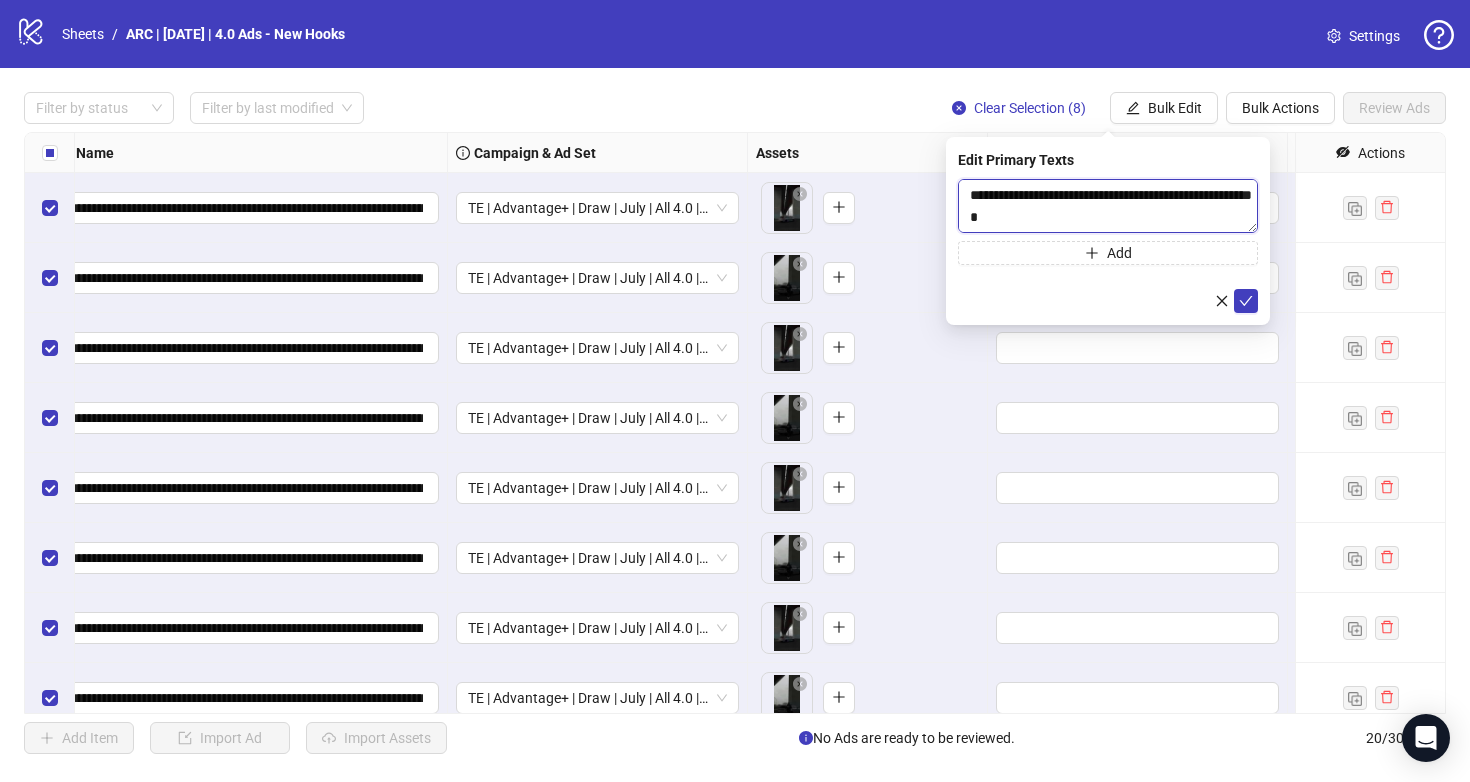 click on "**********" at bounding box center (1108, 206) 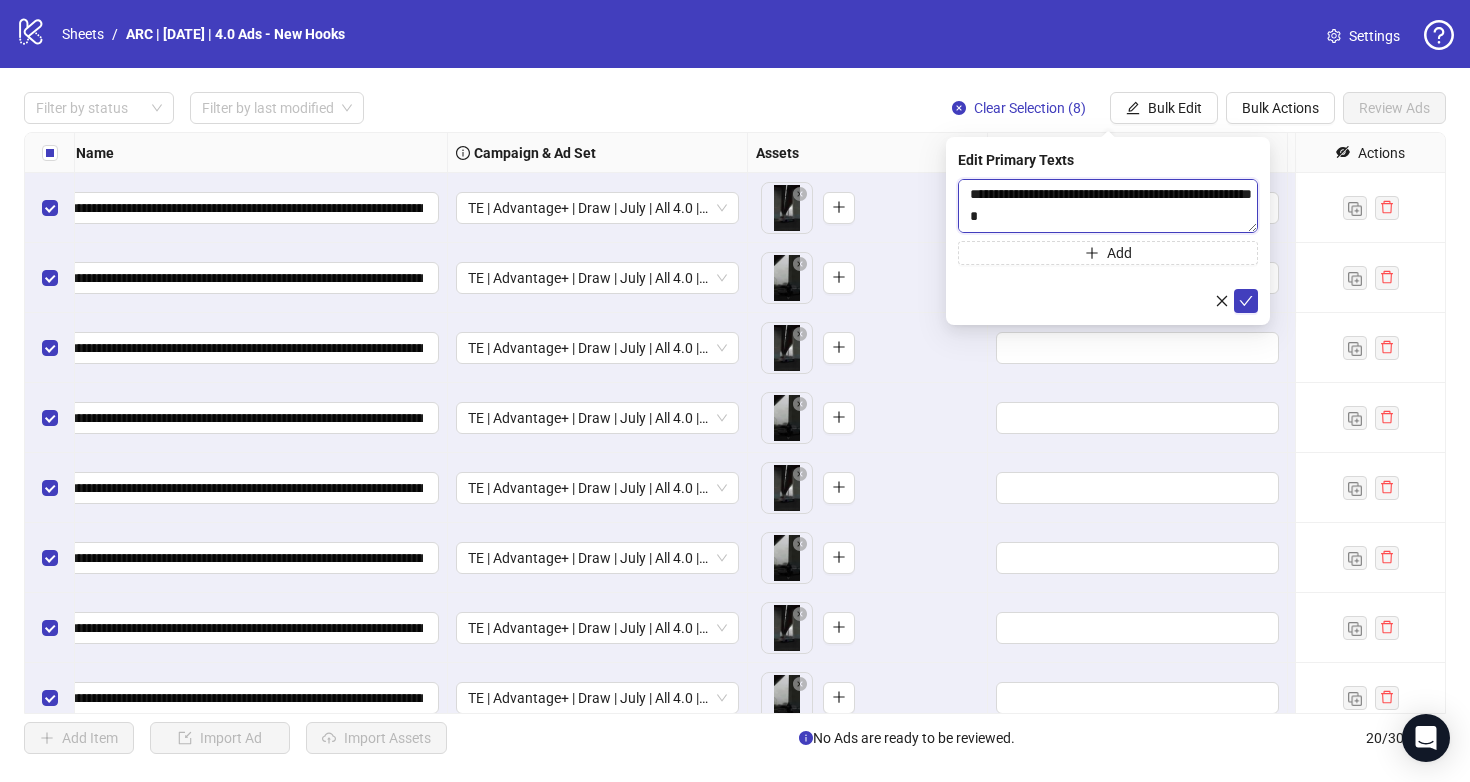 scroll, scrollTop: 0, scrollLeft: 0, axis: both 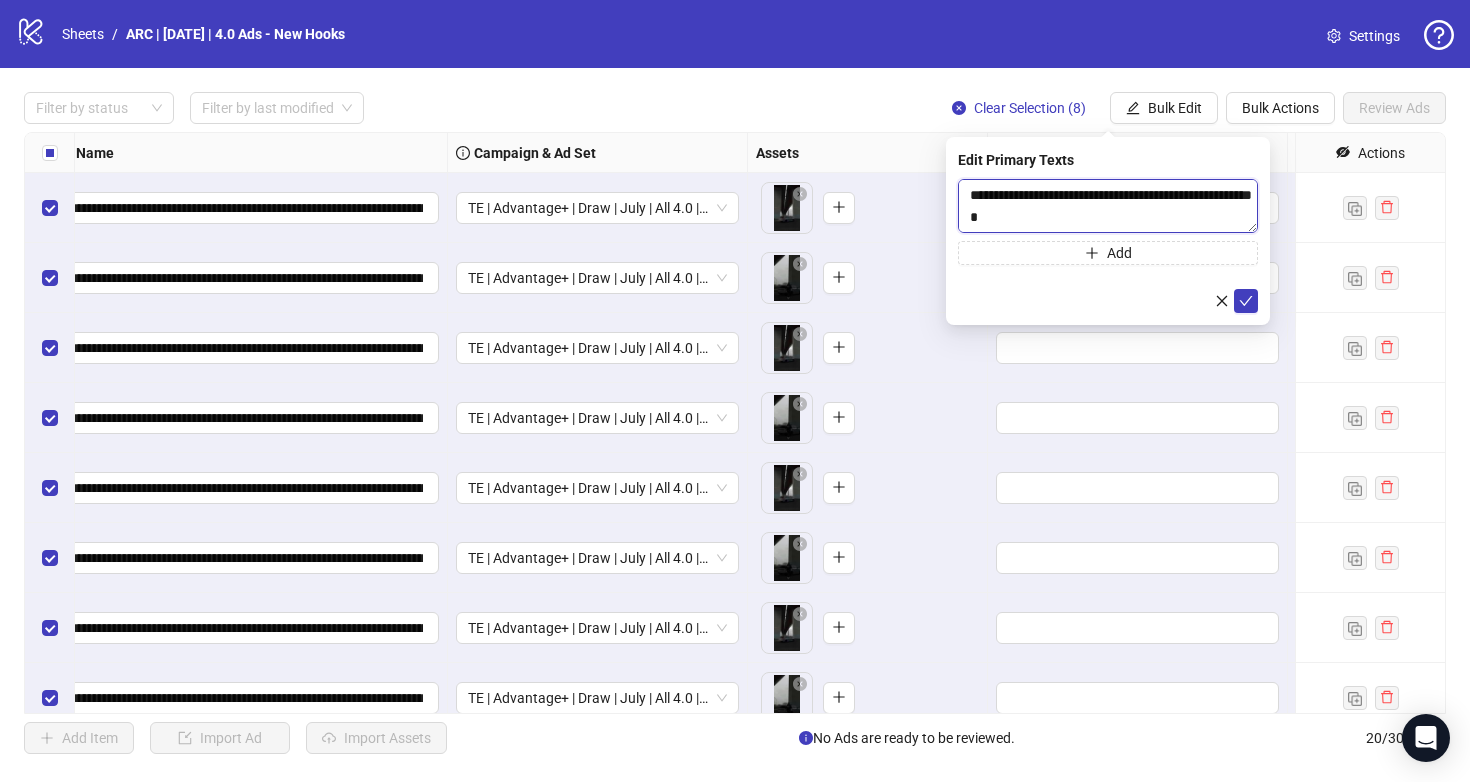 click on "**********" at bounding box center (1108, 206) 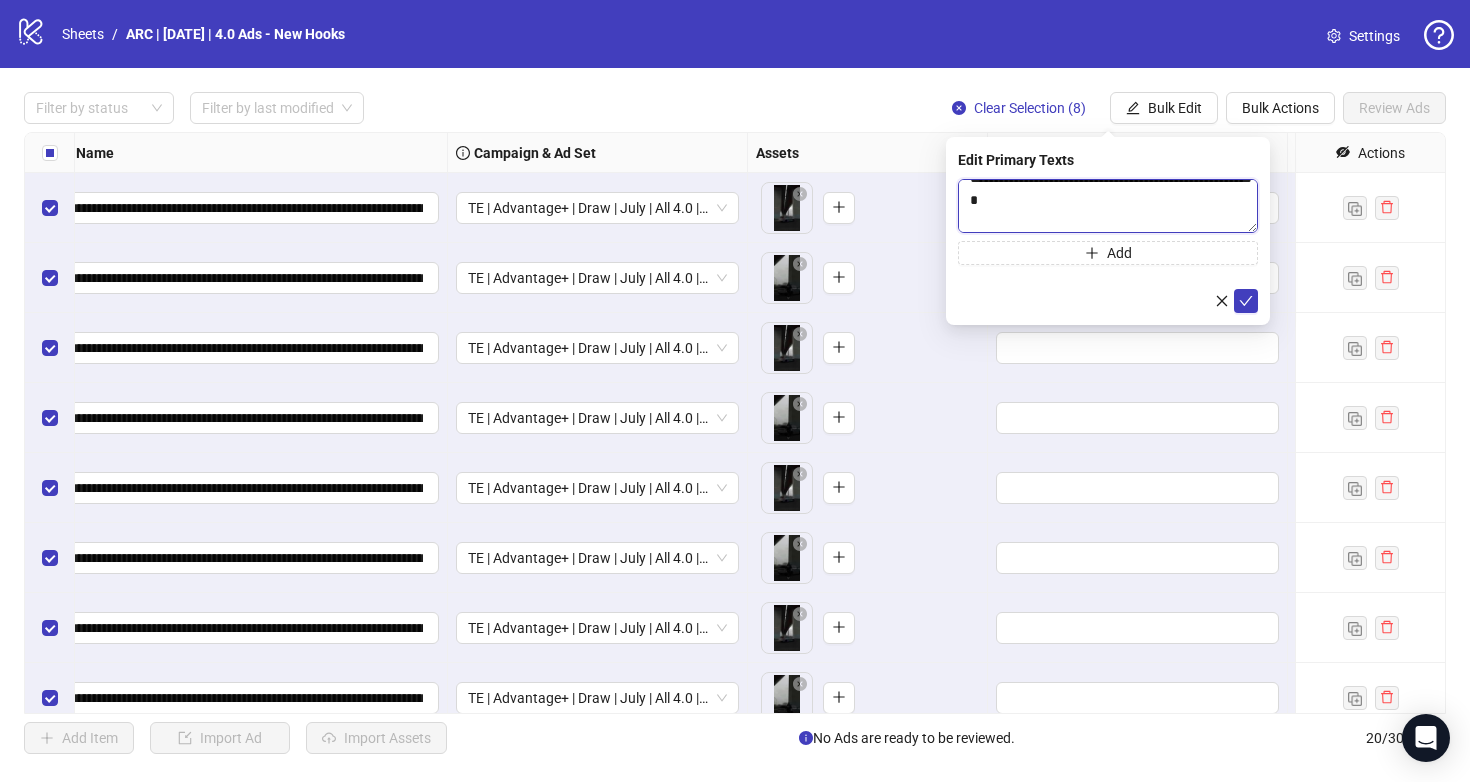 scroll, scrollTop: 0, scrollLeft: 0, axis: both 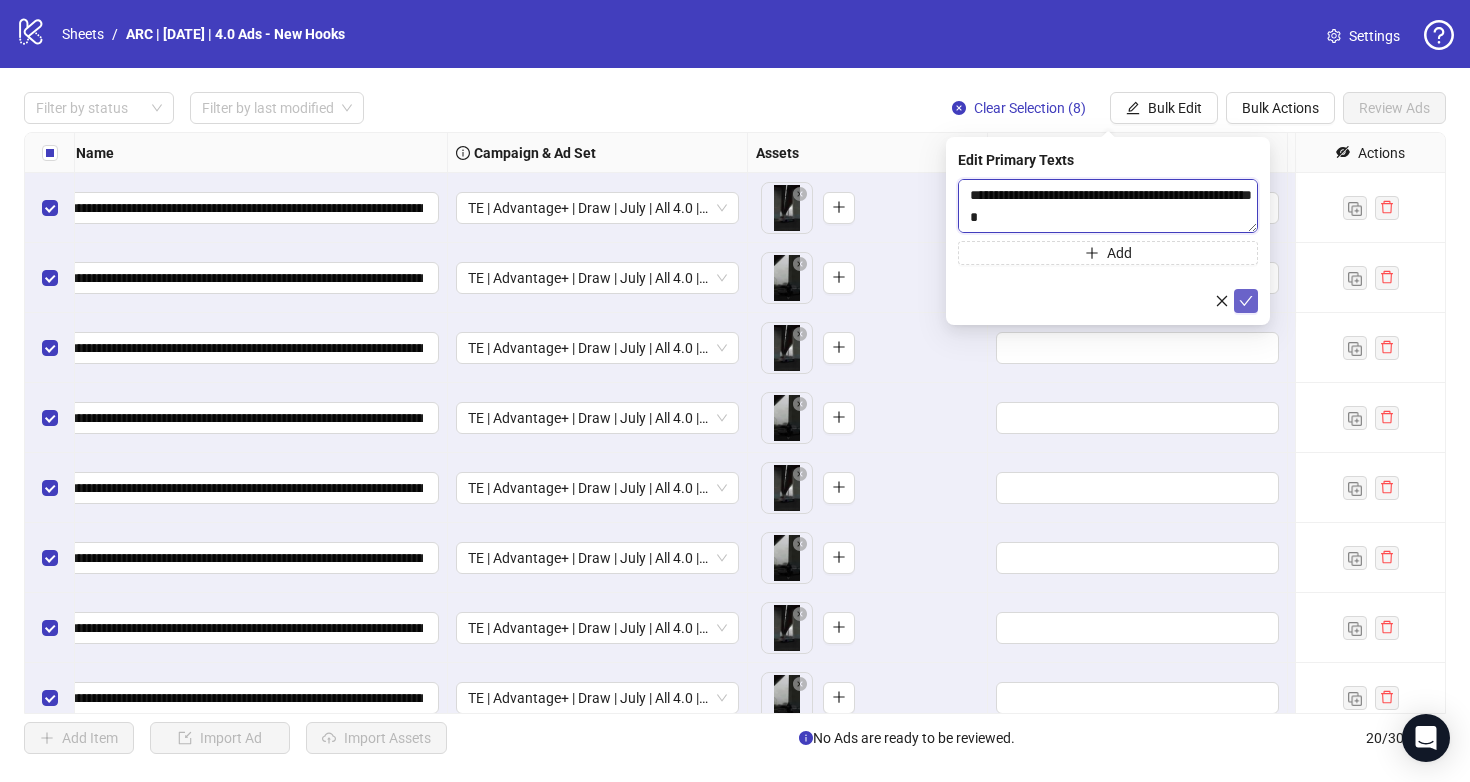 type on "**********" 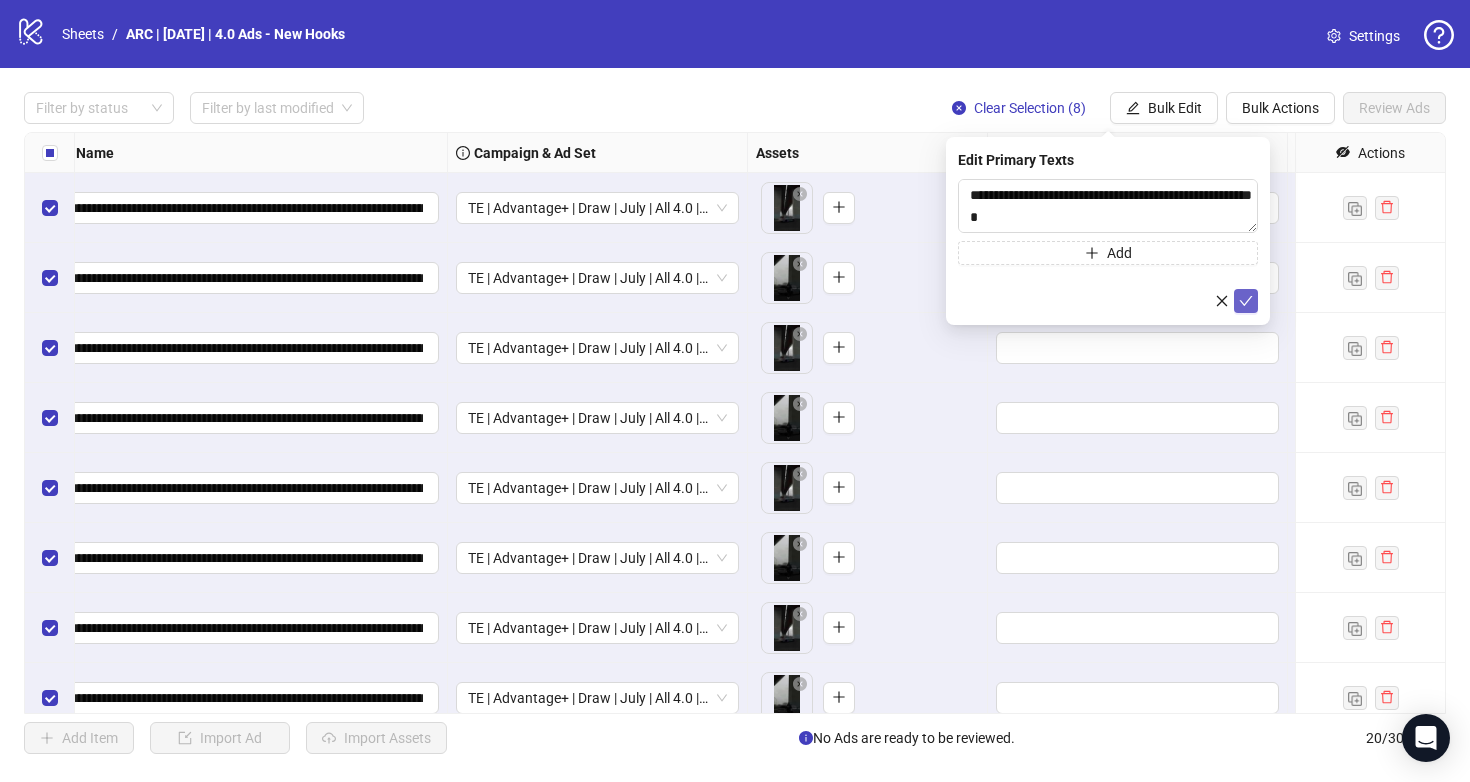 click 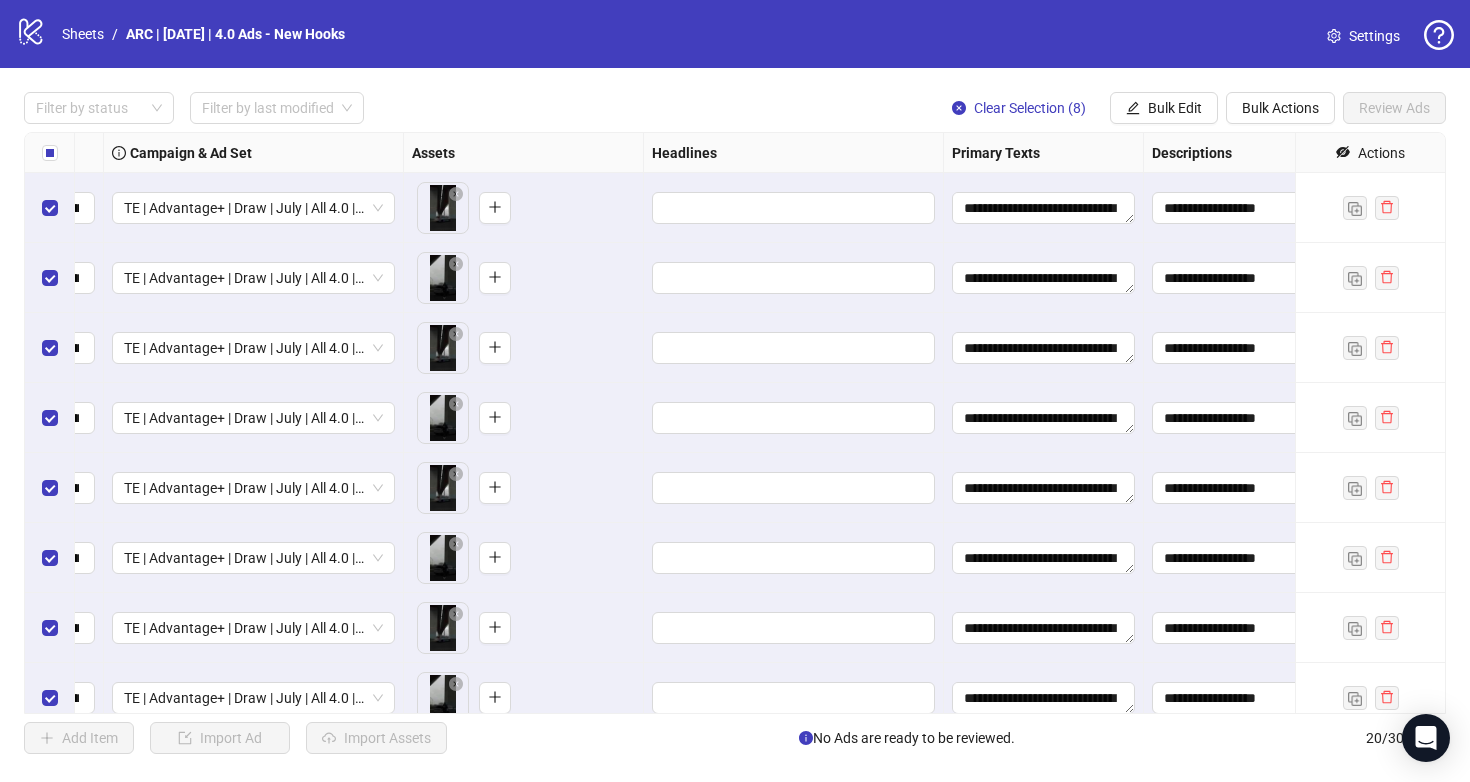 scroll, scrollTop: 0, scrollLeft: 554, axis: horizontal 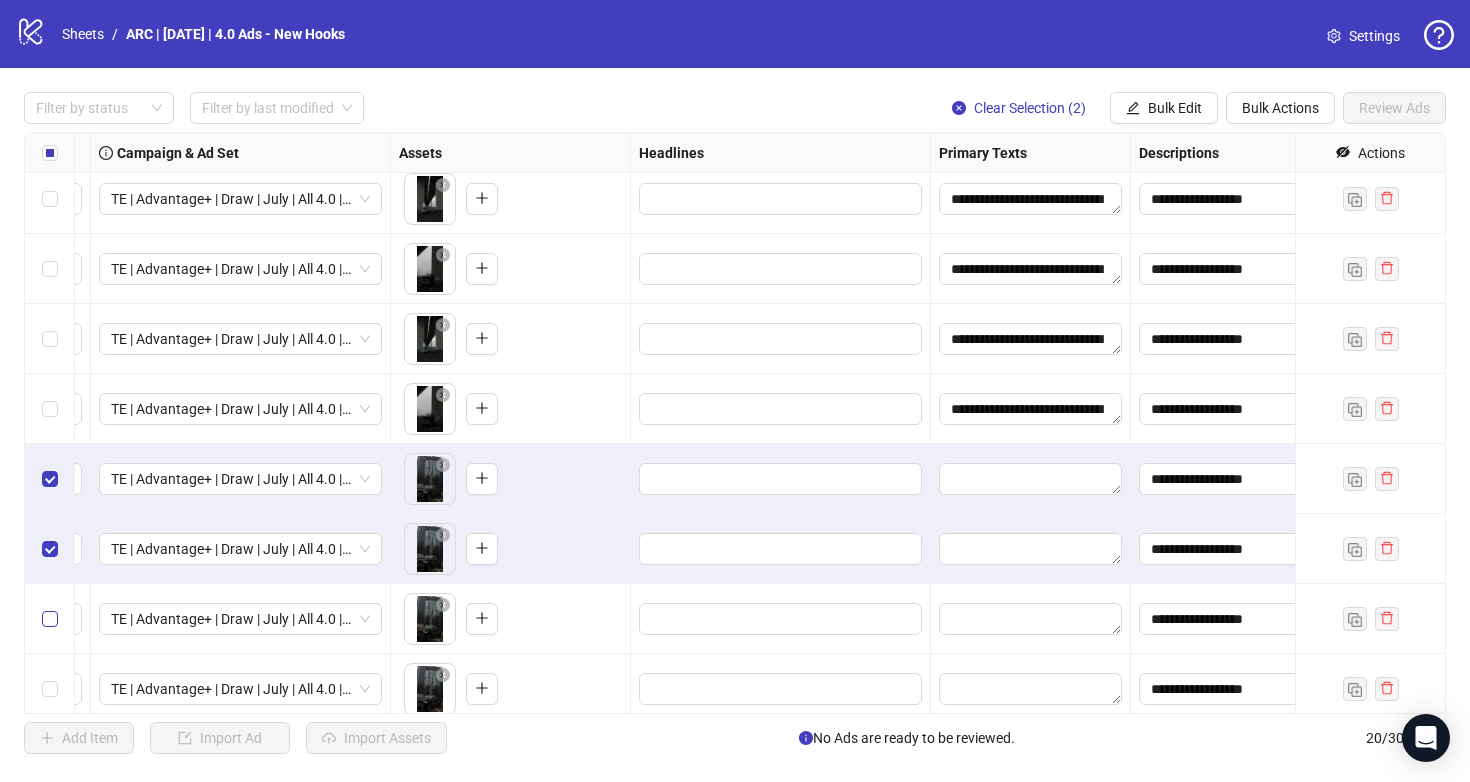 click at bounding box center [50, 619] 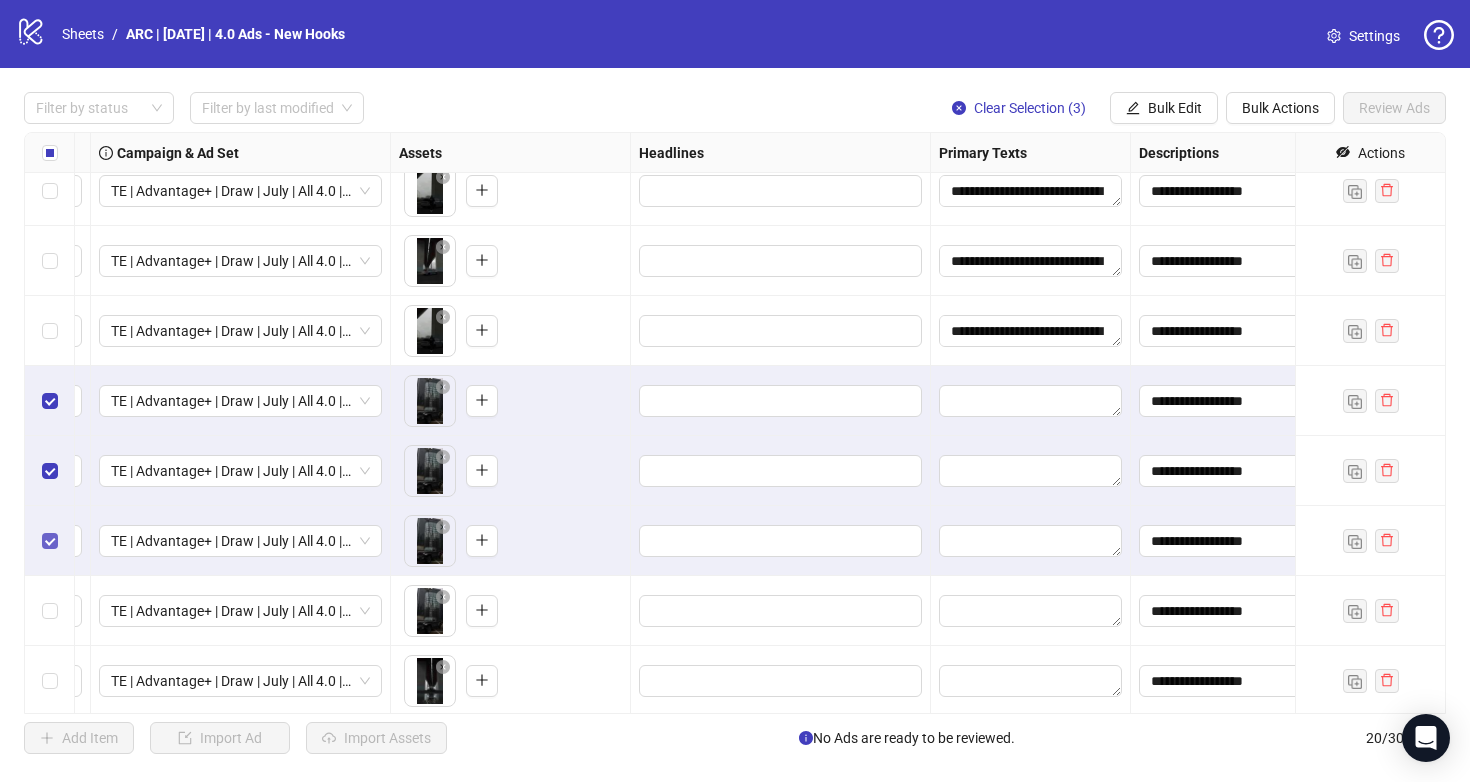 scroll, scrollTop: 368, scrollLeft: 554, axis: both 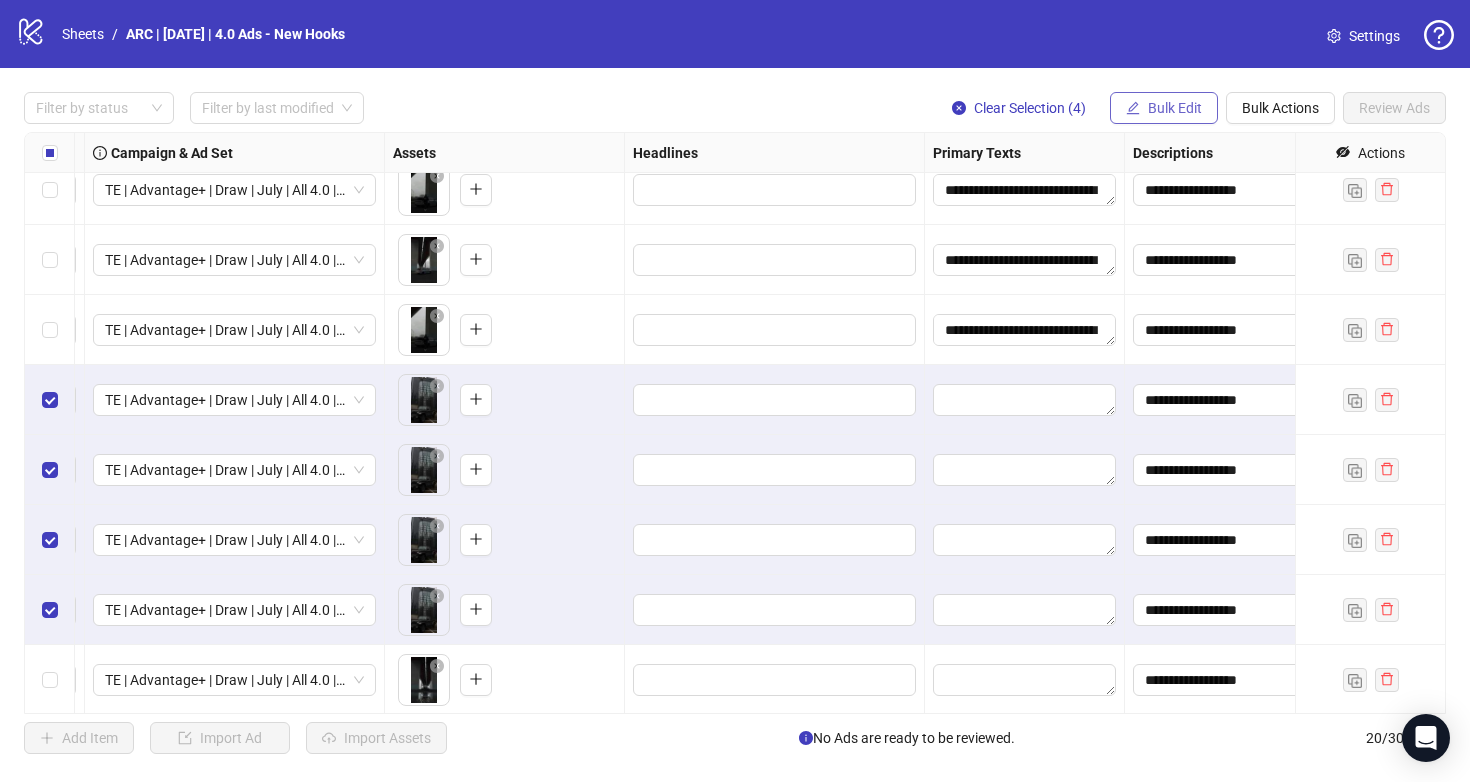 click on "Bulk Edit" at bounding box center [1164, 108] 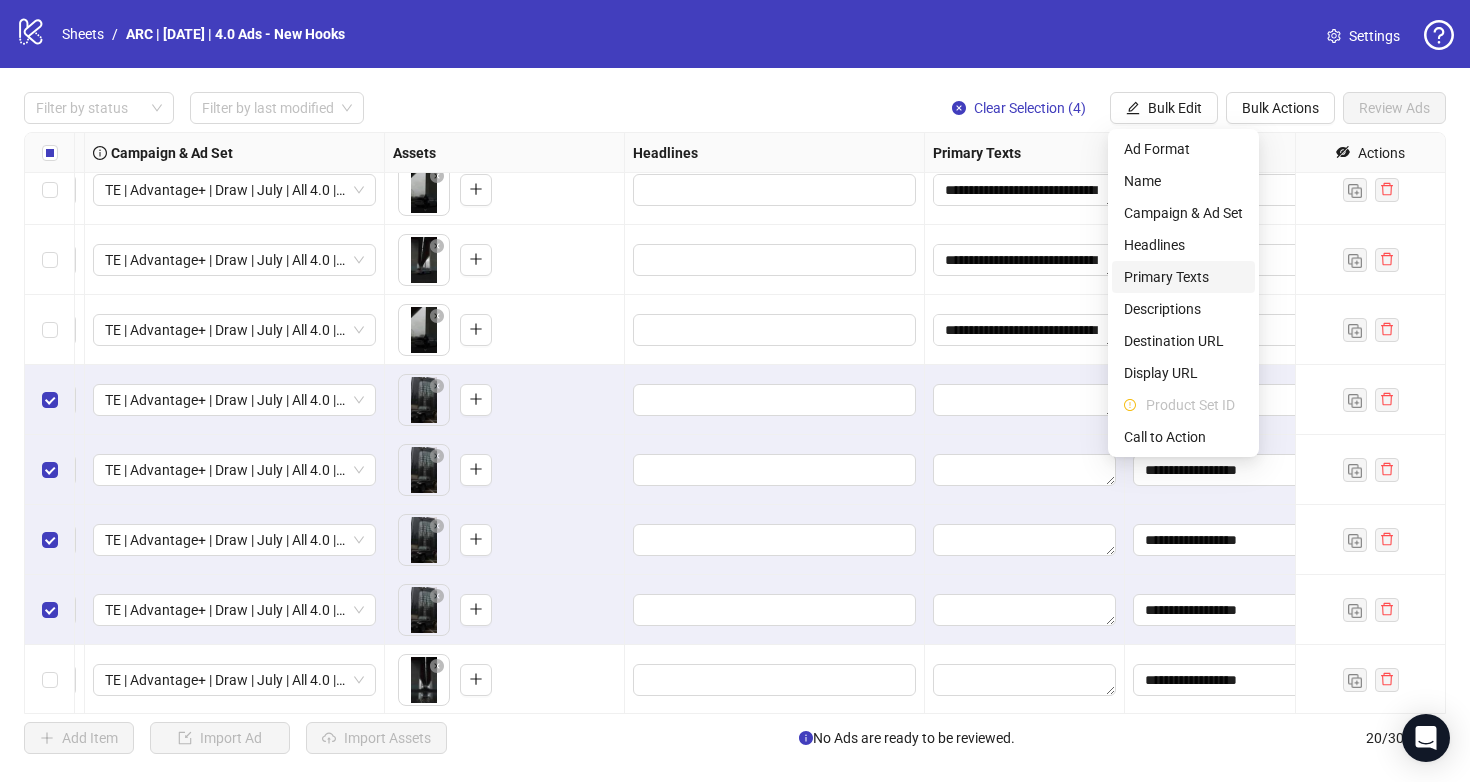 click on "Primary Texts" at bounding box center (1183, 277) 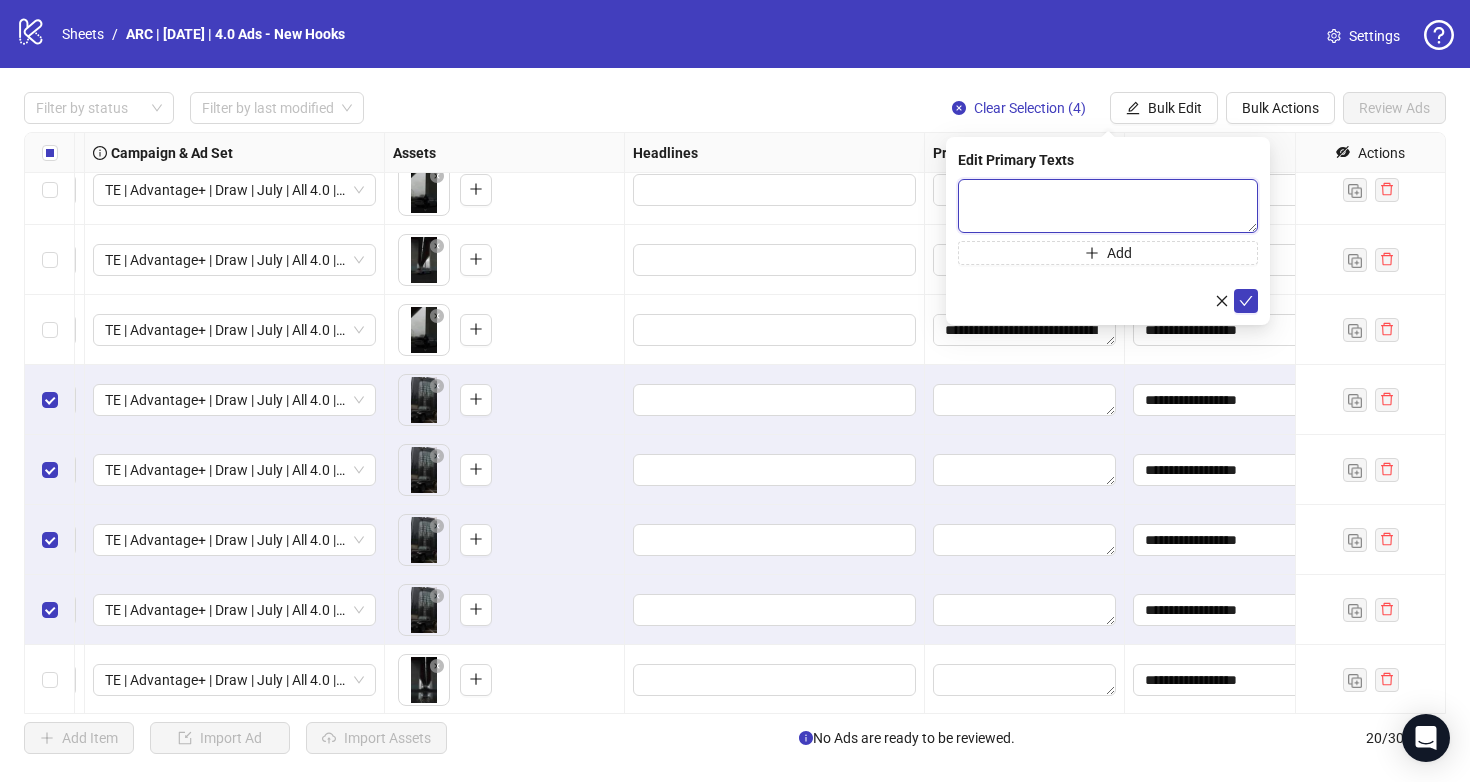 click at bounding box center [1108, 206] 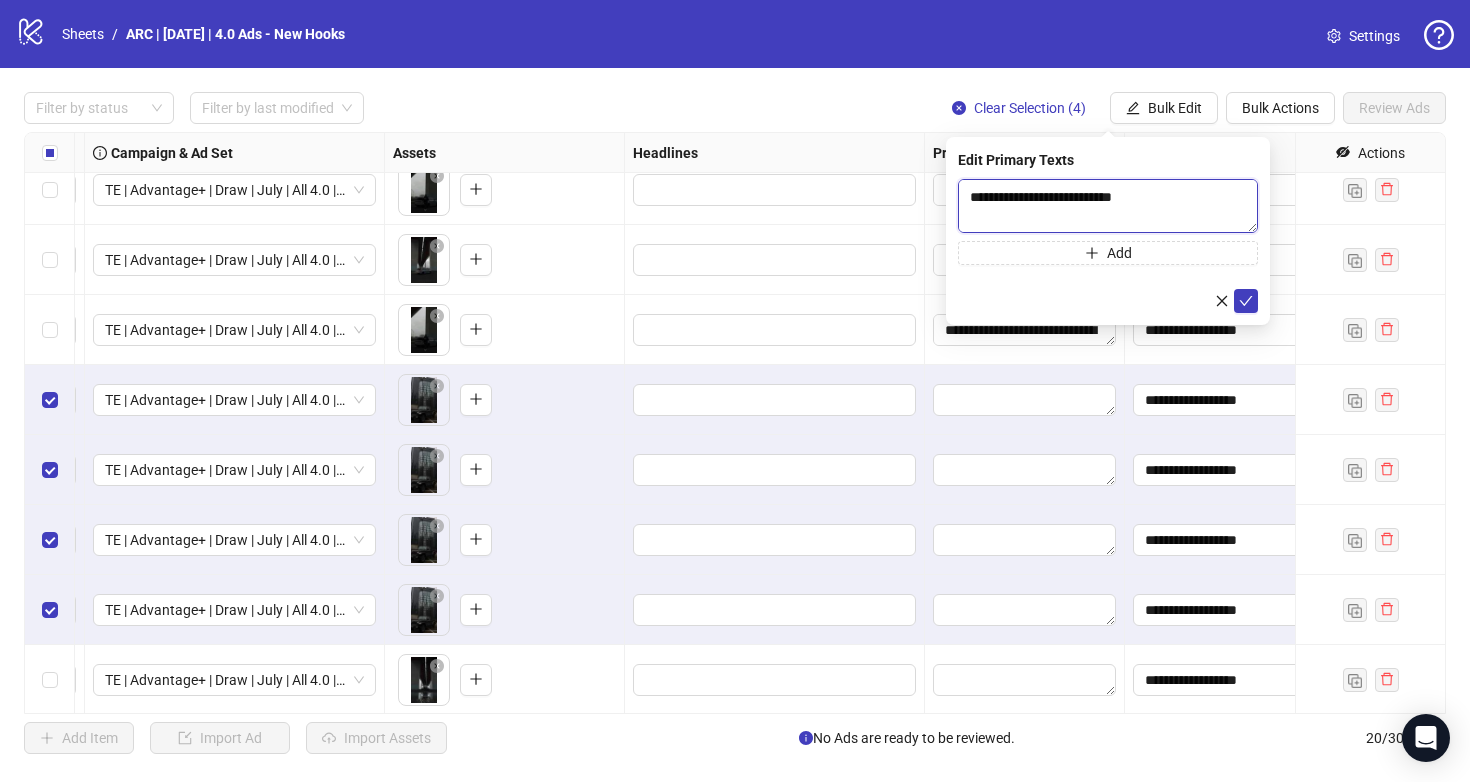 scroll, scrollTop: 0, scrollLeft: 0, axis: both 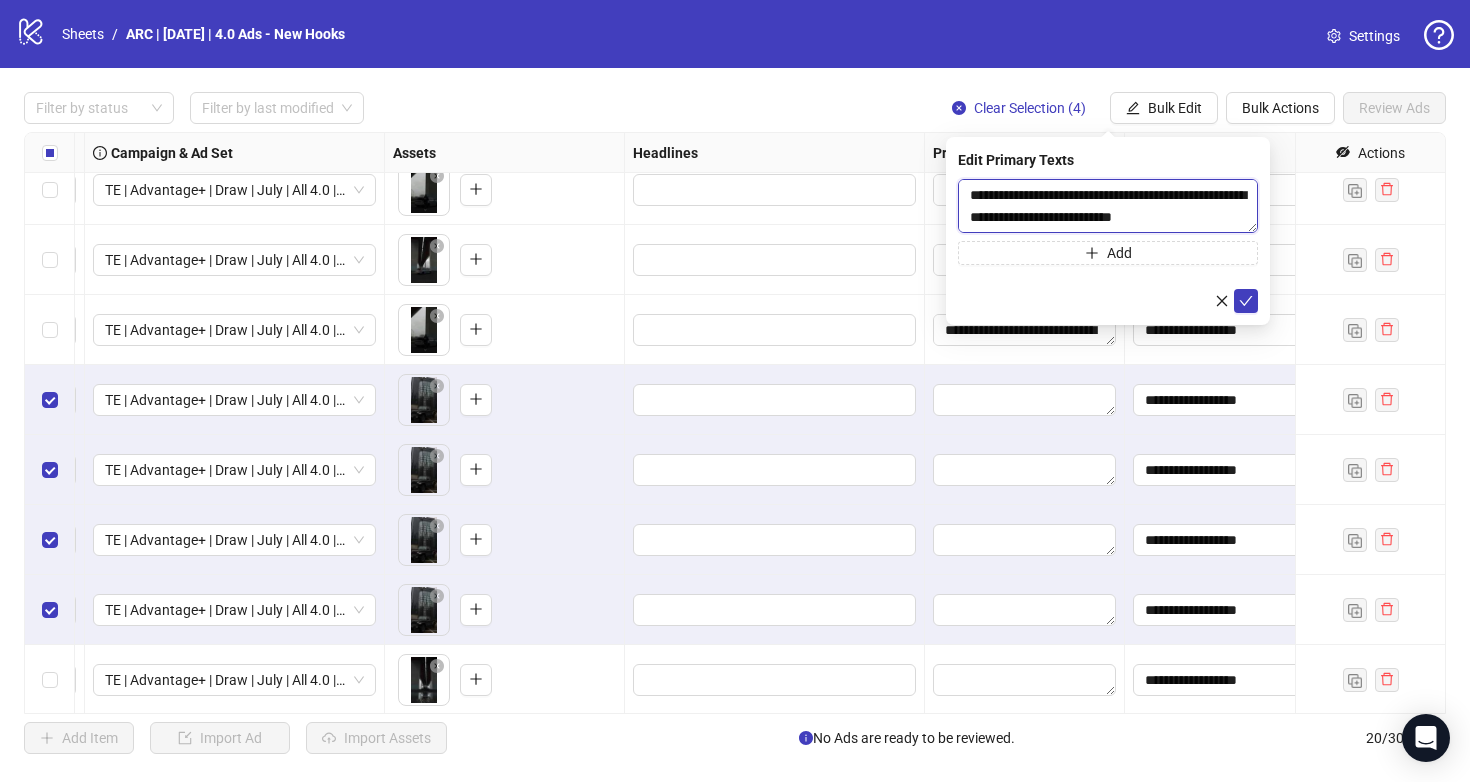 drag, startPoint x: 970, startPoint y: 195, endPoint x: 1042, endPoint y: 194, distance: 72.00694 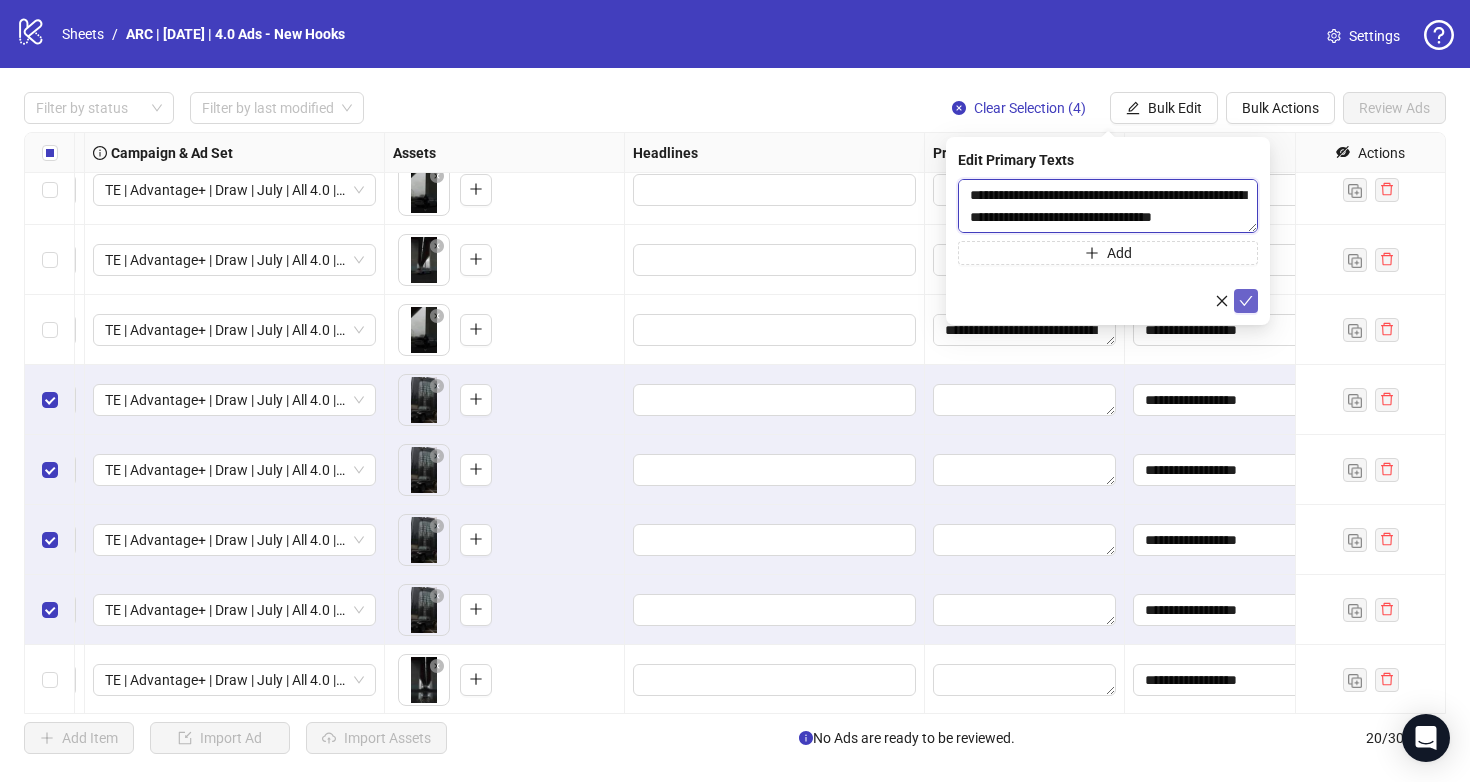 type on "**********" 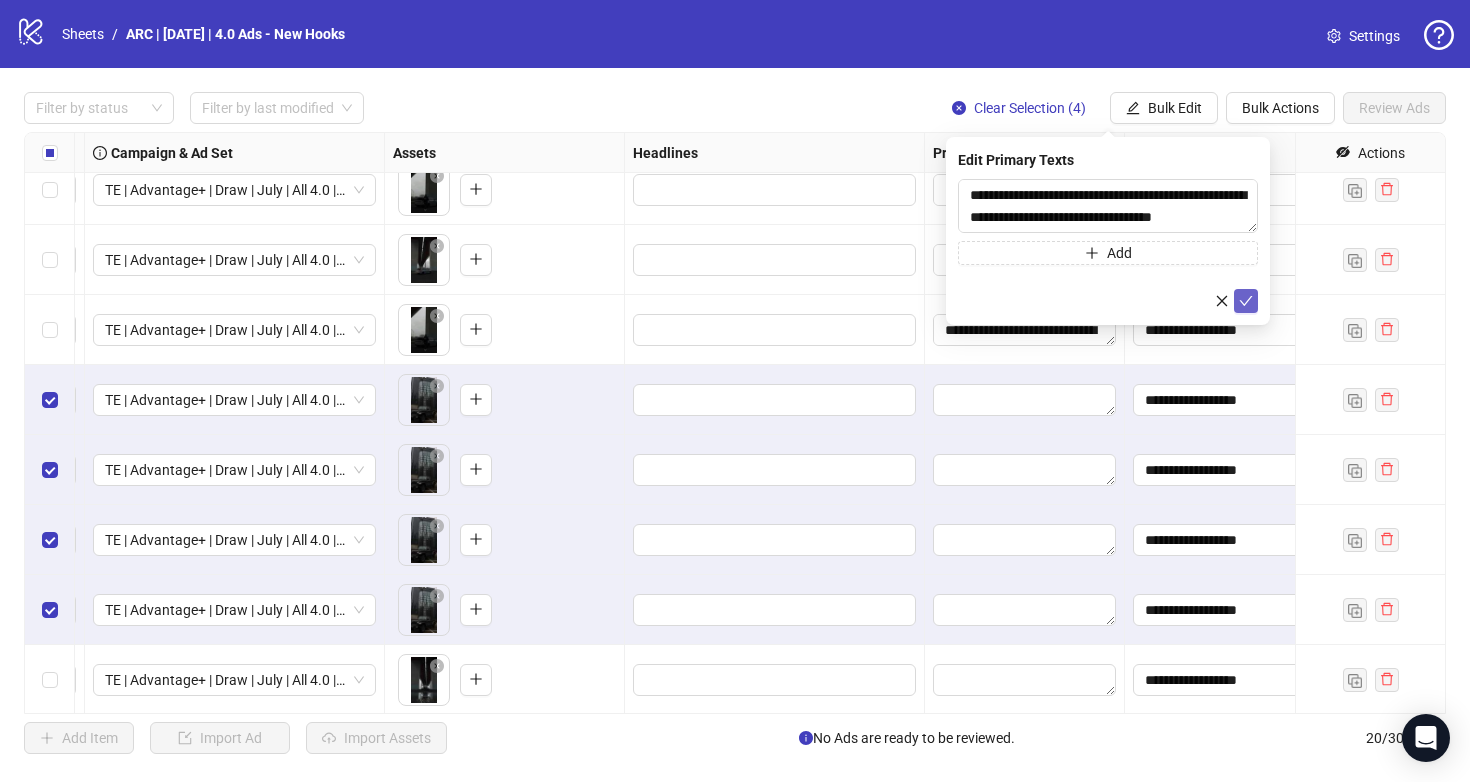 click 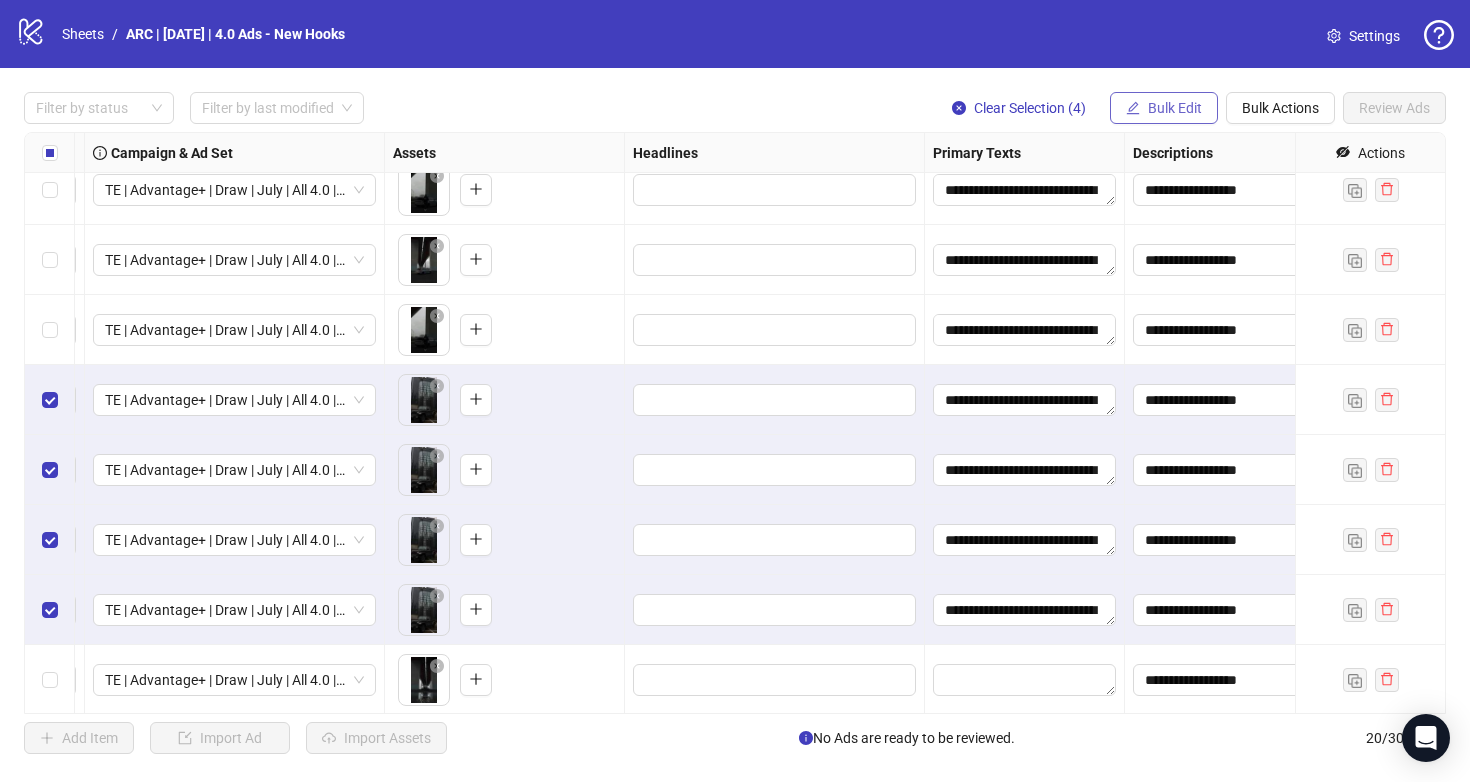 click on "Bulk Edit" at bounding box center [1175, 108] 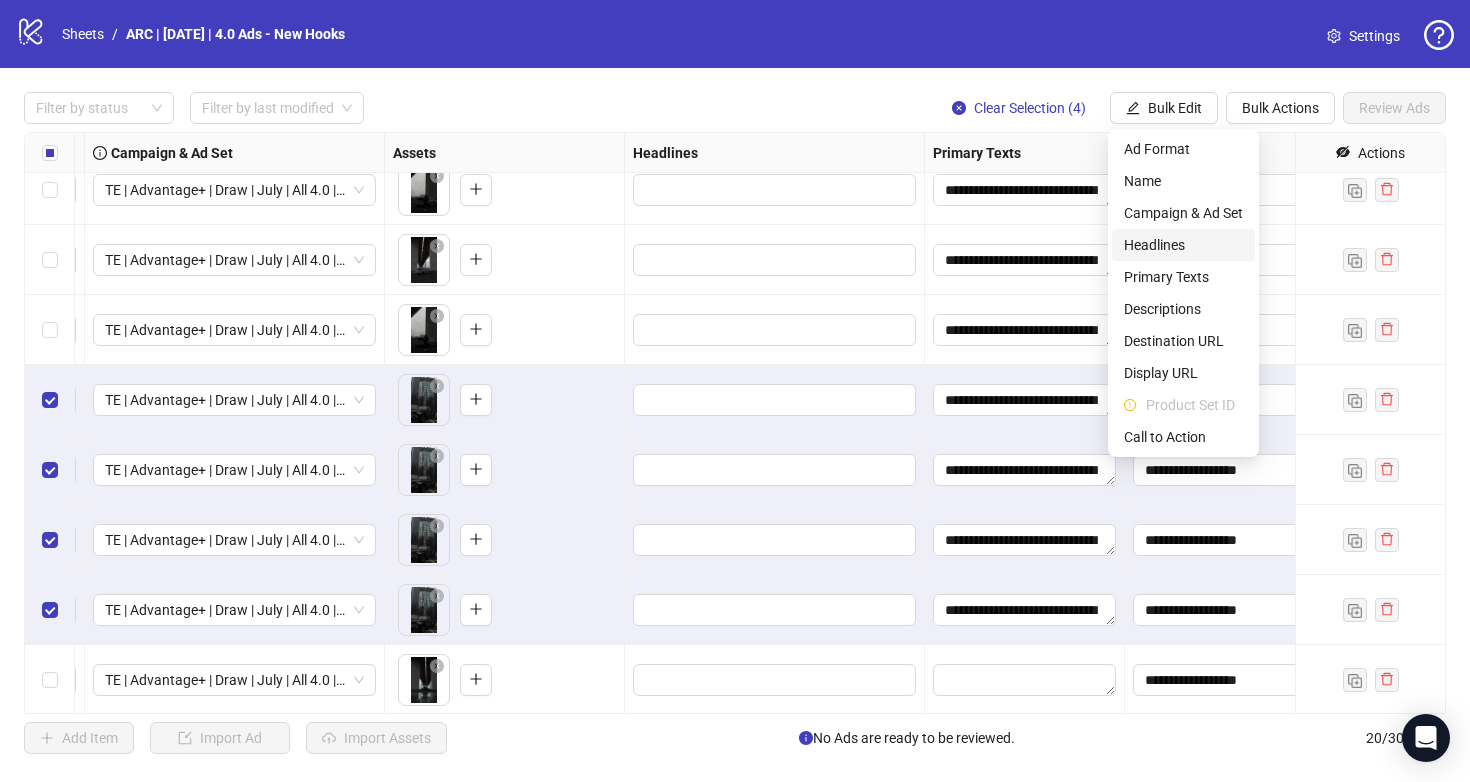 click on "Headlines" at bounding box center (1183, 245) 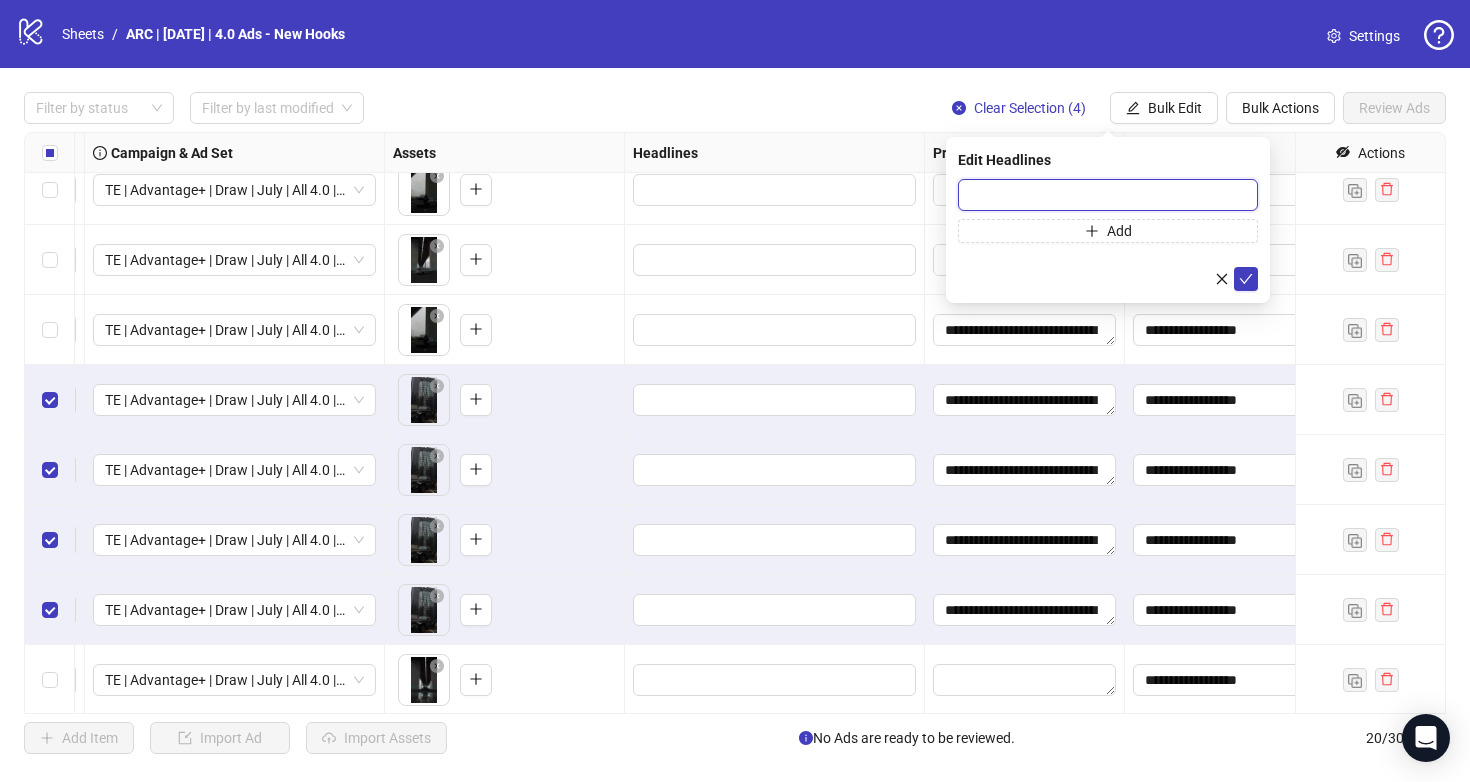 click at bounding box center [1108, 195] 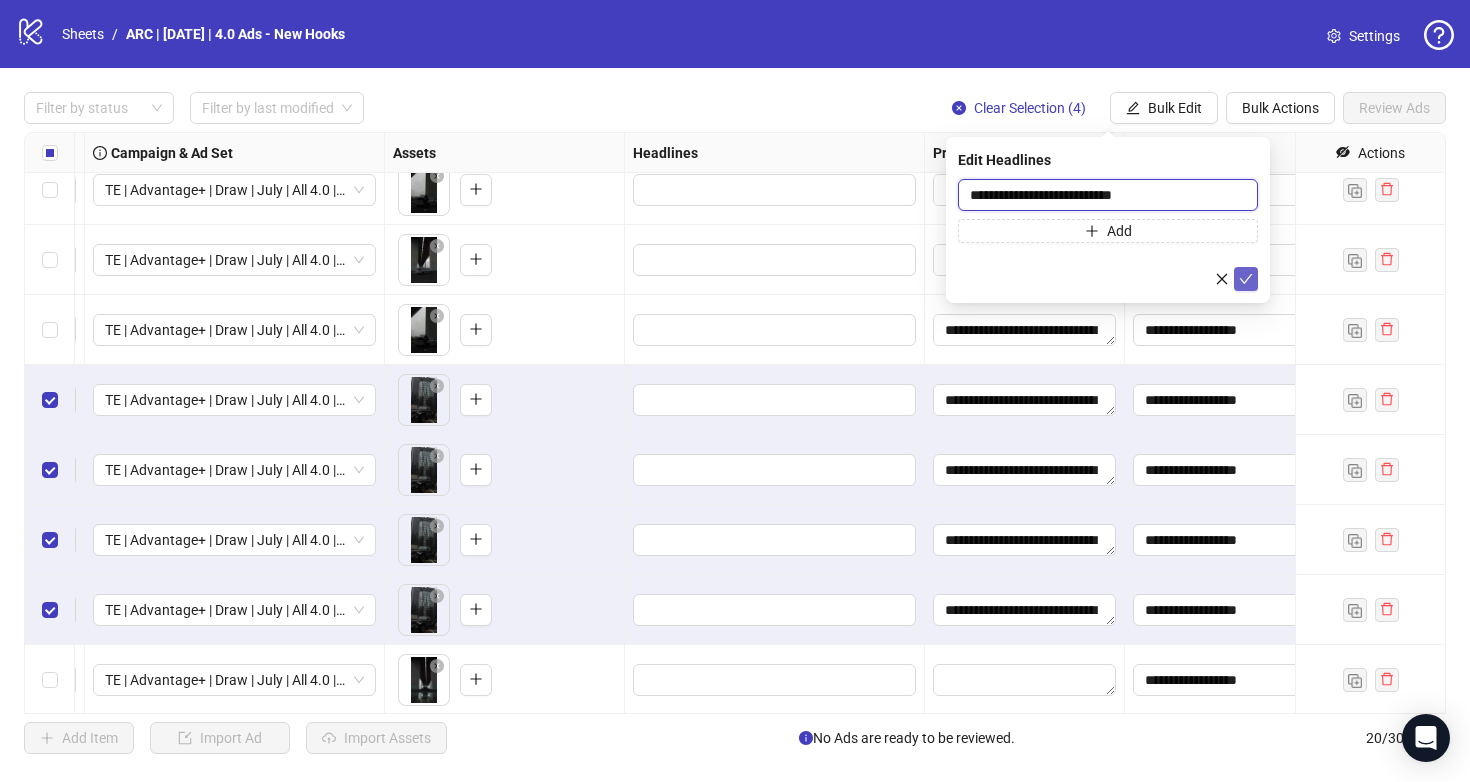 type on "**********" 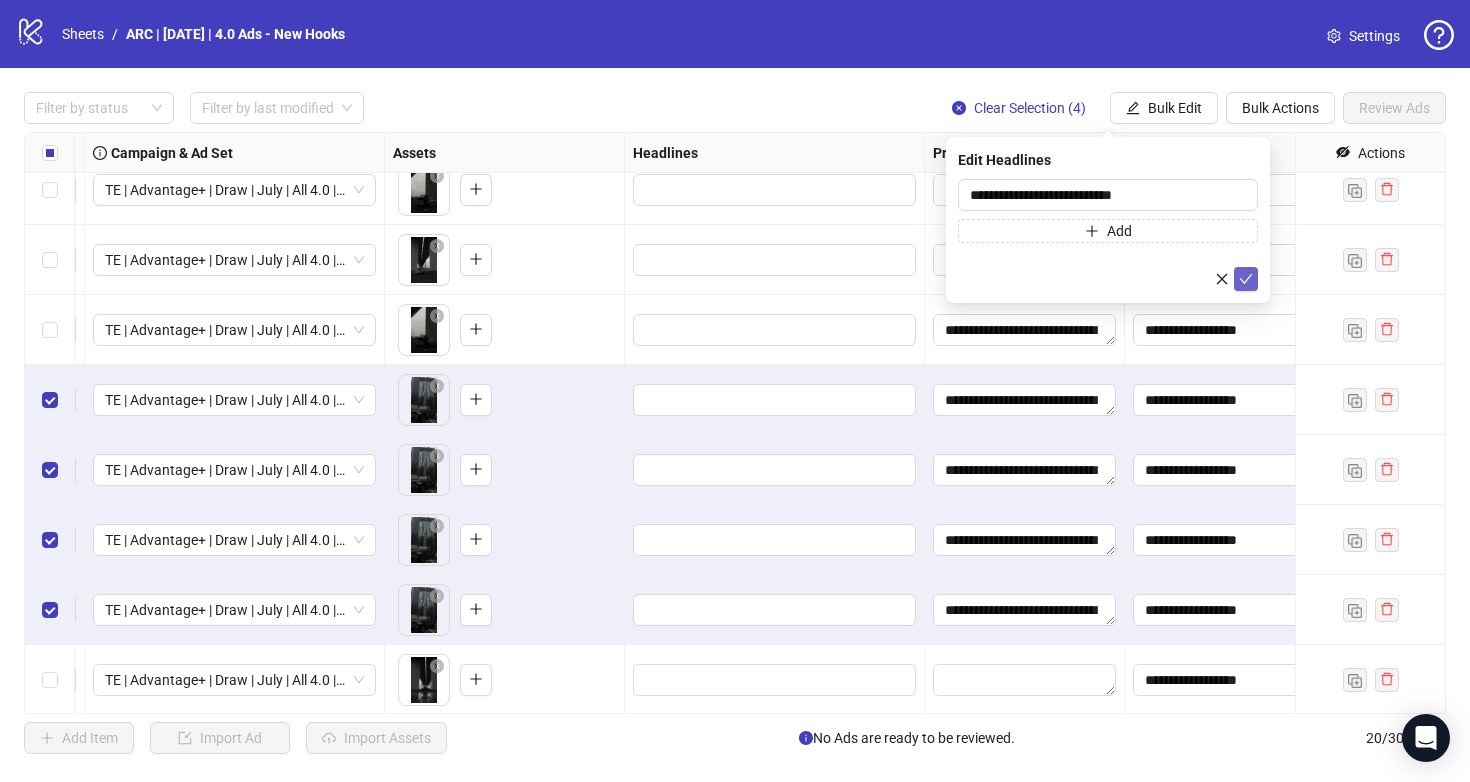 click 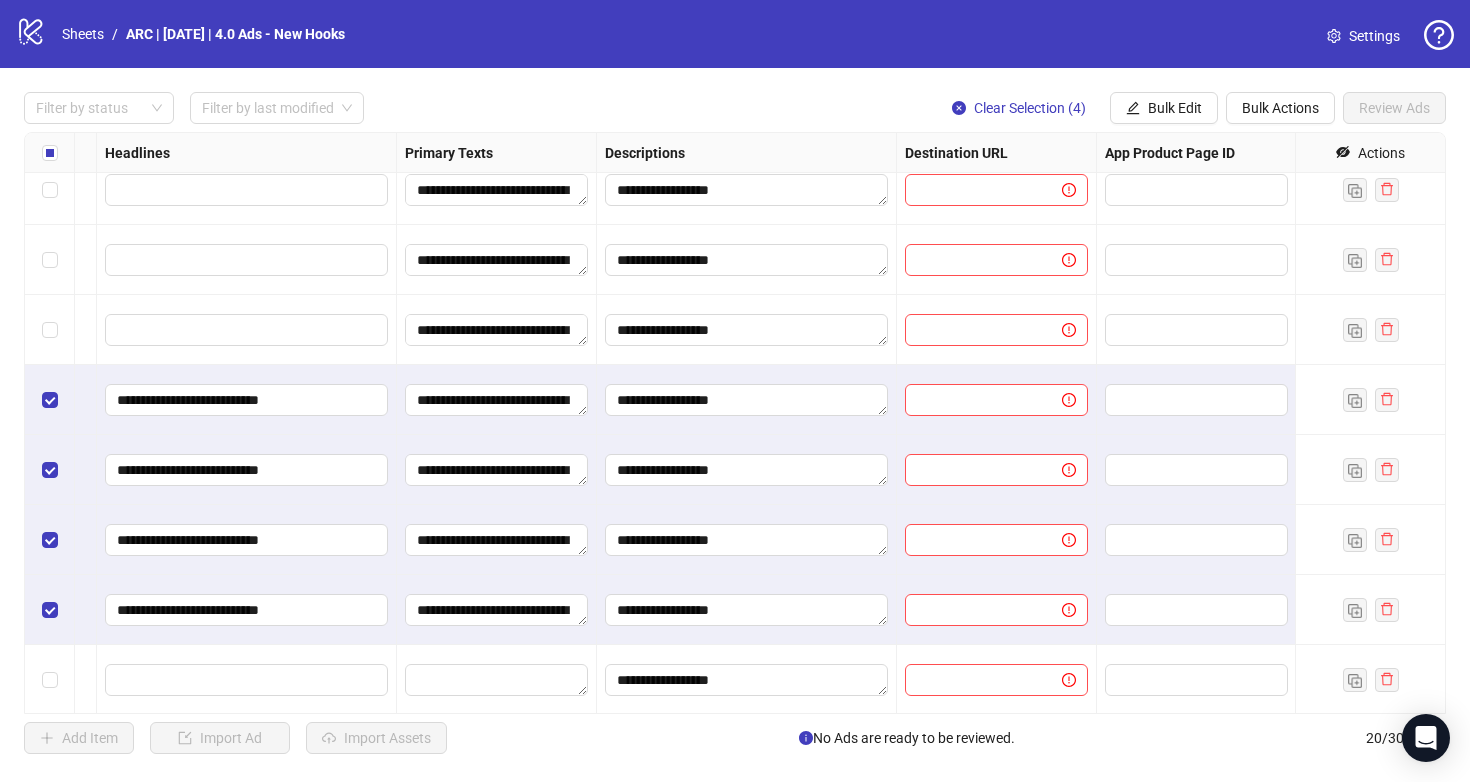 scroll, scrollTop: 368, scrollLeft: 1121, axis: both 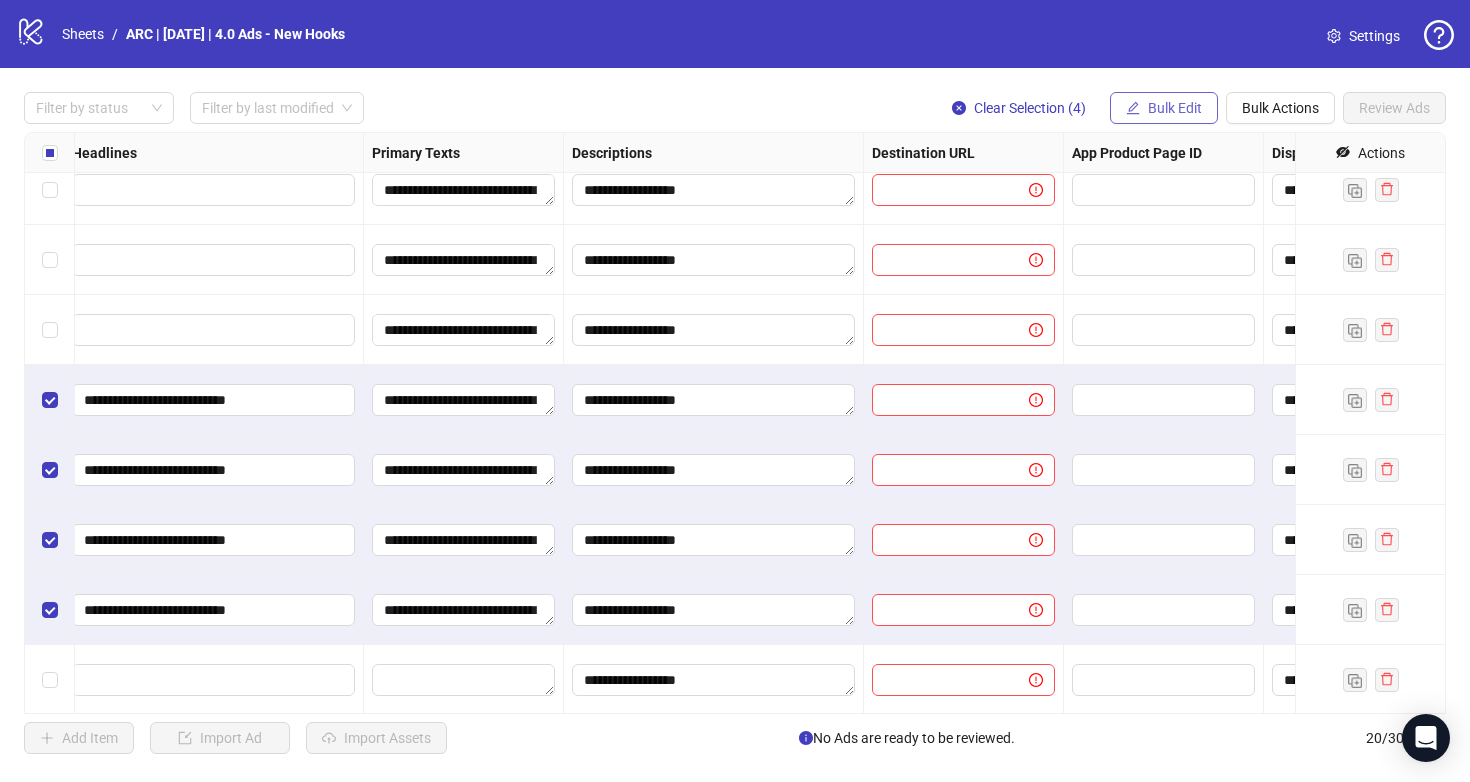 click on "Bulk Edit" at bounding box center [1175, 108] 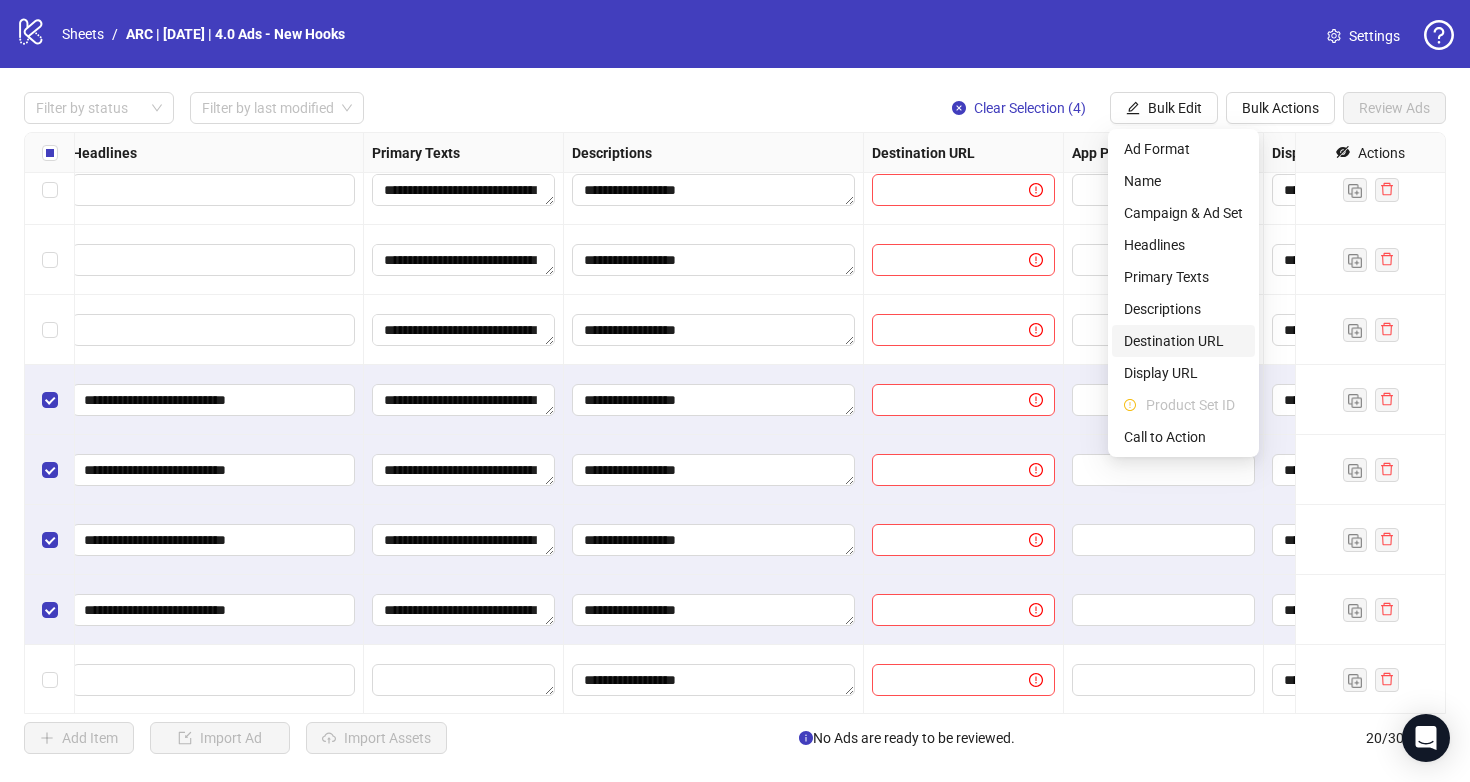 click on "Destination URL" at bounding box center [1183, 341] 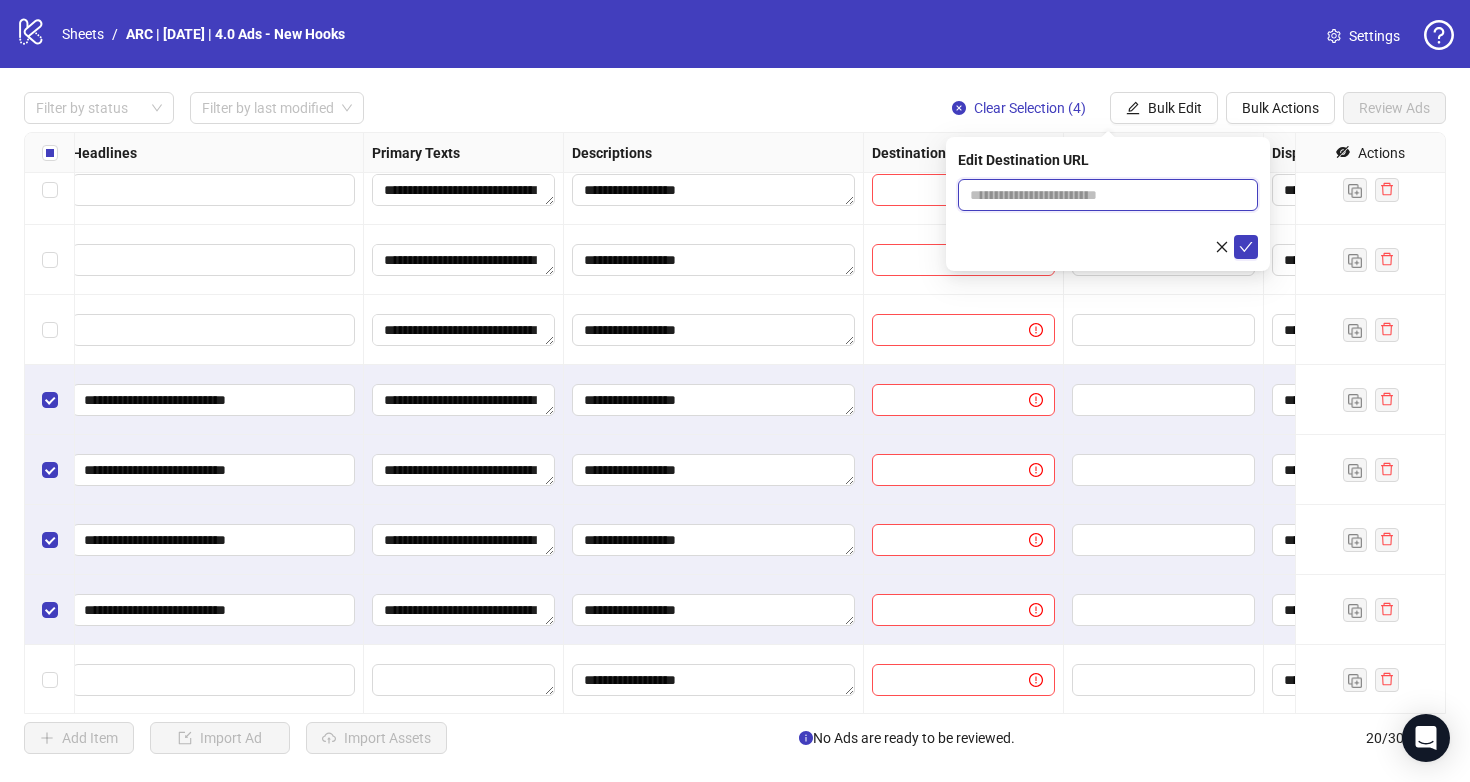click at bounding box center (1100, 195) 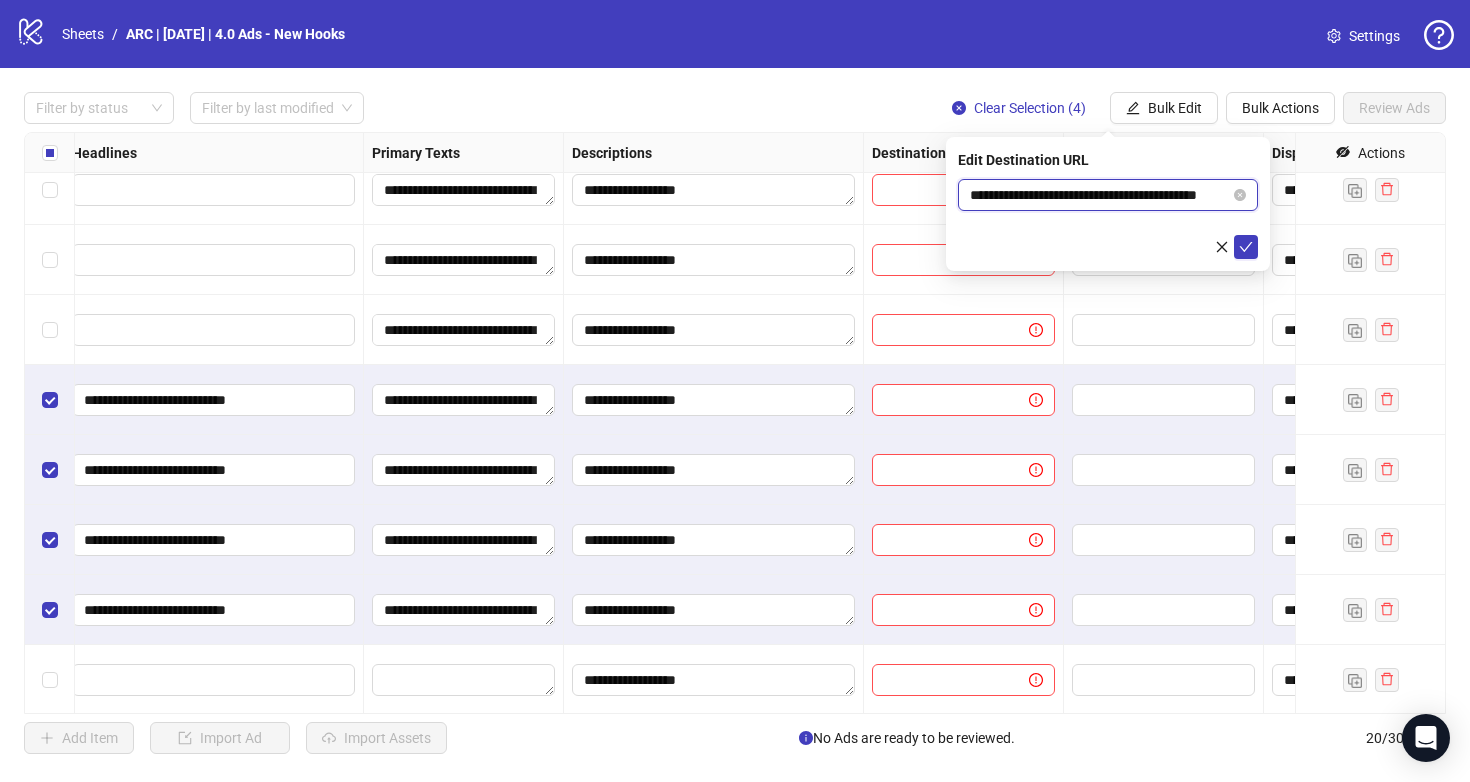 scroll, scrollTop: 0, scrollLeft: 39, axis: horizontal 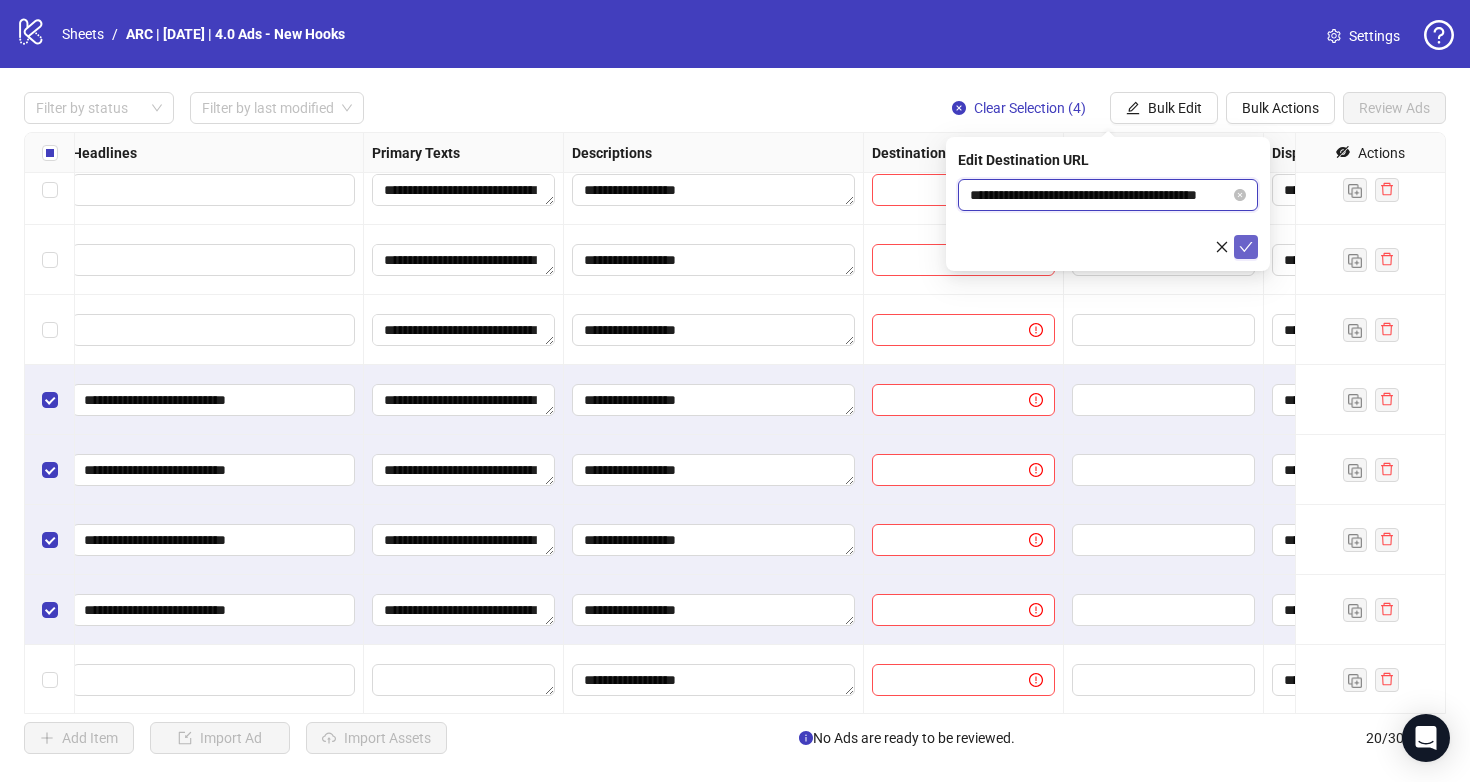 type on "**********" 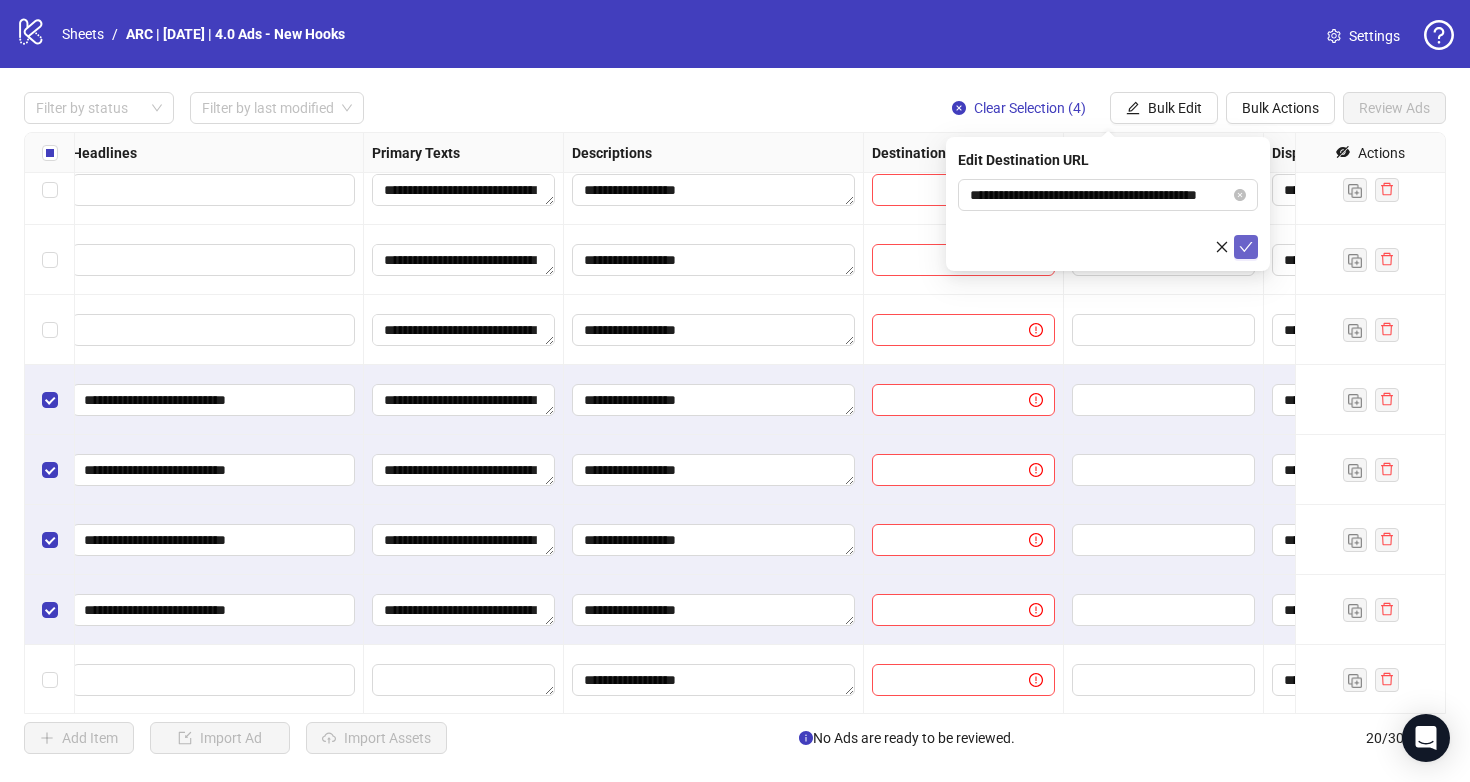 scroll, scrollTop: 0, scrollLeft: 0, axis: both 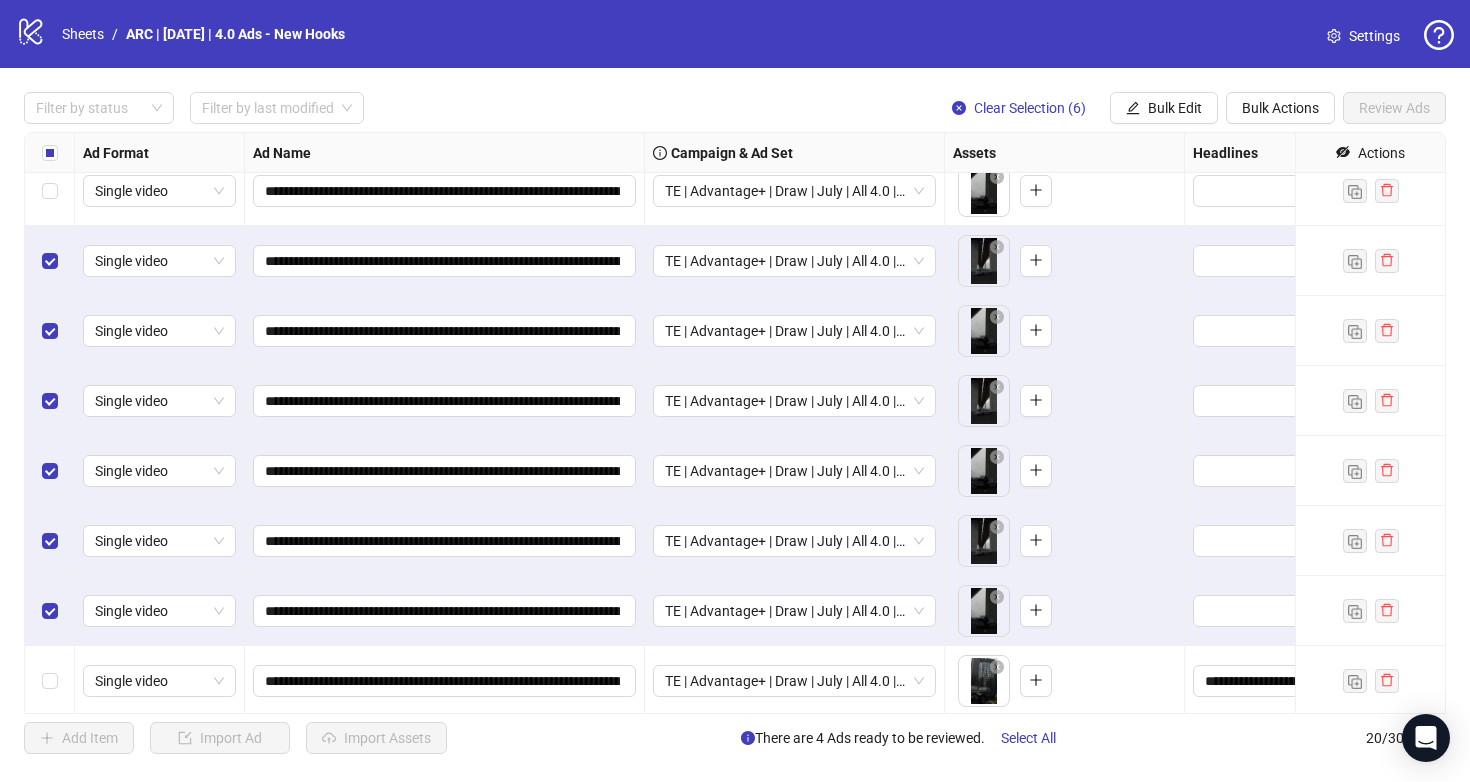 click at bounding box center [50, 191] 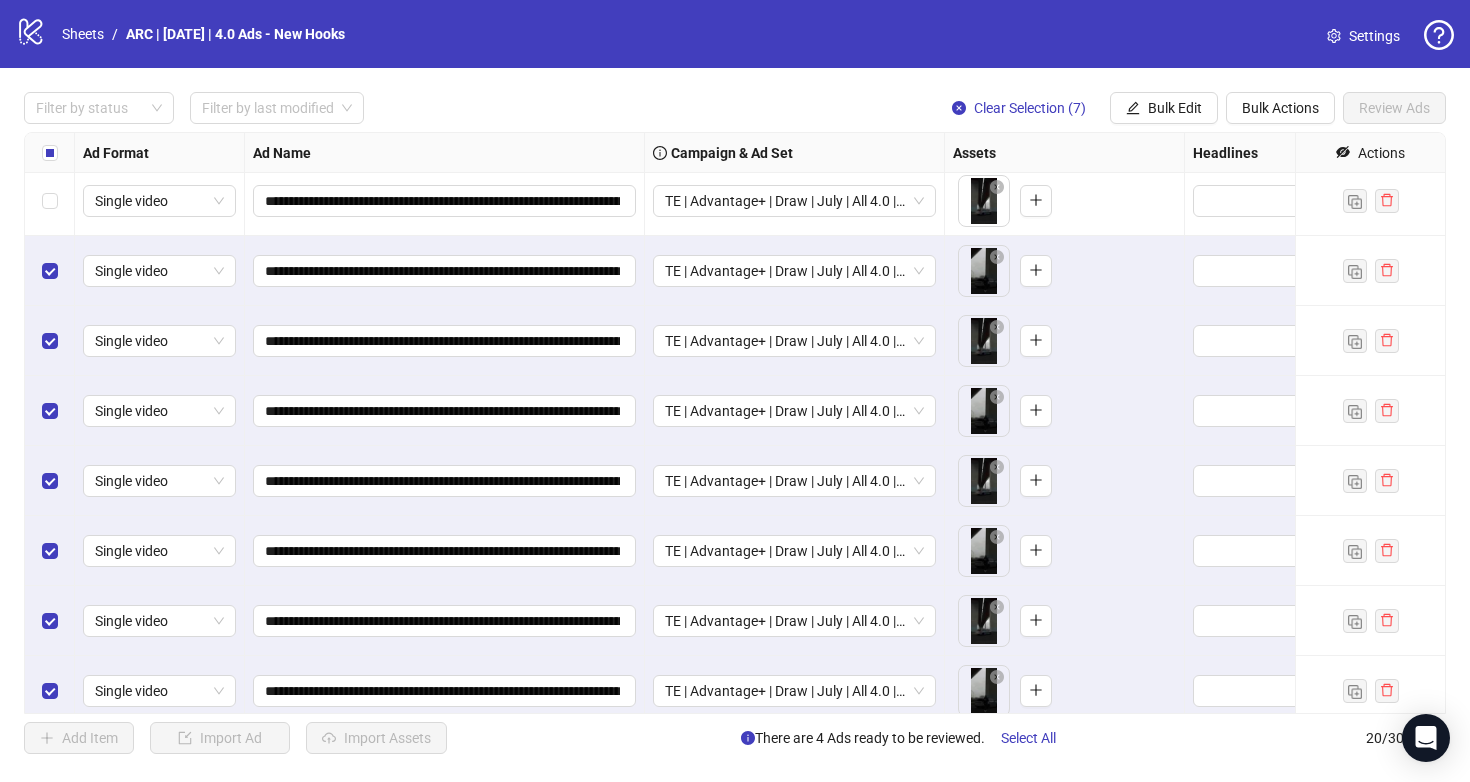 scroll, scrollTop: 0, scrollLeft: 0, axis: both 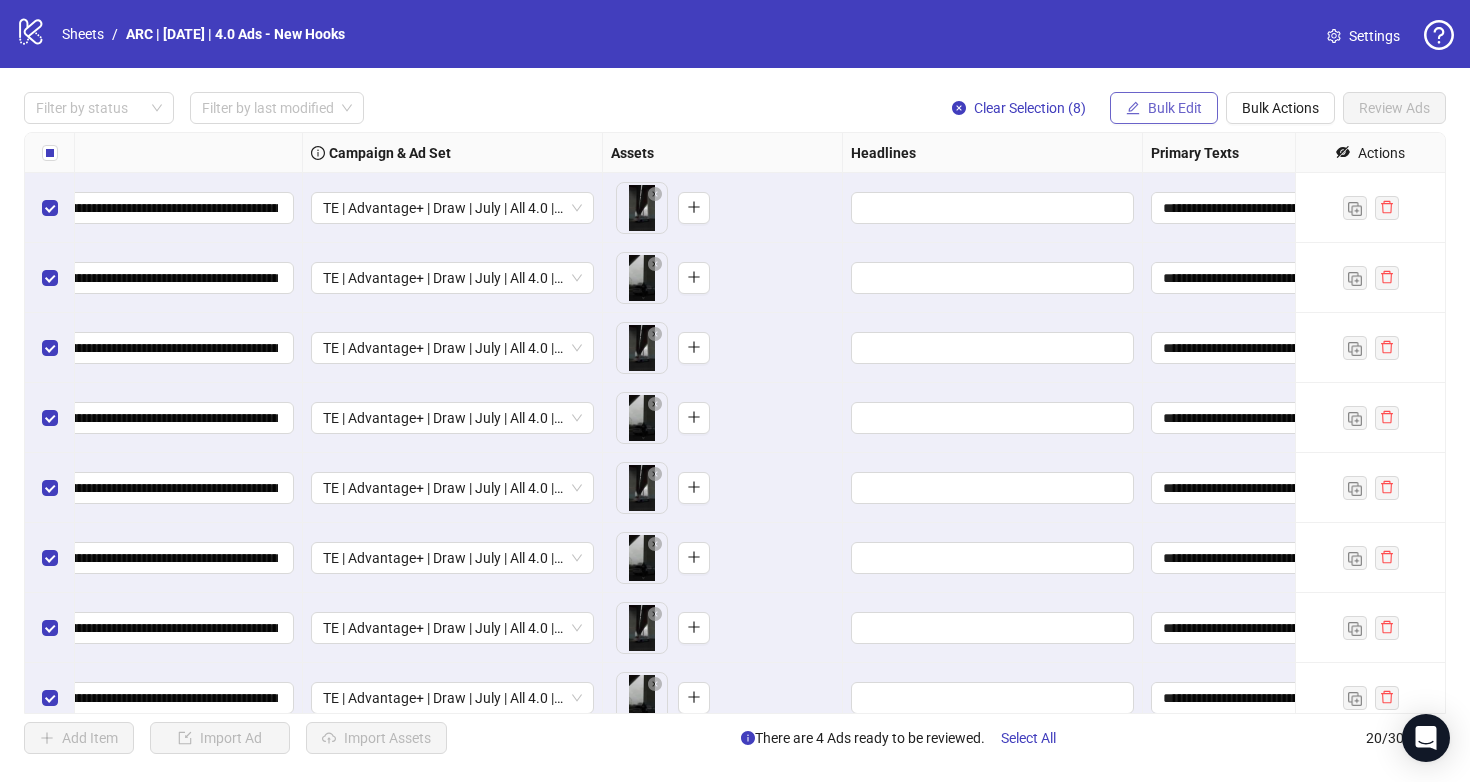 click on "Bulk Edit" at bounding box center [1175, 108] 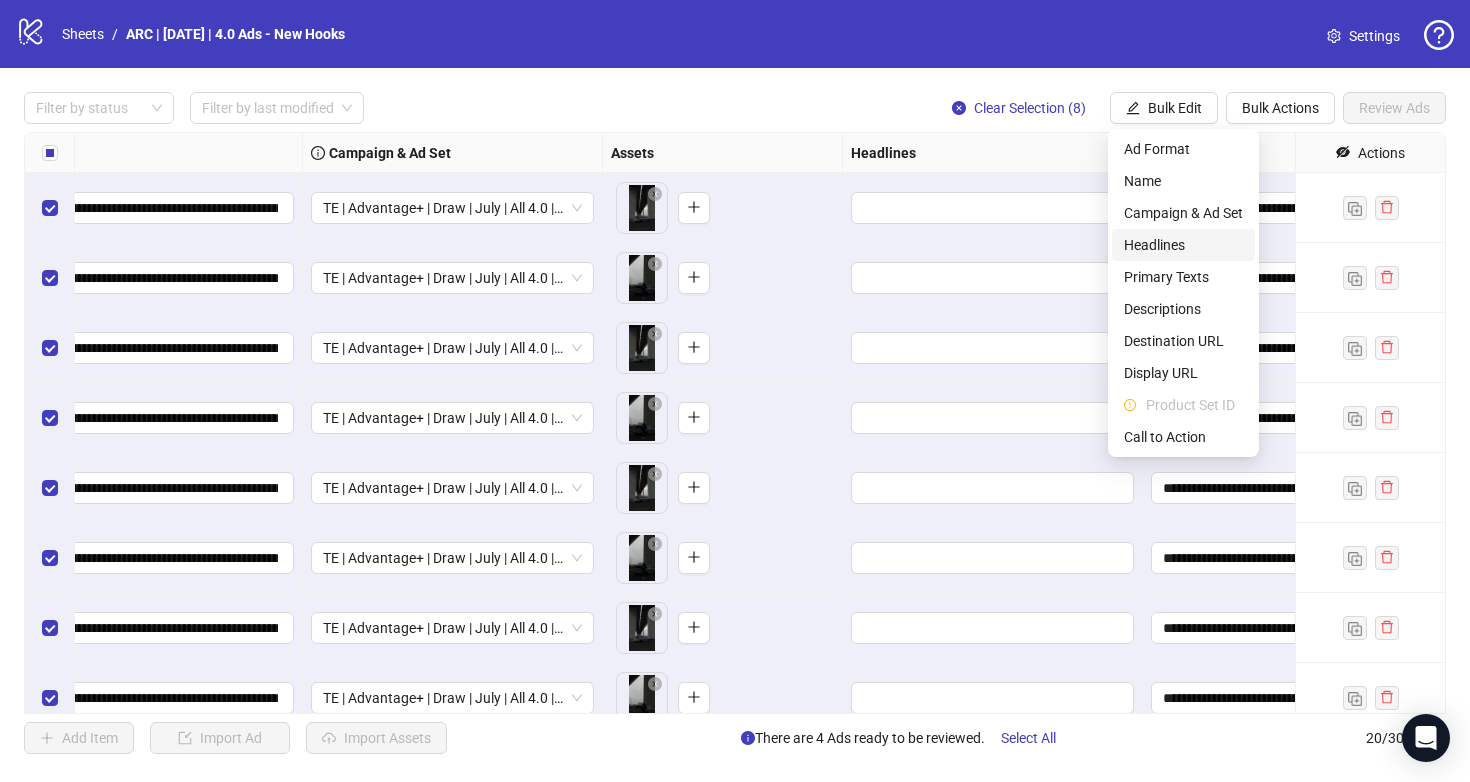 click on "Headlines" at bounding box center [1183, 245] 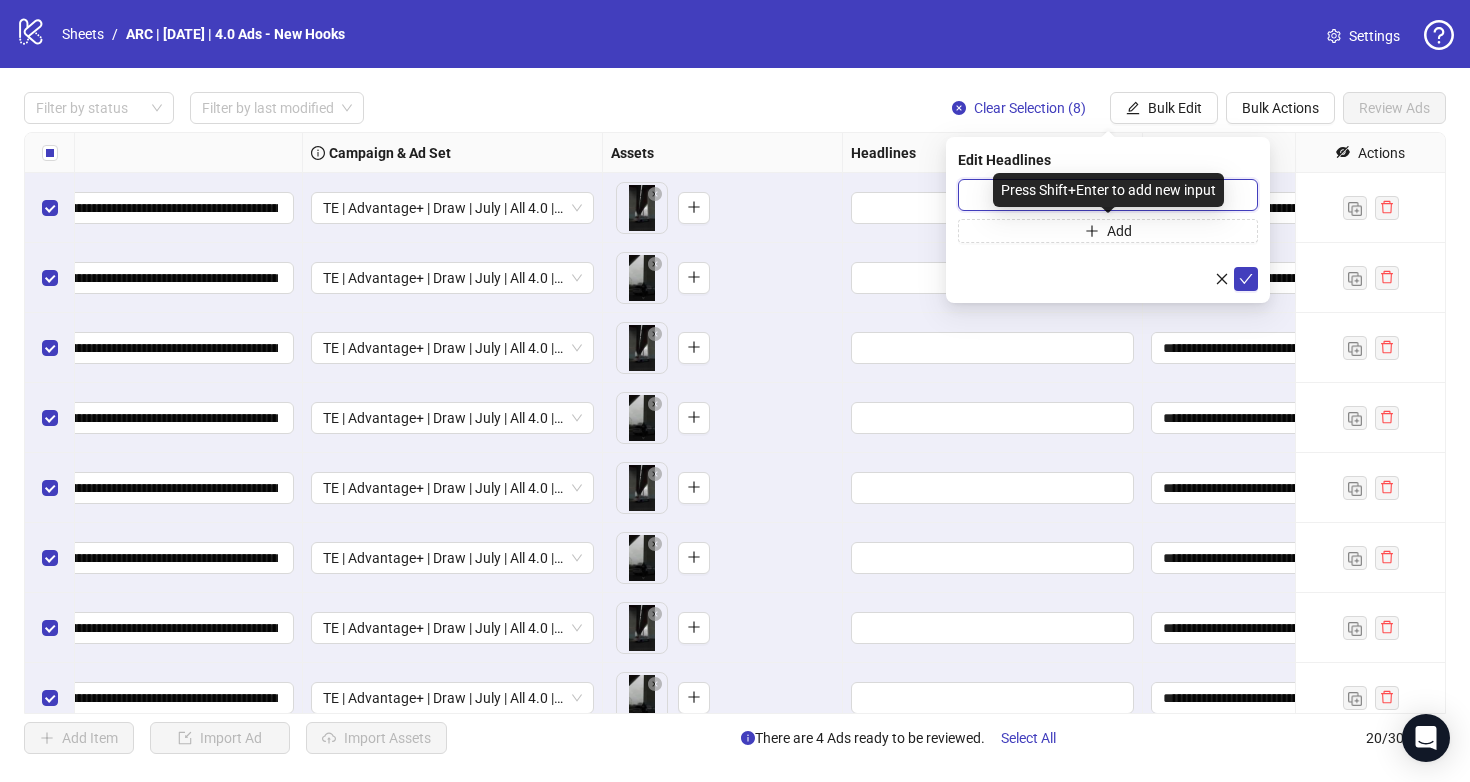 click at bounding box center [1108, 195] 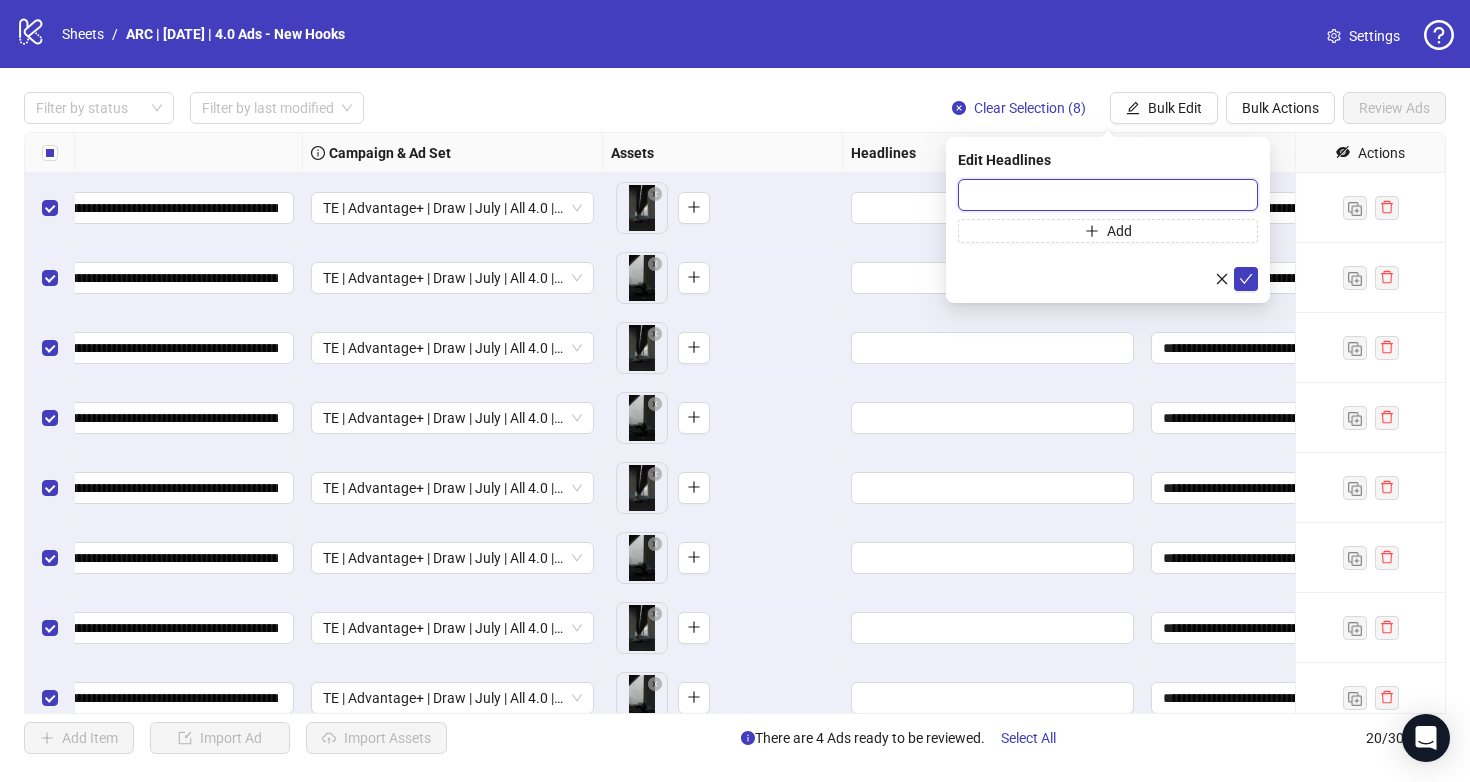 paste on "**********" 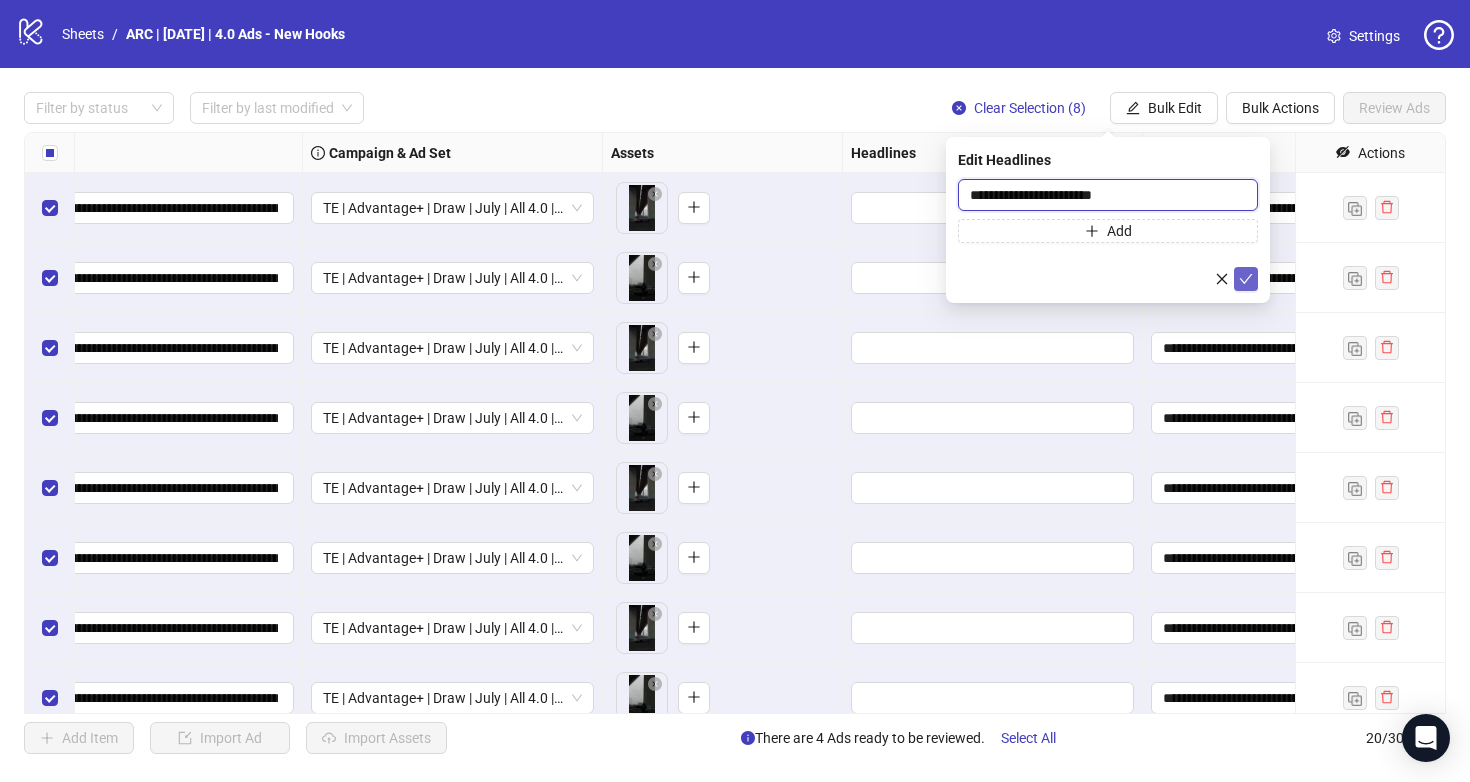 type on "**********" 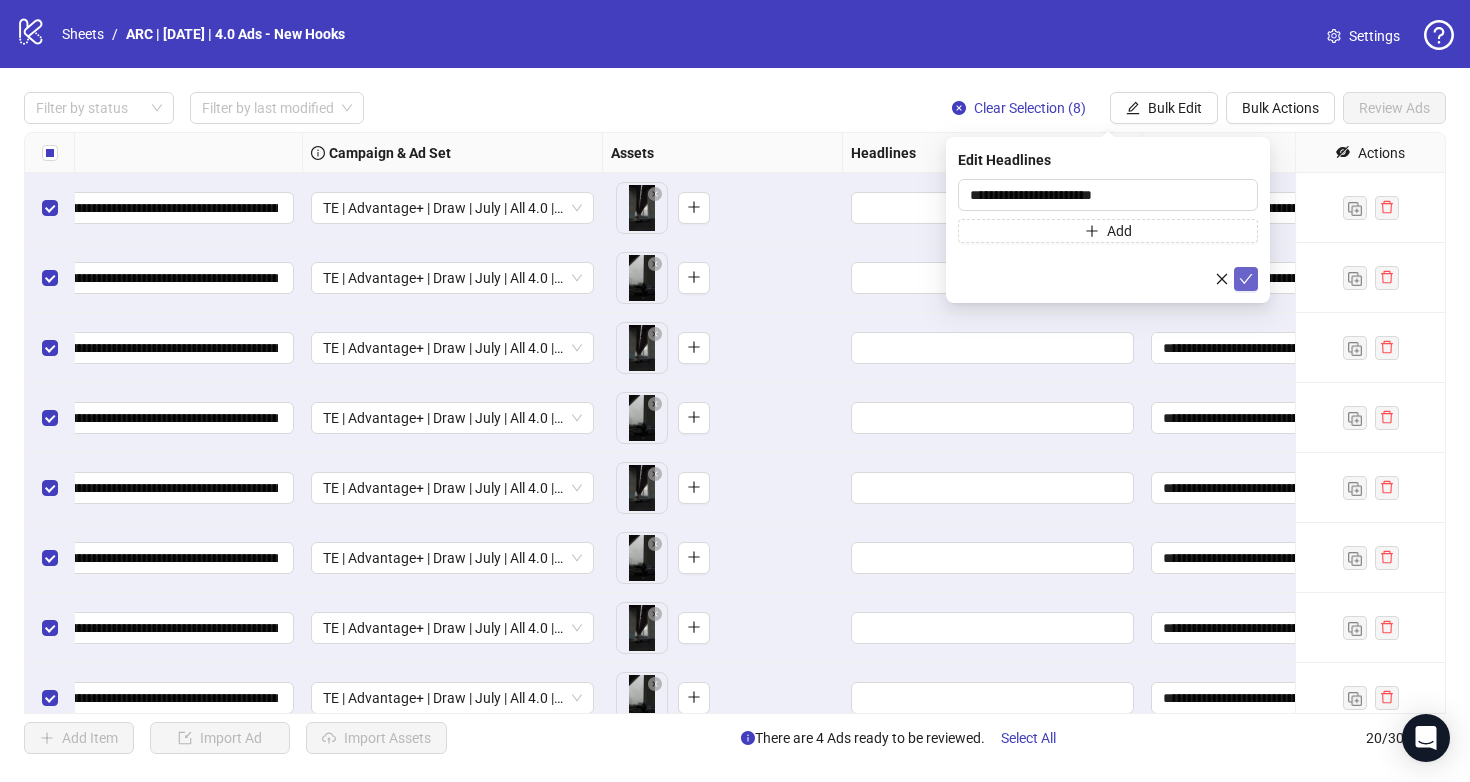 click 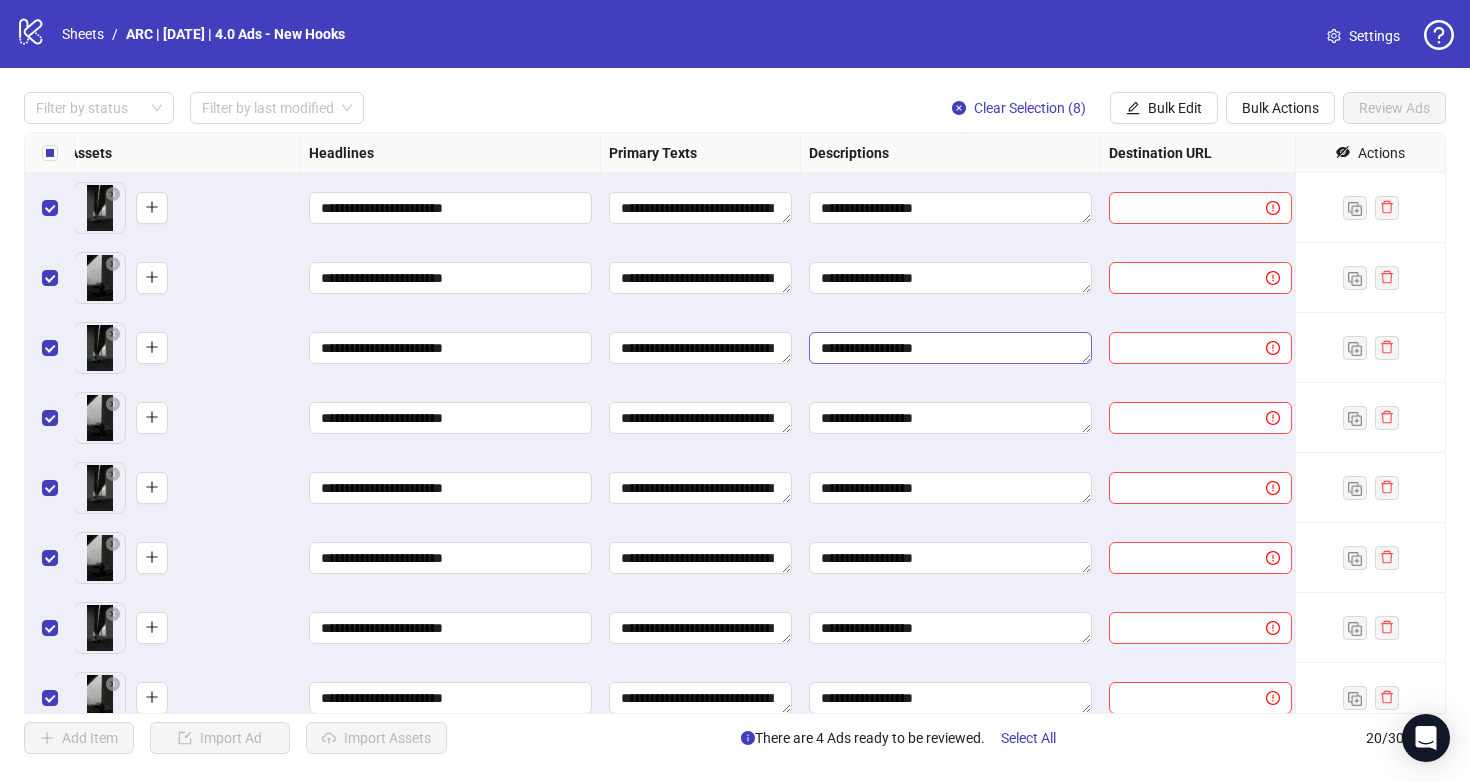 scroll, scrollTop: 0, scrollLeft: 963, axis: horizontal 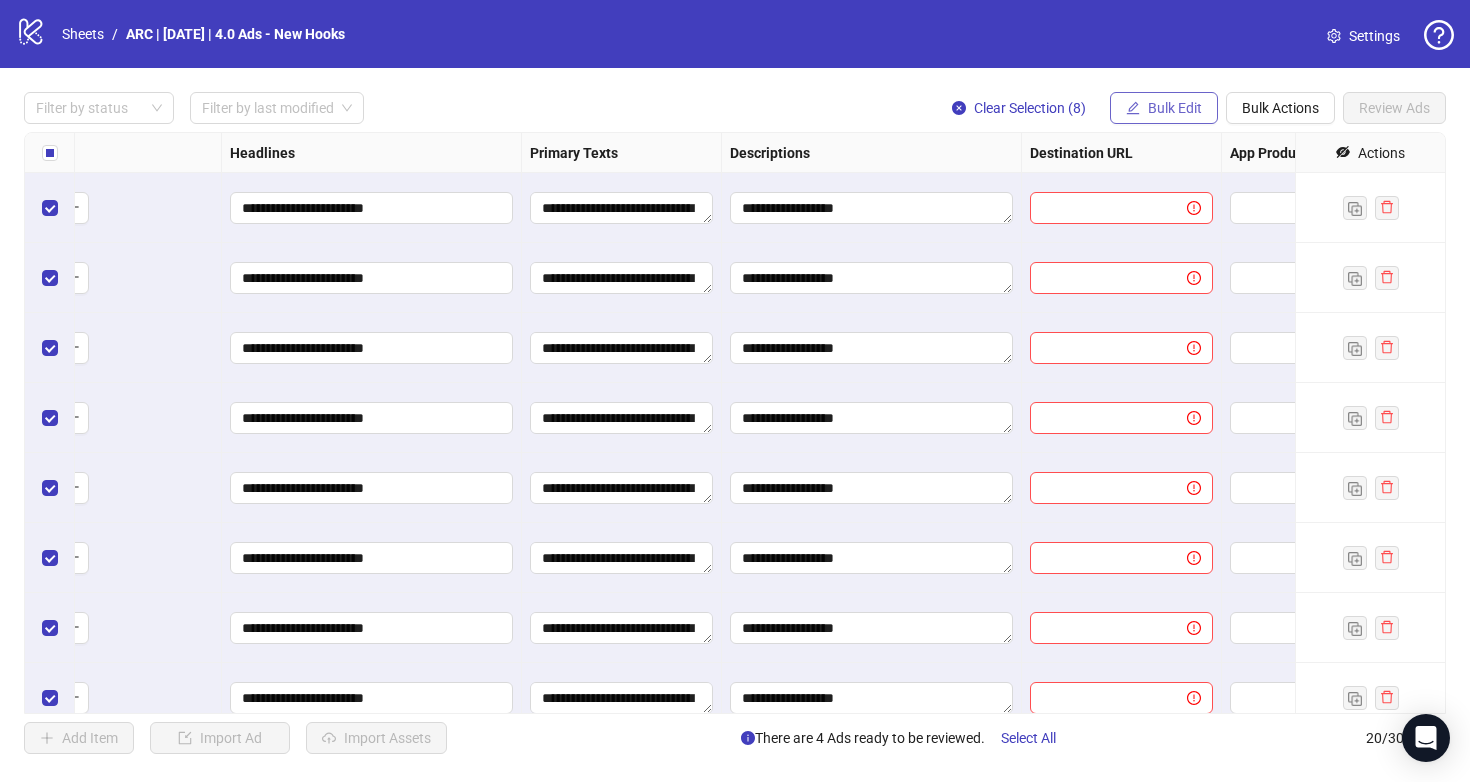 click on "Bulk Edit" at bounding box center [1164, 108] 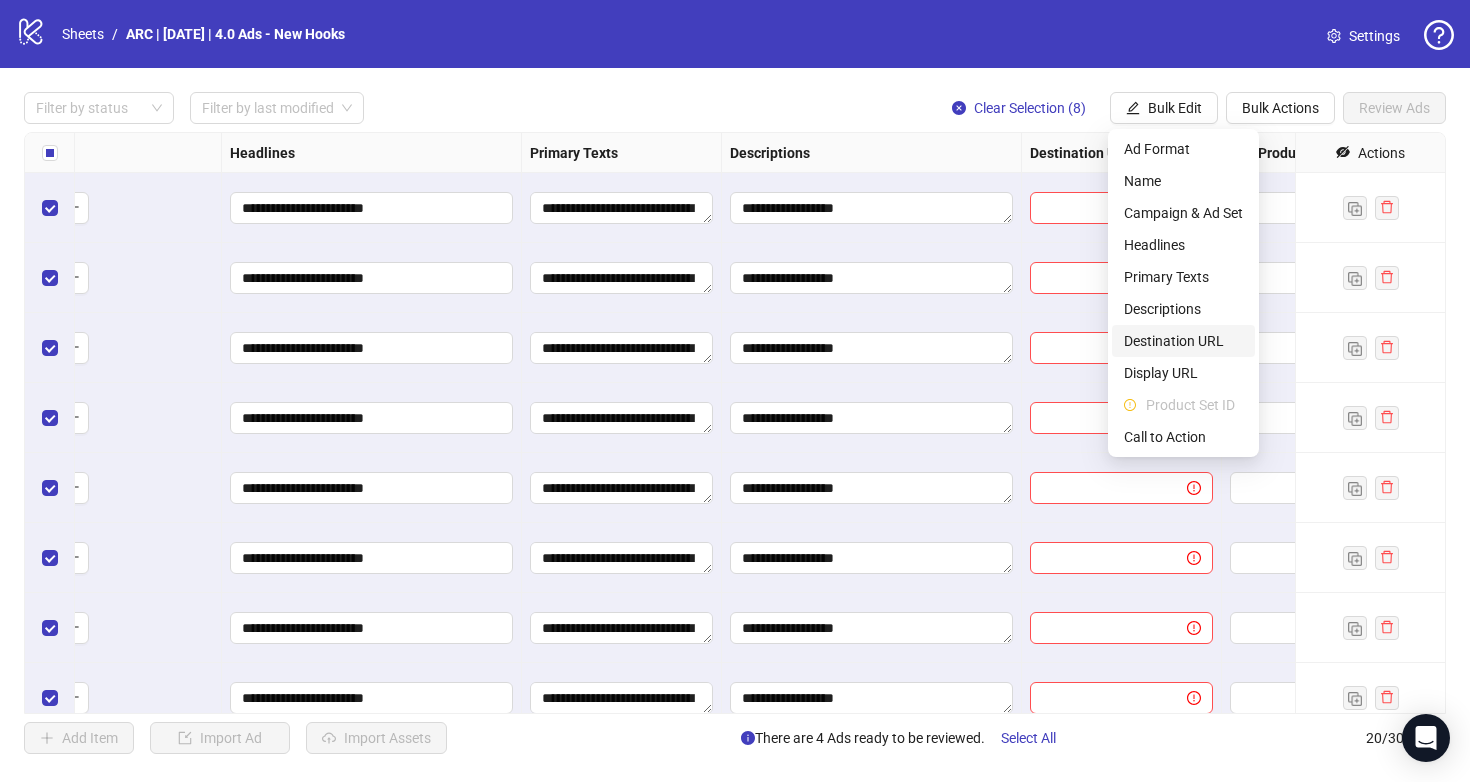 click on "Destination URL" at bounding box center (1183, 341) 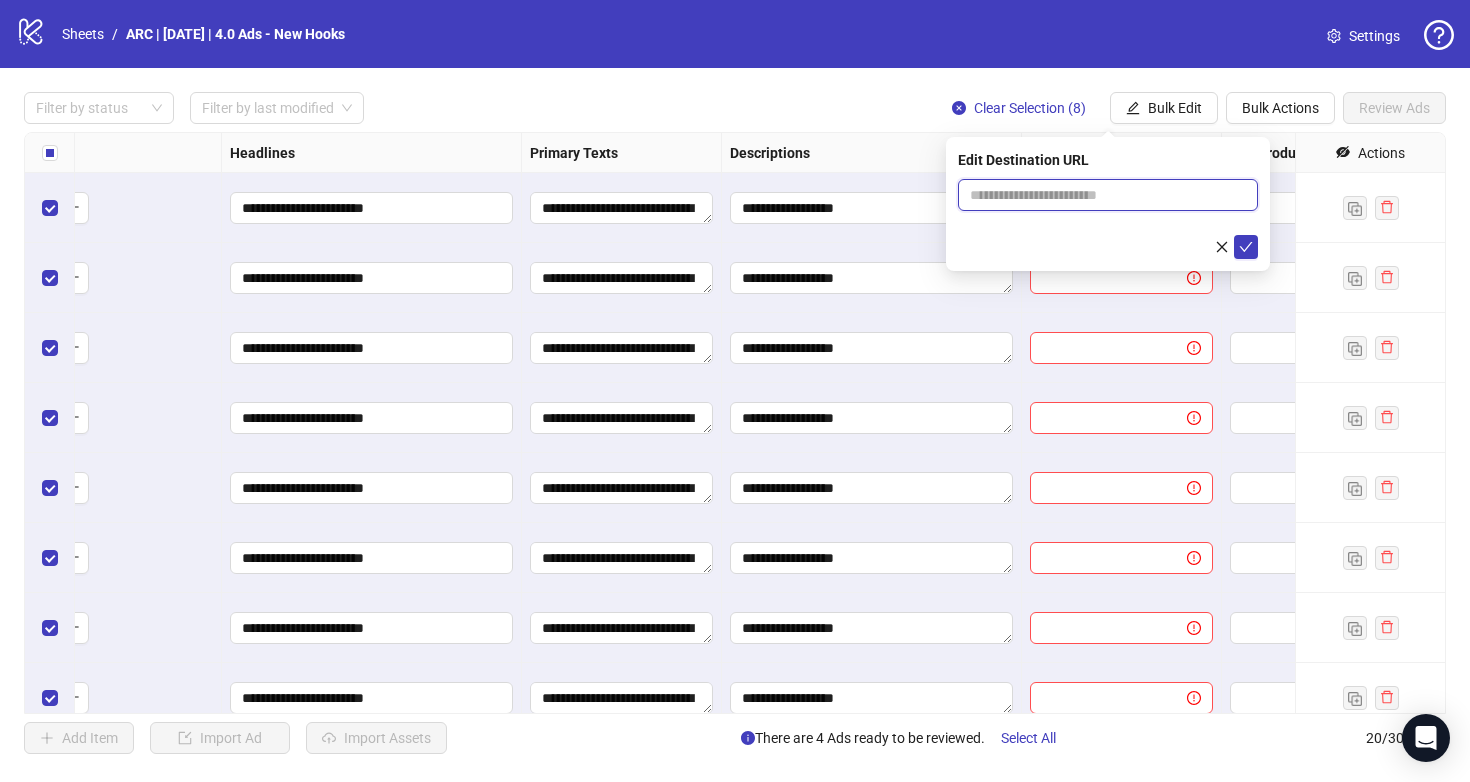 click at bounding box center [1100, 195] 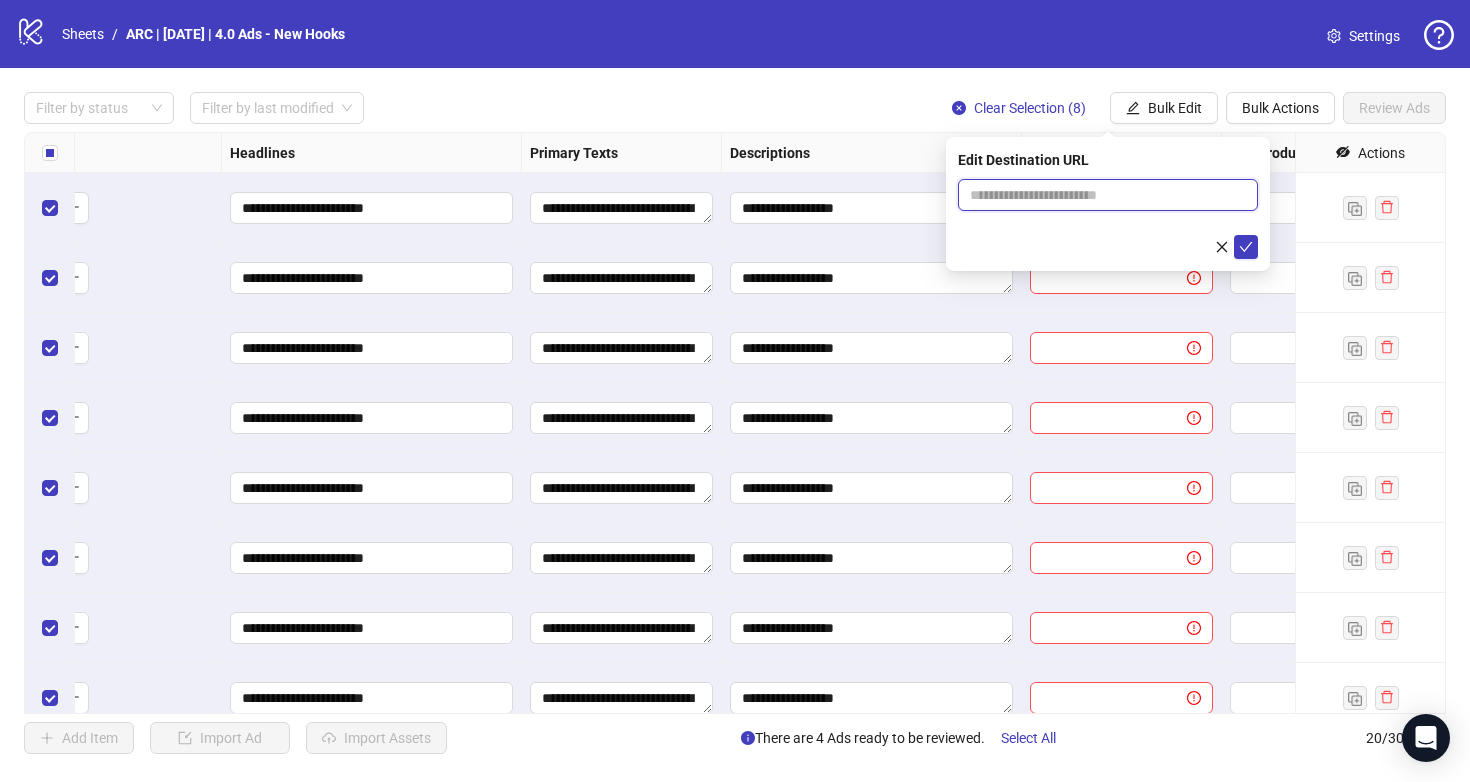 type on "**********" 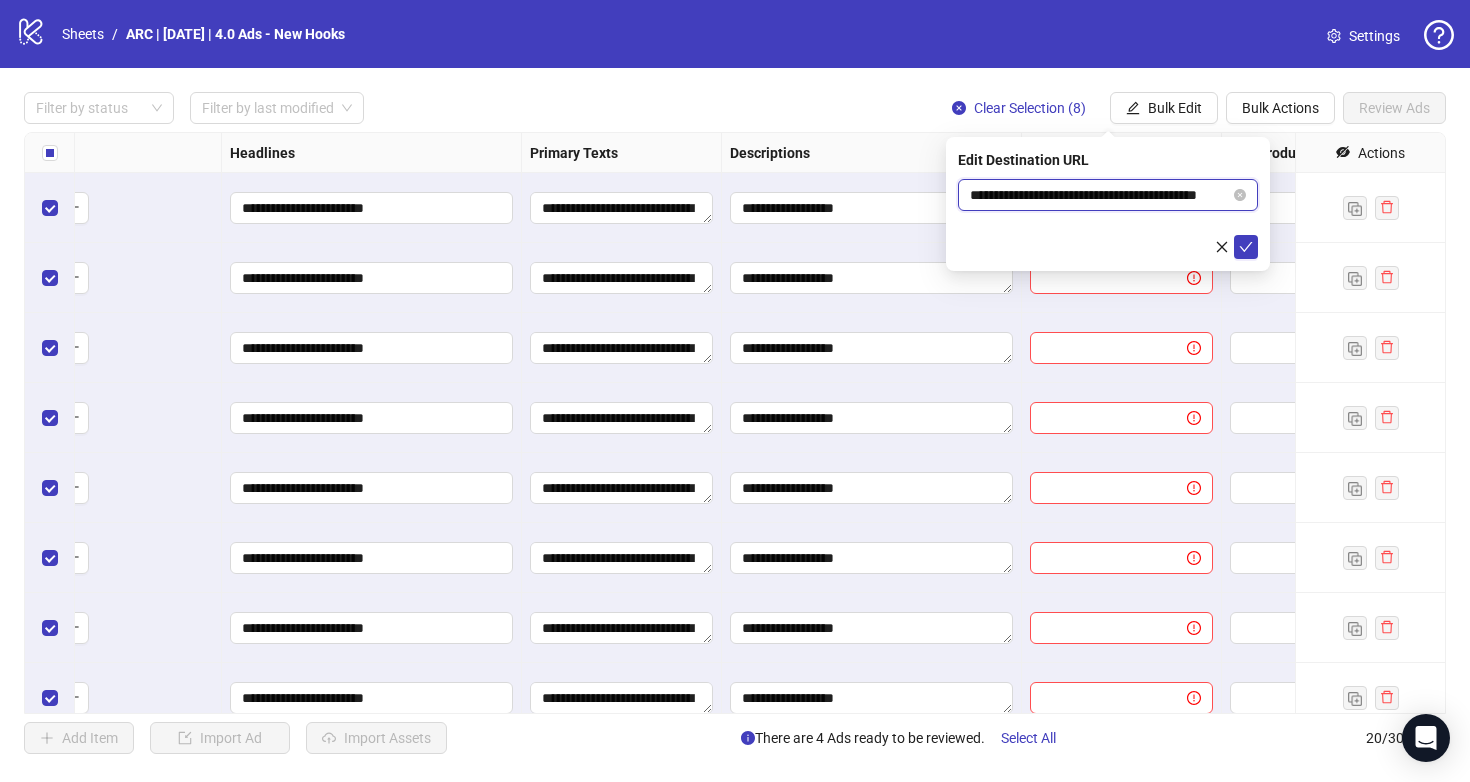 click on "**********" at bounding box center (1100, 195) 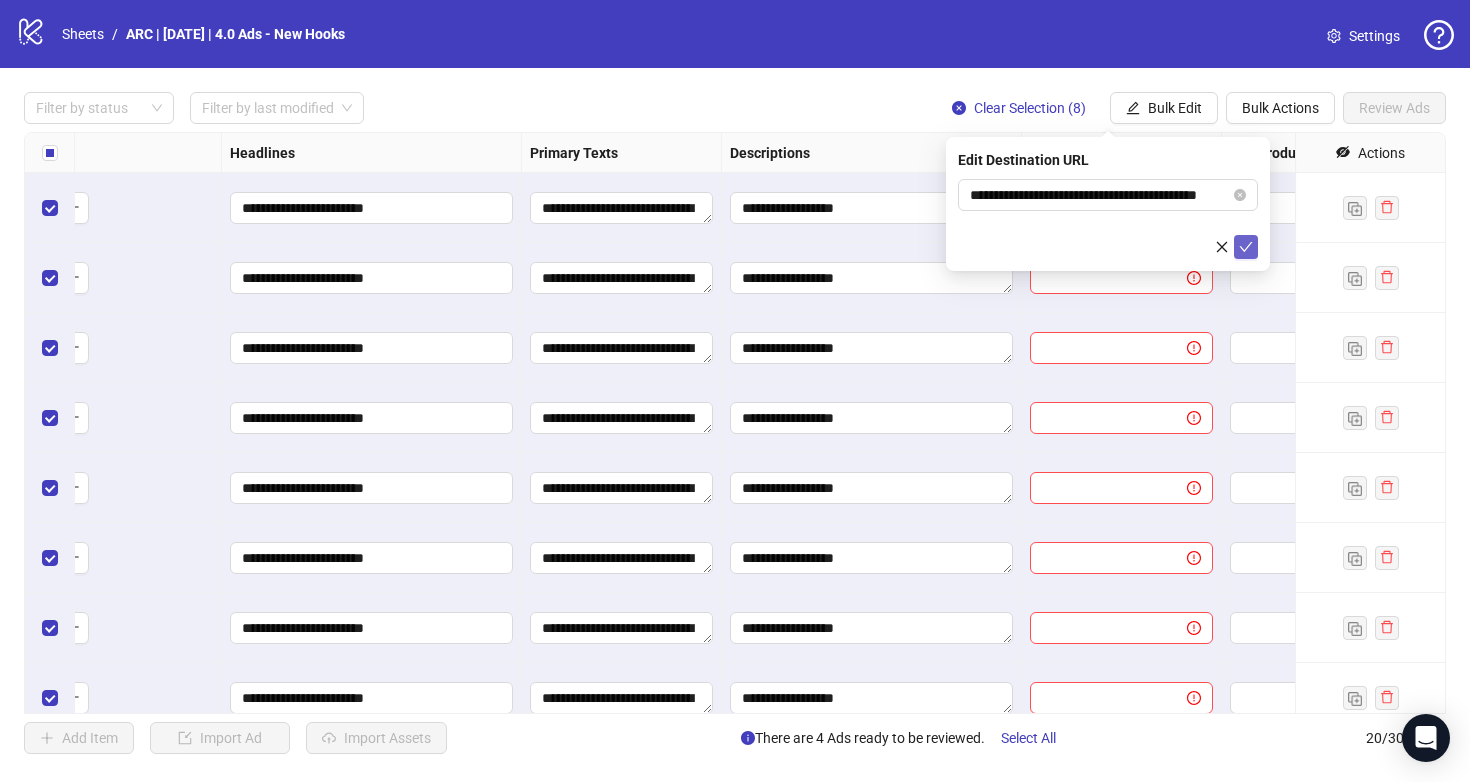 scroll, scrollTop: 0, scrollLeft: 0, axis: both 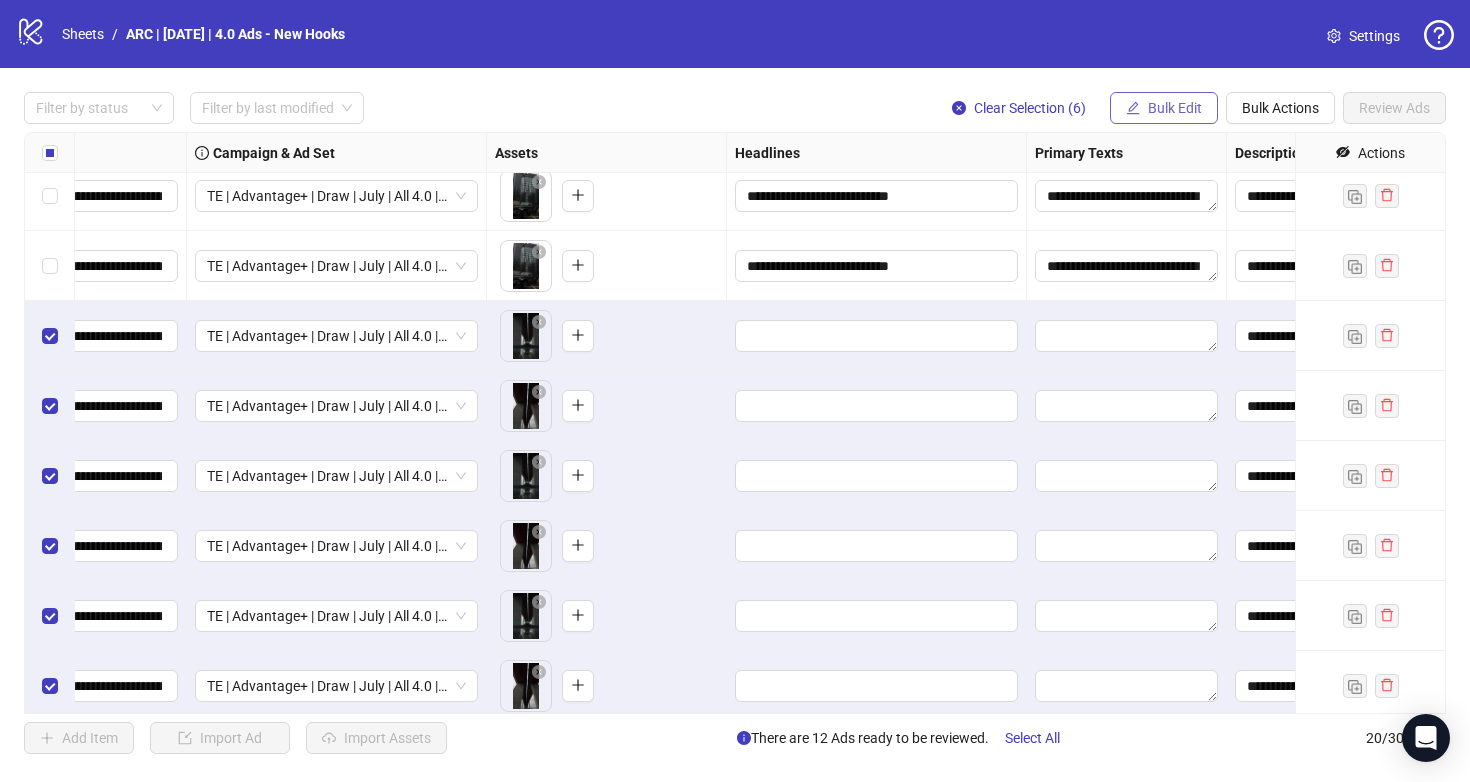 click on "Bulk Edit" at bounding box center [1175, 108] 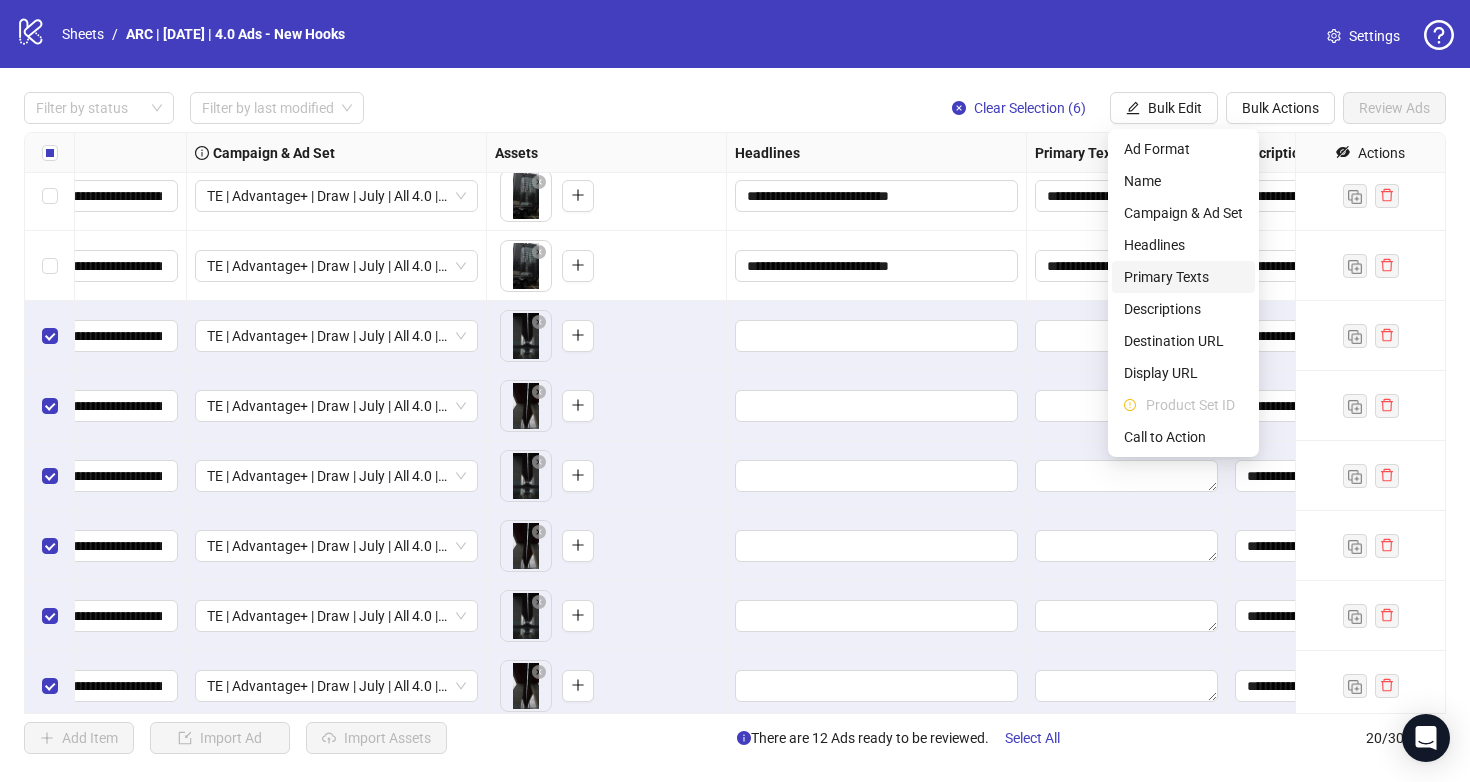 click on "Primary Texts" at bounding box center [1183, 277] 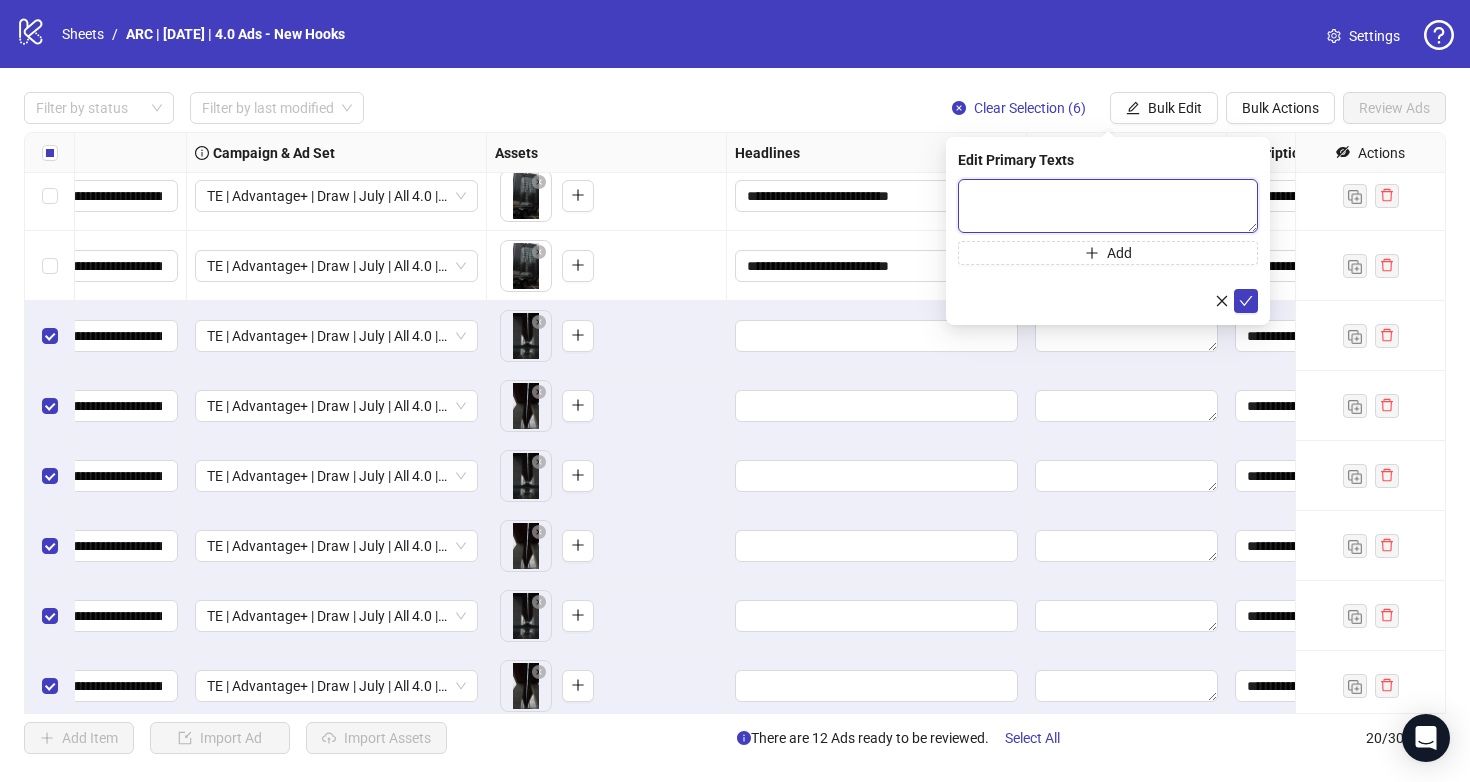 click at bounding box center [1108, 206] 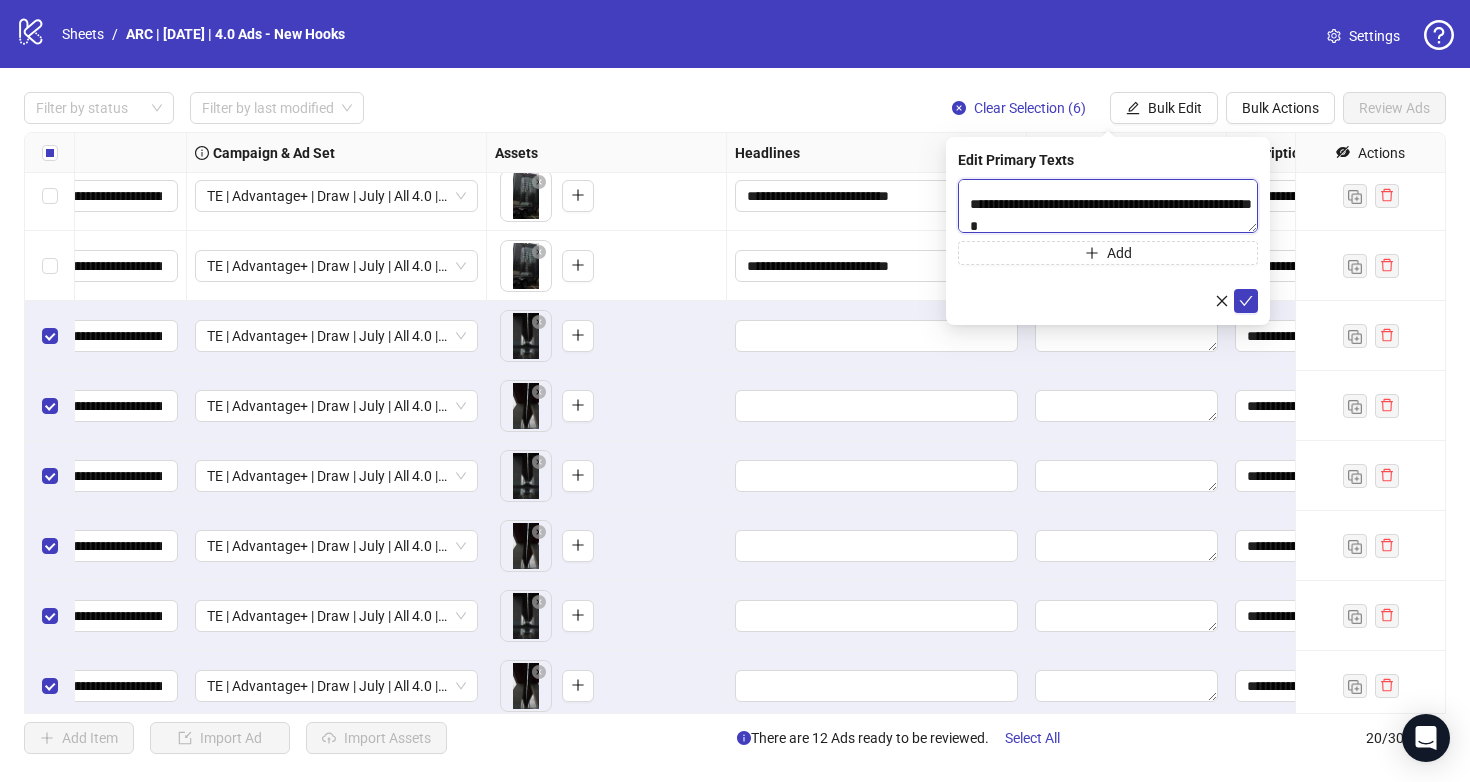 scroll, scrollTop: 0, scrollLeft: 0, axis: both 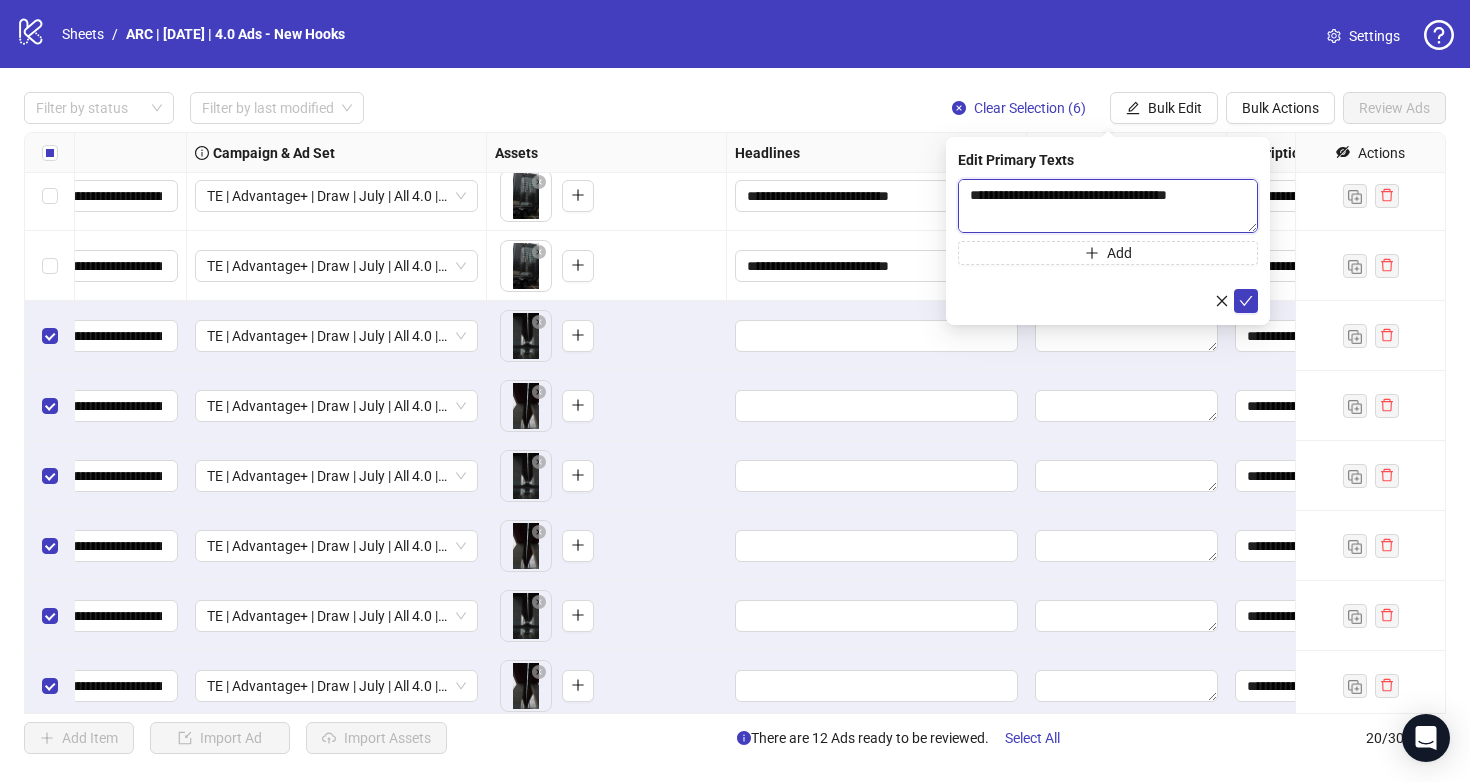 click on "**********" at bounding box center [1108, 206] 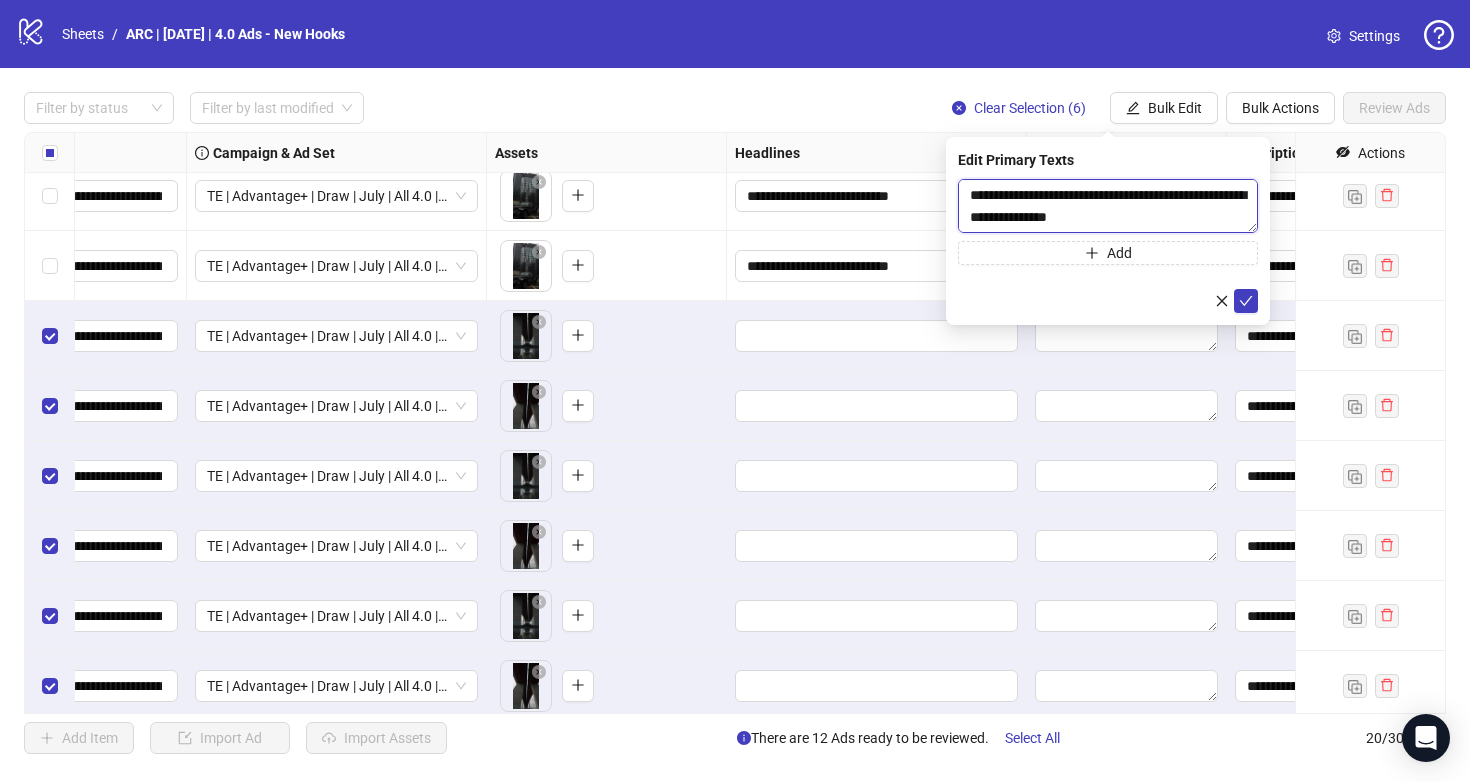 click on "**********" at bounding box center [1108, 206] 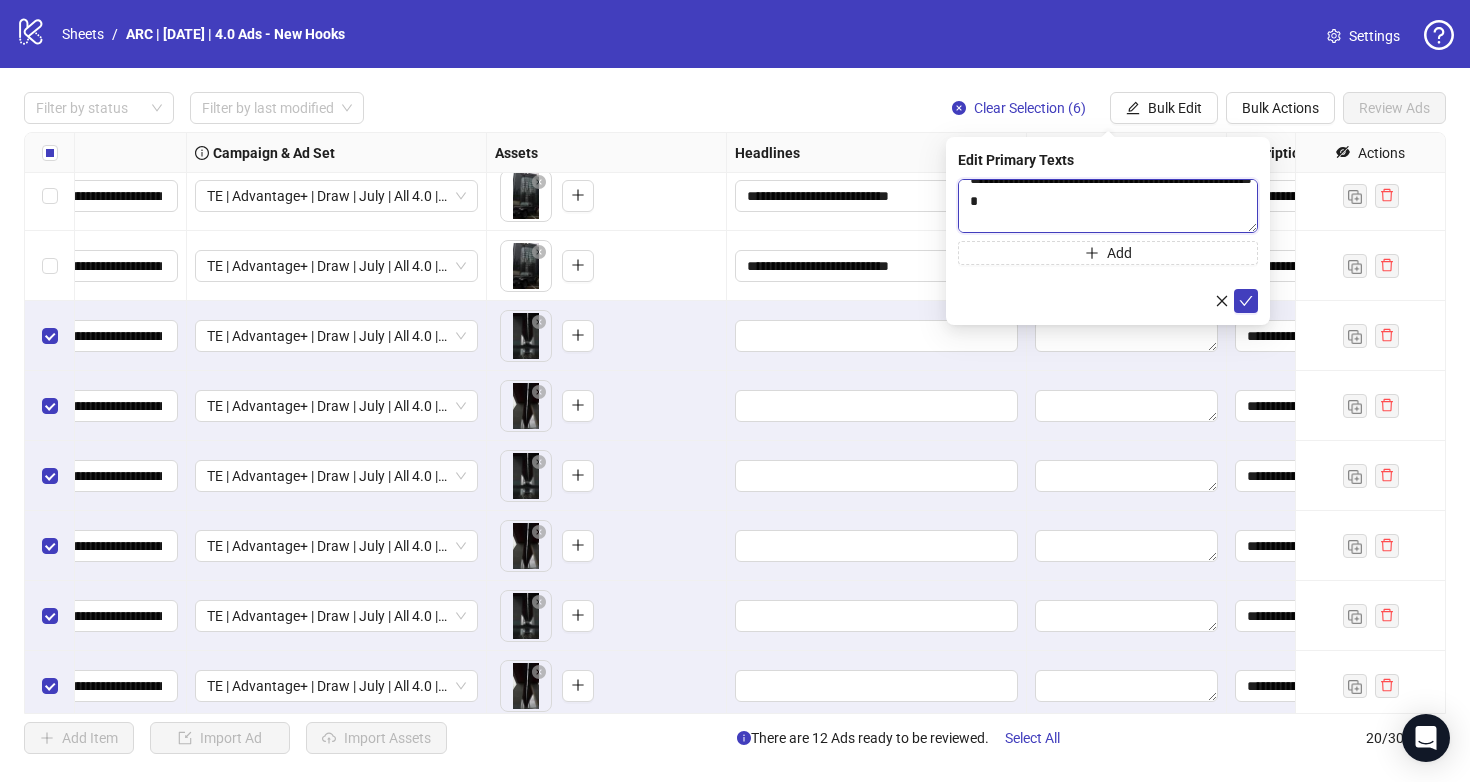 scroll, scrollTop: 176, scrollLeft: 0, axis: vertical 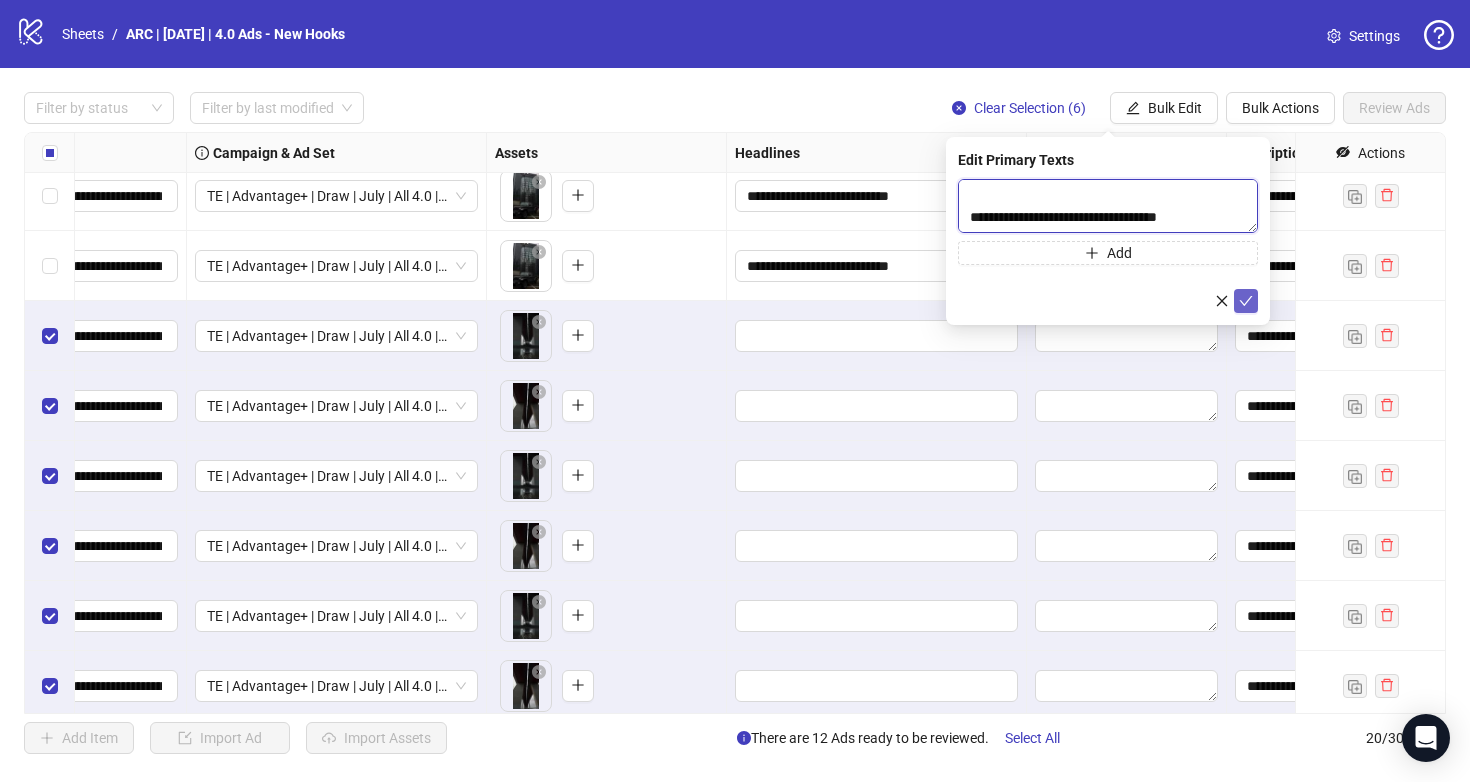 type on "**********" 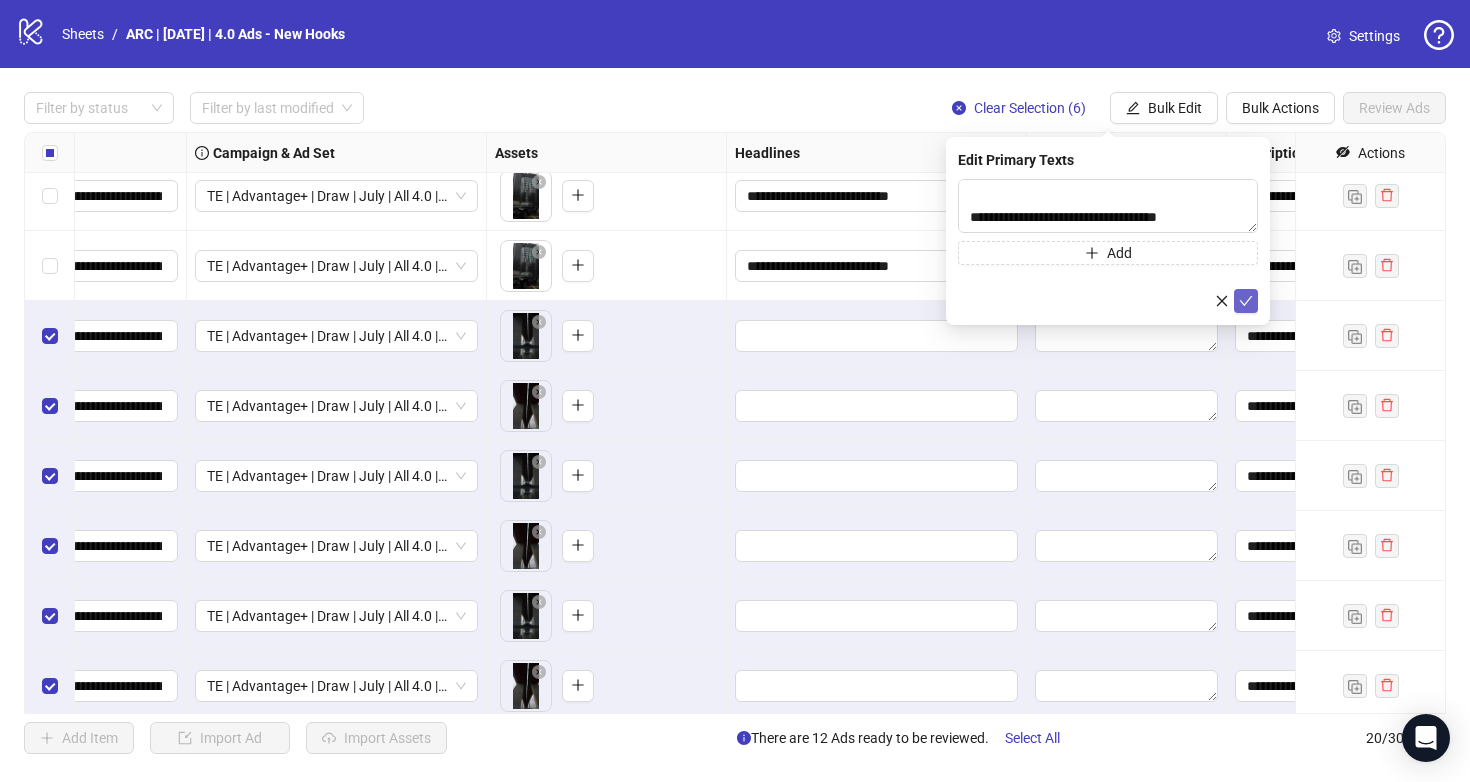 click at bounding box center (1246, 301) 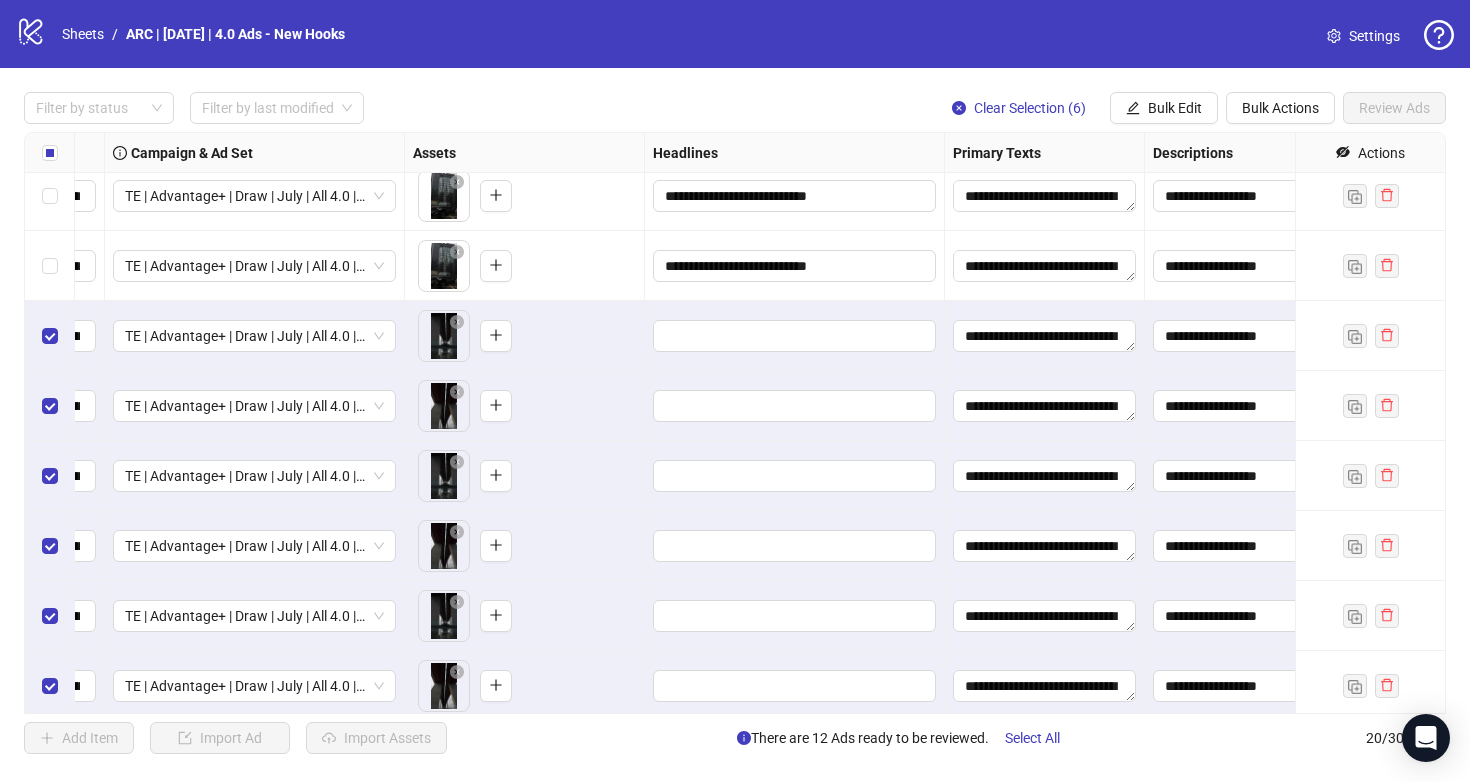 scroll, scrollTop: 712, scrollLeft: 563, axis: both 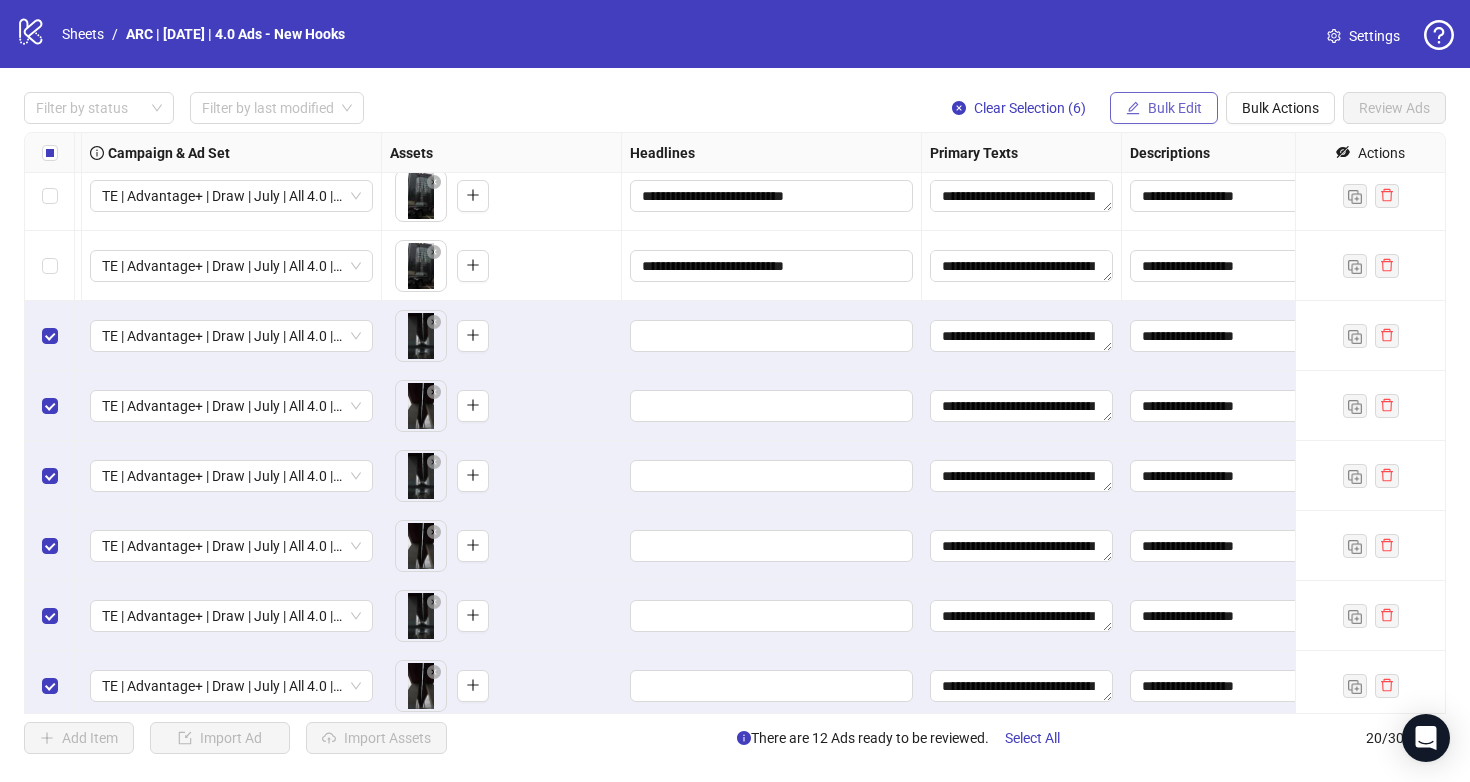 click on "Bulk Edit" at bounding box center [1175, 108] 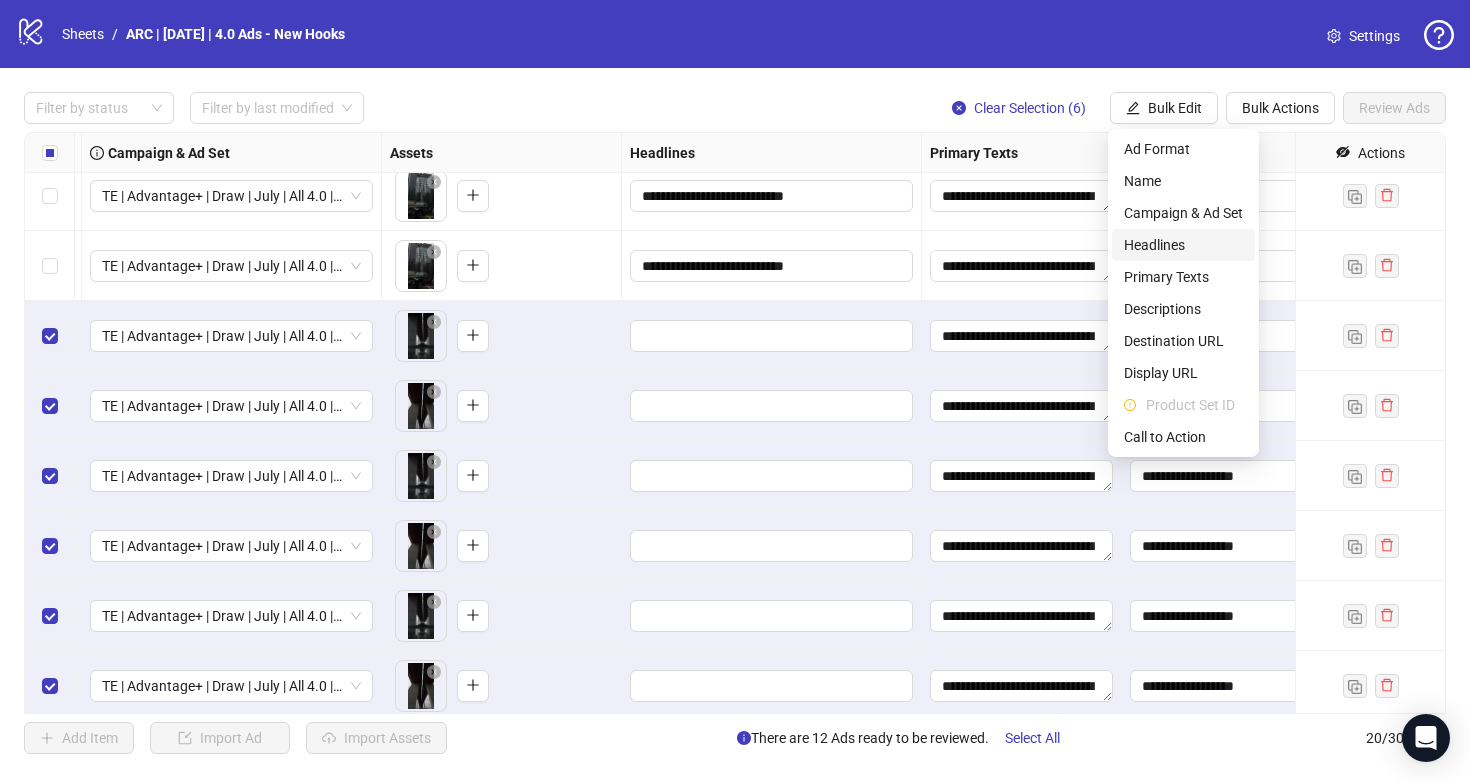 click on "Headlines" at bounding box center (1183, 245) 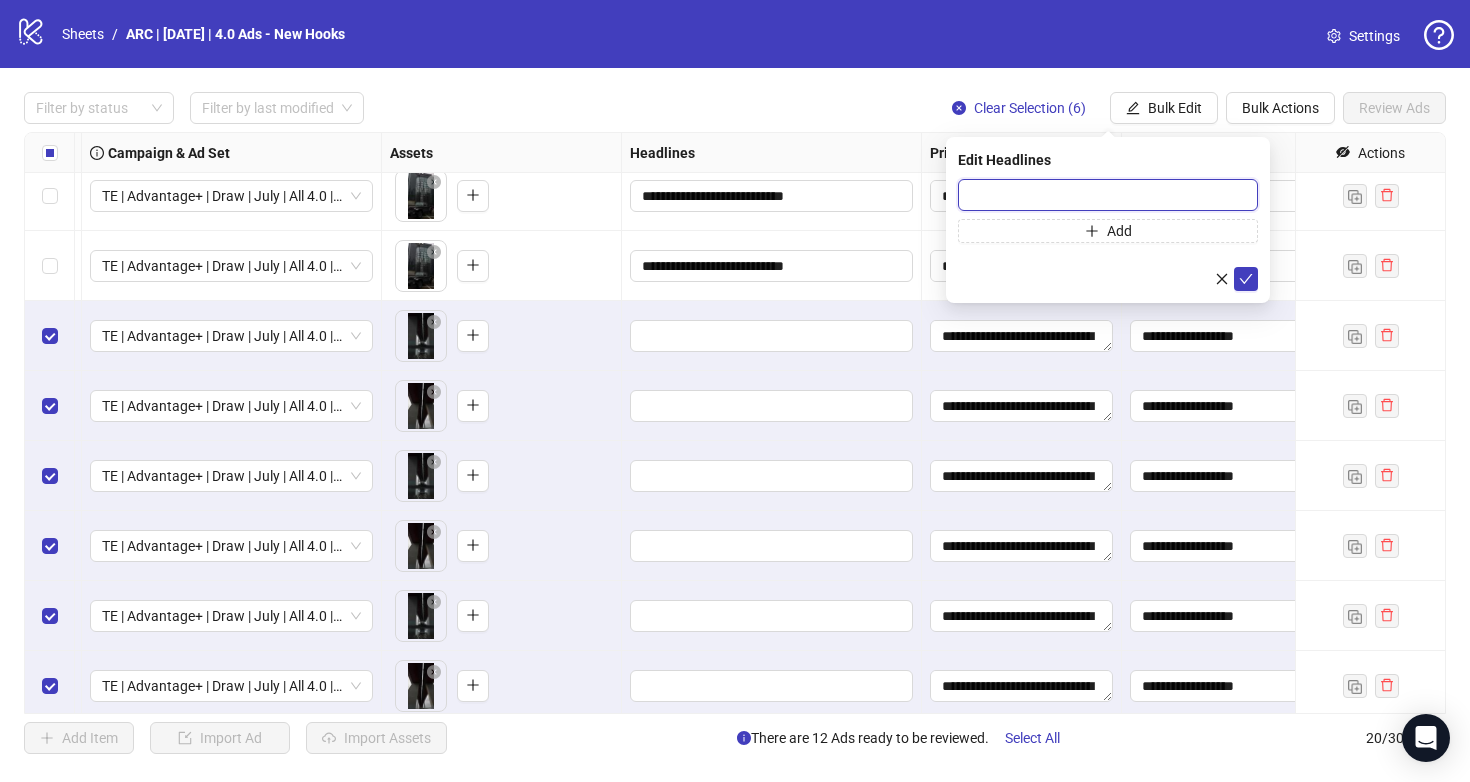 click at bounding box center [1108, 195] 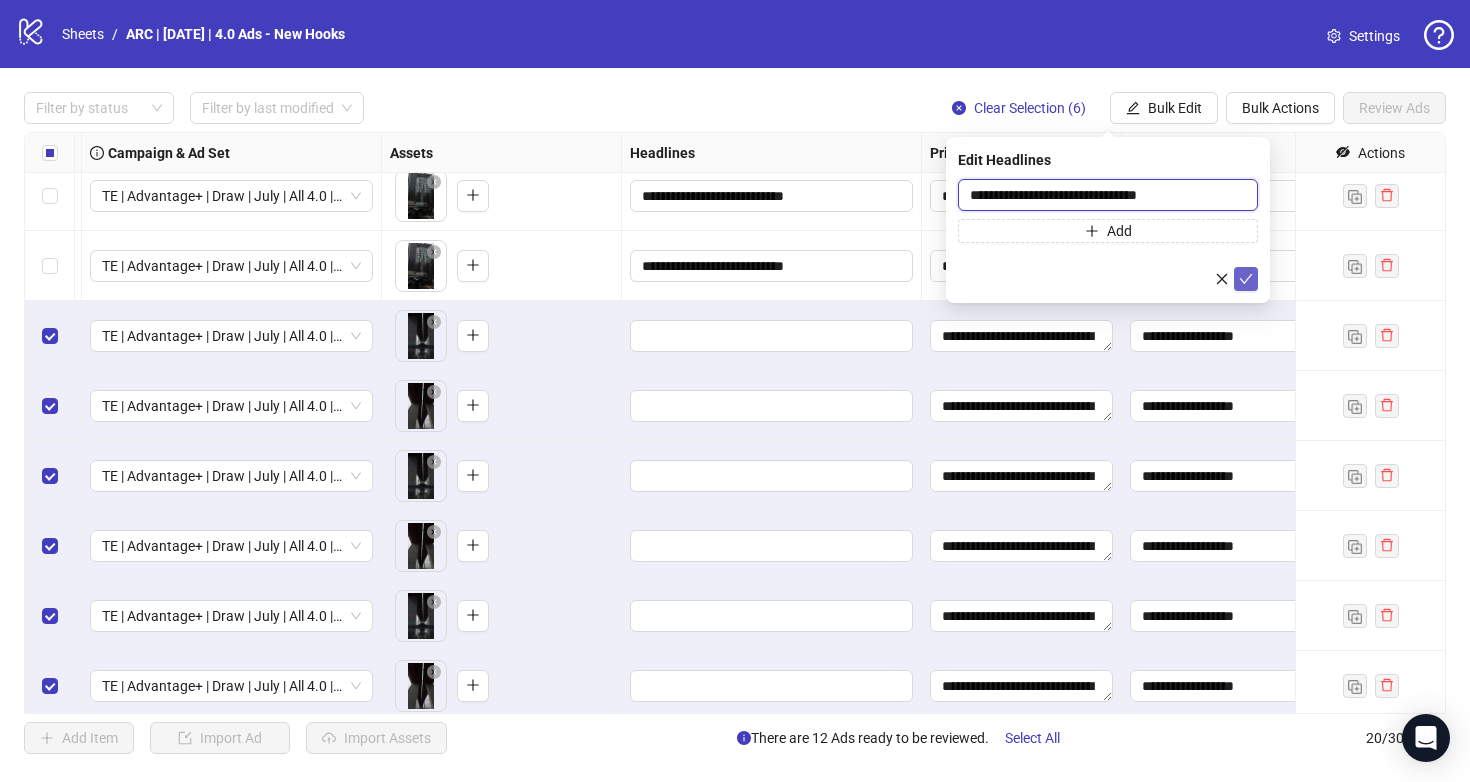 type on "**********" 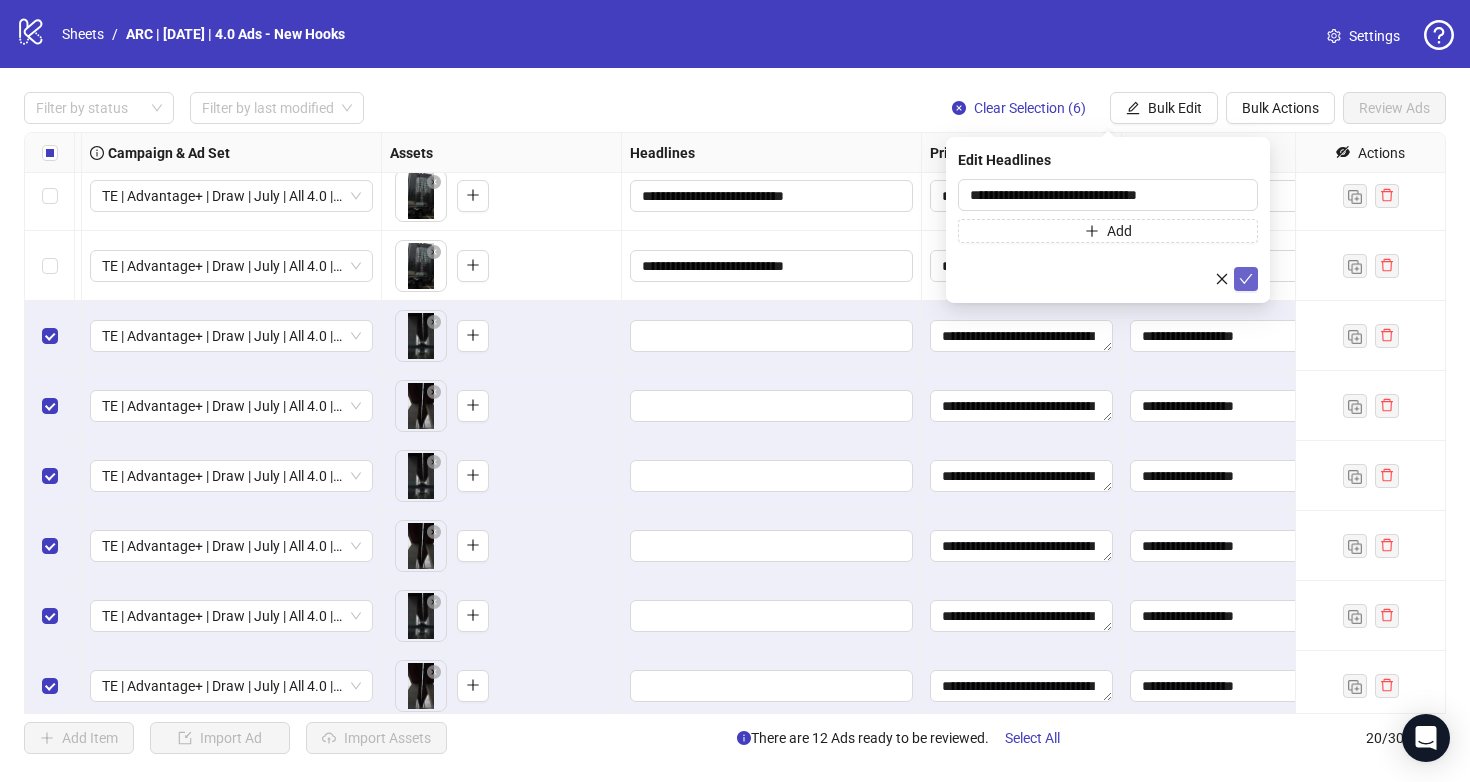 click 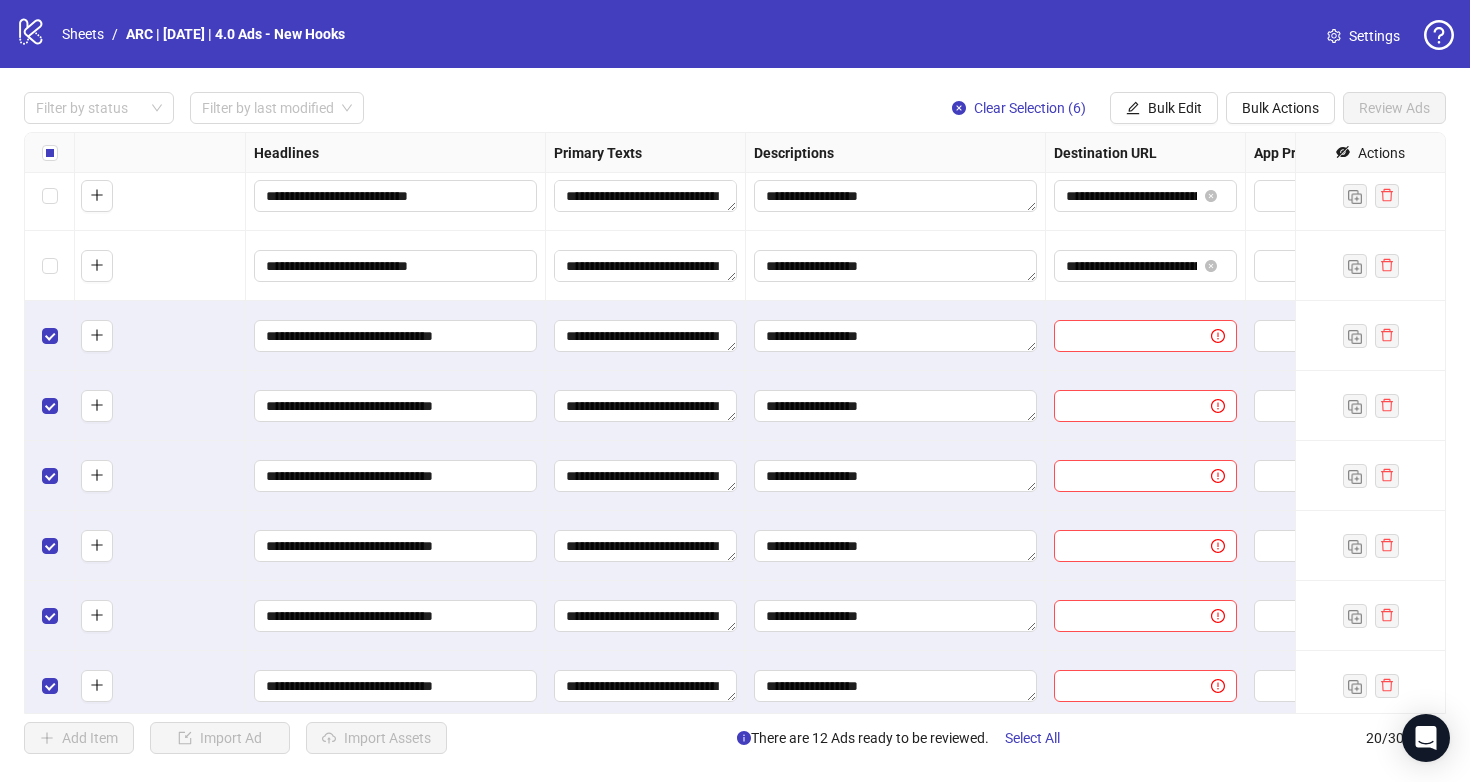 scroll, scrollTop: 712, scrollLeft: 949, axis: both 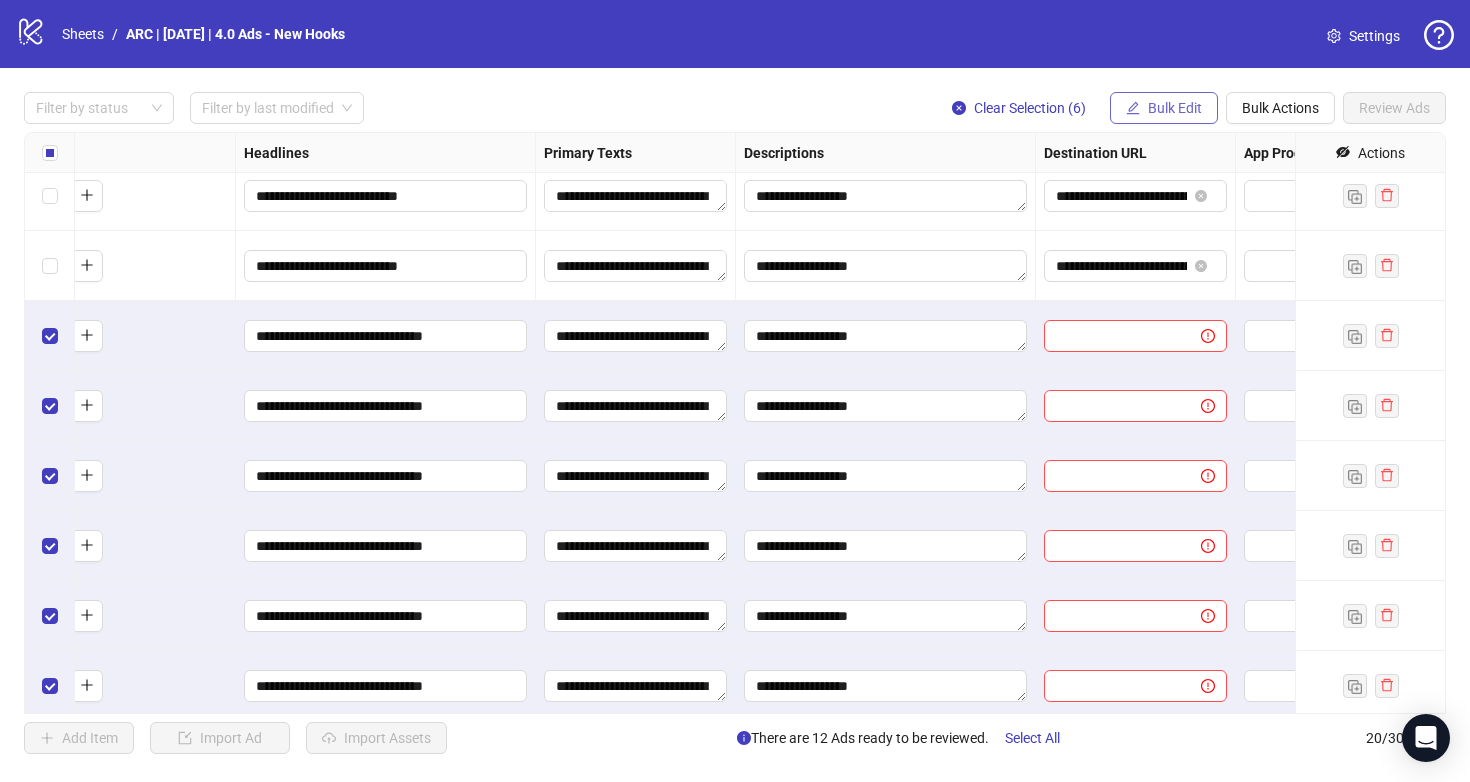 click on "Bulk Edit" at bounding box center (1175, 108) 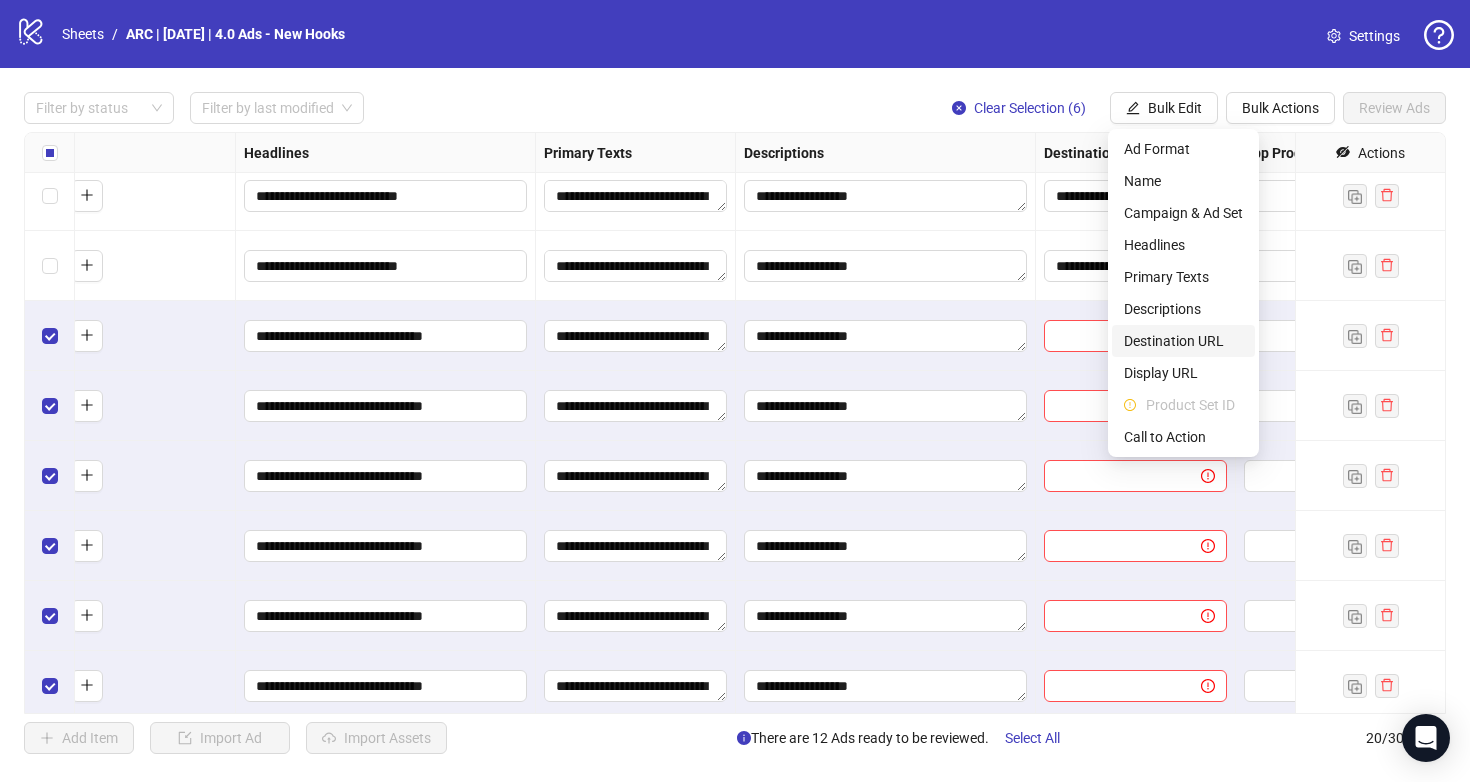 click on "Destination URL" at bounding box center (1183, 341) 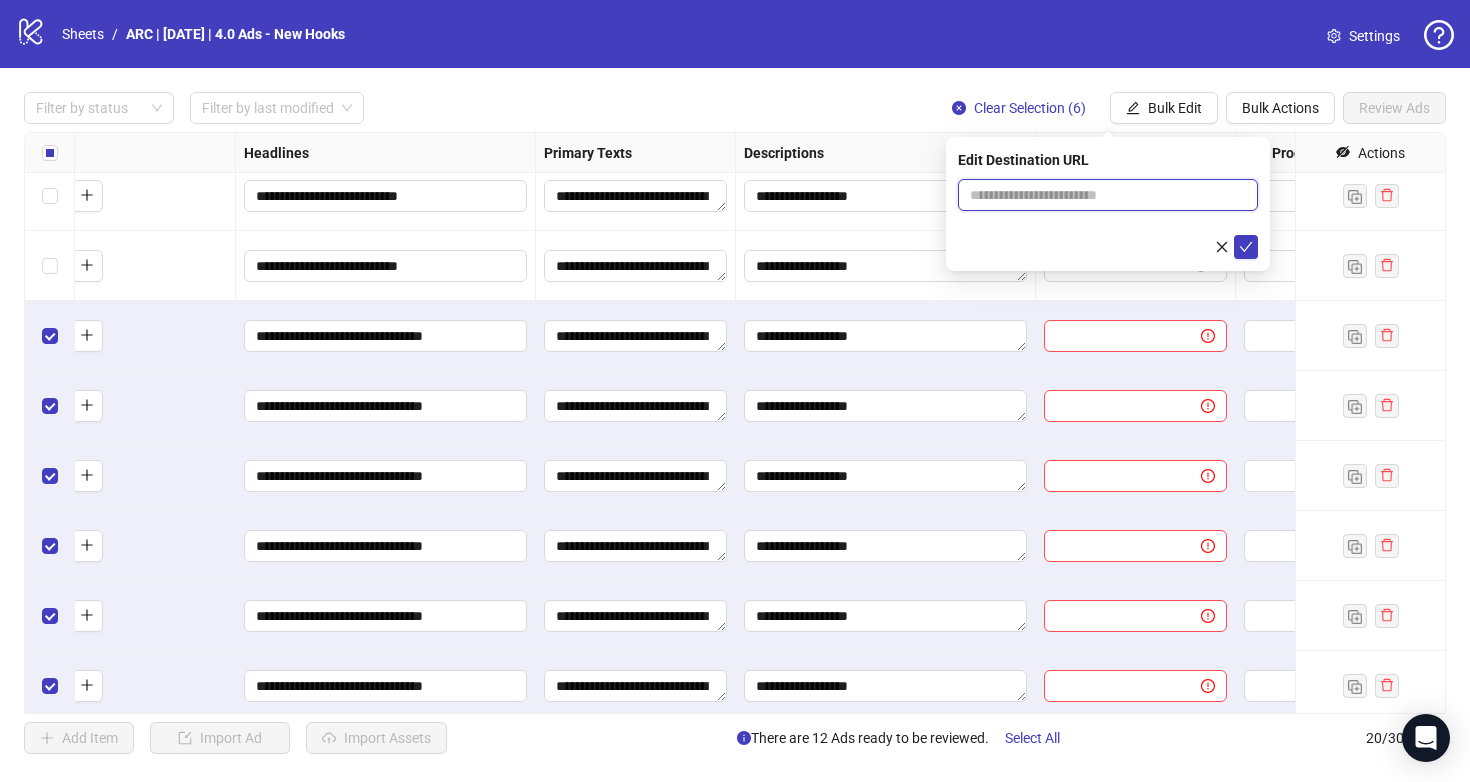 click at bounding box center (1100, 195) 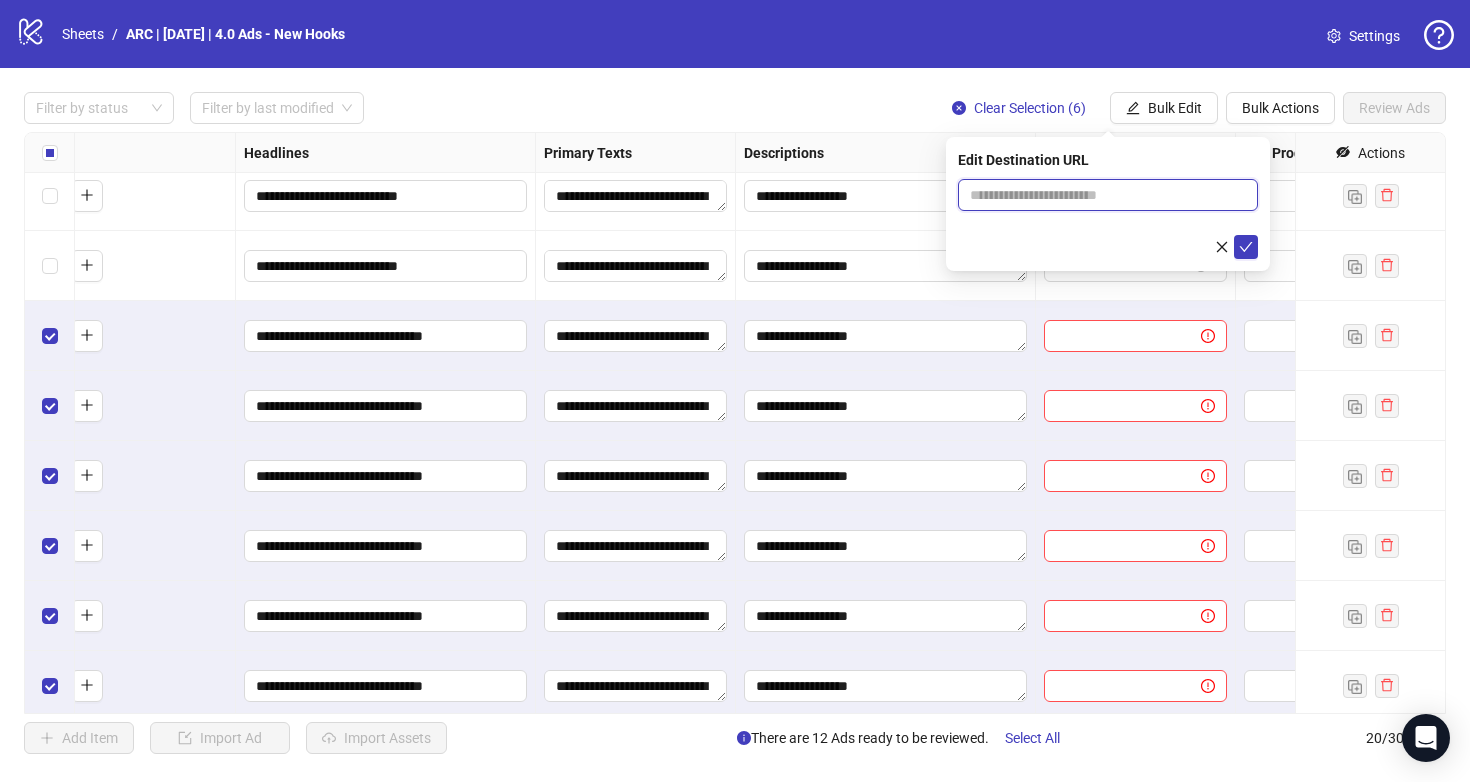 type on "**********" 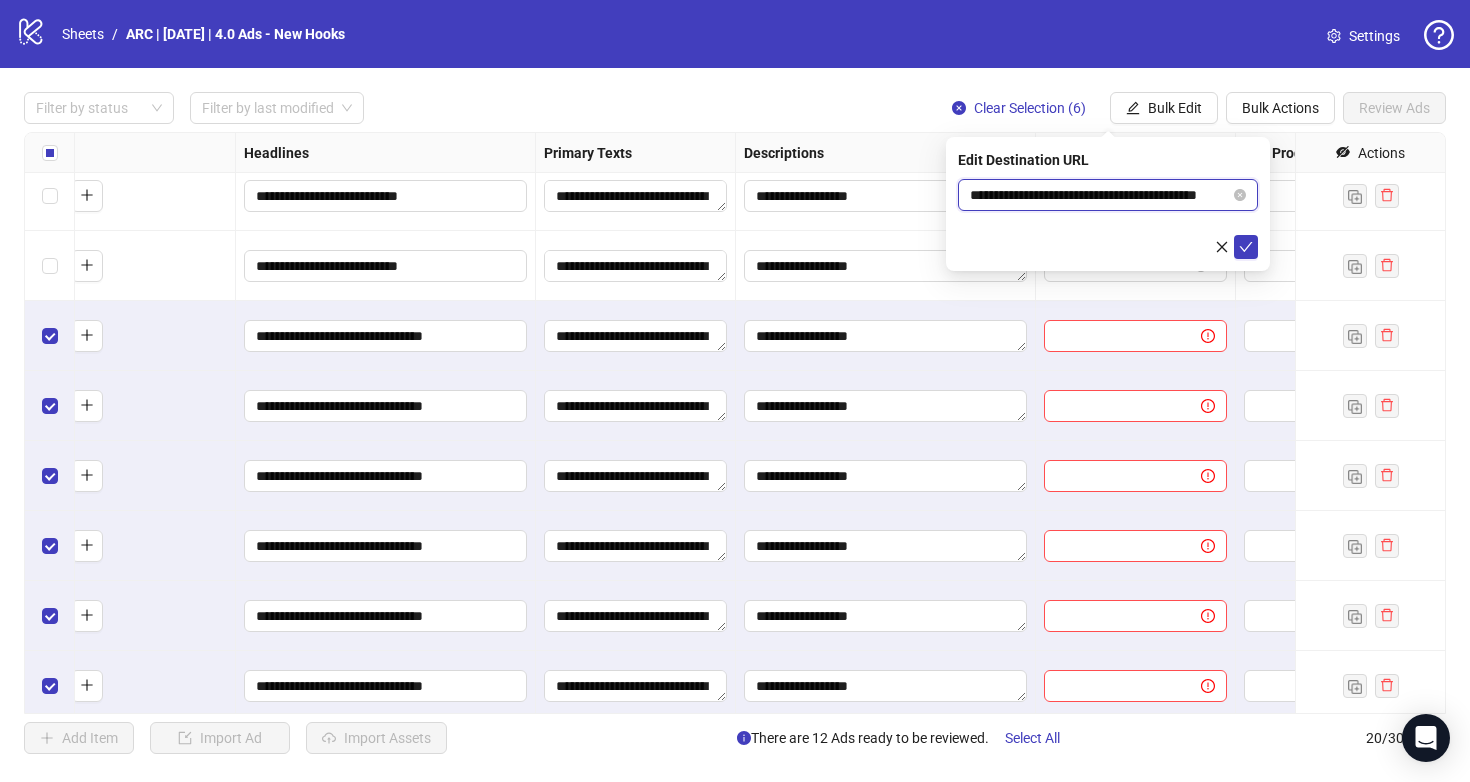 click on "**********" at bounding box center [1100, 195] 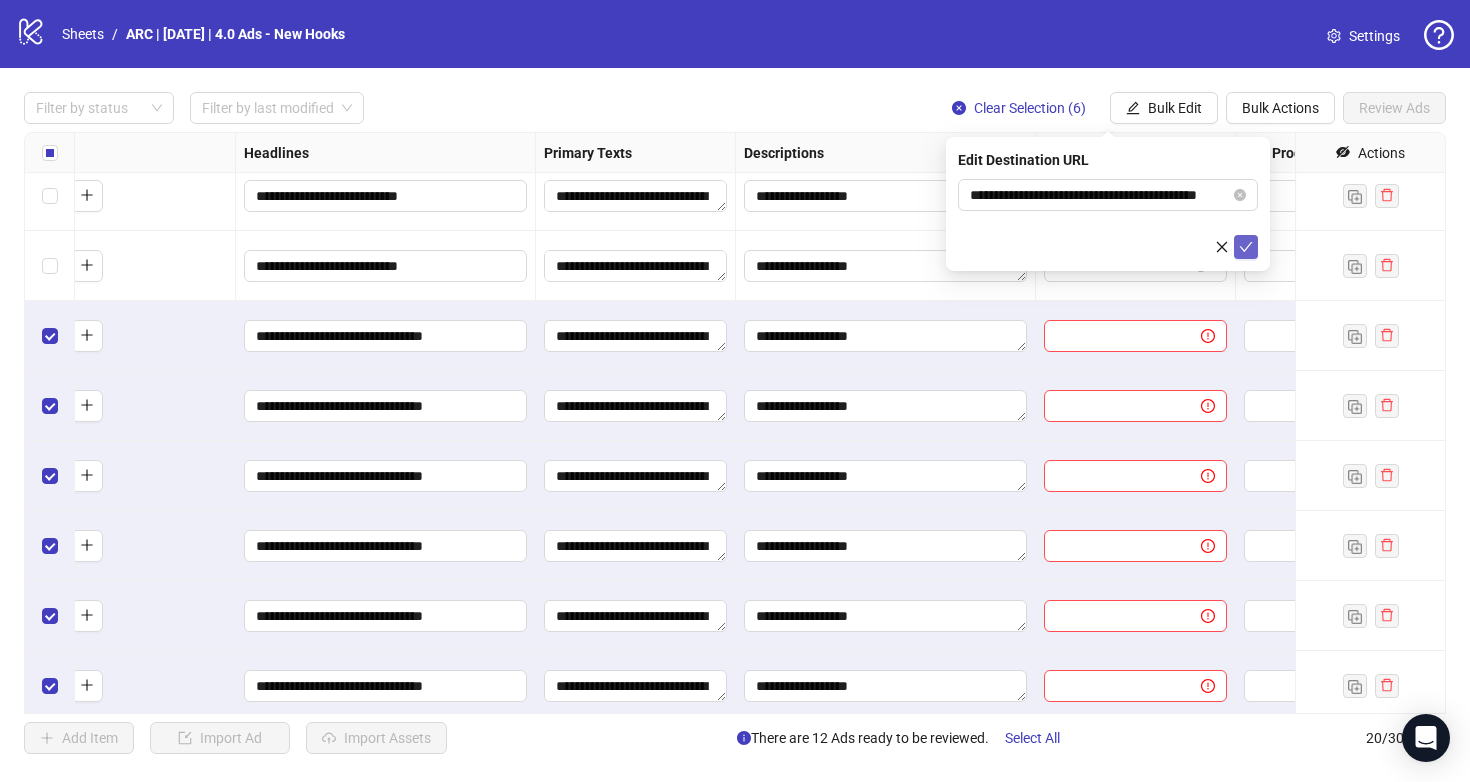 scroll, scrollTop: 0, scrollLeft: 0, axis: both 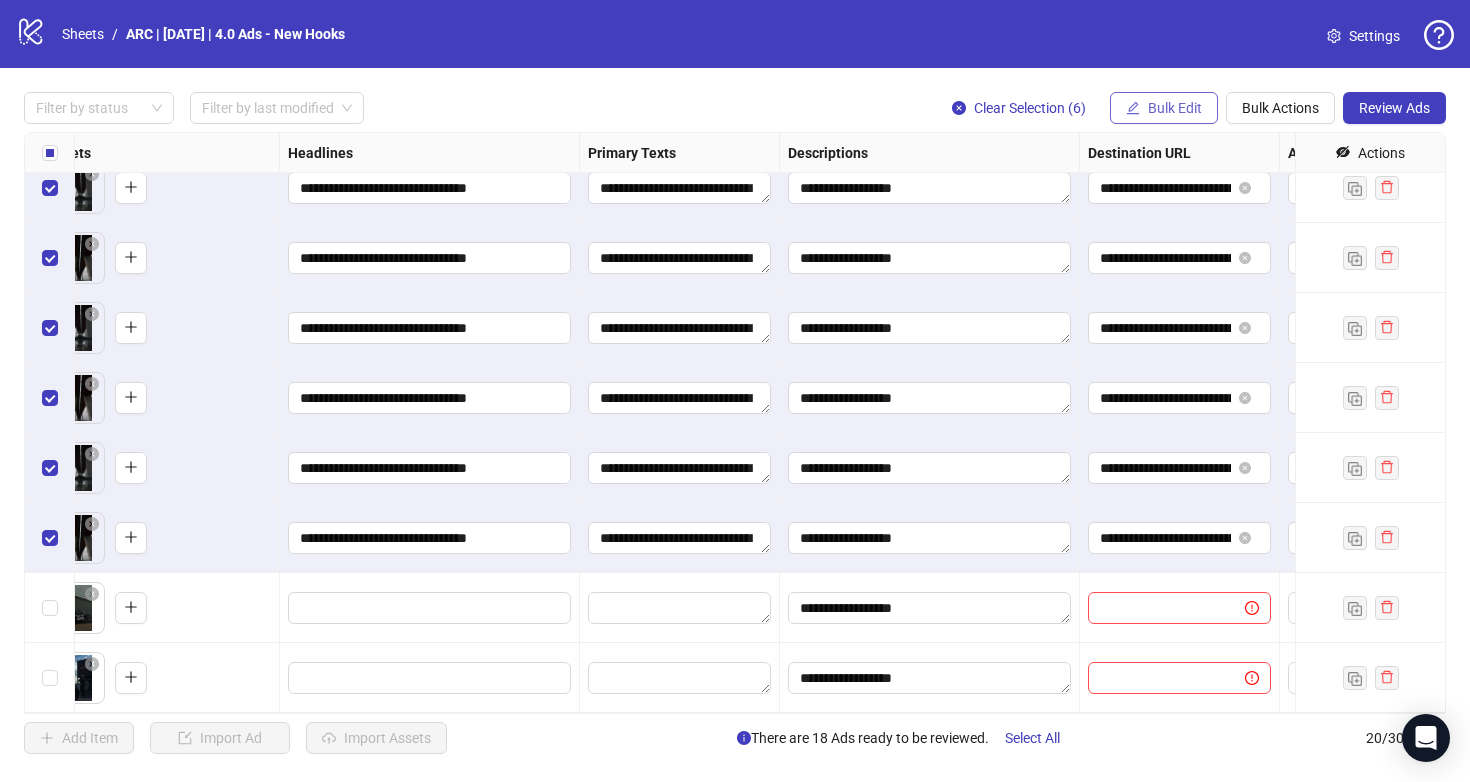 click on "Bulk Edit" at bounding box center (1175, 108) 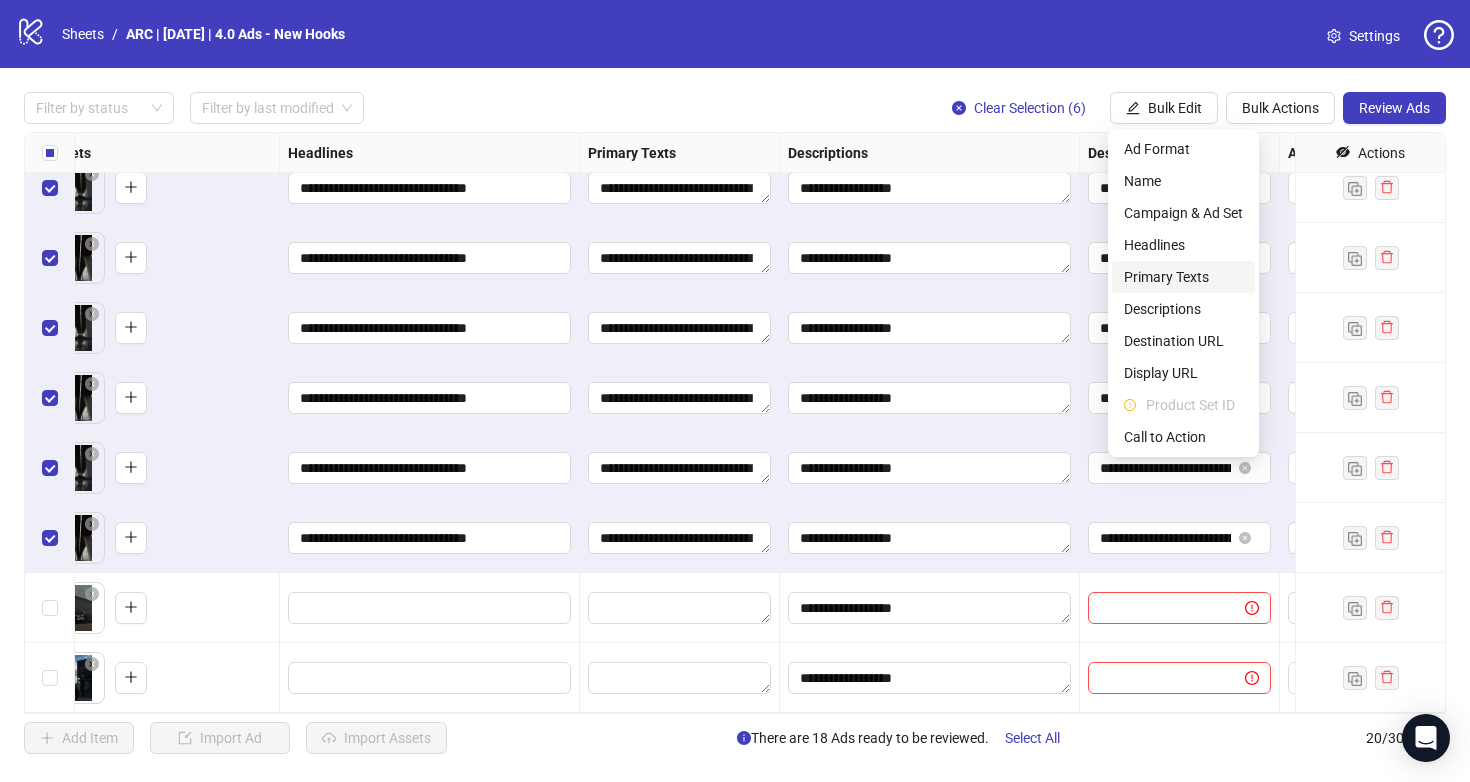 click on "Primary Texts" at bounding box center [1183, 277] 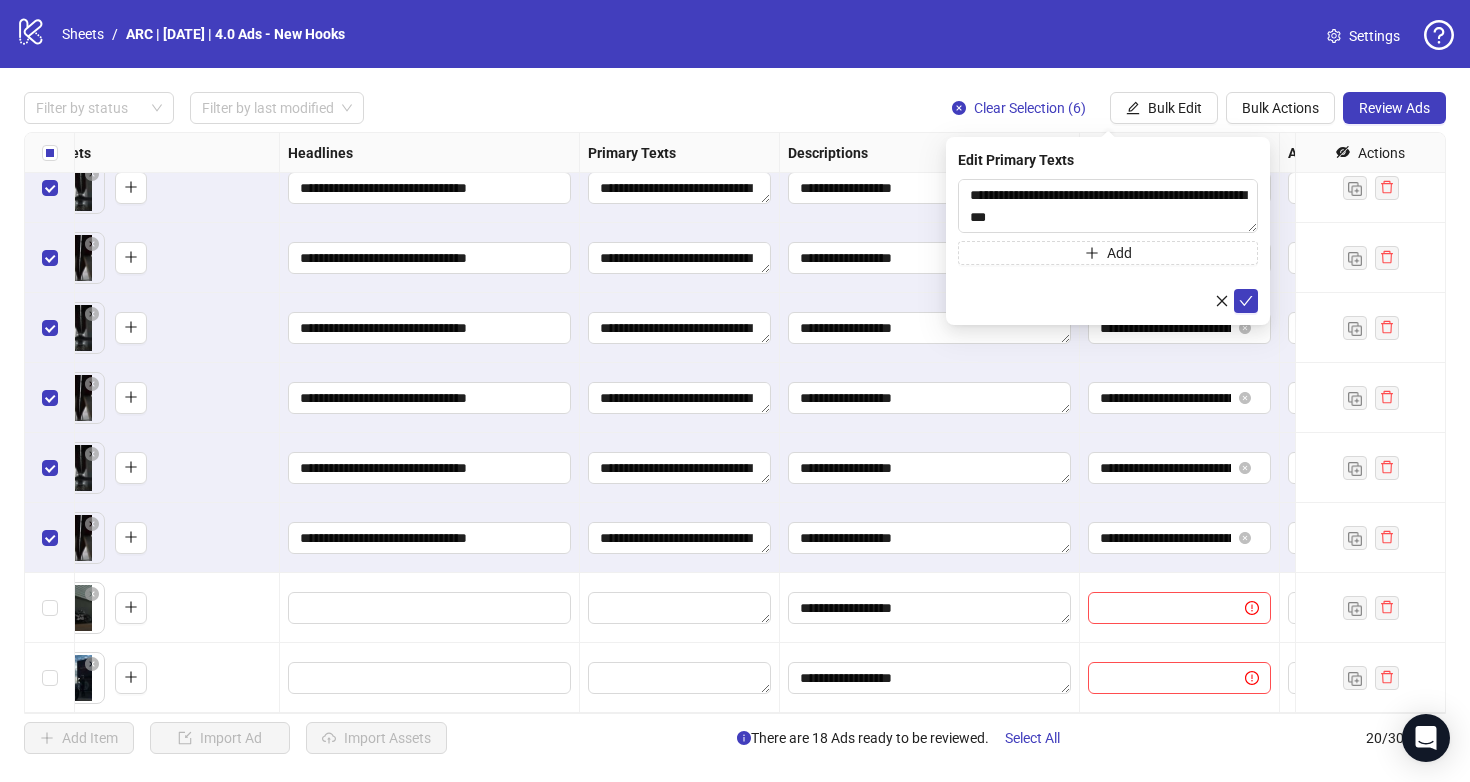 click on "**********" at bounding box center [735, 423] 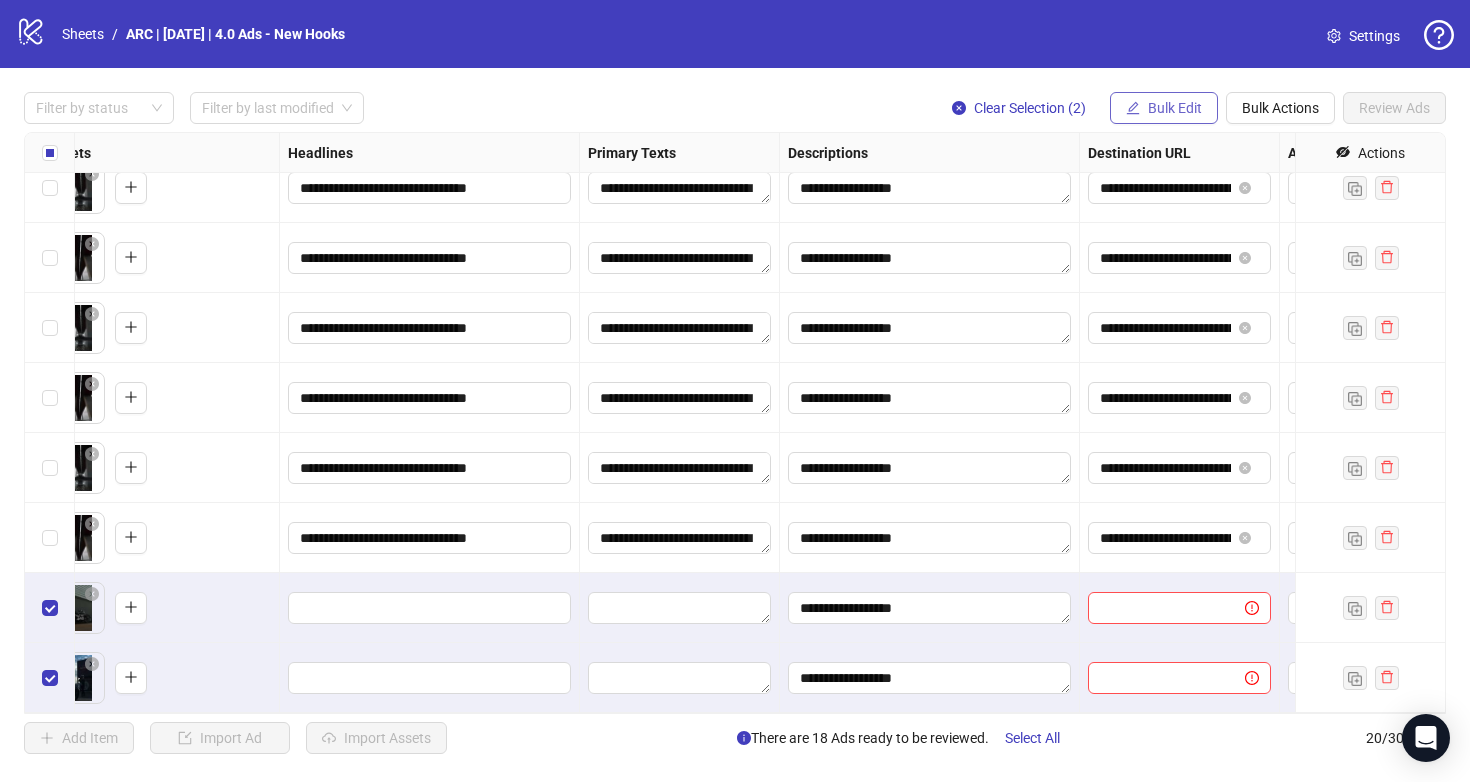 click on "Bulk Edit" at bounding box center (1175, 108) 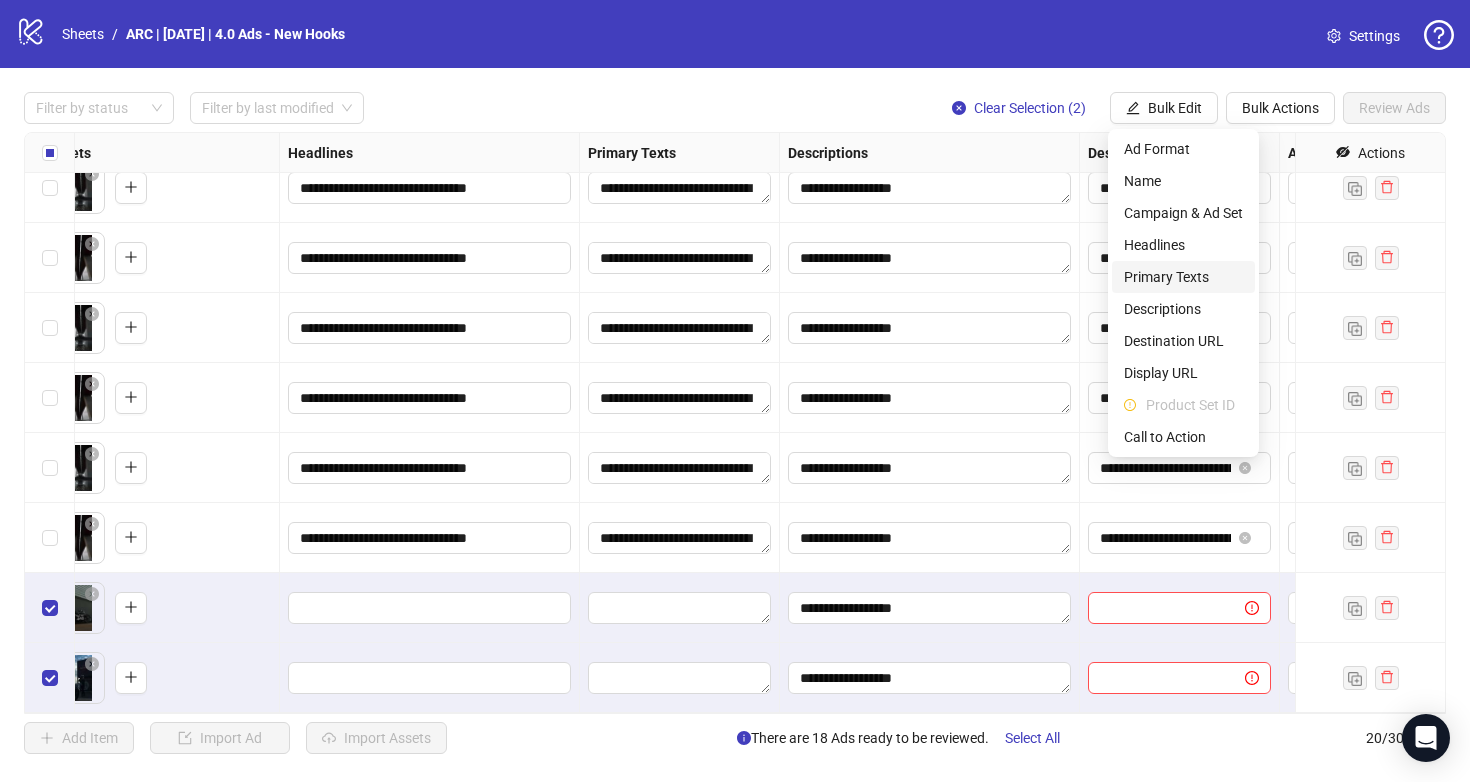 click on "Primary Texts" at bounding box center (1183, 277) 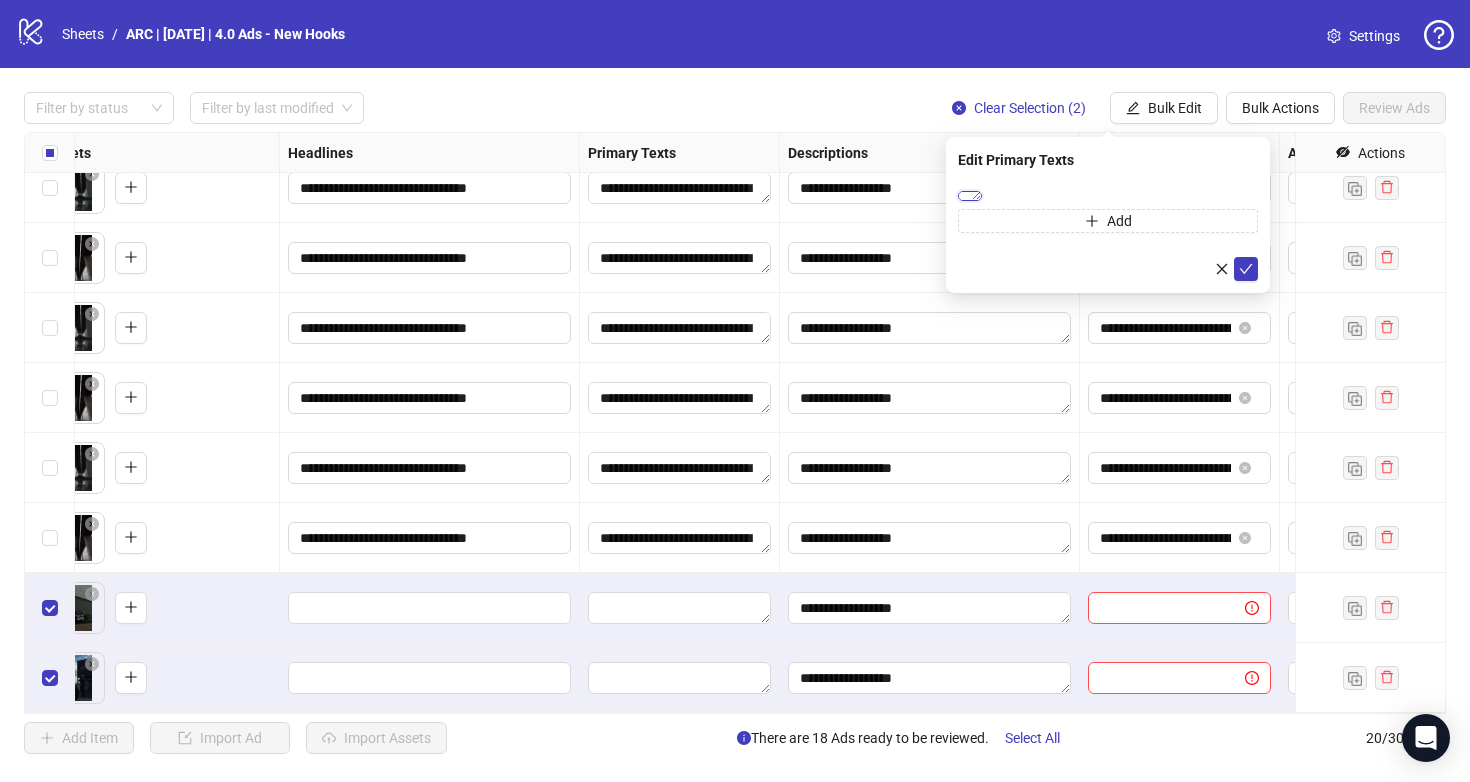 click on "**********" at bounding box center [970, 196] 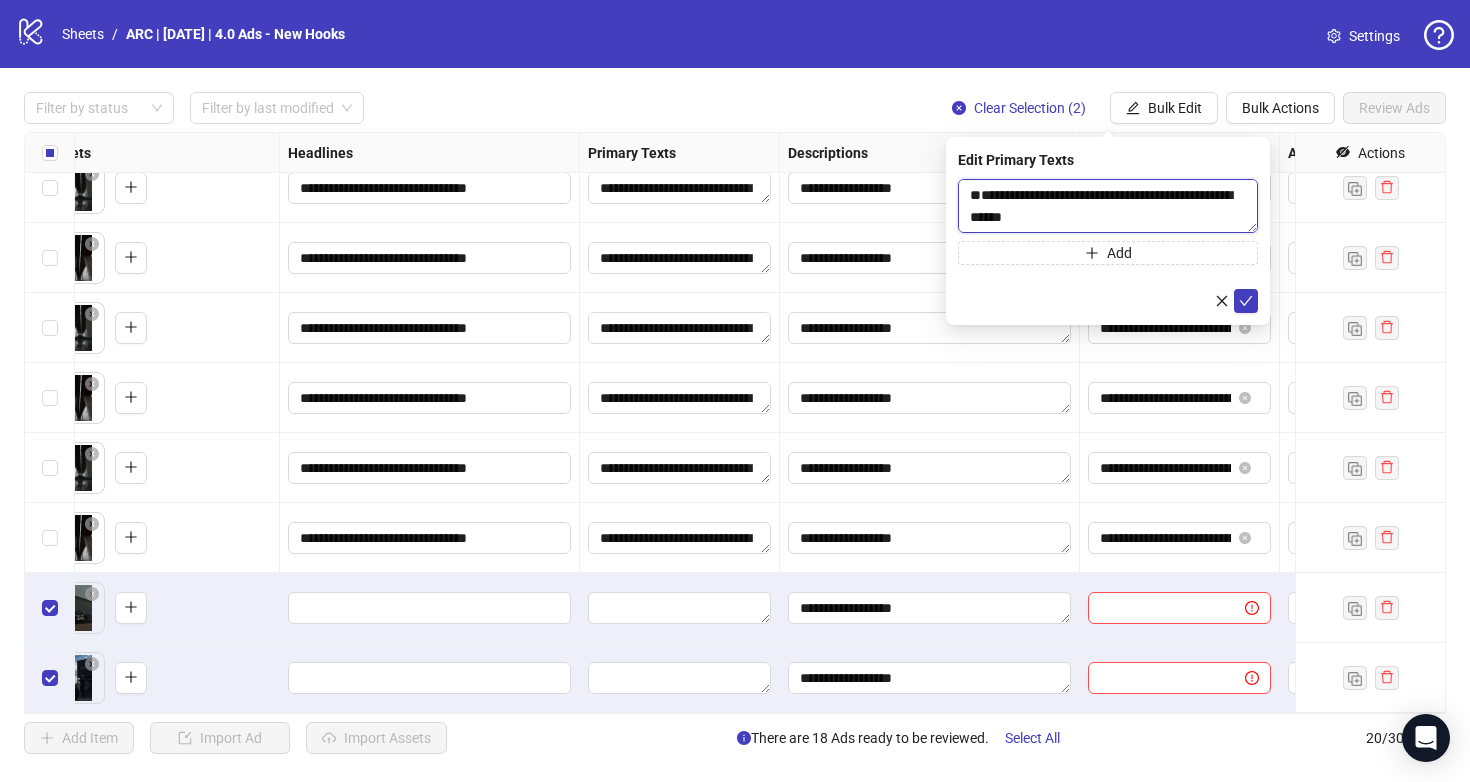paste on "**********" 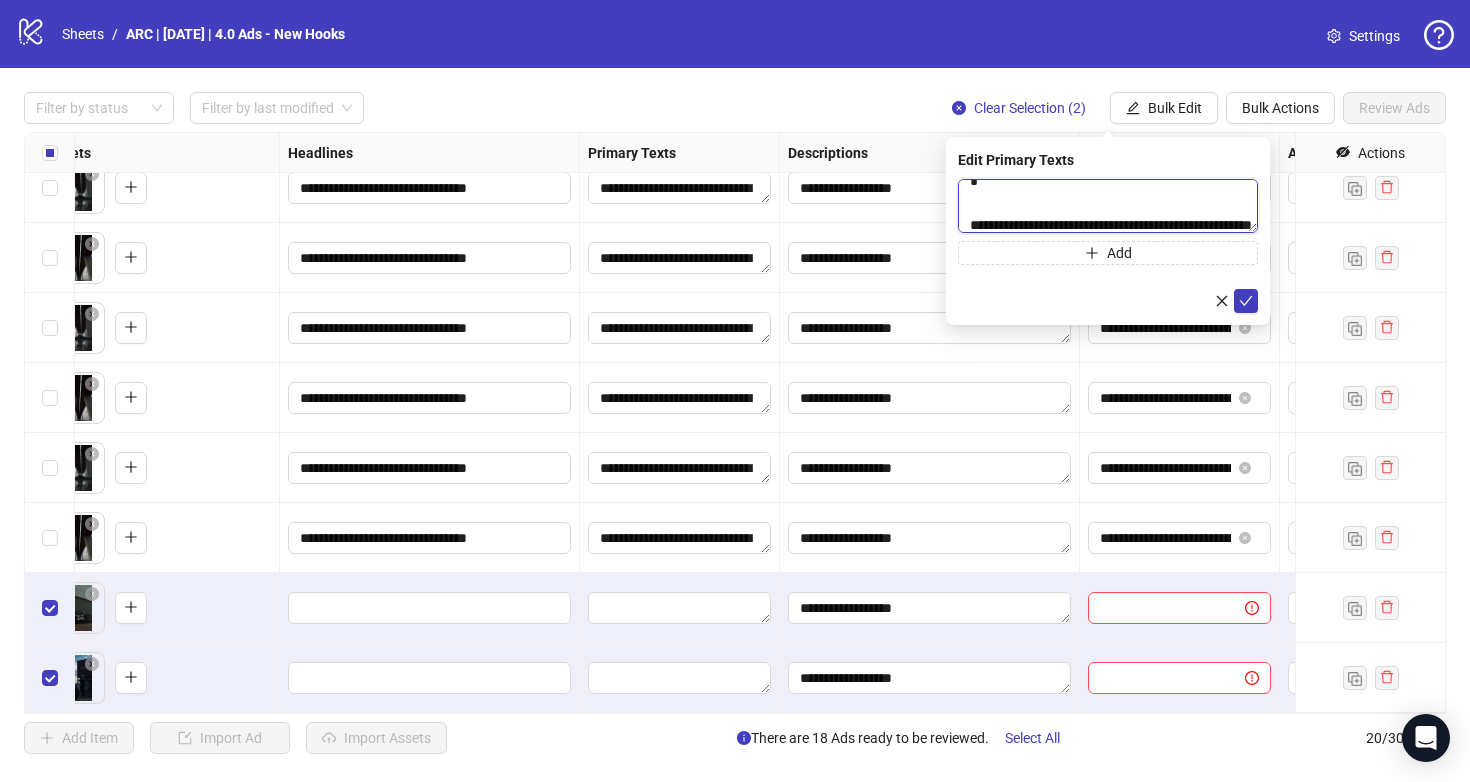 scroll, scrollTop: 0, scrollLeft: 0, axis: both 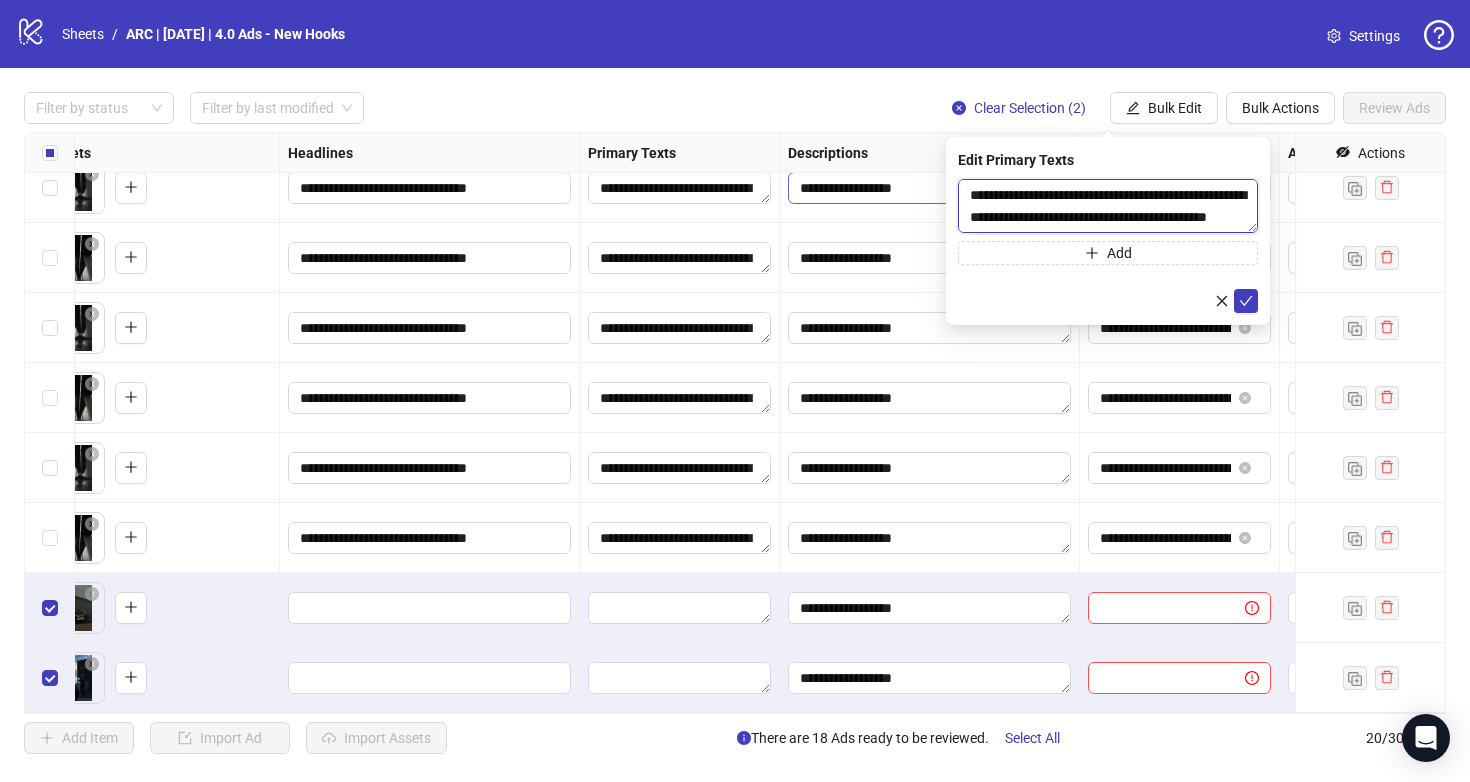 drag, startPoint x: 1043, startPoint y: 194, endPoint x: 924, endPoint y: 190, distance: 119.06721 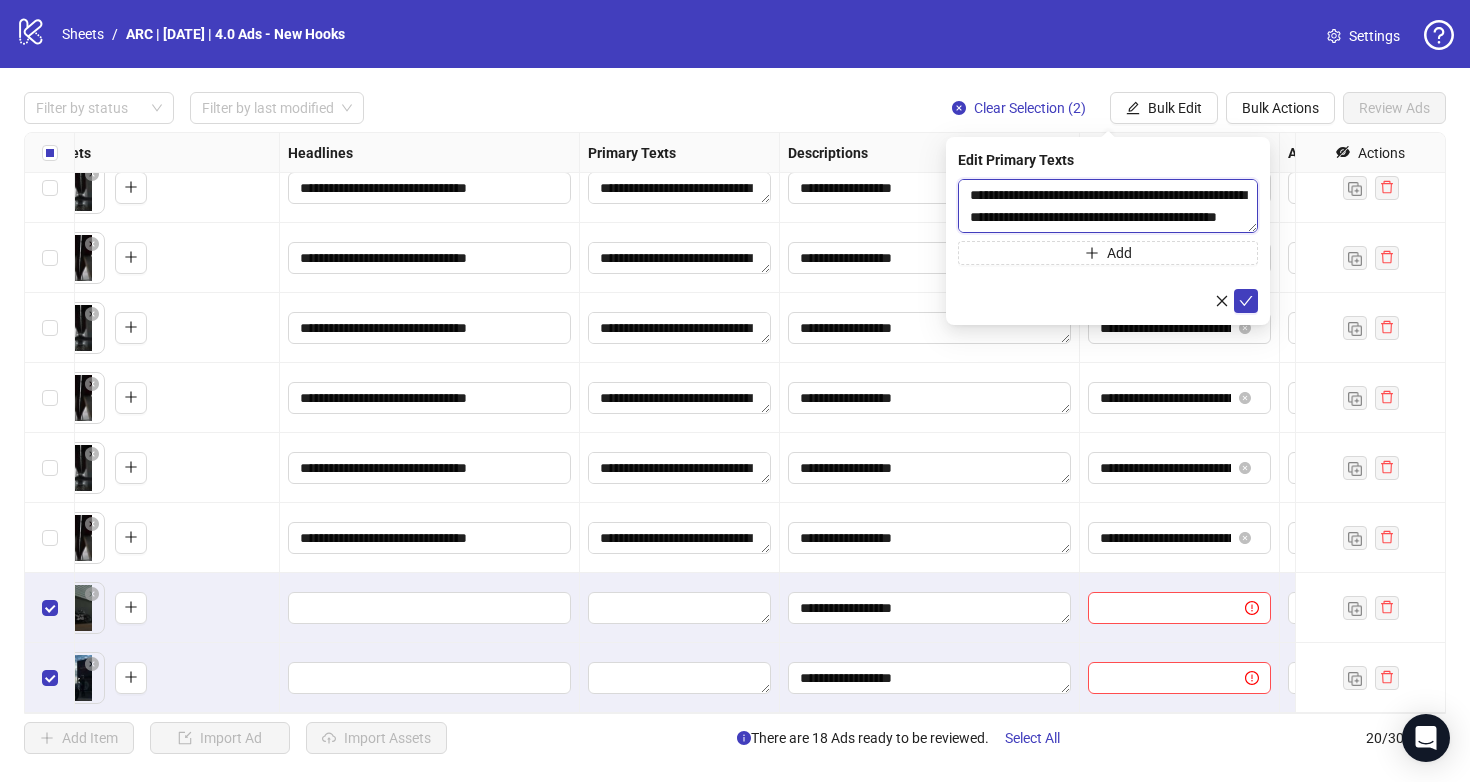 click on "**********" at bounding box center (1108, 206) 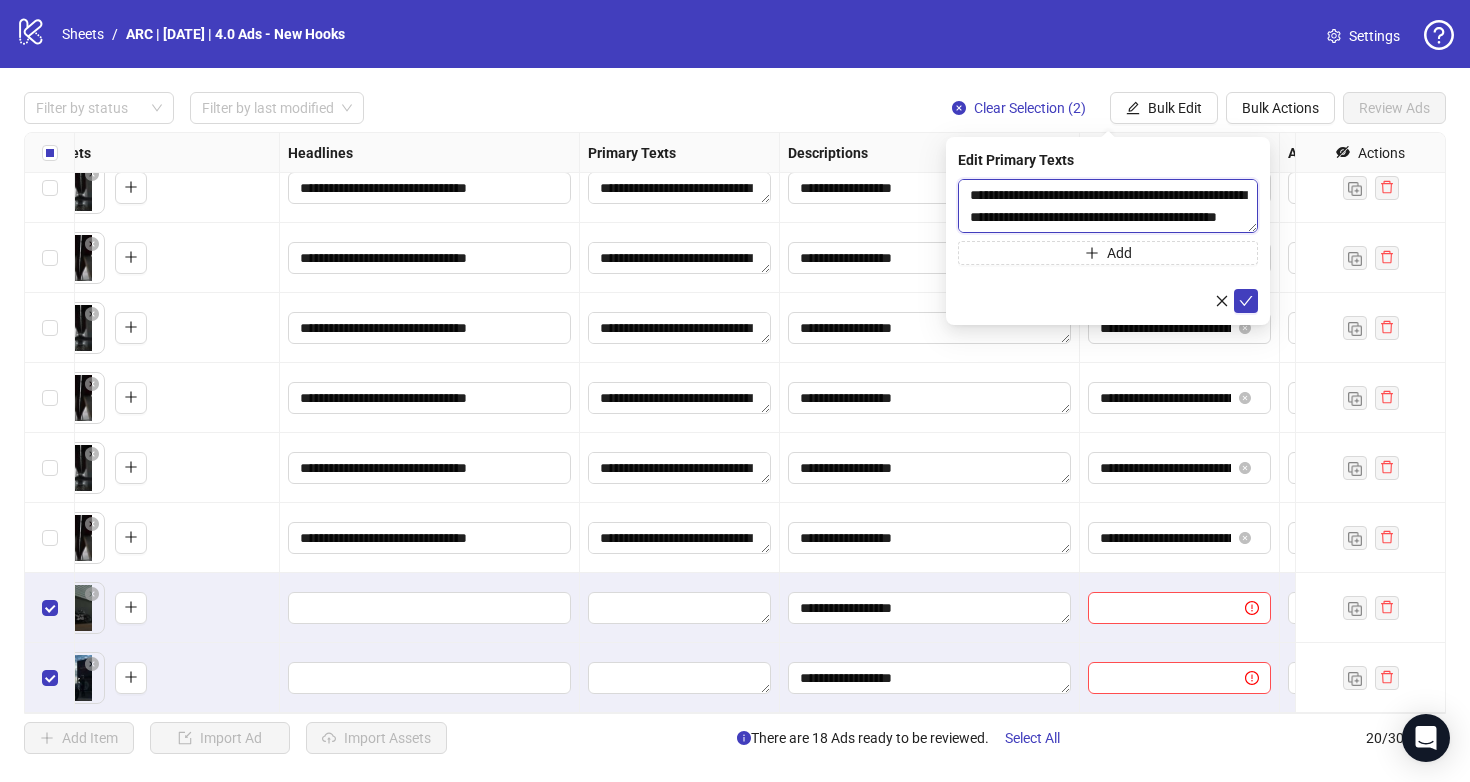 click on "**********" at bounding box center [1108, 206] 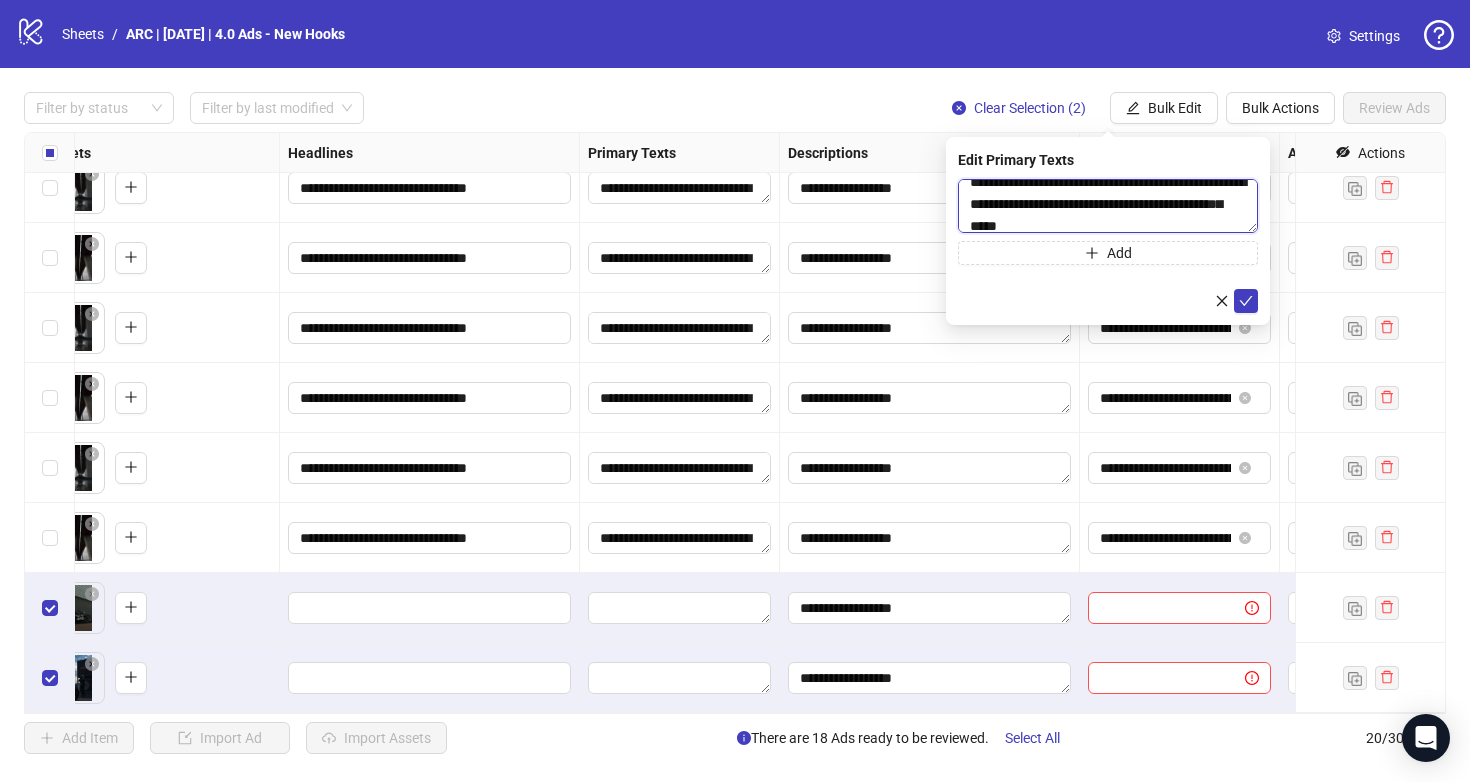 scroll, scrollTop: 18, scrollLeft: 0, axis: vertical 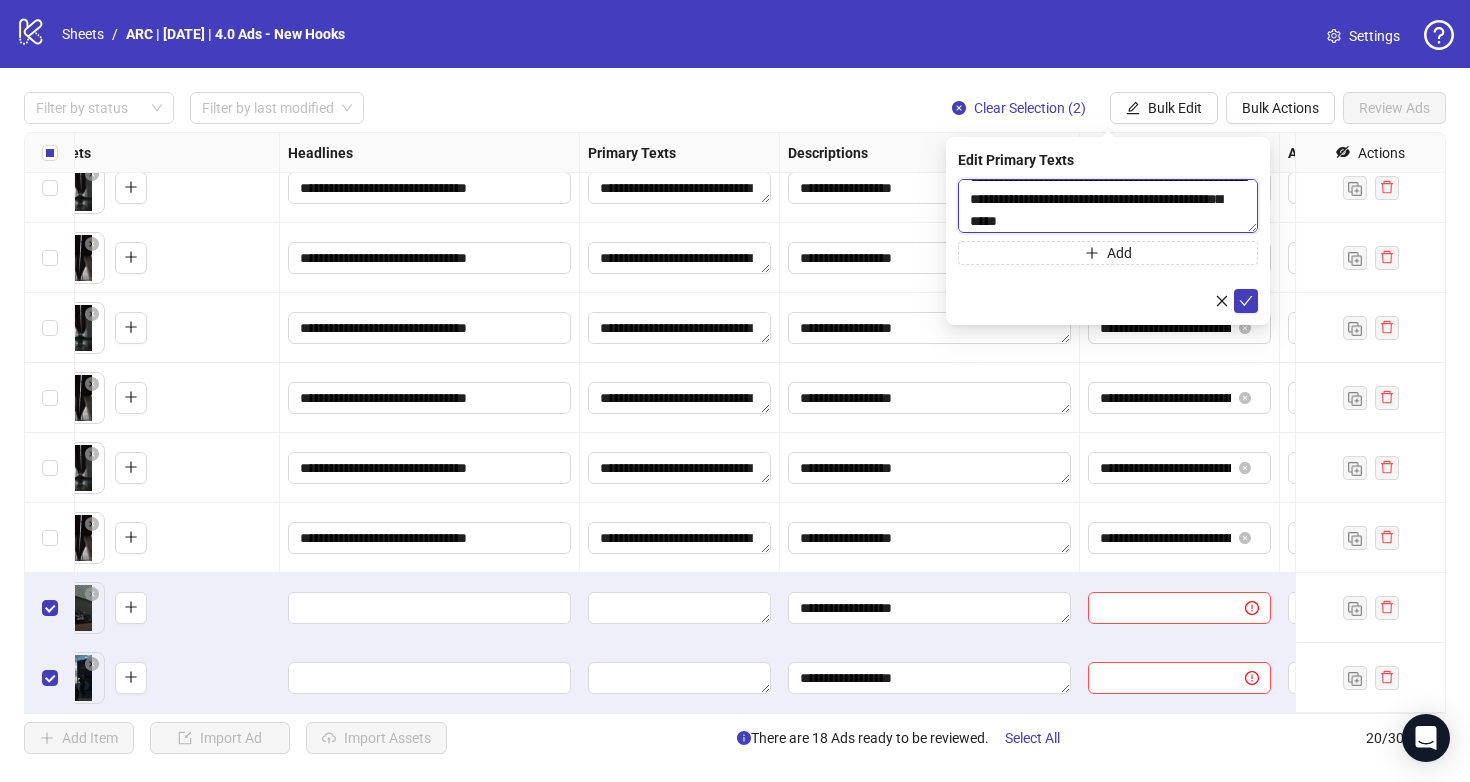 drag, startPoint x: 1182, startPoint y: 199, endPoint x: 1201, endPoint y: 232, distance: 38.078865 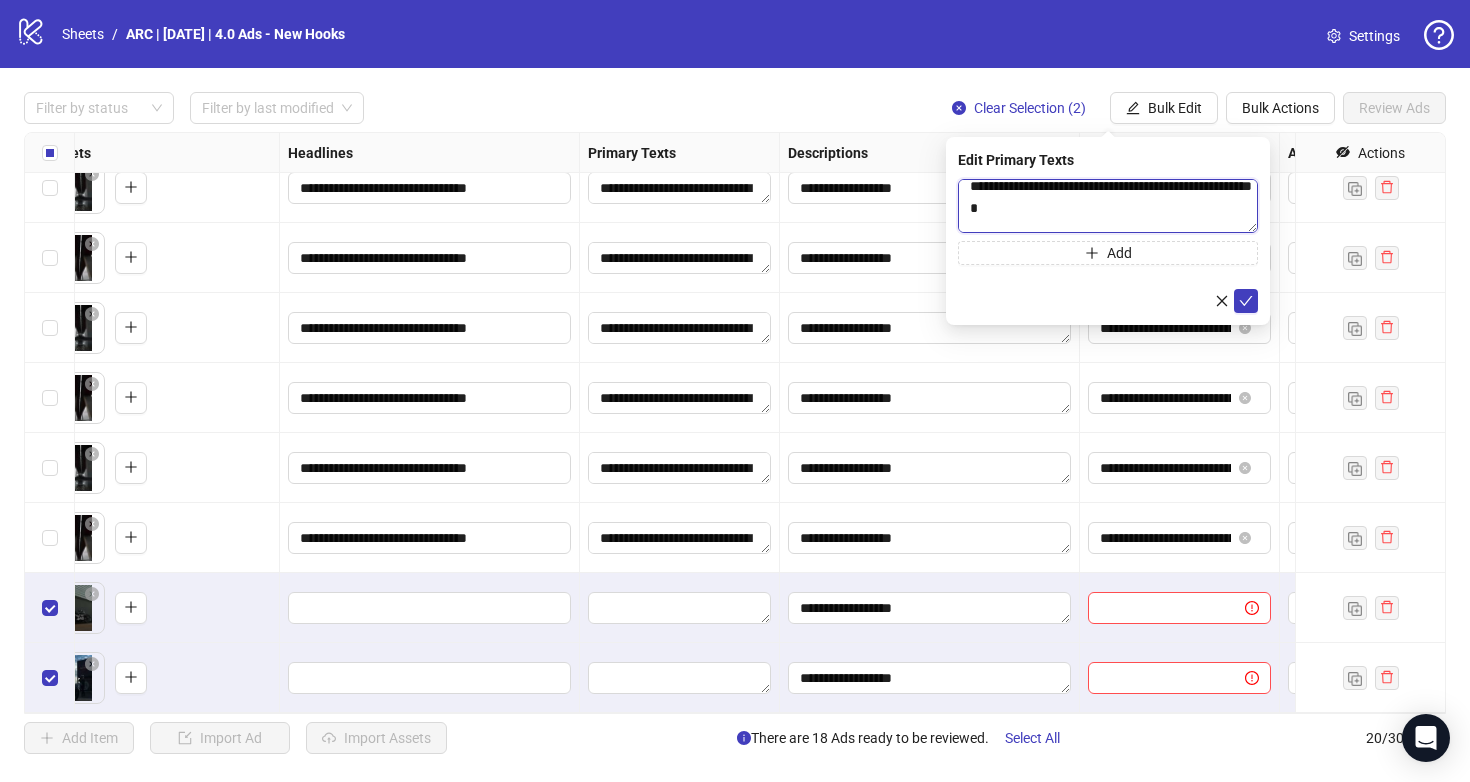 scroll, scrollTop: 0, scrollLeft: 0, axis: both 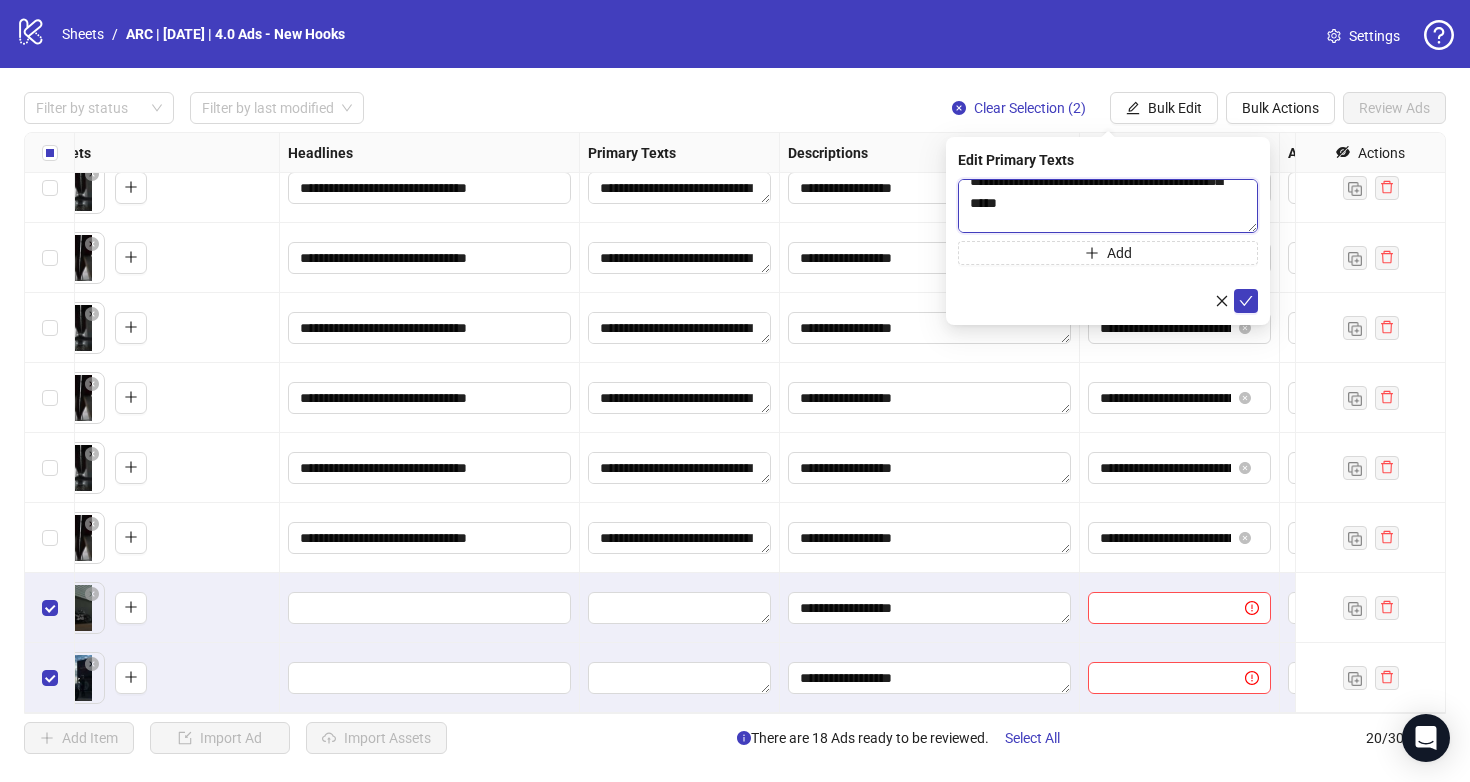 drag, startPoint x: 1179, startPoint y: 198, endPoint x: 1188, endPoint y: 189, distance: 12.727922 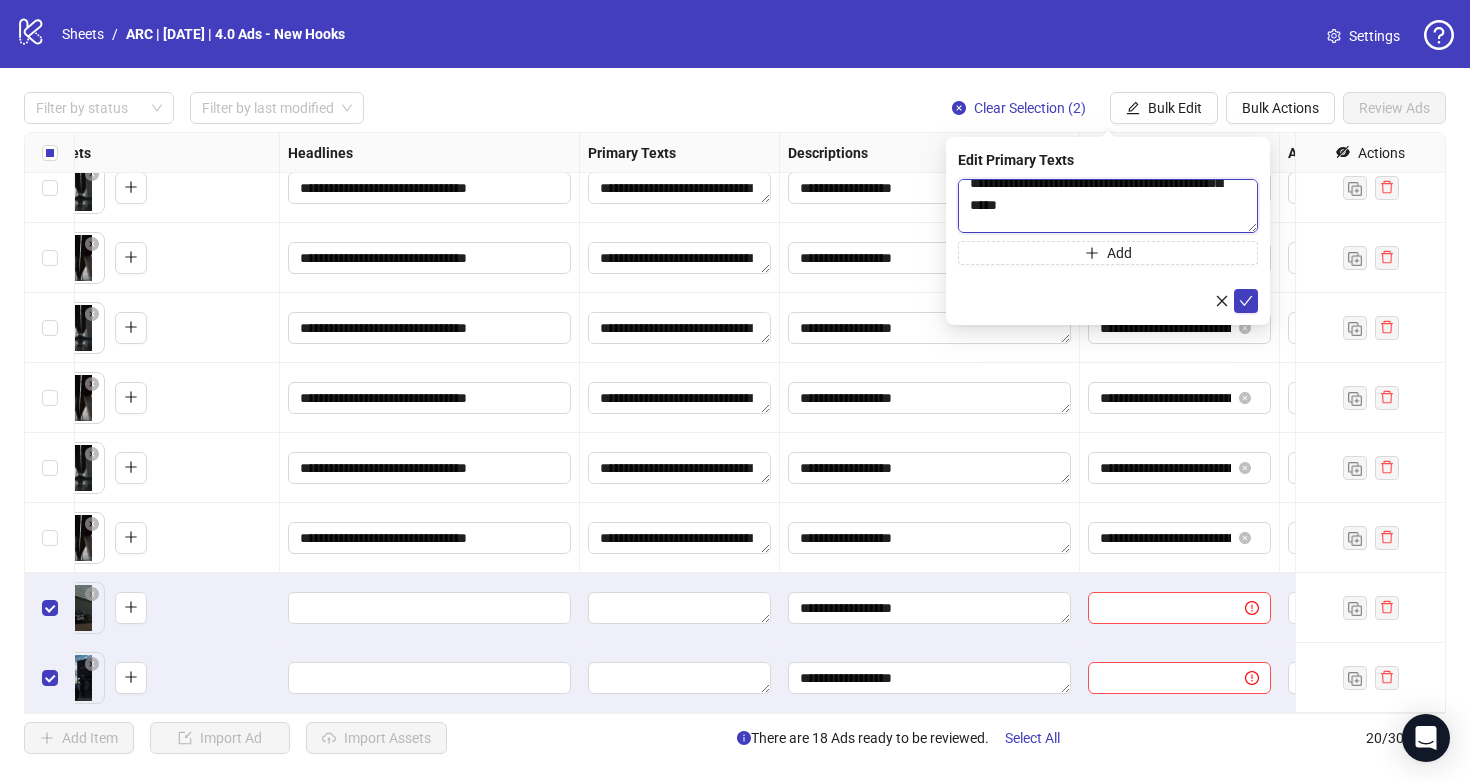 click on "**********" at bounding box center [1108, 206] 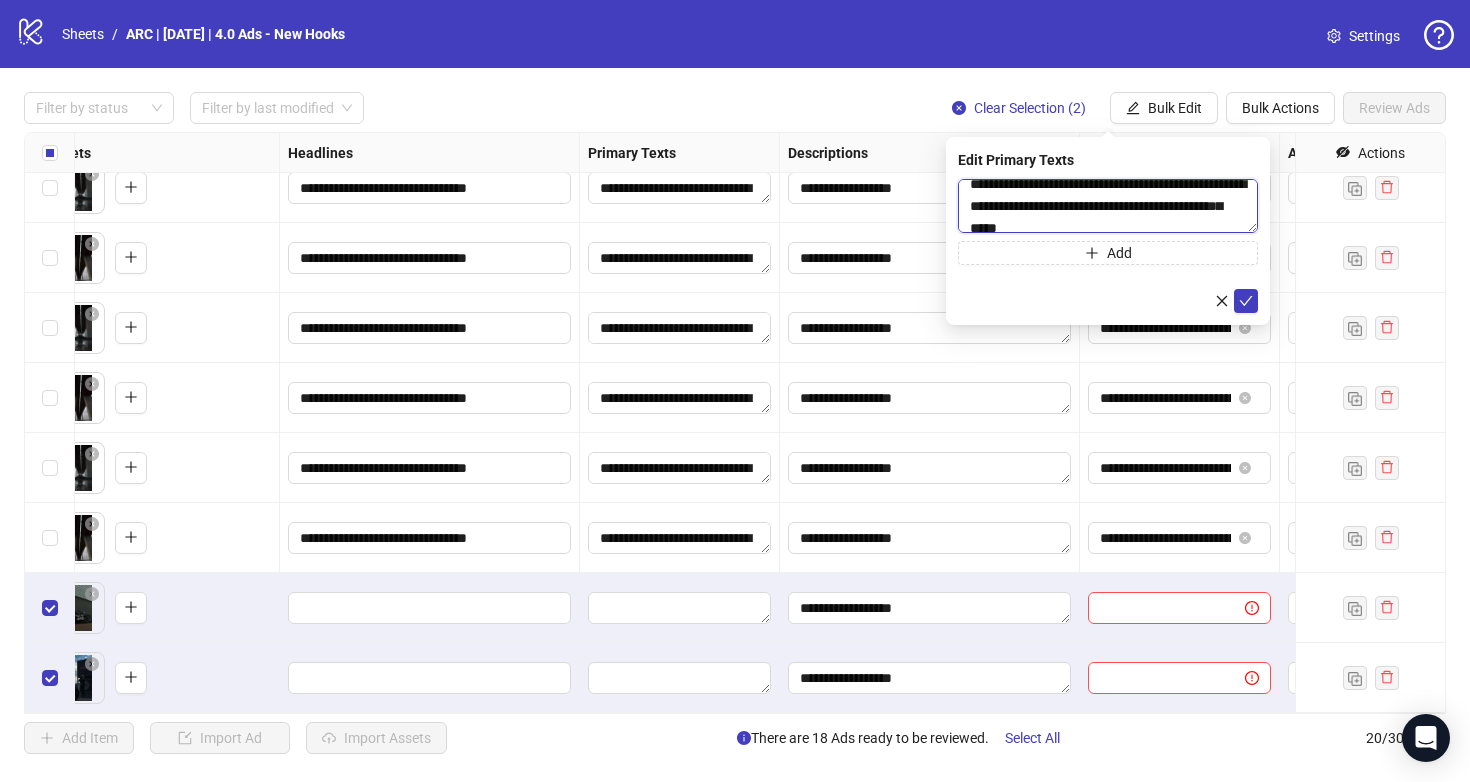 drag, startPoint x: 1181, startPoint y: 205, endPoint x: 1189, endPoint y: 221, distance: 17.888544 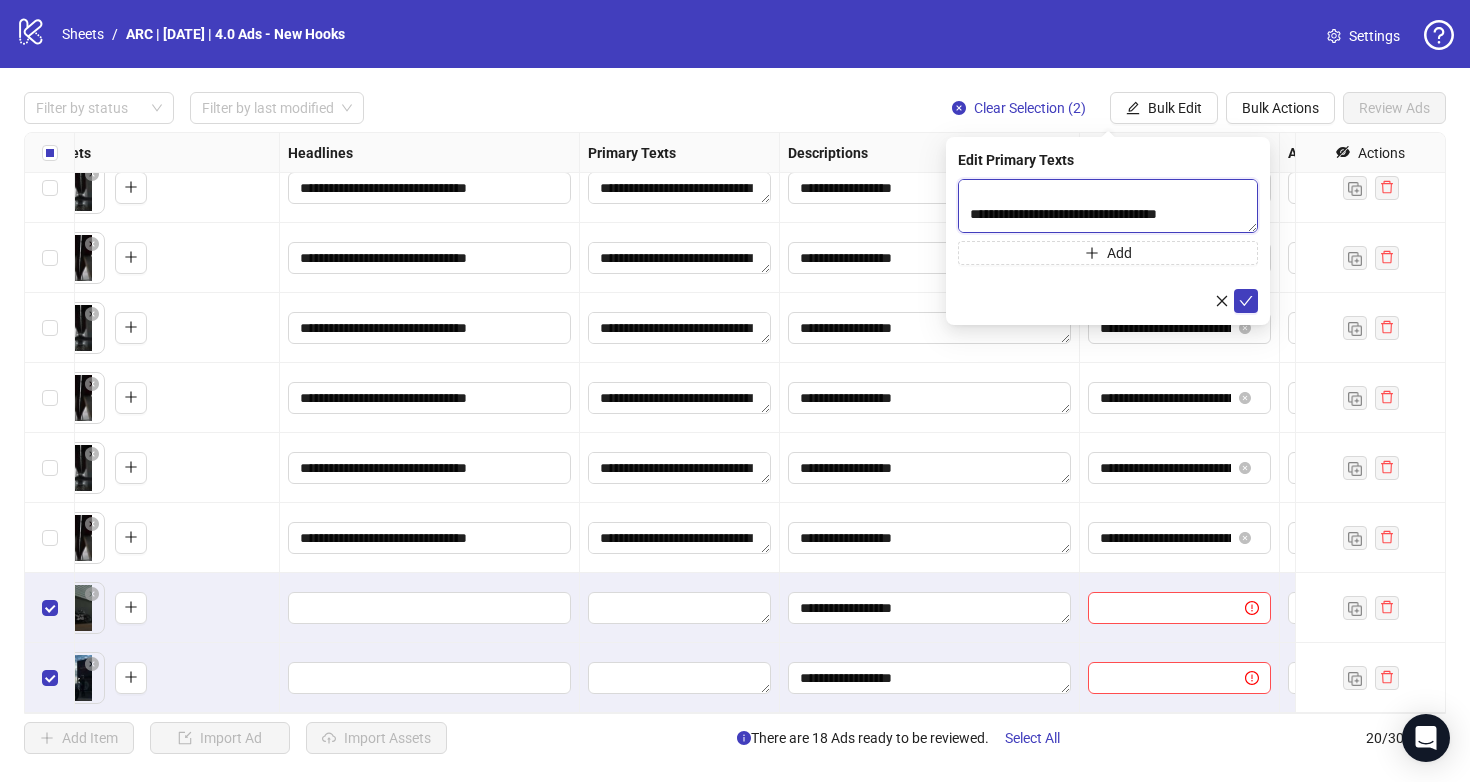 scroll, scrollTop: 213, scrollLeft: 0, axis: vertical 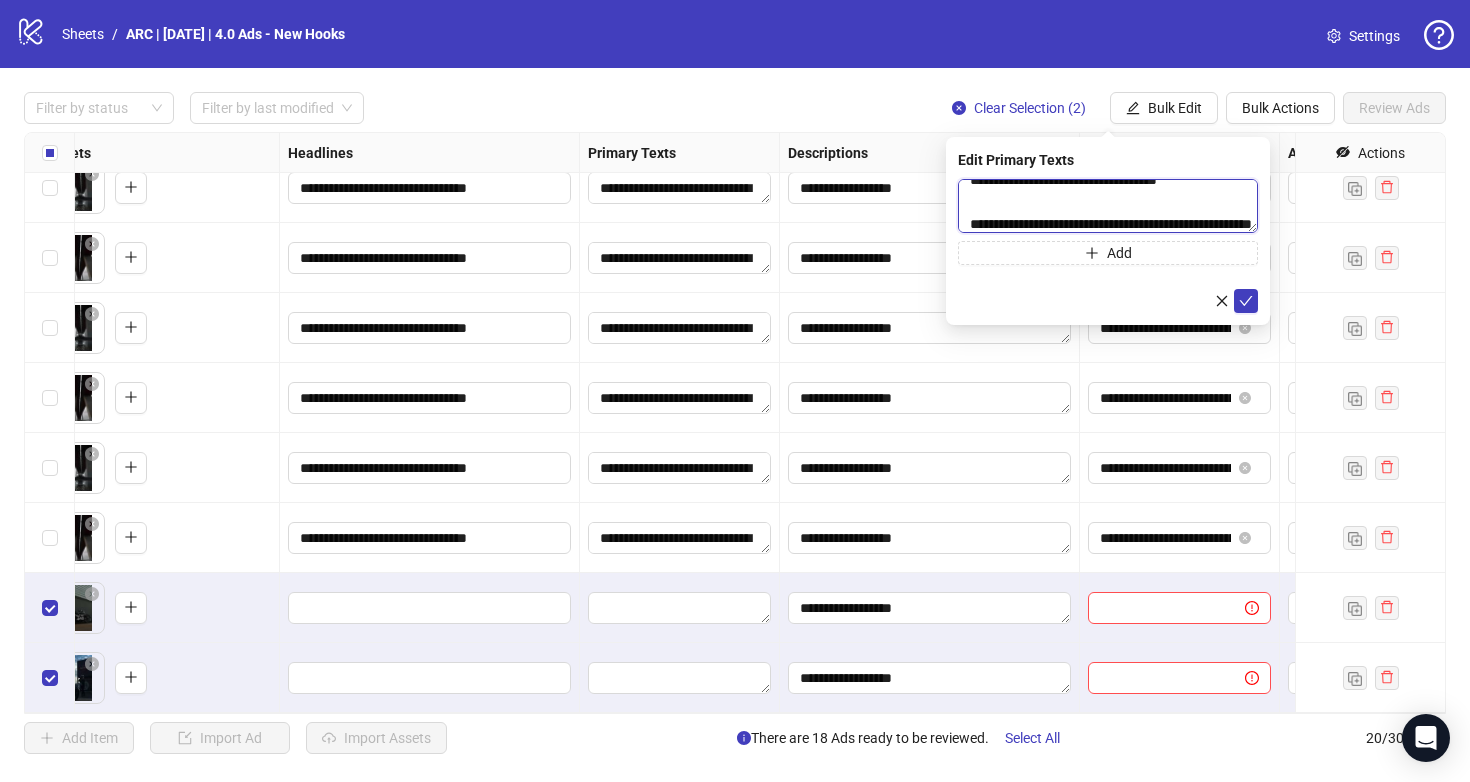 click on "**********" at bounding box center [1108, 206] 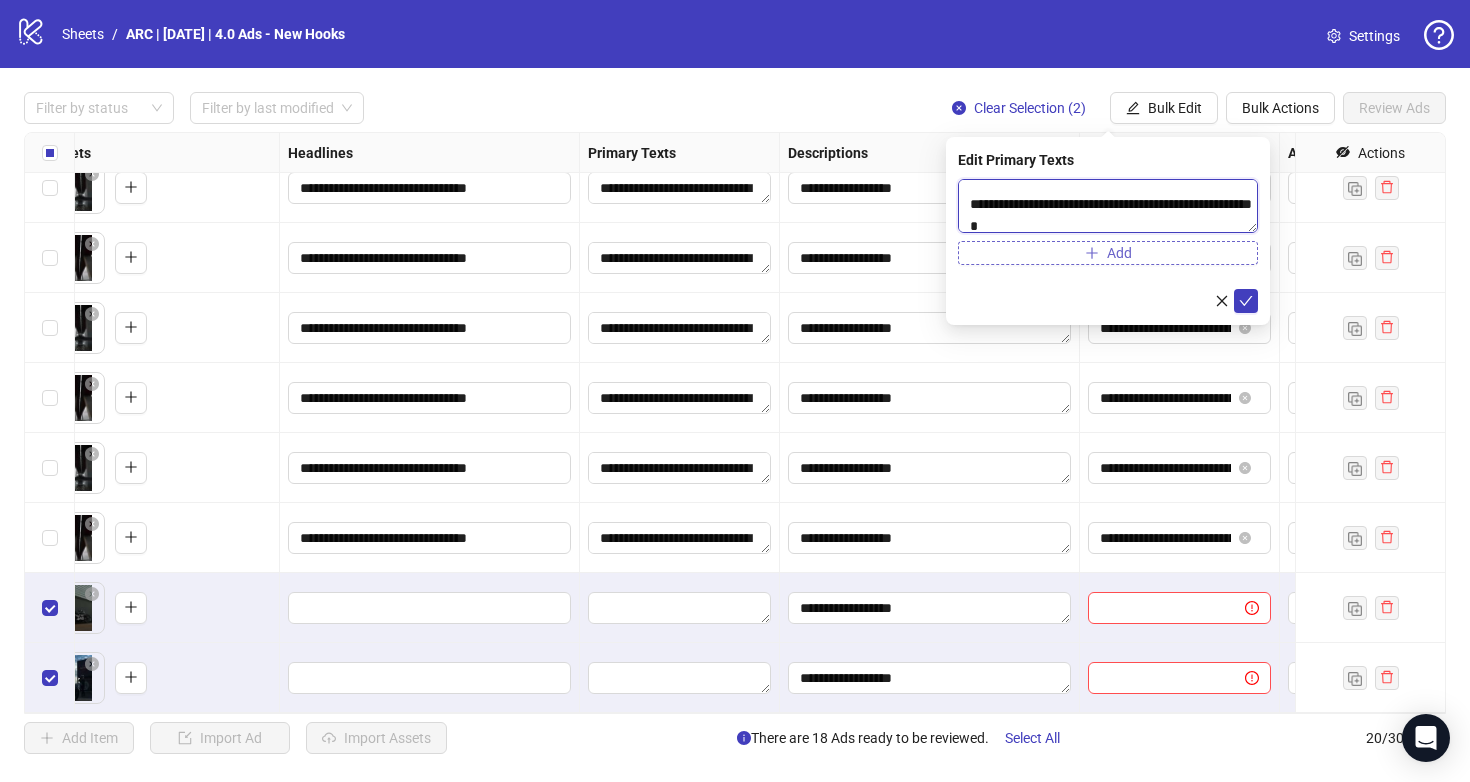 scroll, scrollTop: 352, scrollLeft: 0, axis: vertical 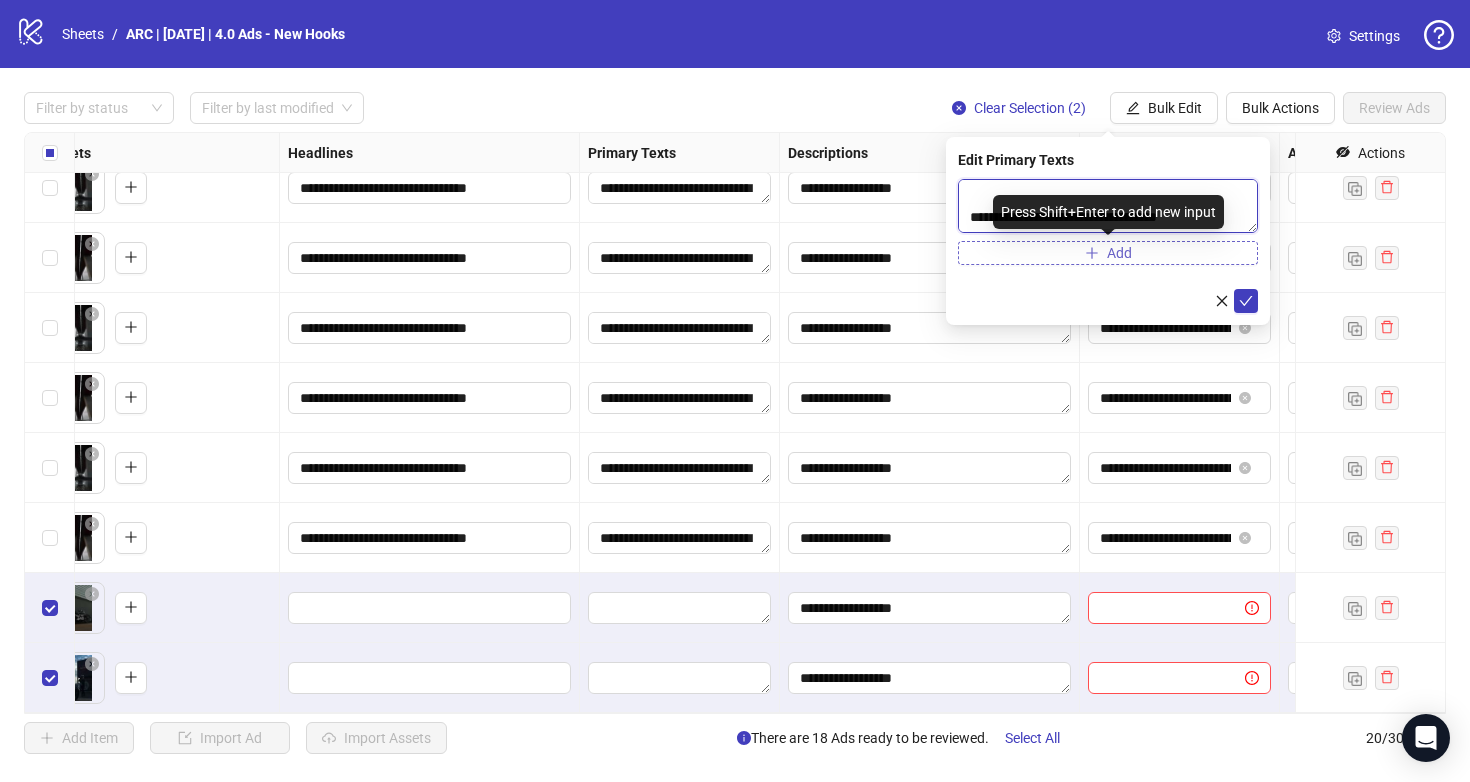 drag, startPoint x: 973, startPoint y: 202, endPoint x: 1040, endPoint y: 251, distance: 83.00603 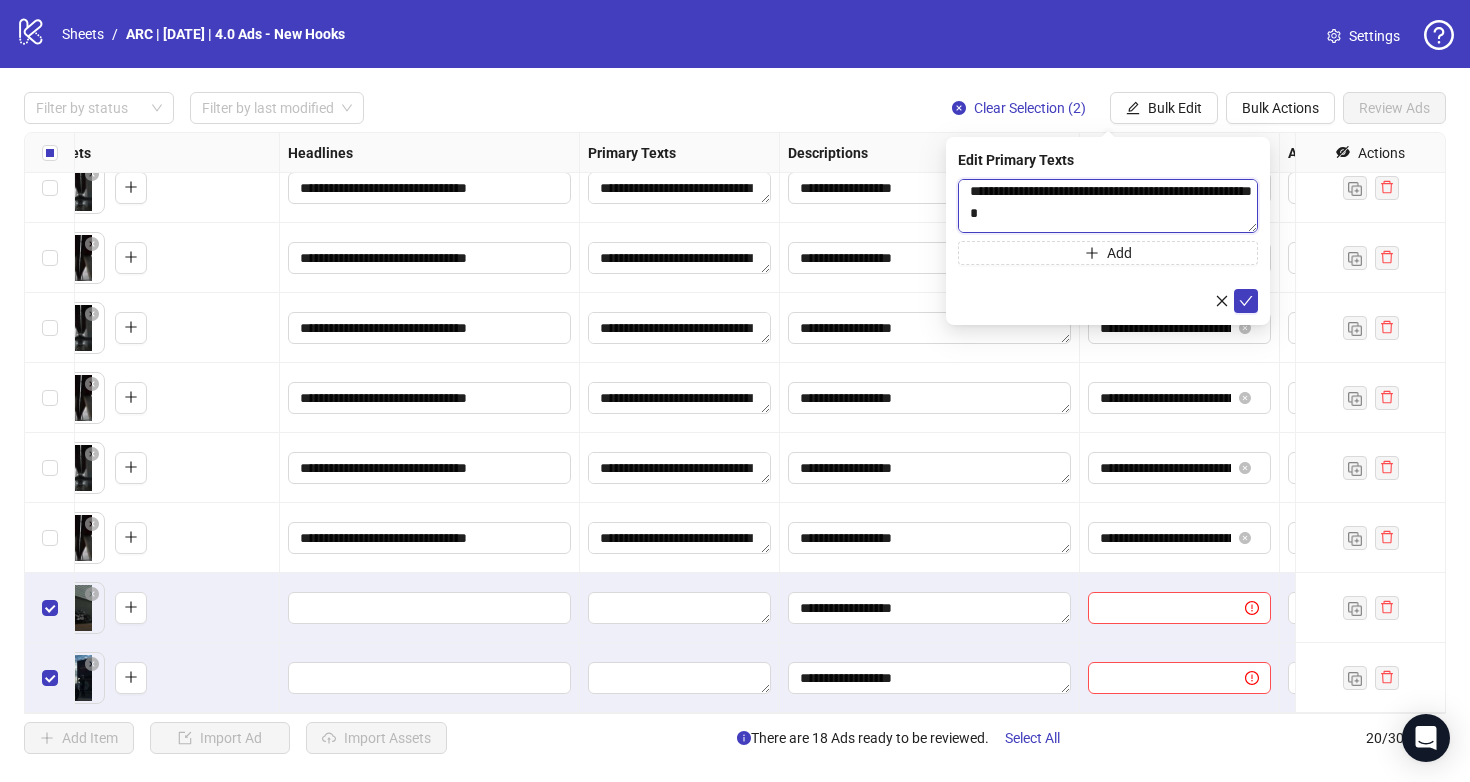 scroll, scrollTop: 129, scrollLeft: 0, axis: vertical 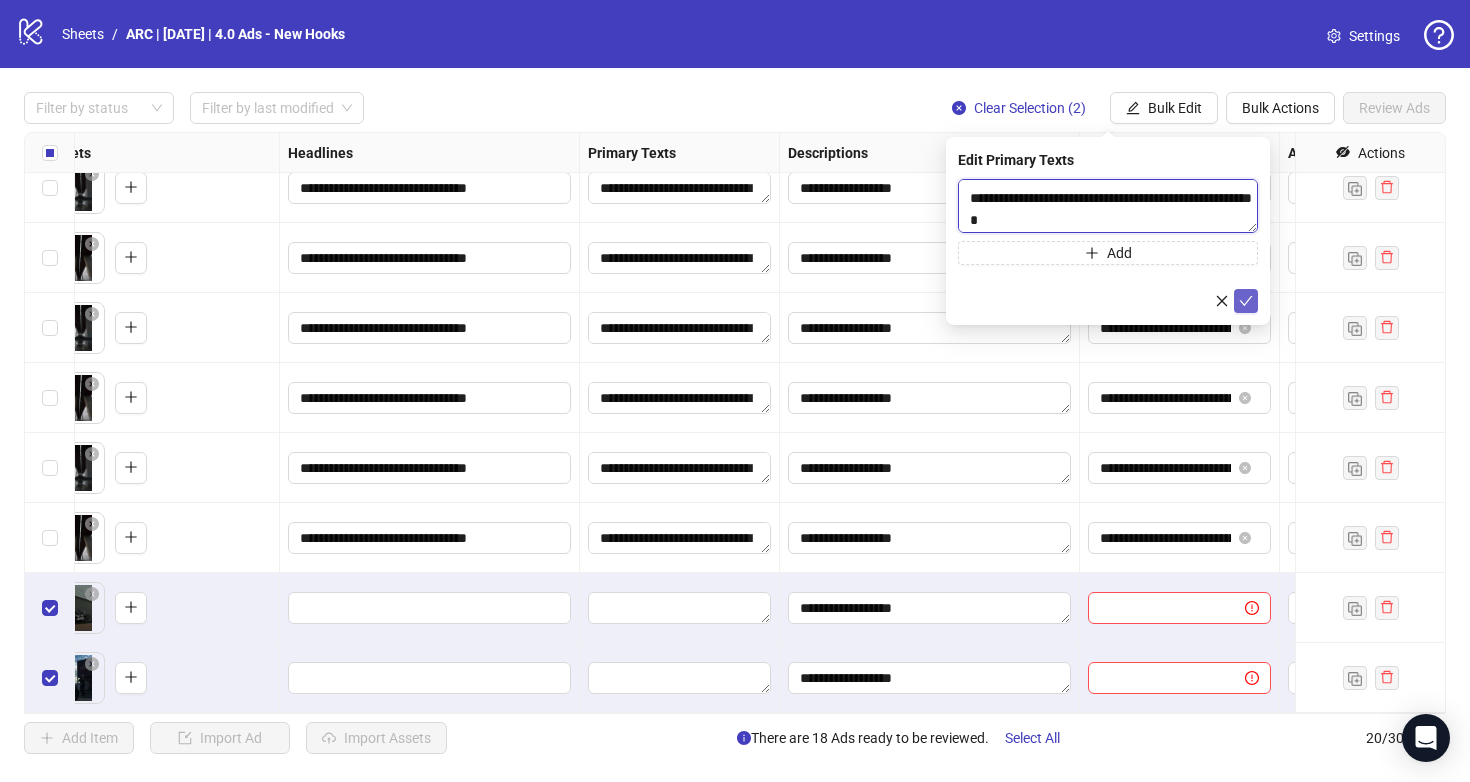 type on "**********" 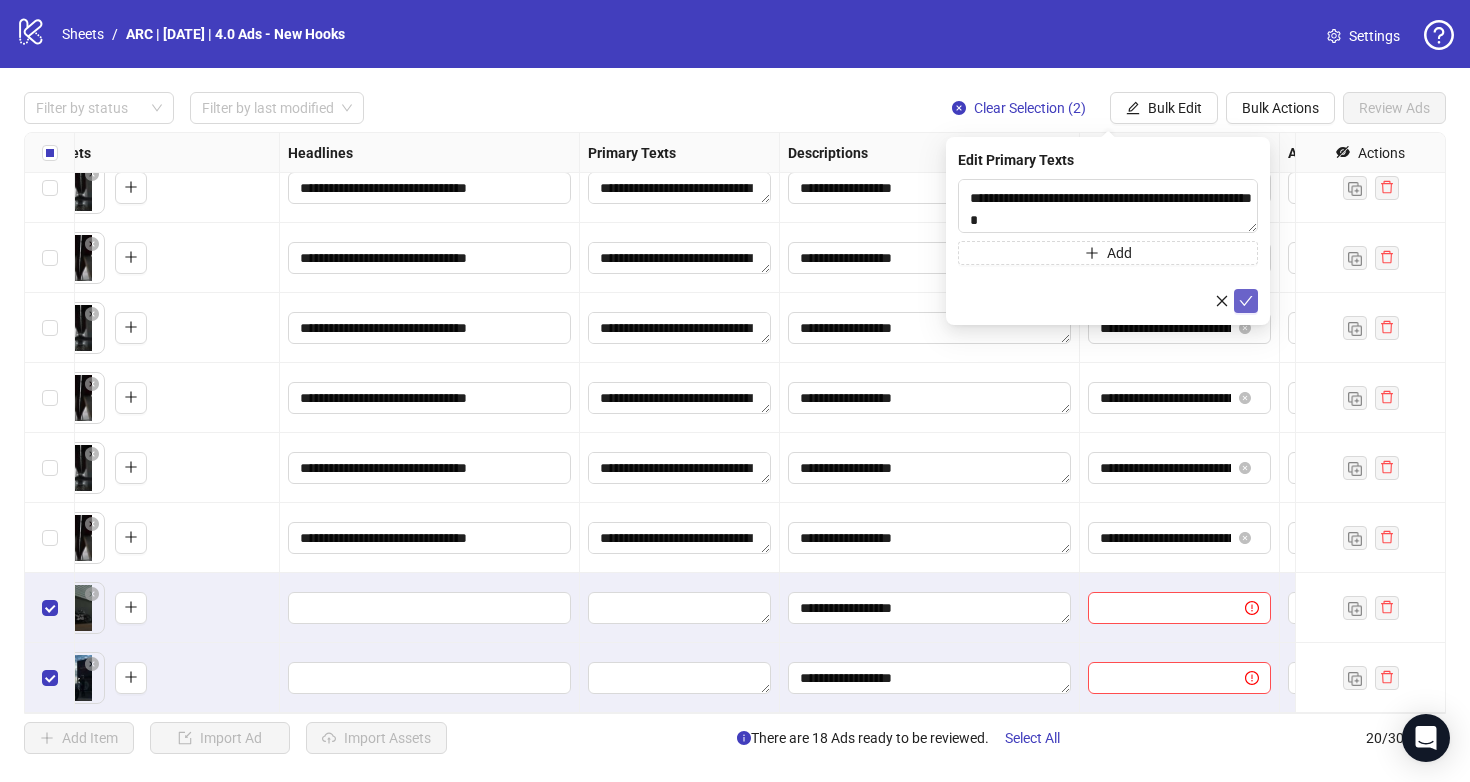click 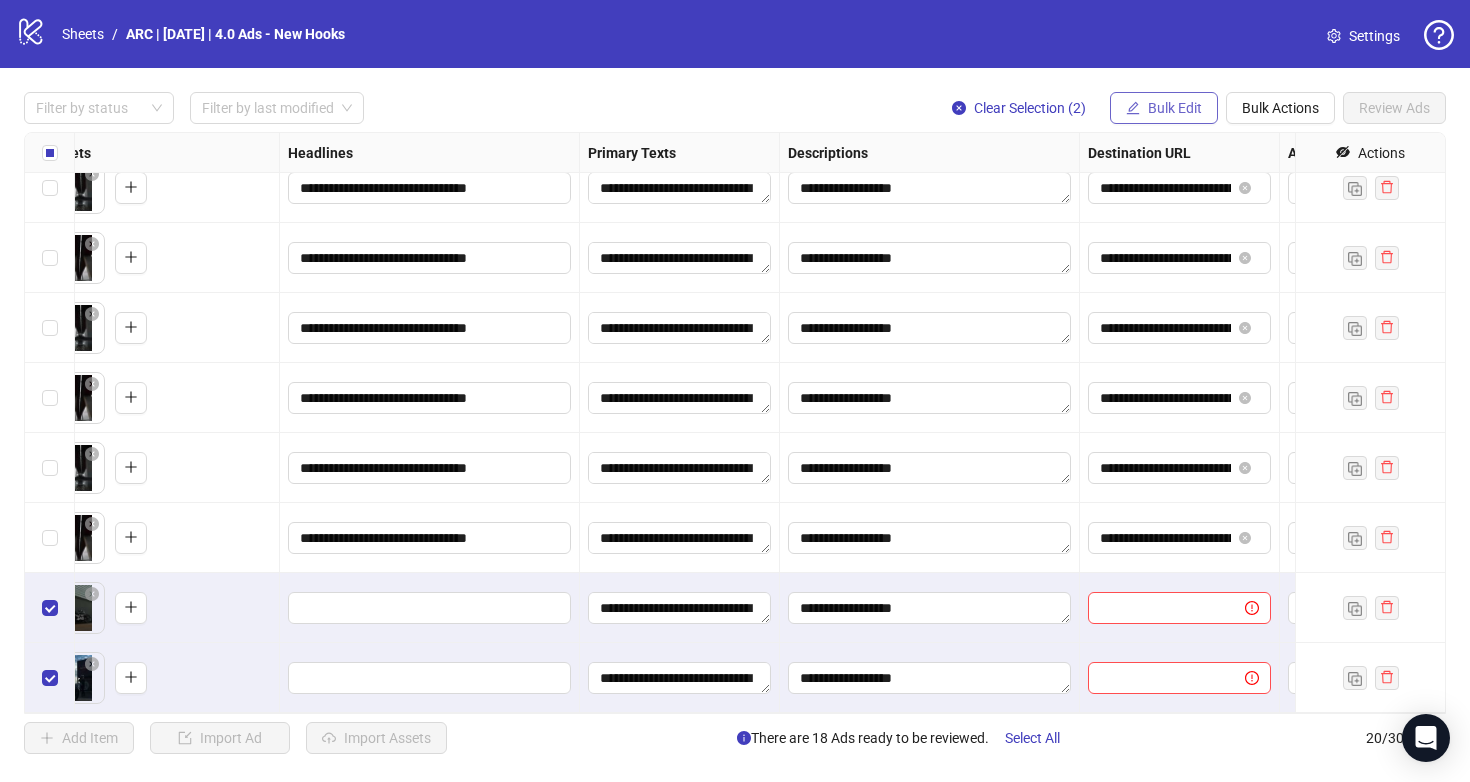 click on "Bulk Edit" at bounding box center [1175, 108] 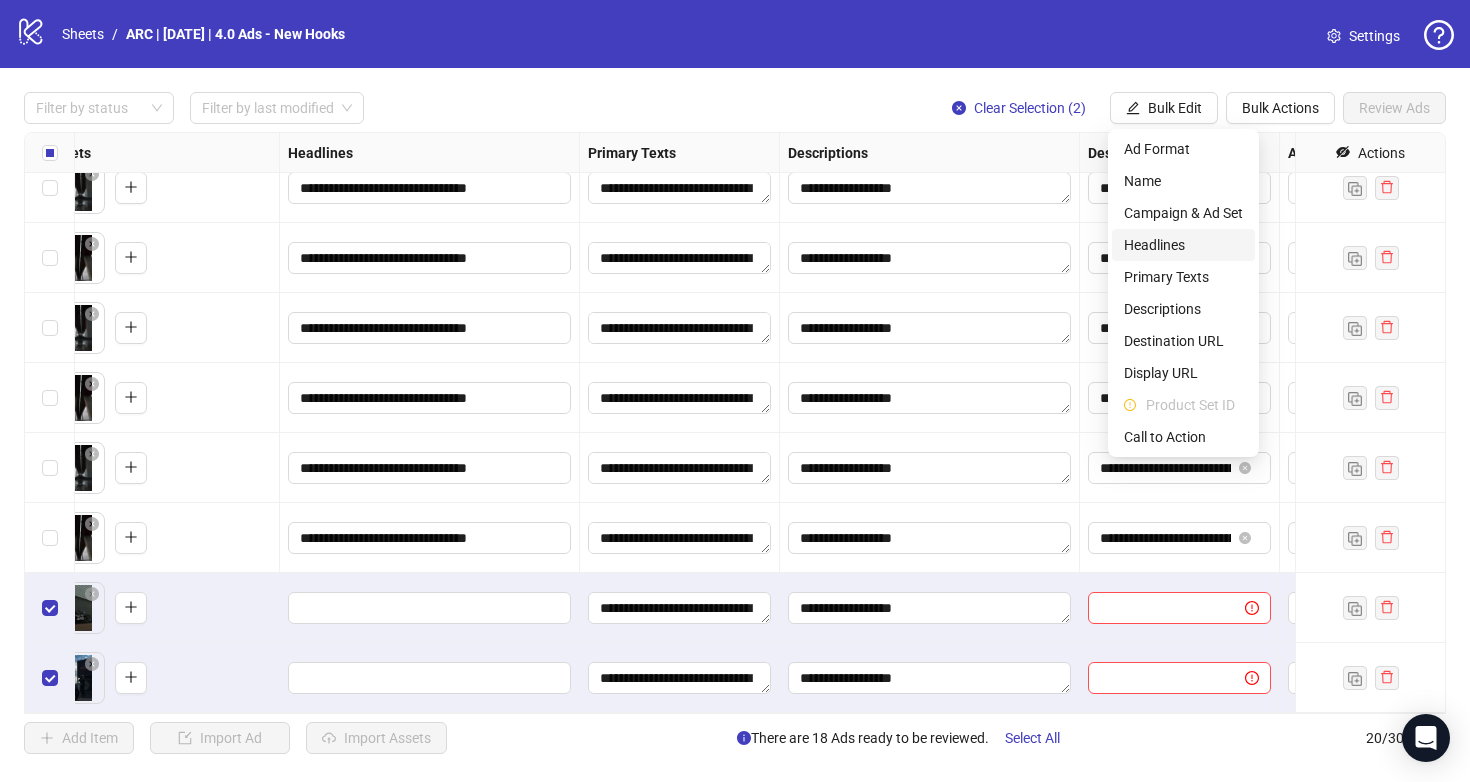 click on "Headlines" at bounding box center (1183, 245) 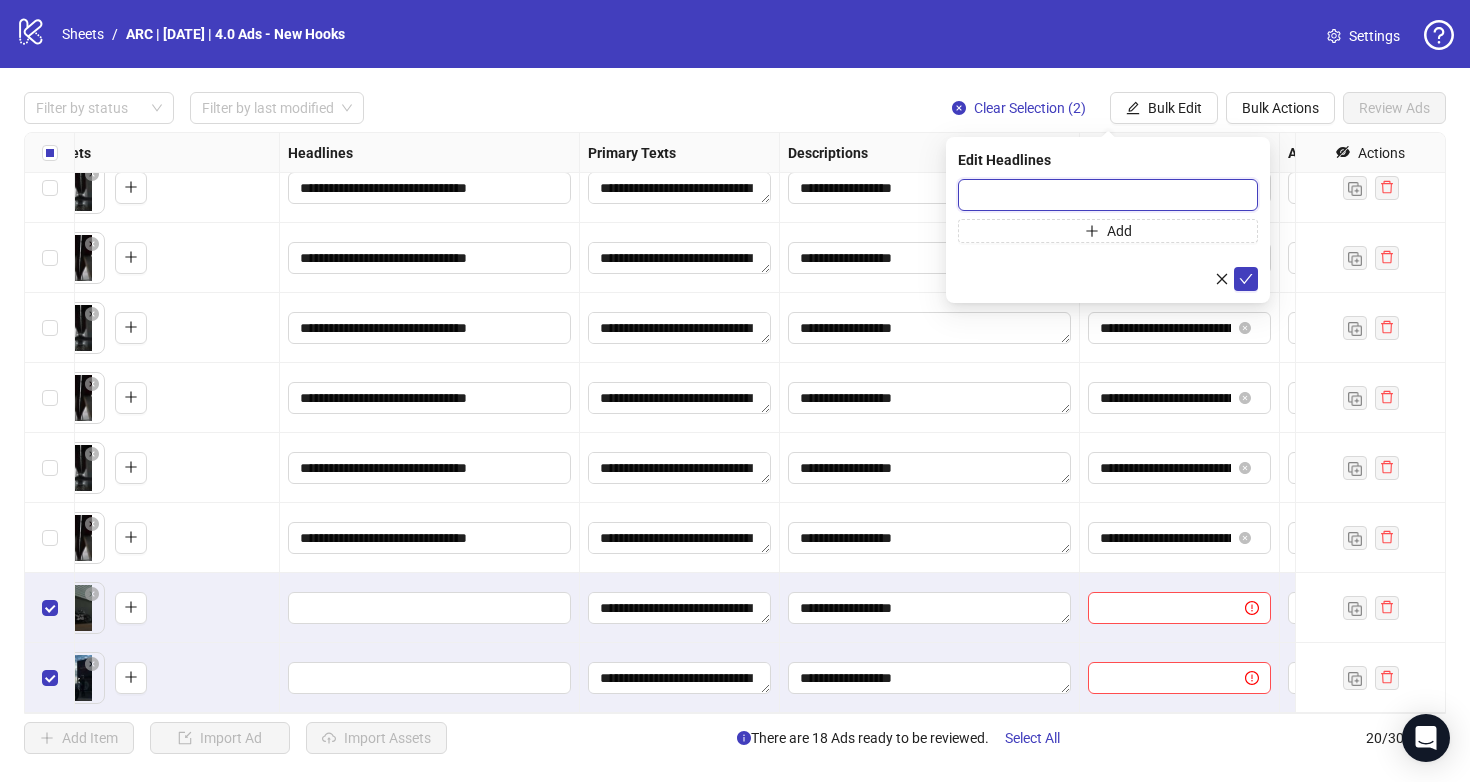 click at bounding box center (1108, 195) 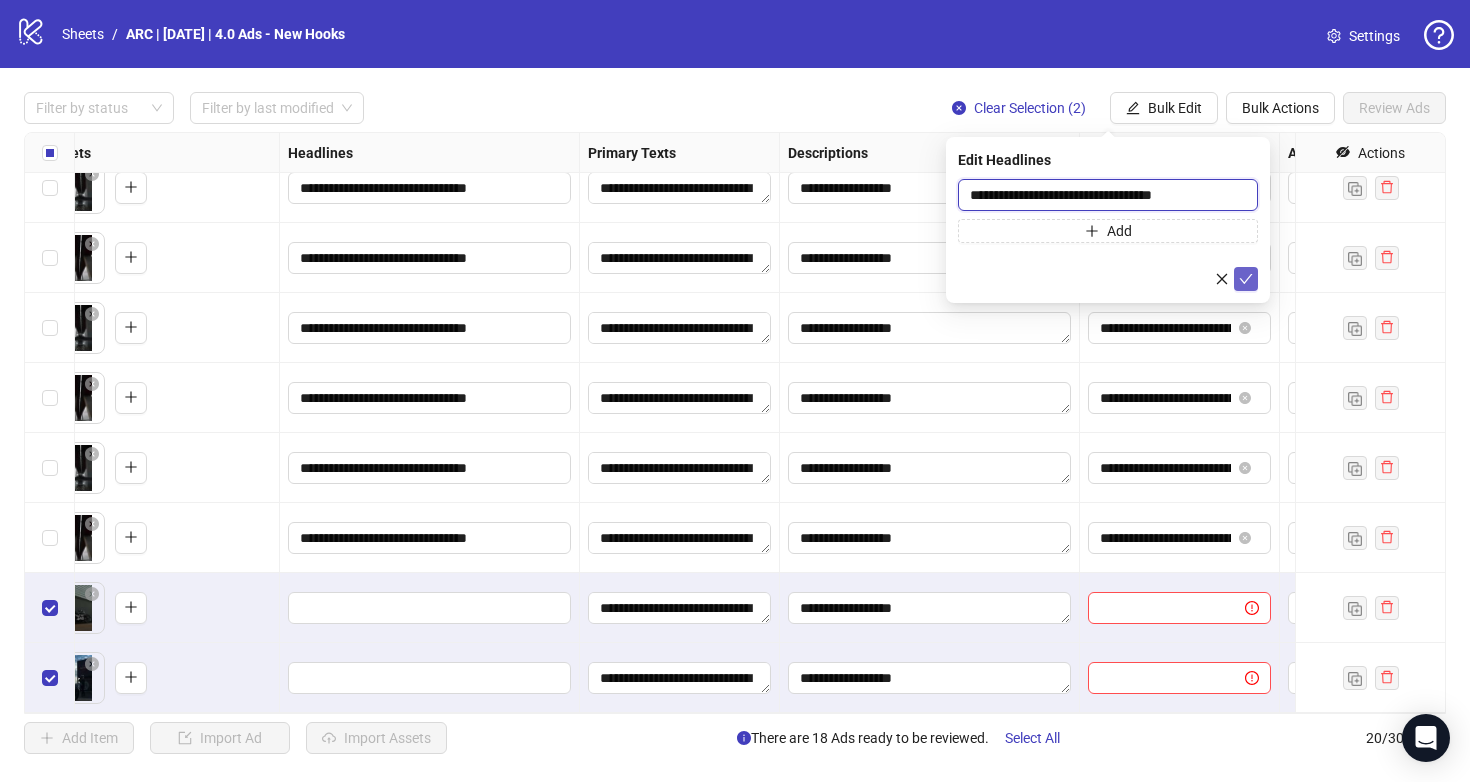 type on "**********" 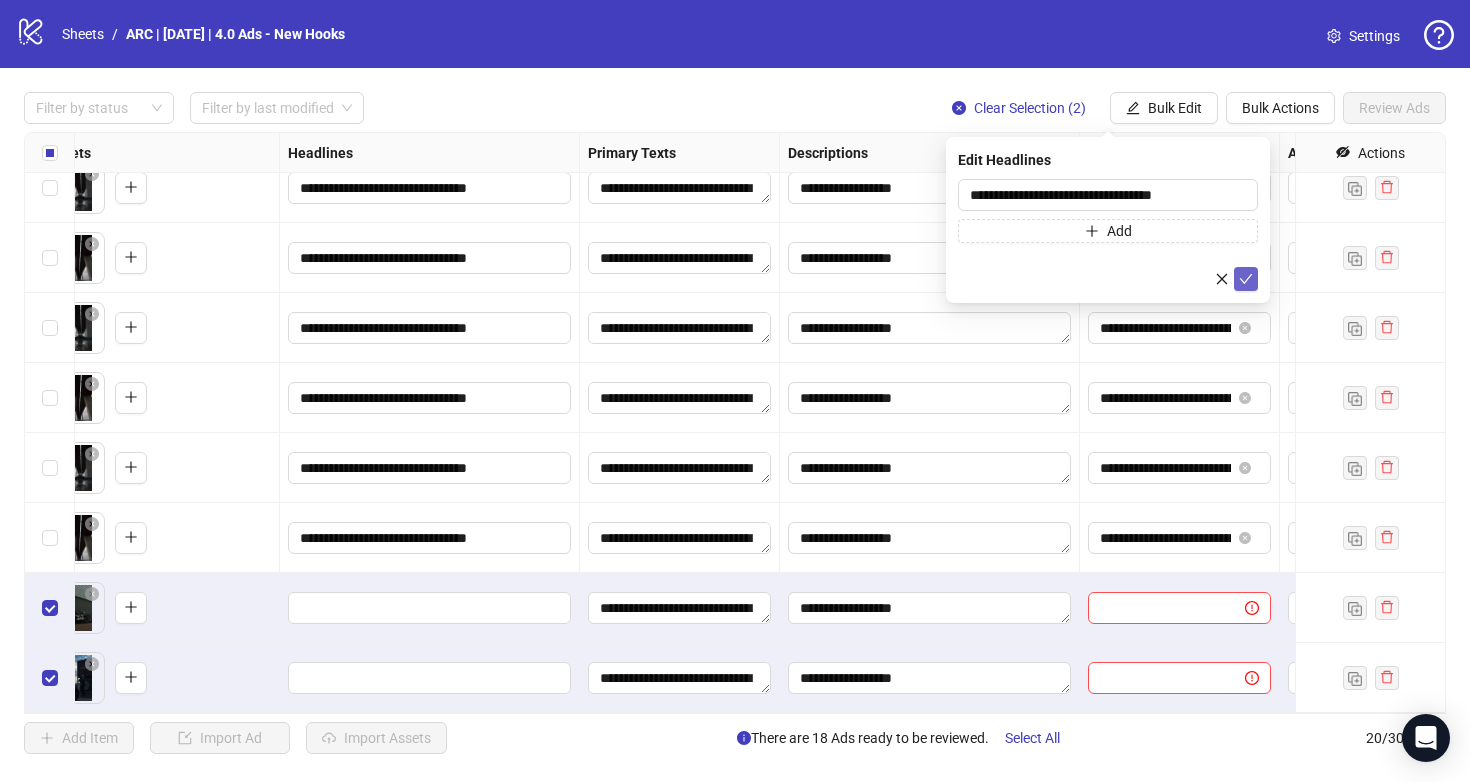 click 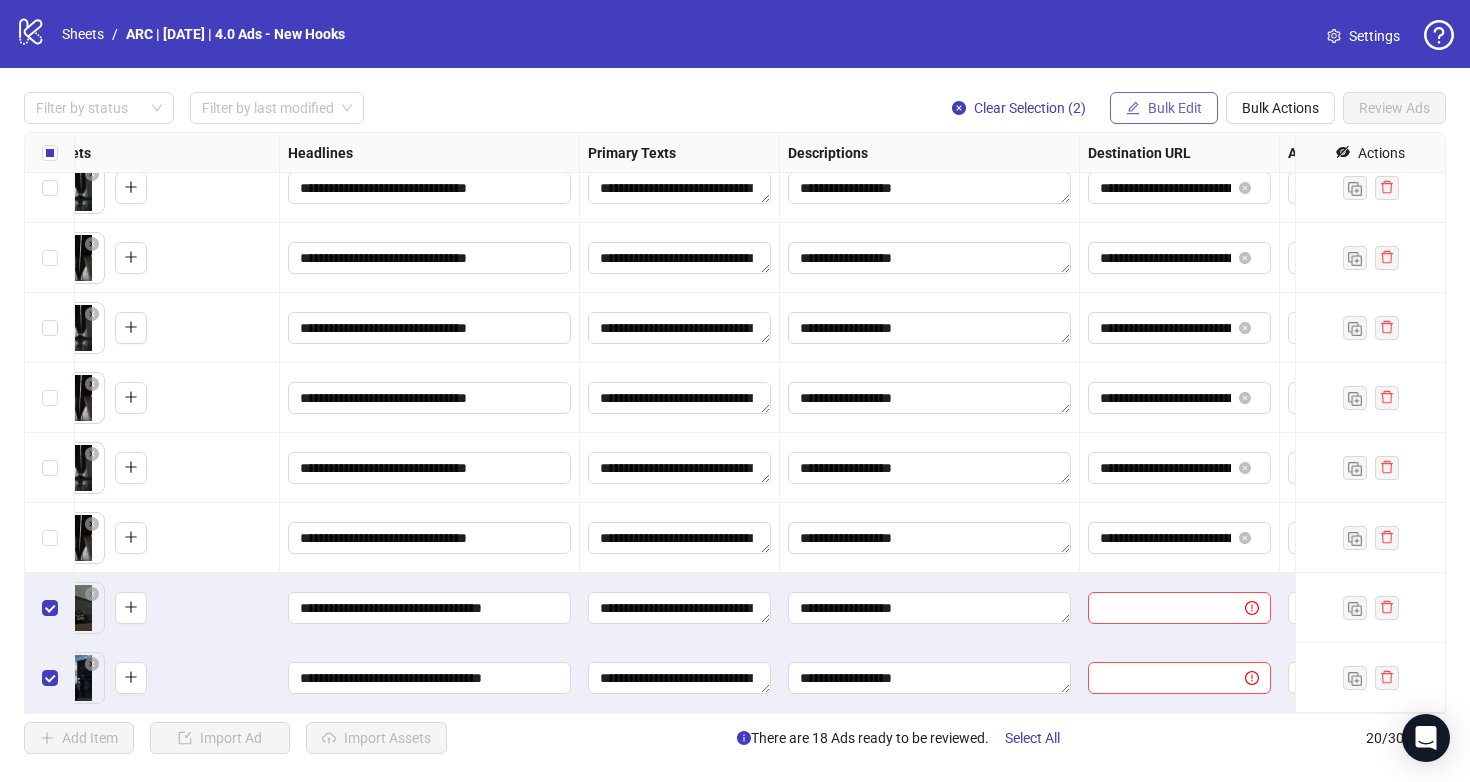 click on "Bulk Edit" at bounding box center (1164, 108) 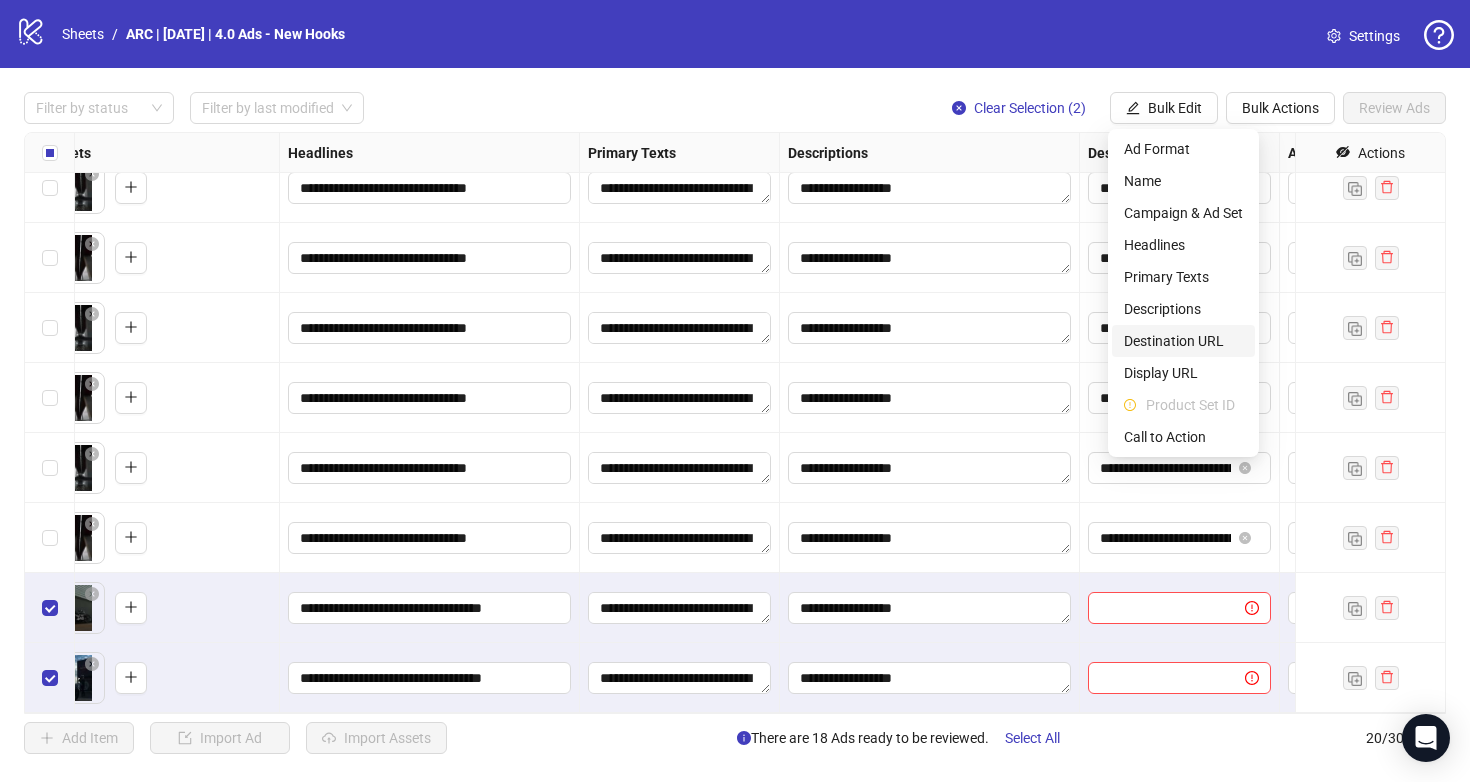 click on "Destination URL" at bounding box center [1183, 341] 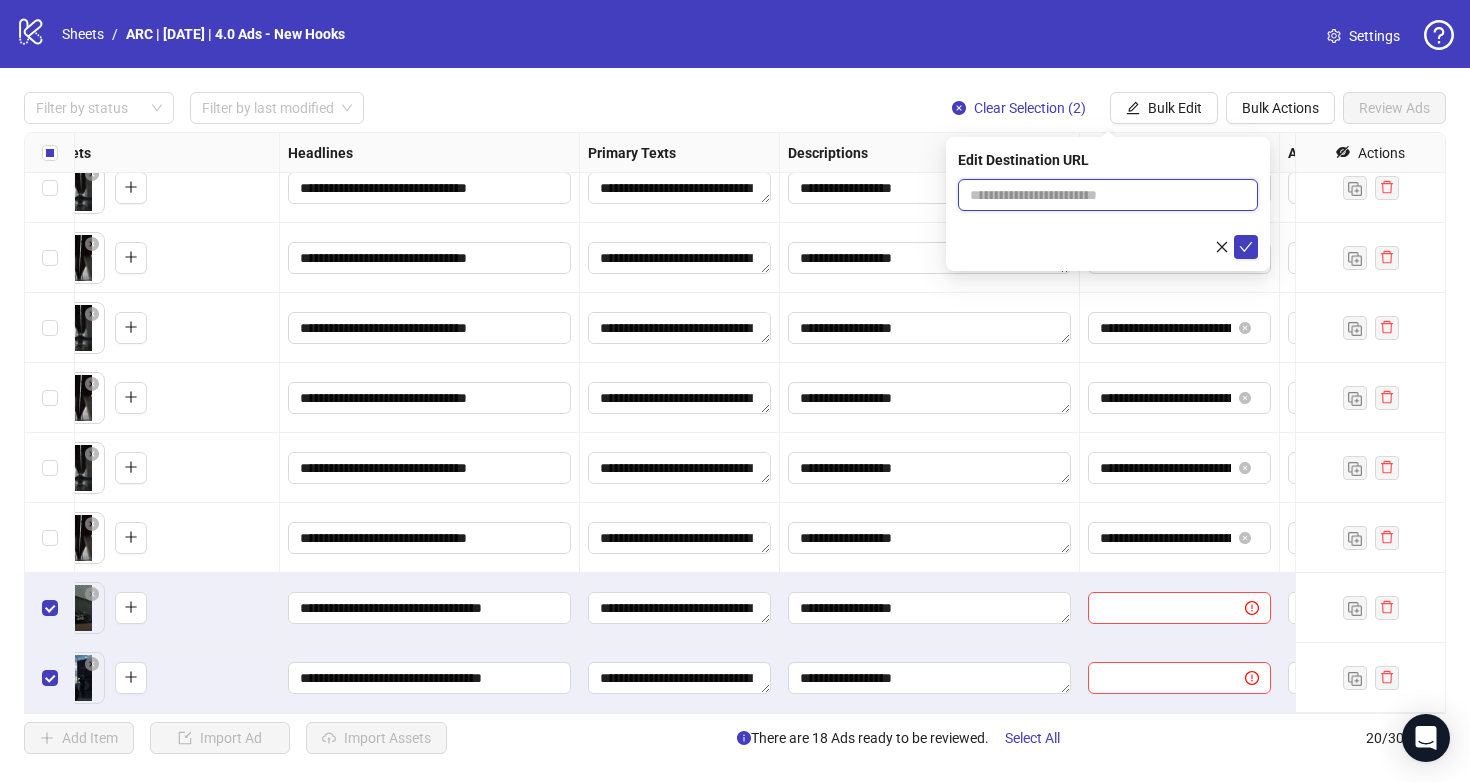 click at bounding box center (1100, 195) 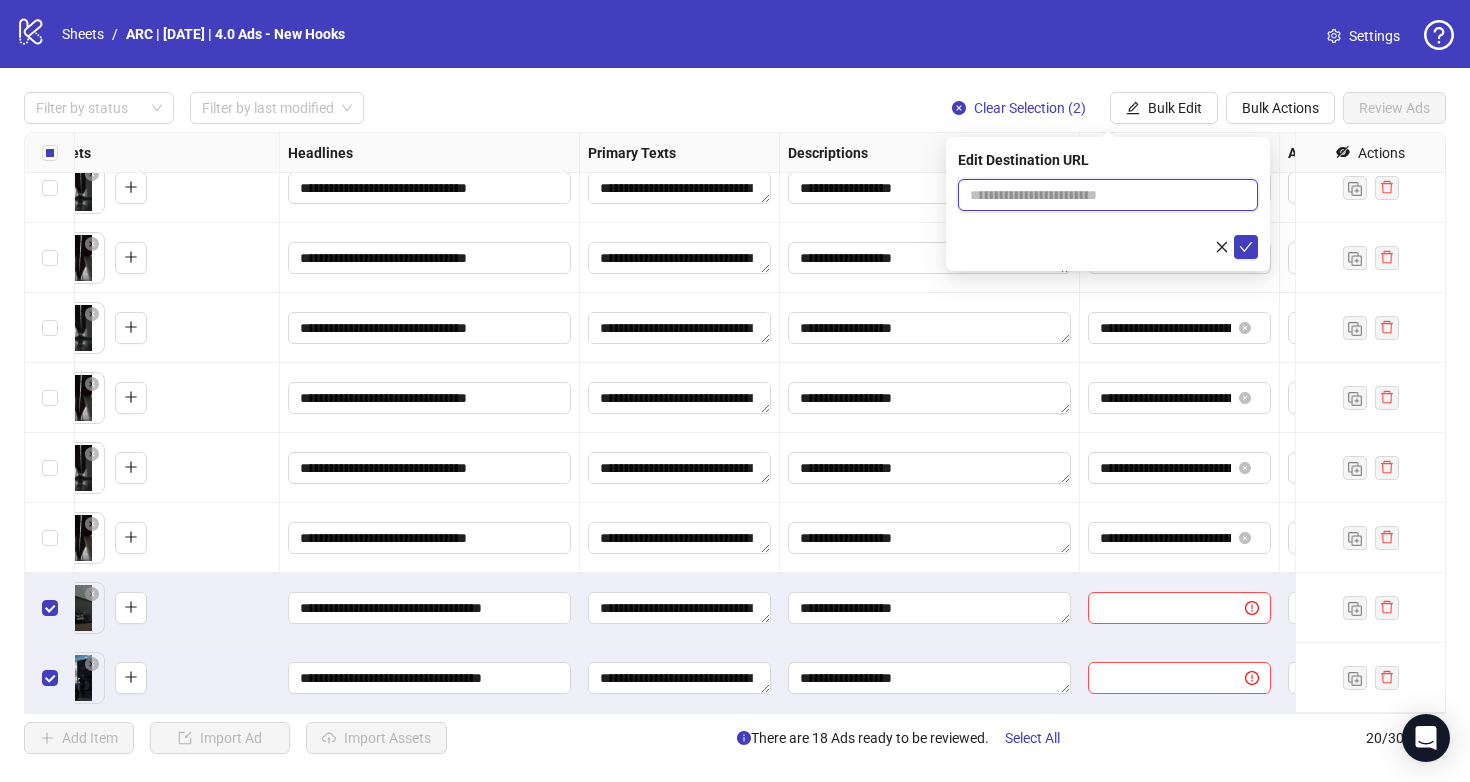 type on "**********" 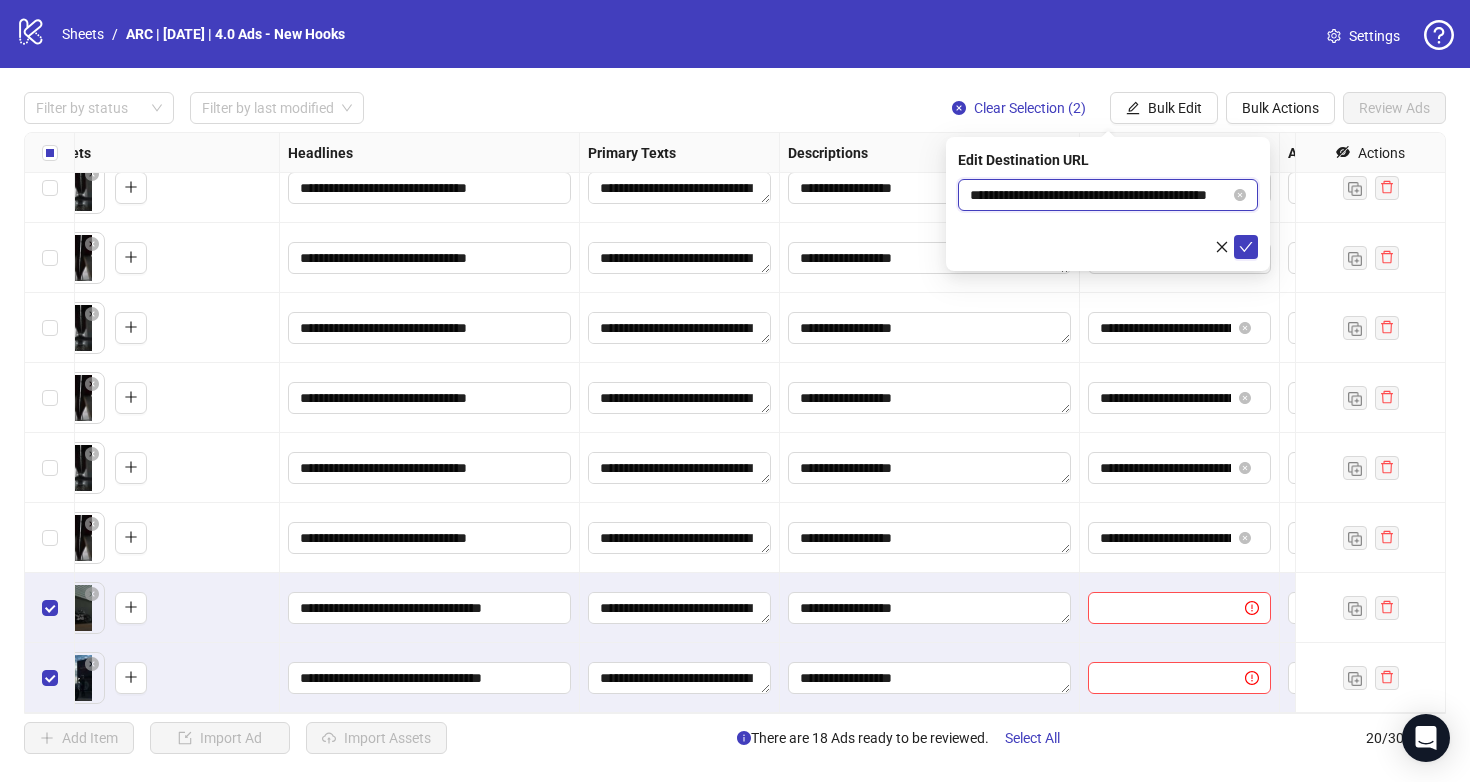 click on "**********" at bounding box center [1100, 195] 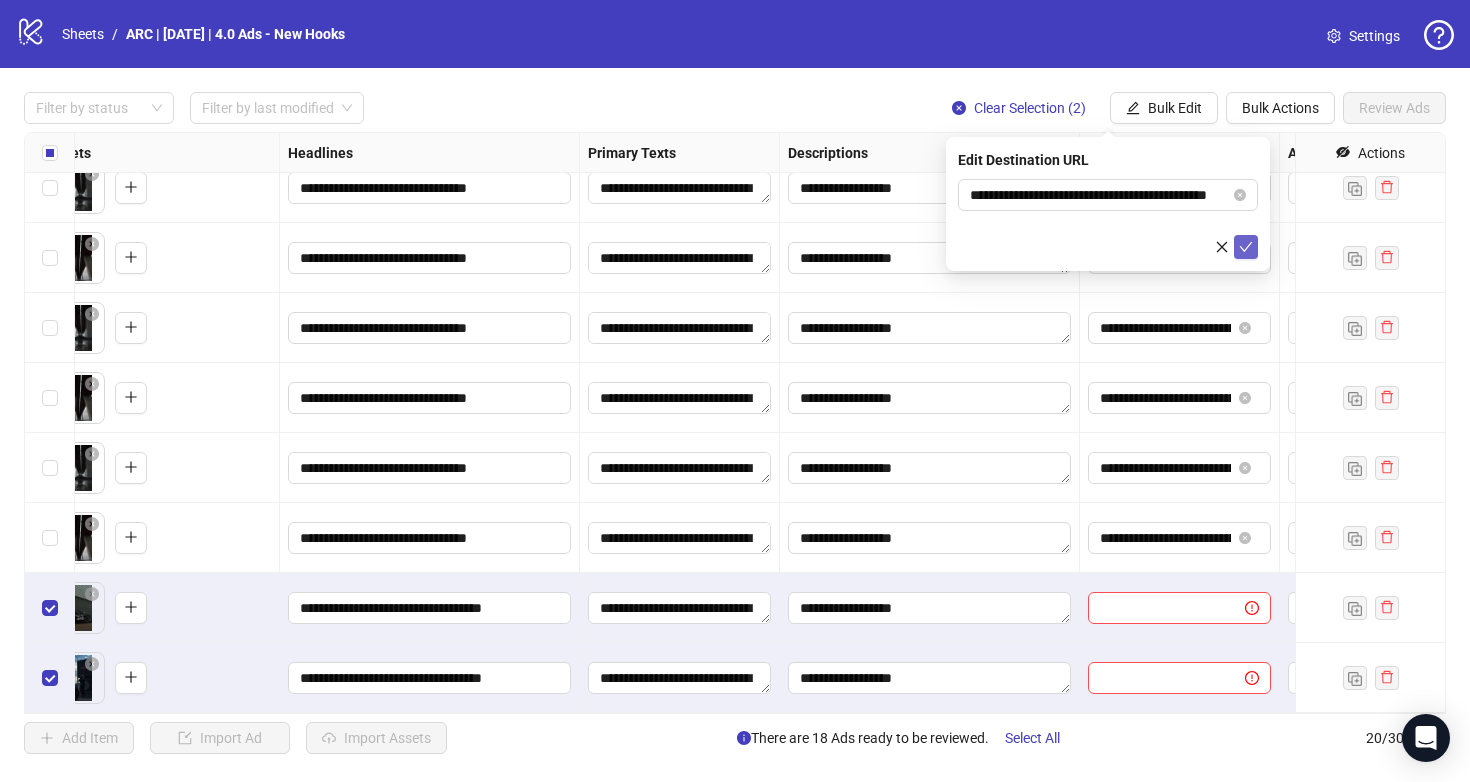 scroll, scrollTop: 0, scrollLeft: 0, axis: both 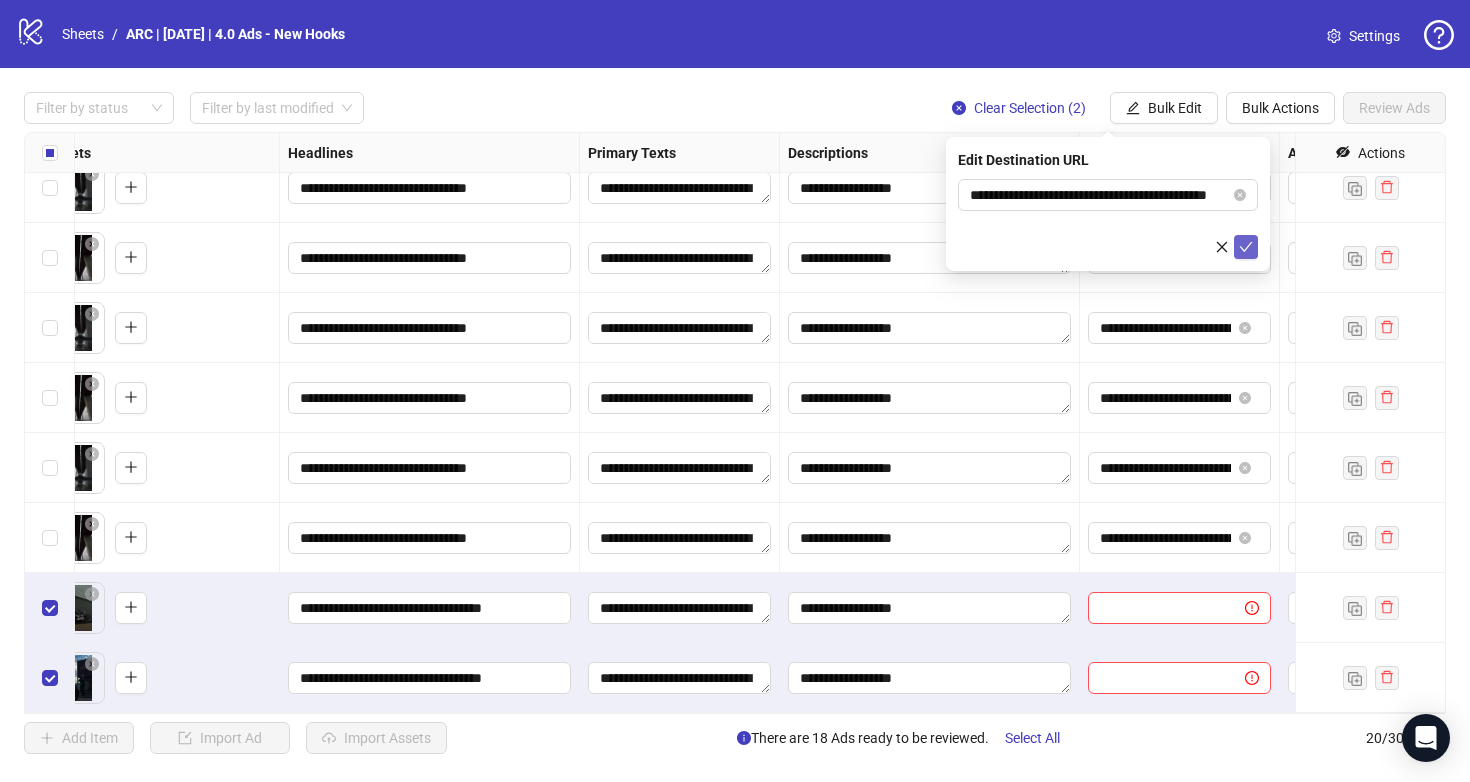 click at bounding box center (1246, 247) 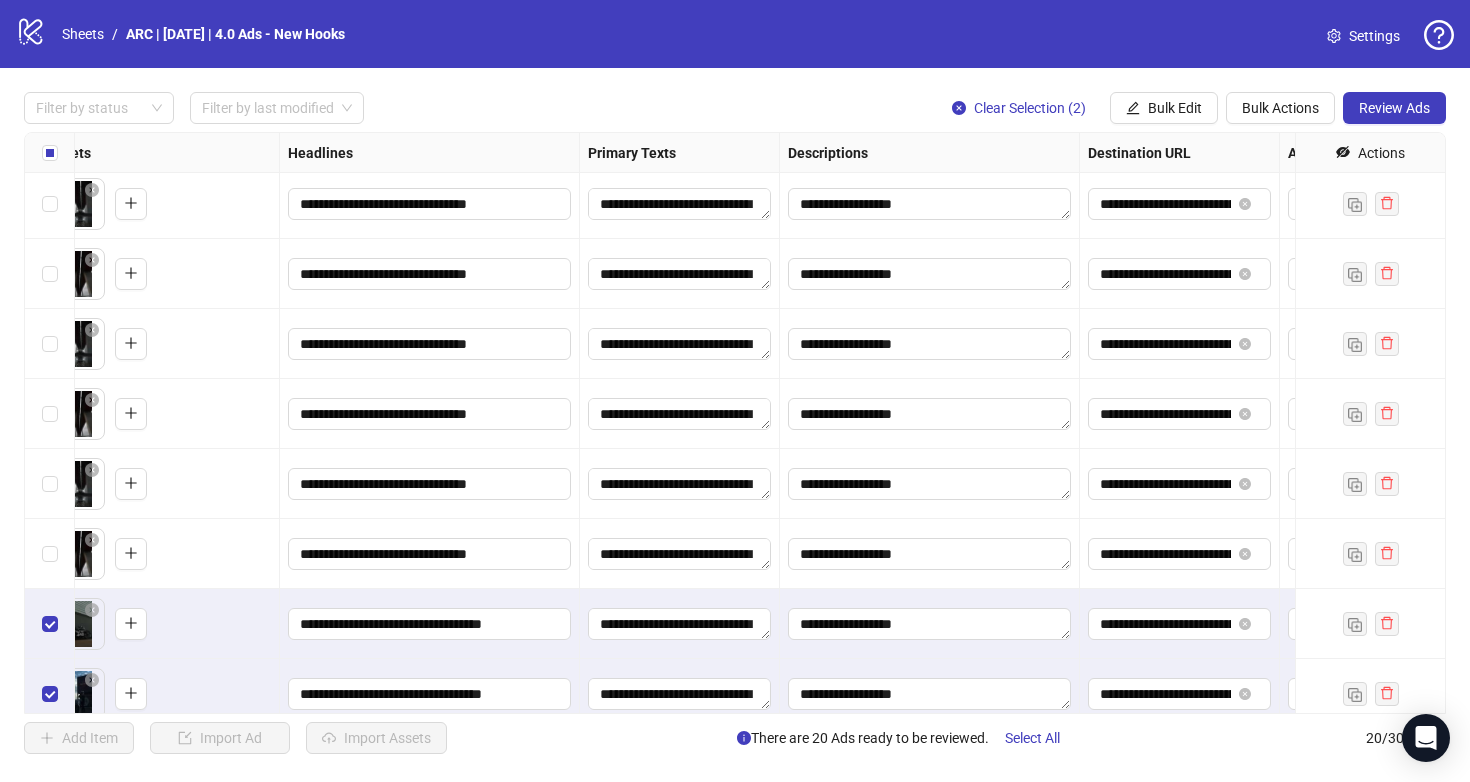 scroll, scrollTop: 860, scrollLeft: 905, axis: both 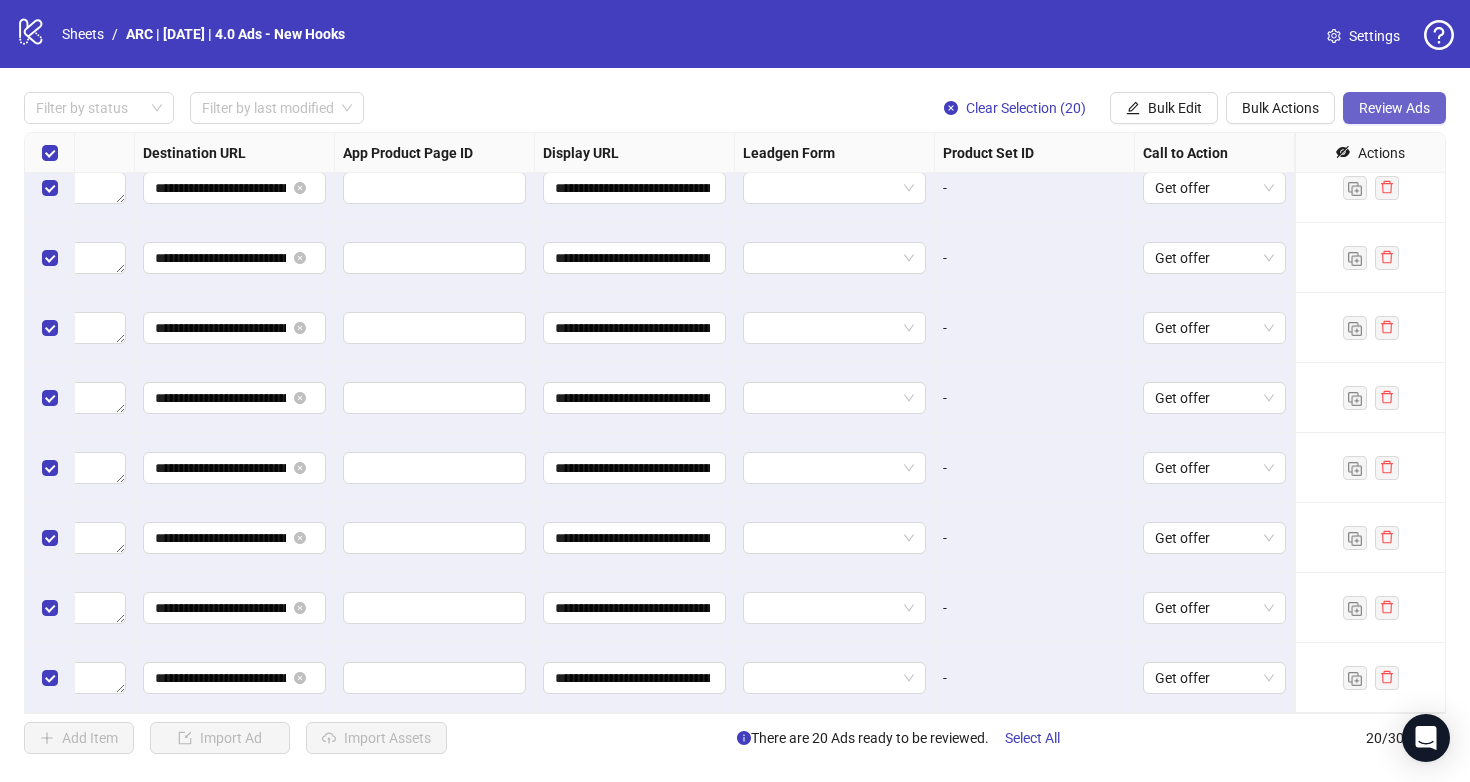 click on "Review Ads" at bounding box center [1394, 108] 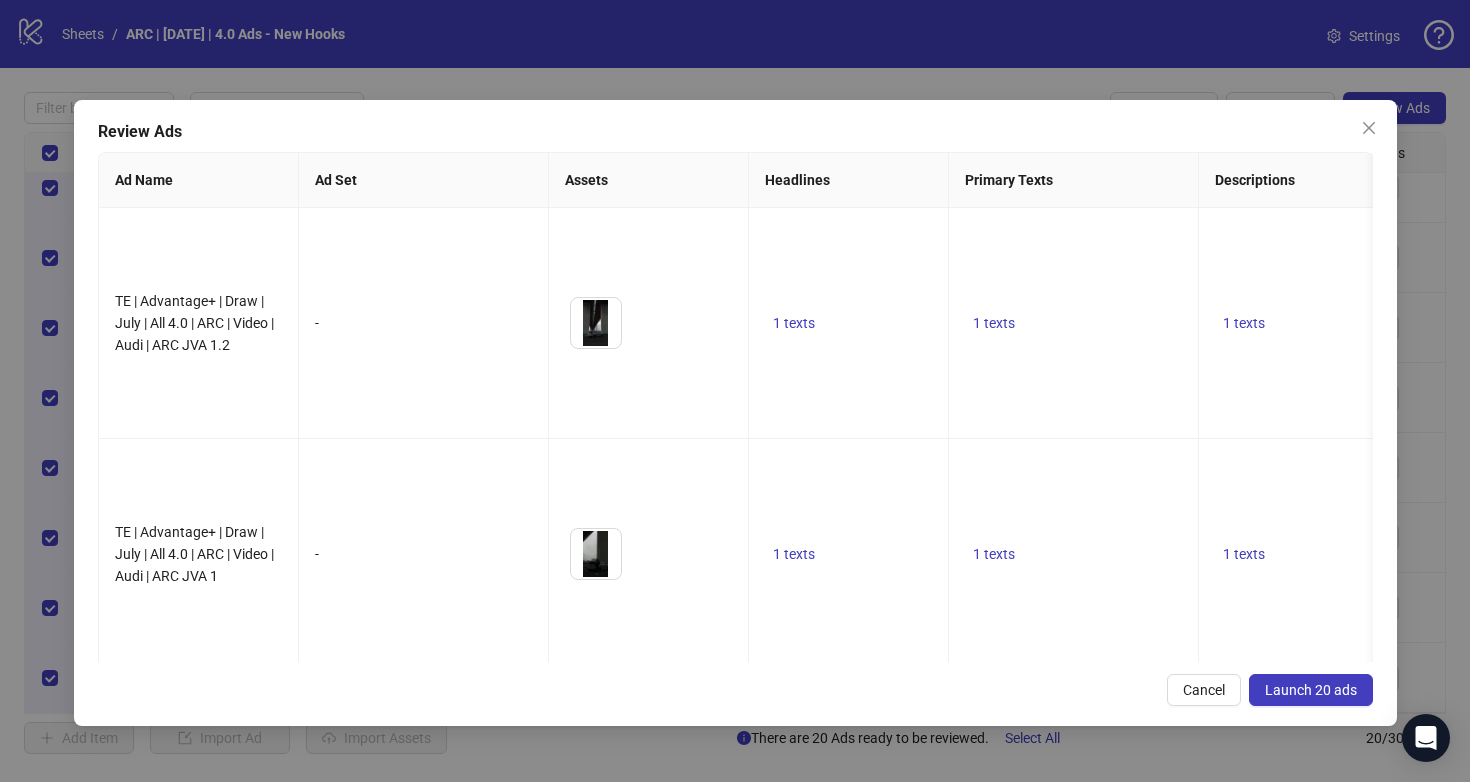 click on "Launch 20 ads" at bounding box center (1311, 690) 